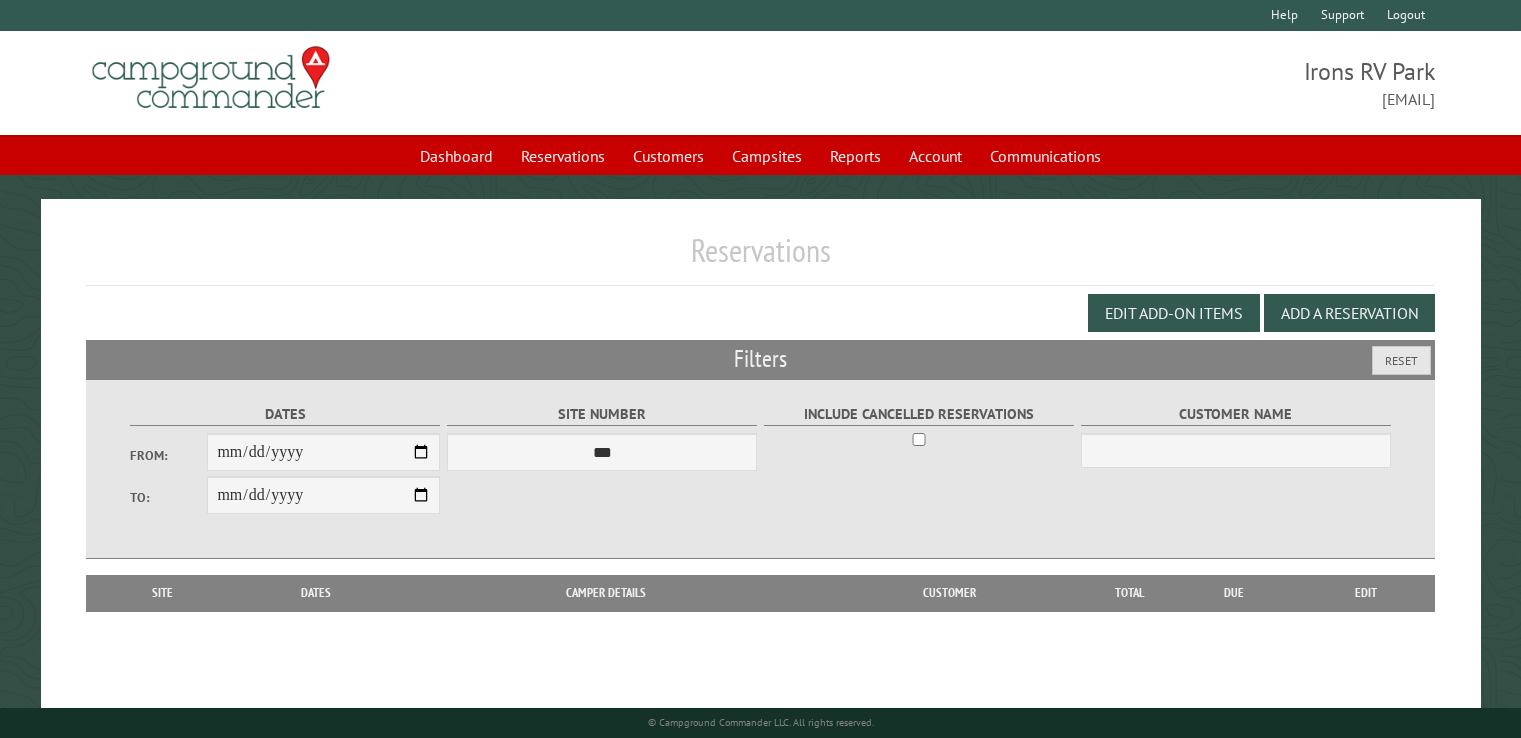 scroll, scrollTop: 0, scrollLeft: 0, axis: both 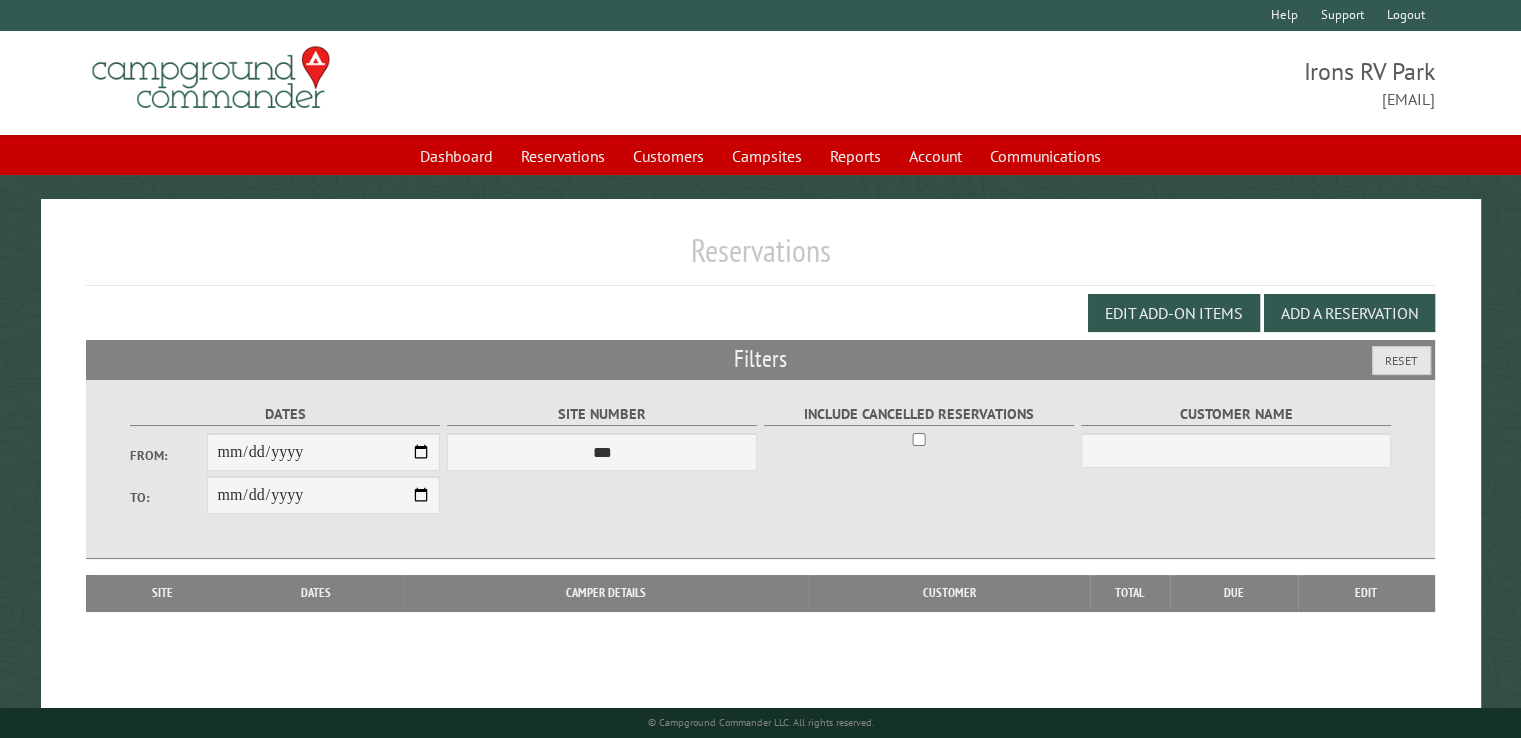 type on "**********" 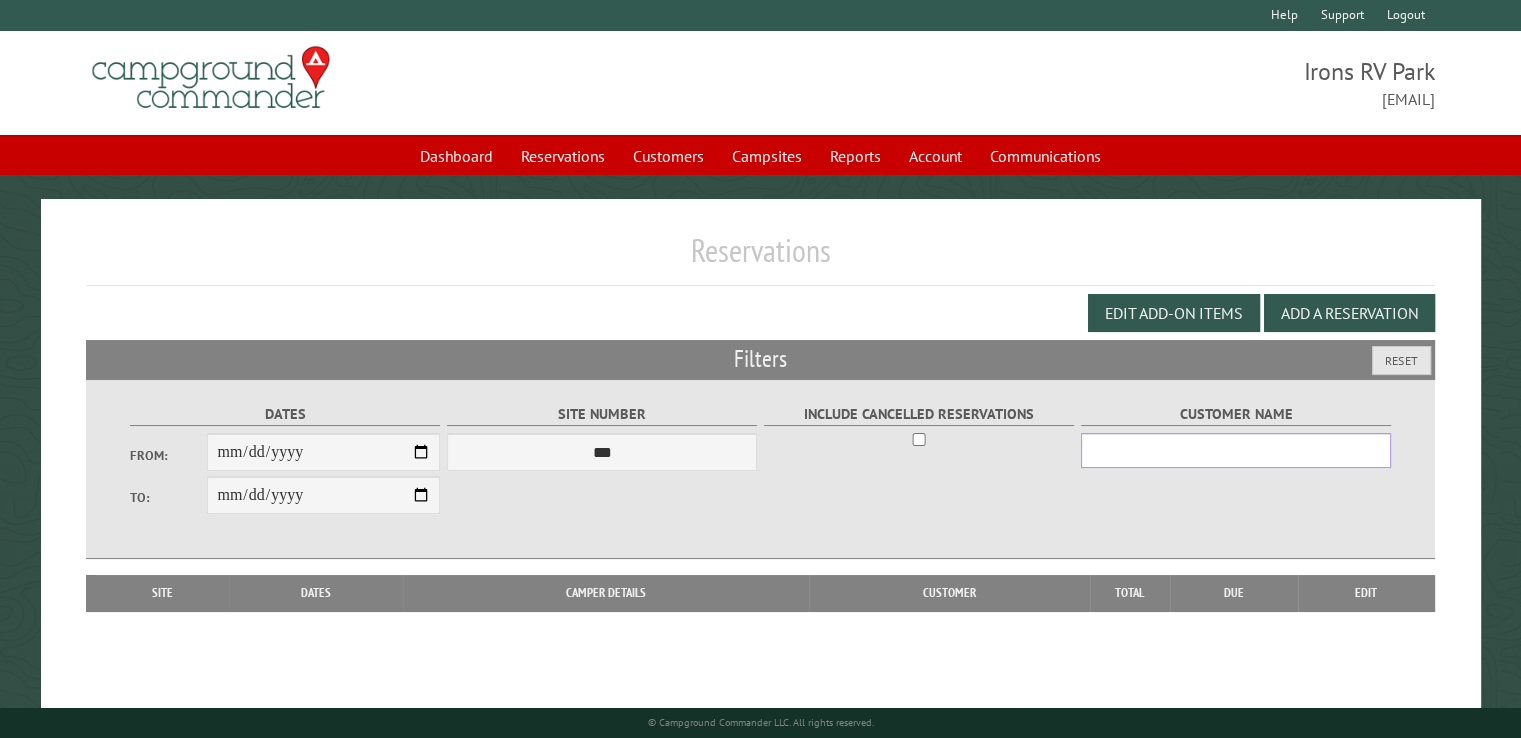 click on "Customer Name" at bounding box center [1236, 450] 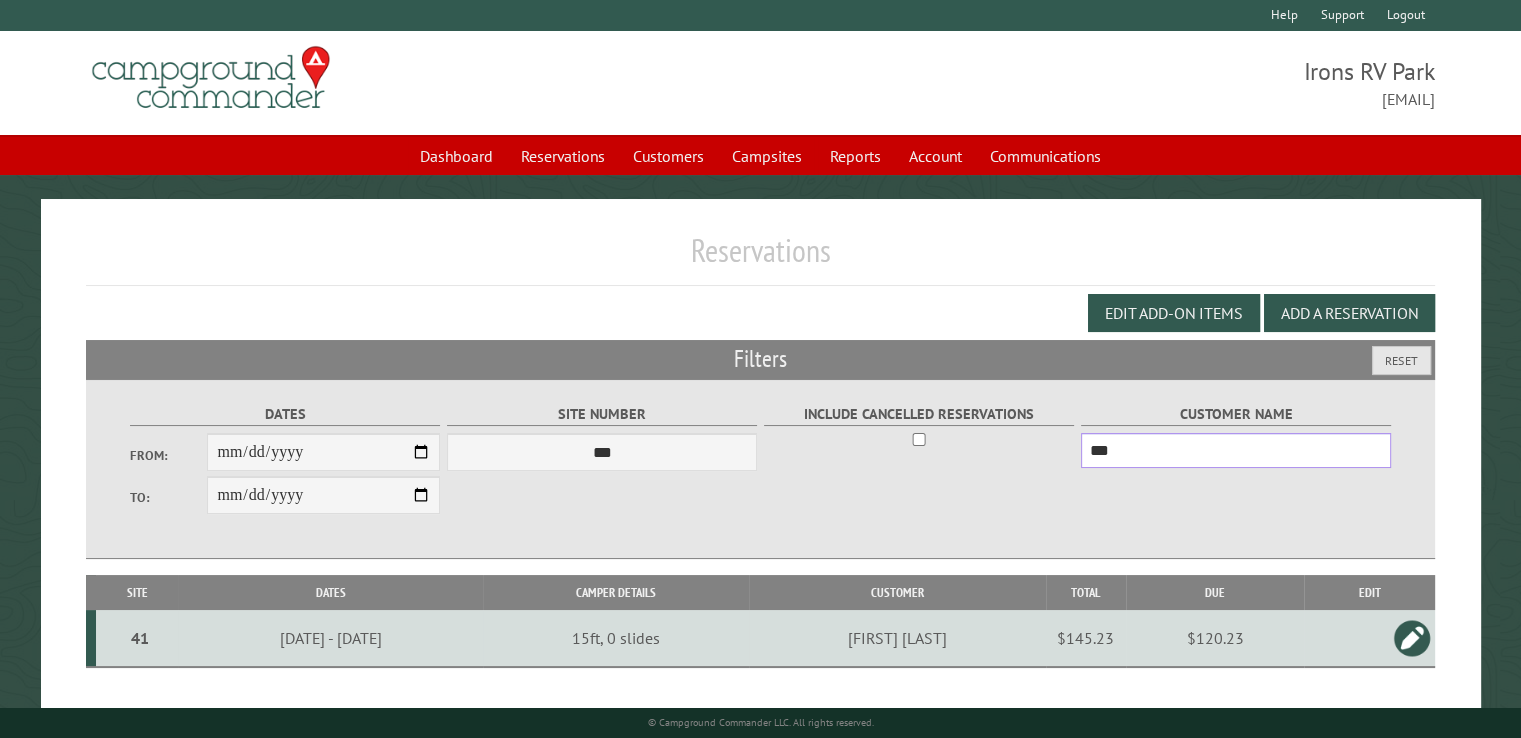 type on "***" 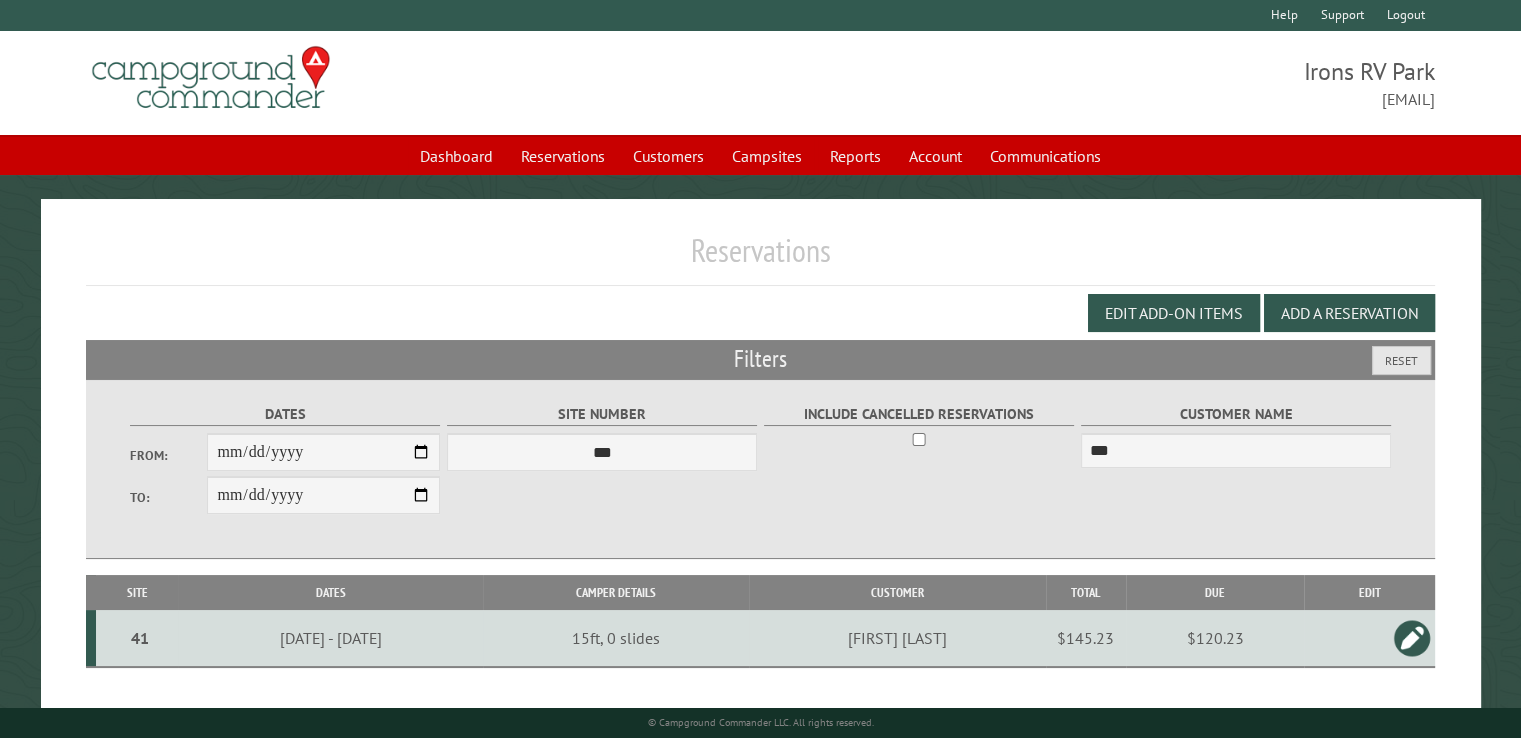 click on "$120.23" at bounding box center [1215, 638] 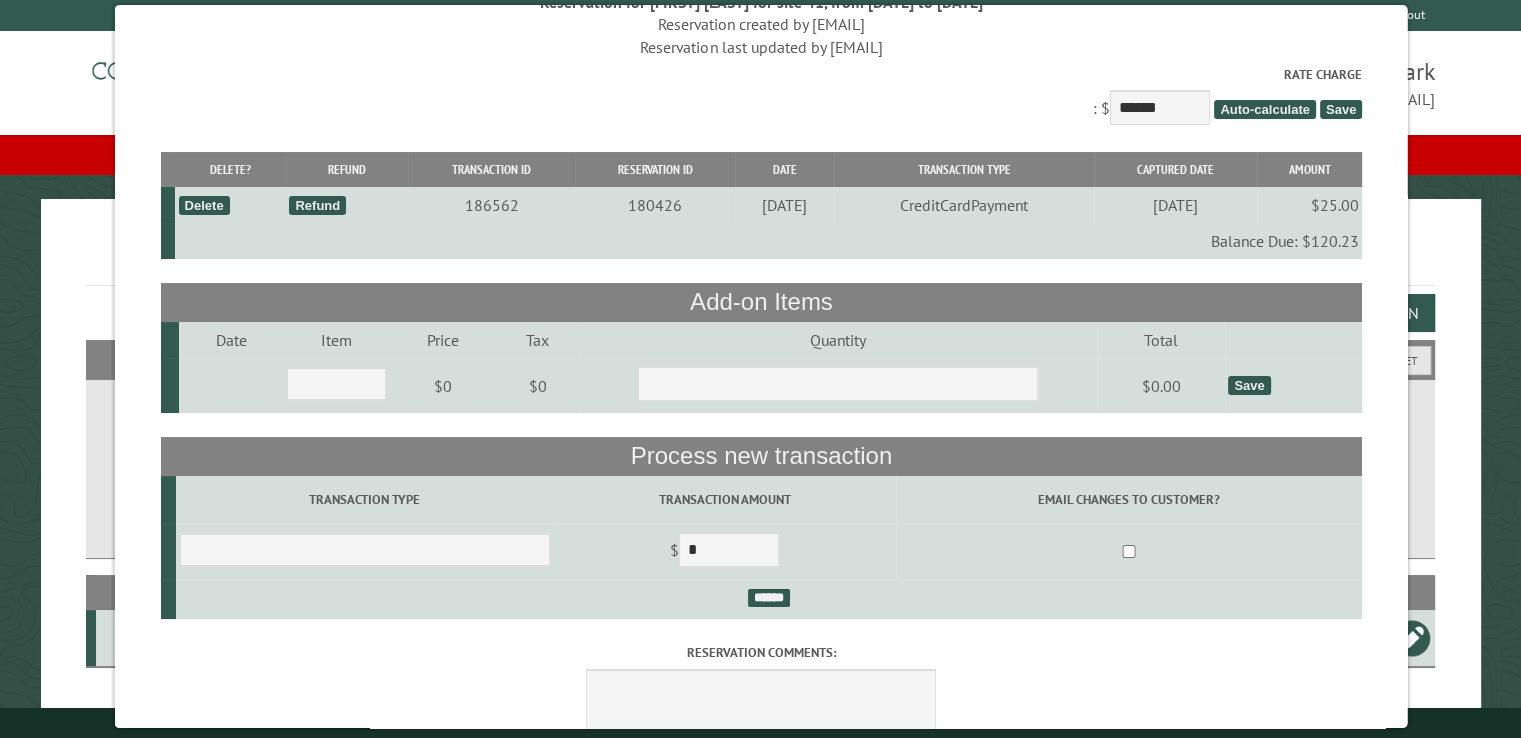 scroll, scrollTop: 100, scrollLeft: 0, axis: vertical 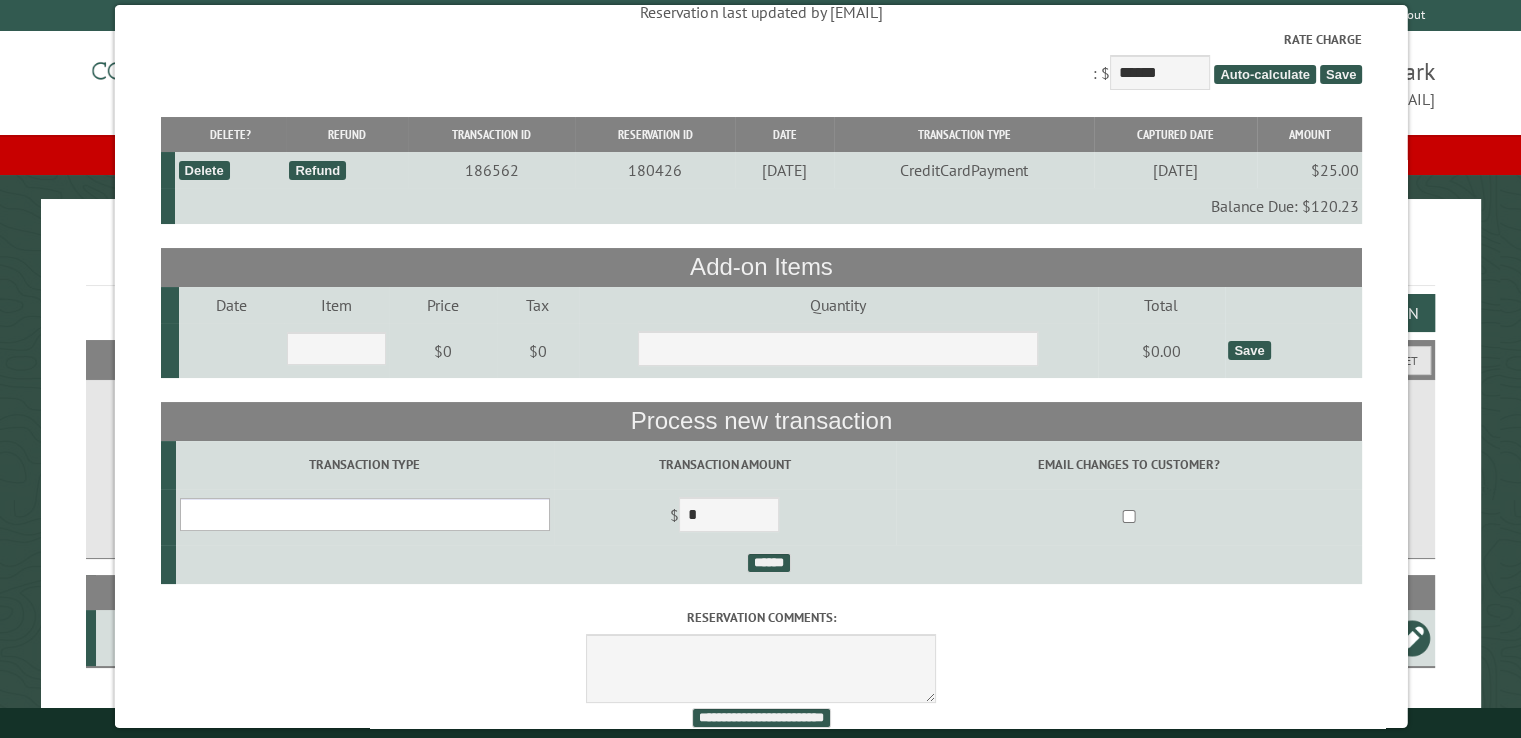 click on "**********" at bounding box center (364, 514) 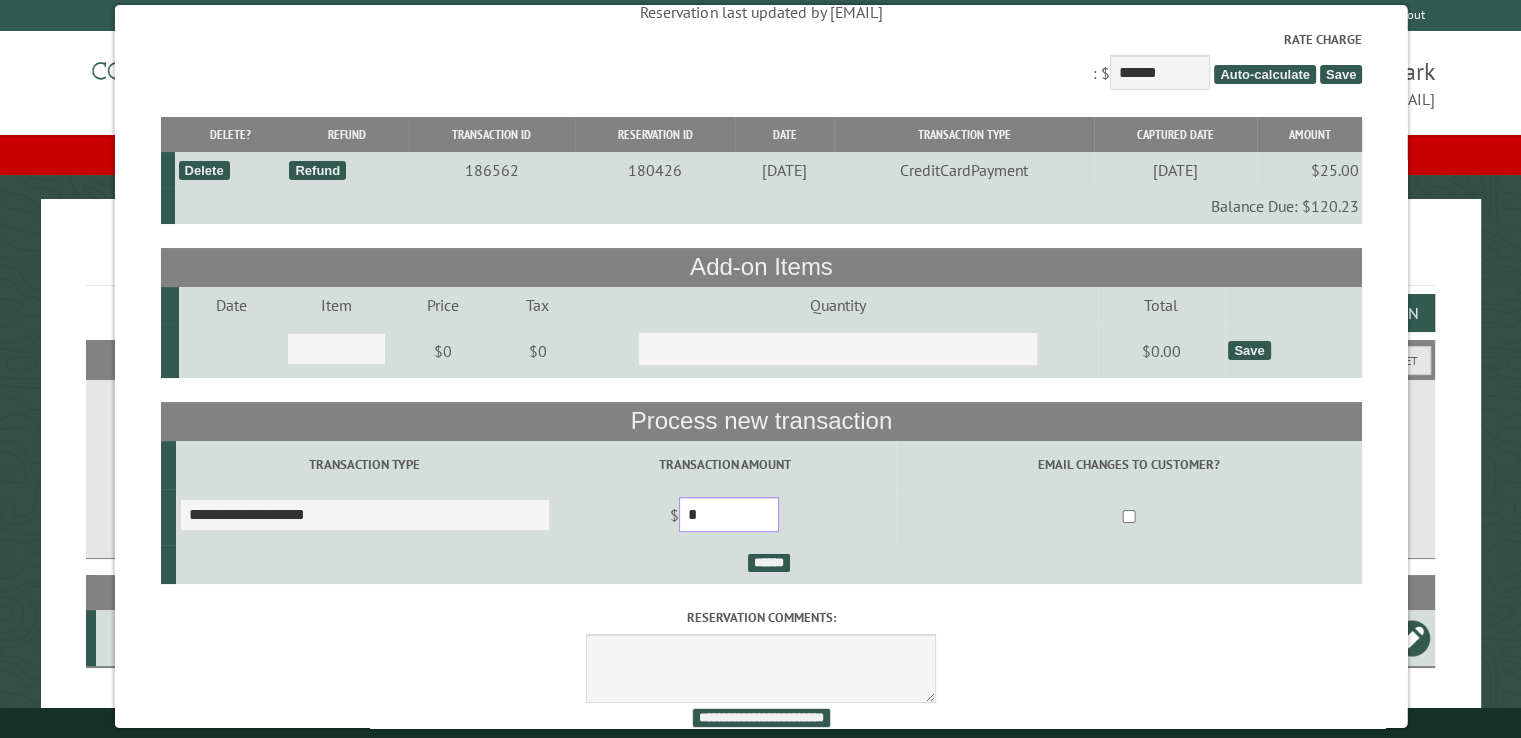 click on "*" at bounding box center [728, 514] 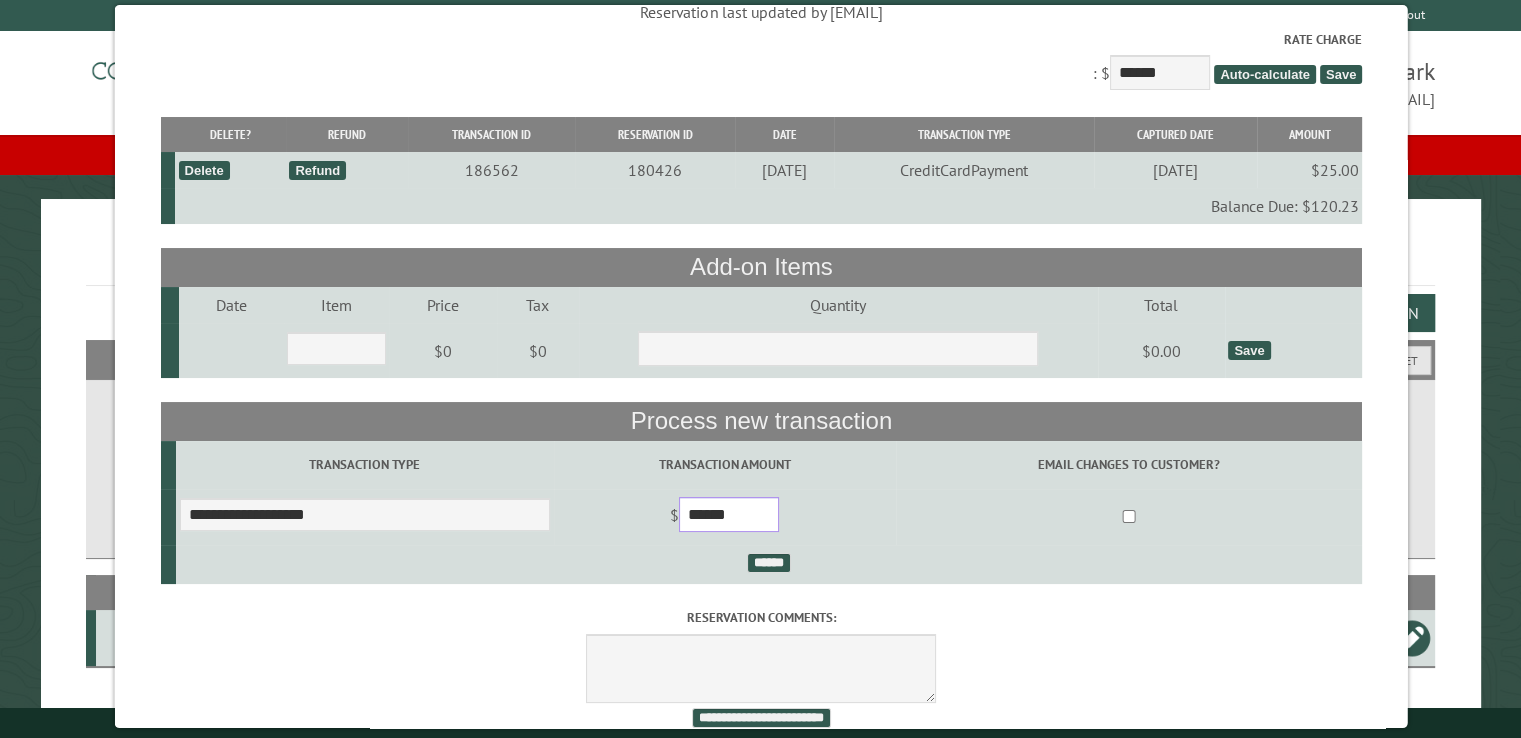 type on "******" 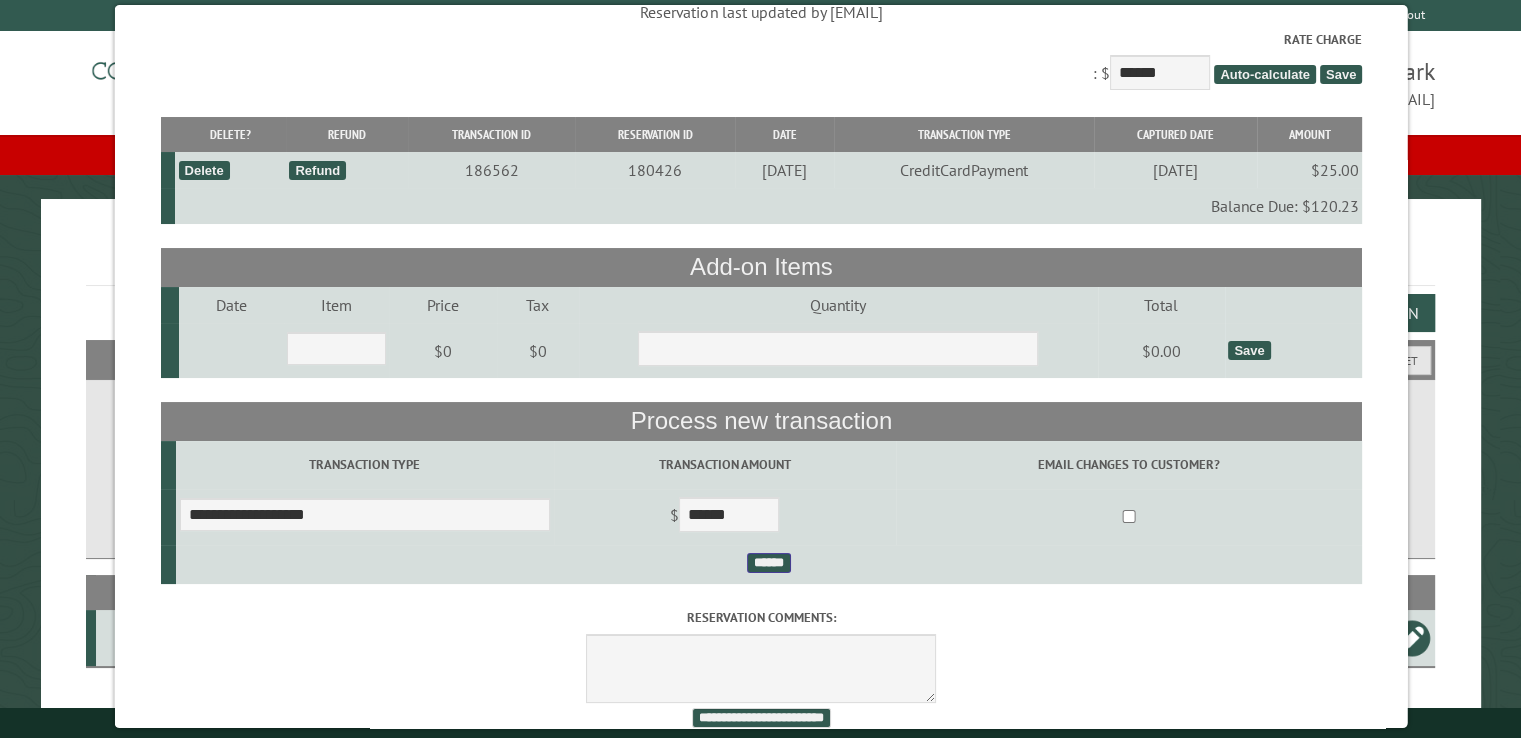 click on "******" at bounding box center [768, 563] 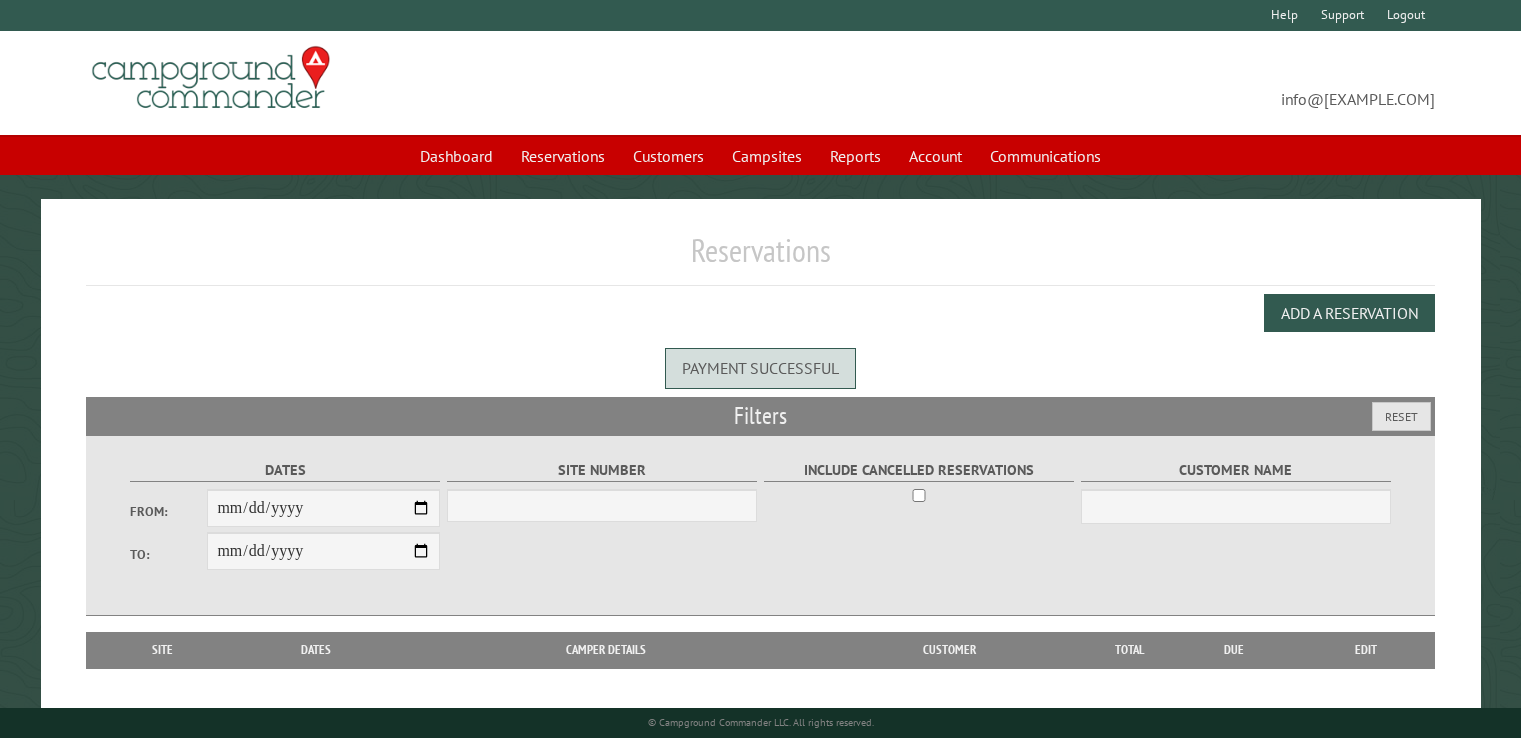 scroll, scrollTop: 0, scrollLeft: 0, axis: both 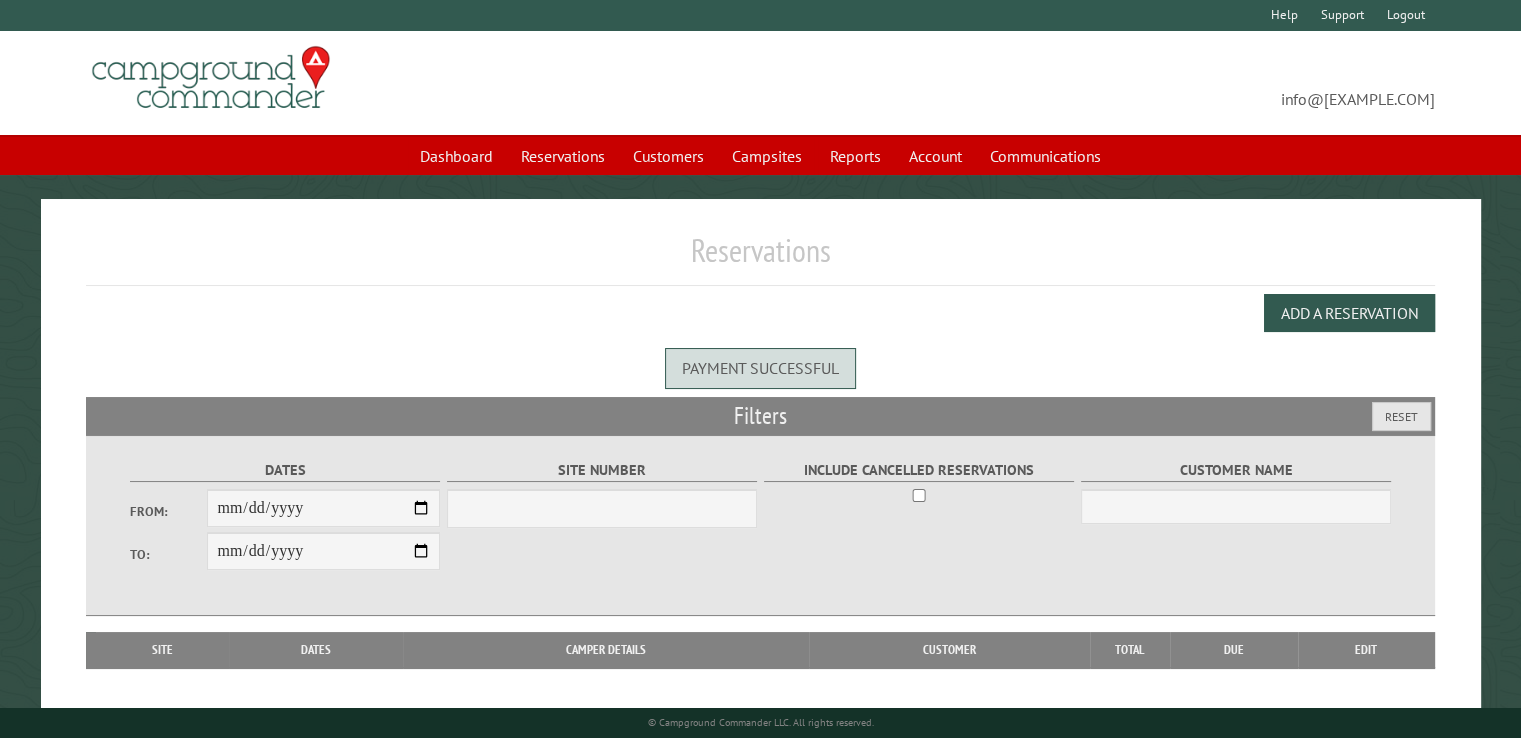 select on "***" 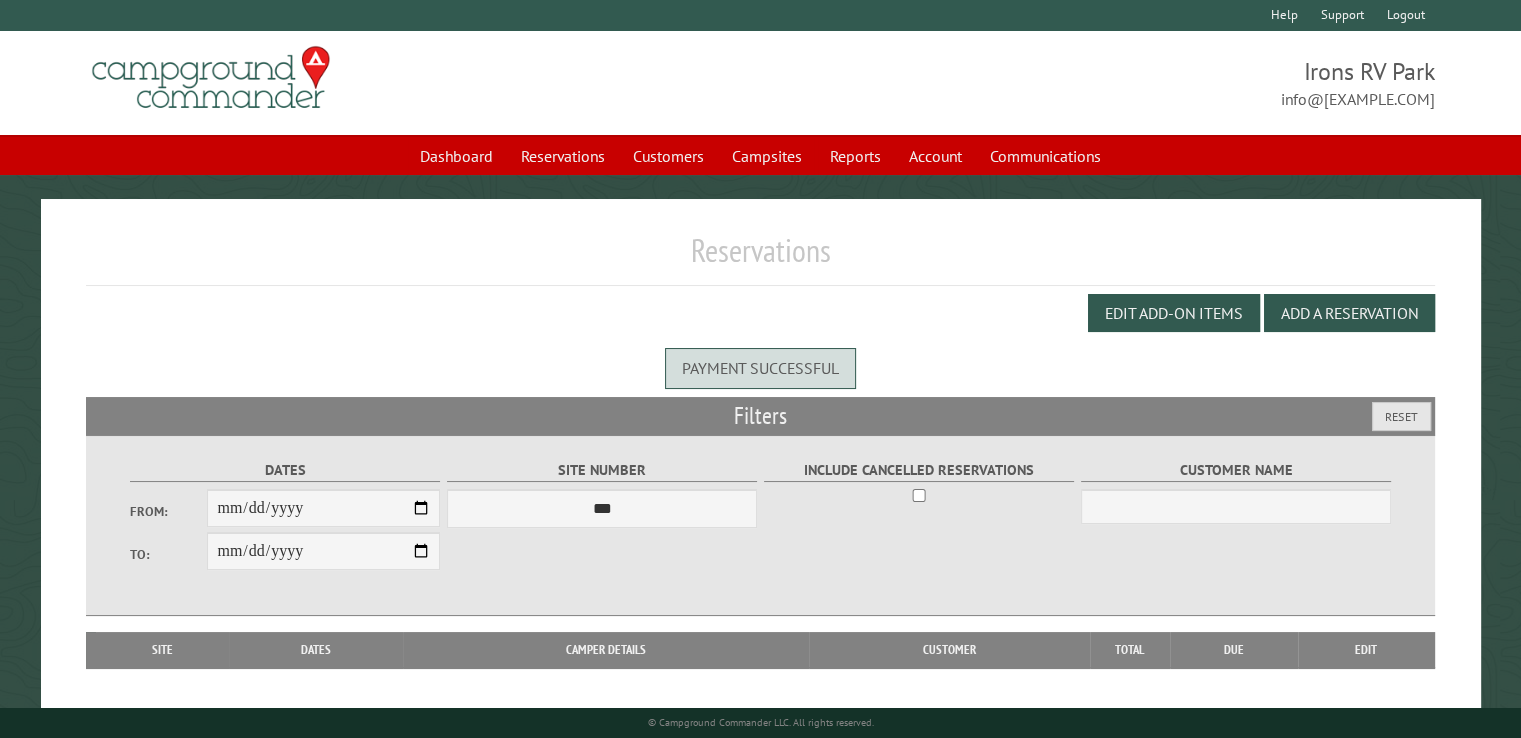 drag, startPoint x: 767, startPoint y: 420, endPoint x: 885, endPoint y: 469, distance: 127.769325 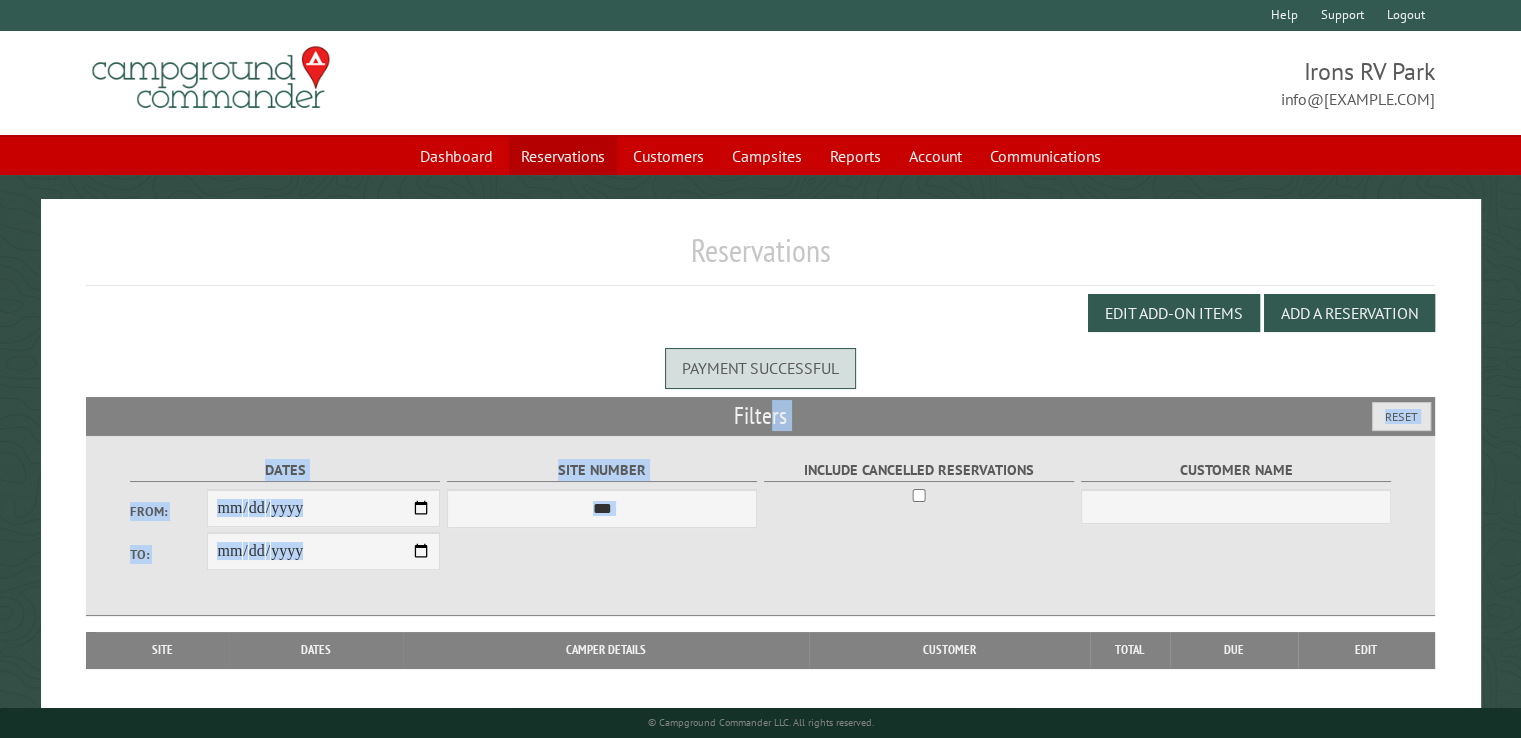 click on "Reservations" at bounding box center [563, 156] 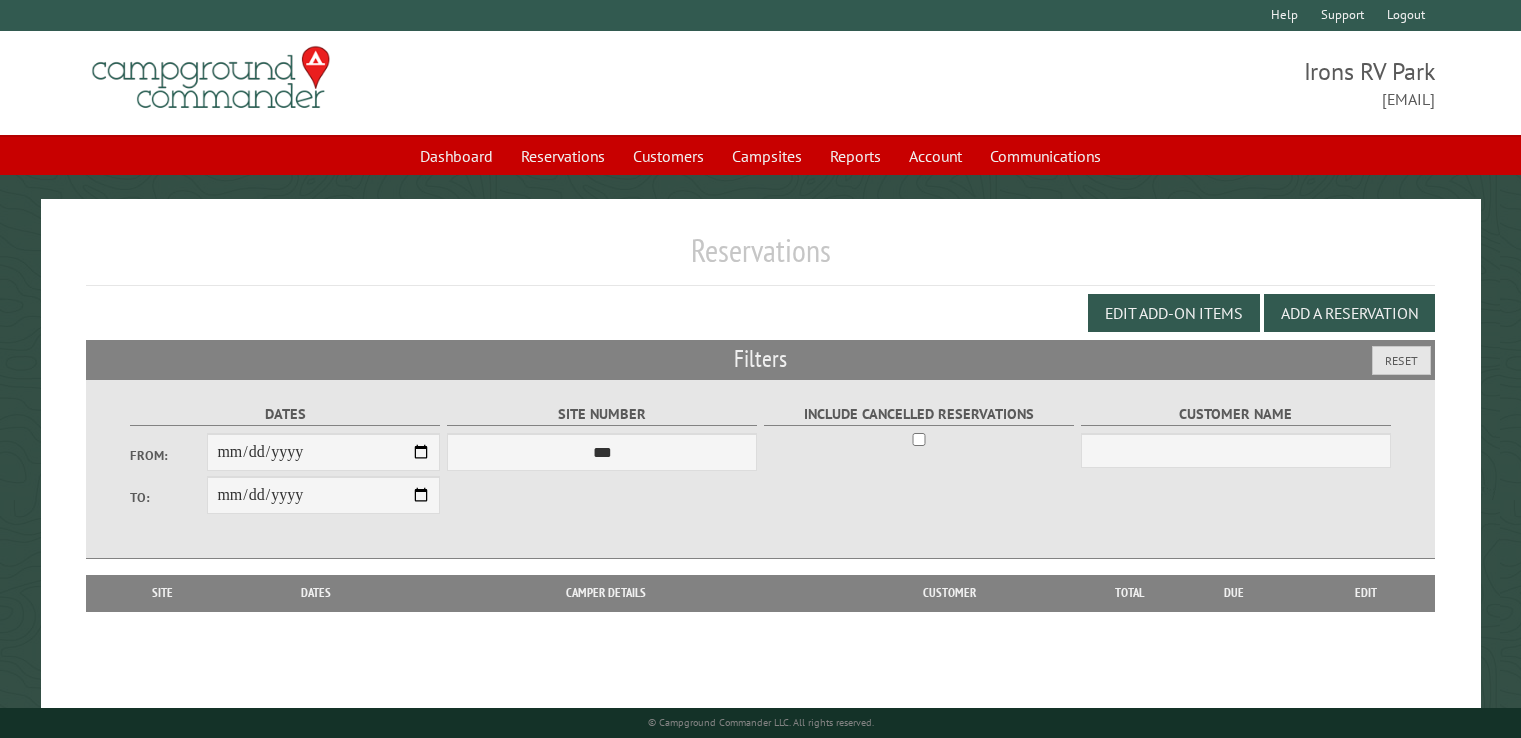 scroll, scrollTop: 0, scrollLeft: 0, axis: both 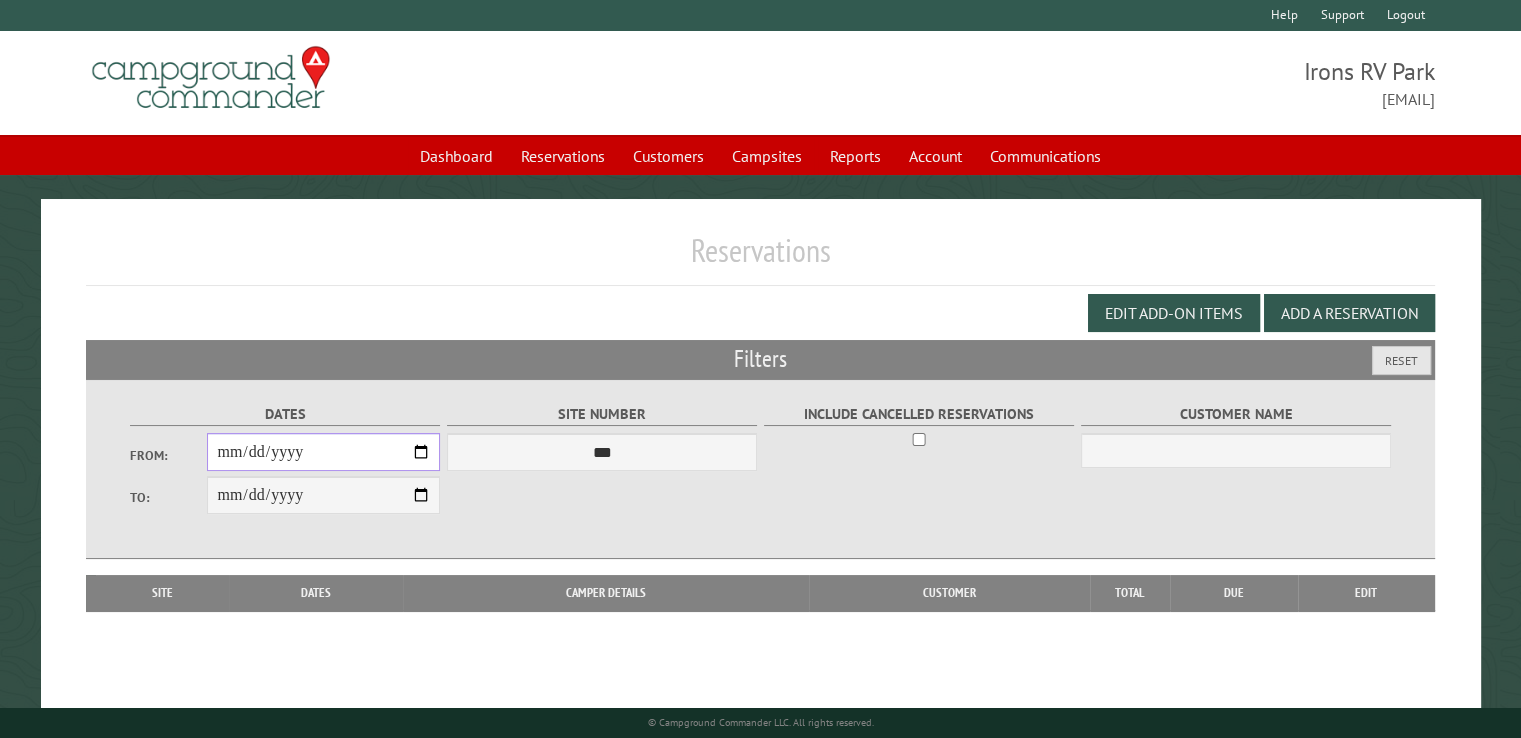 click on "From:" at bounding box center [323, 452] 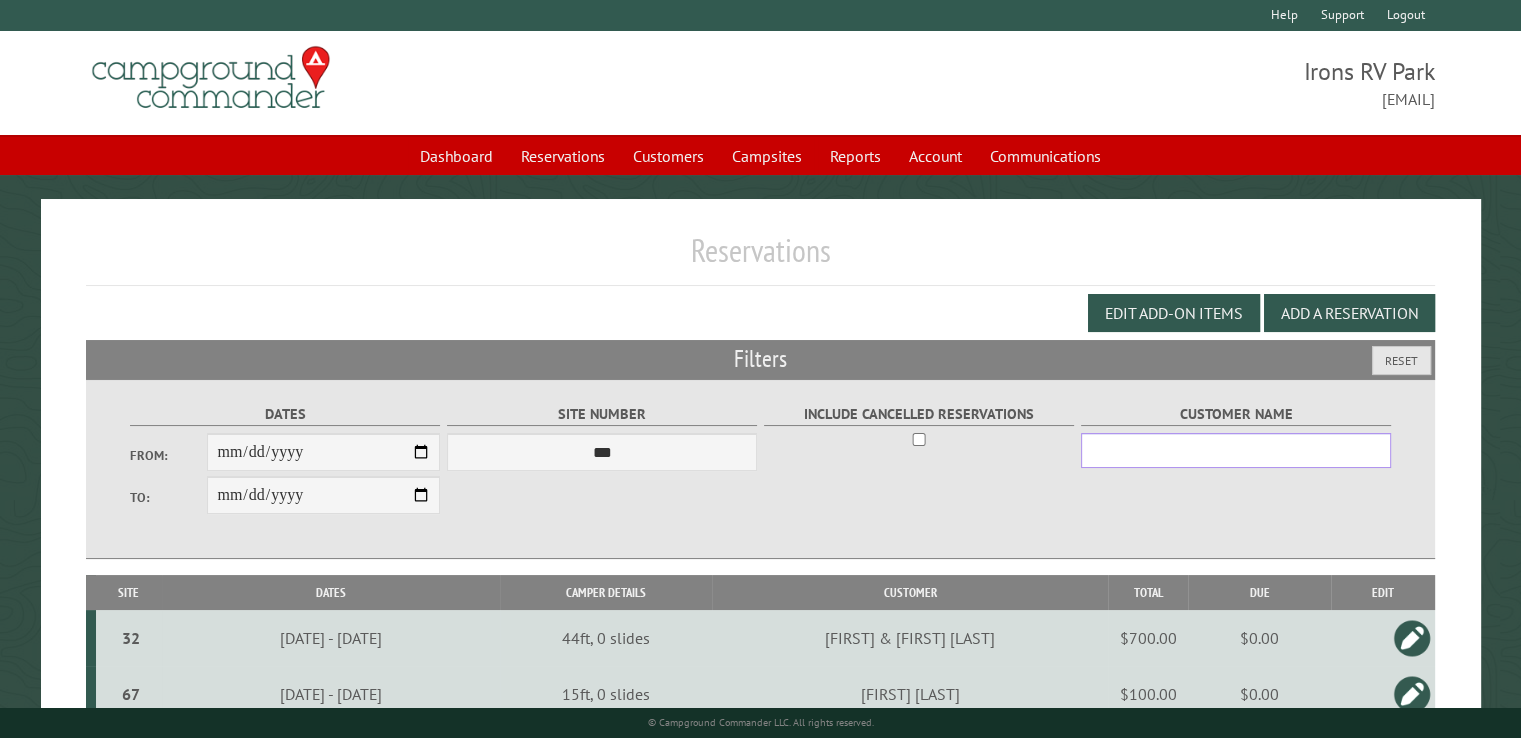 click on "Customer Name" at bounding box center (1236, 450) 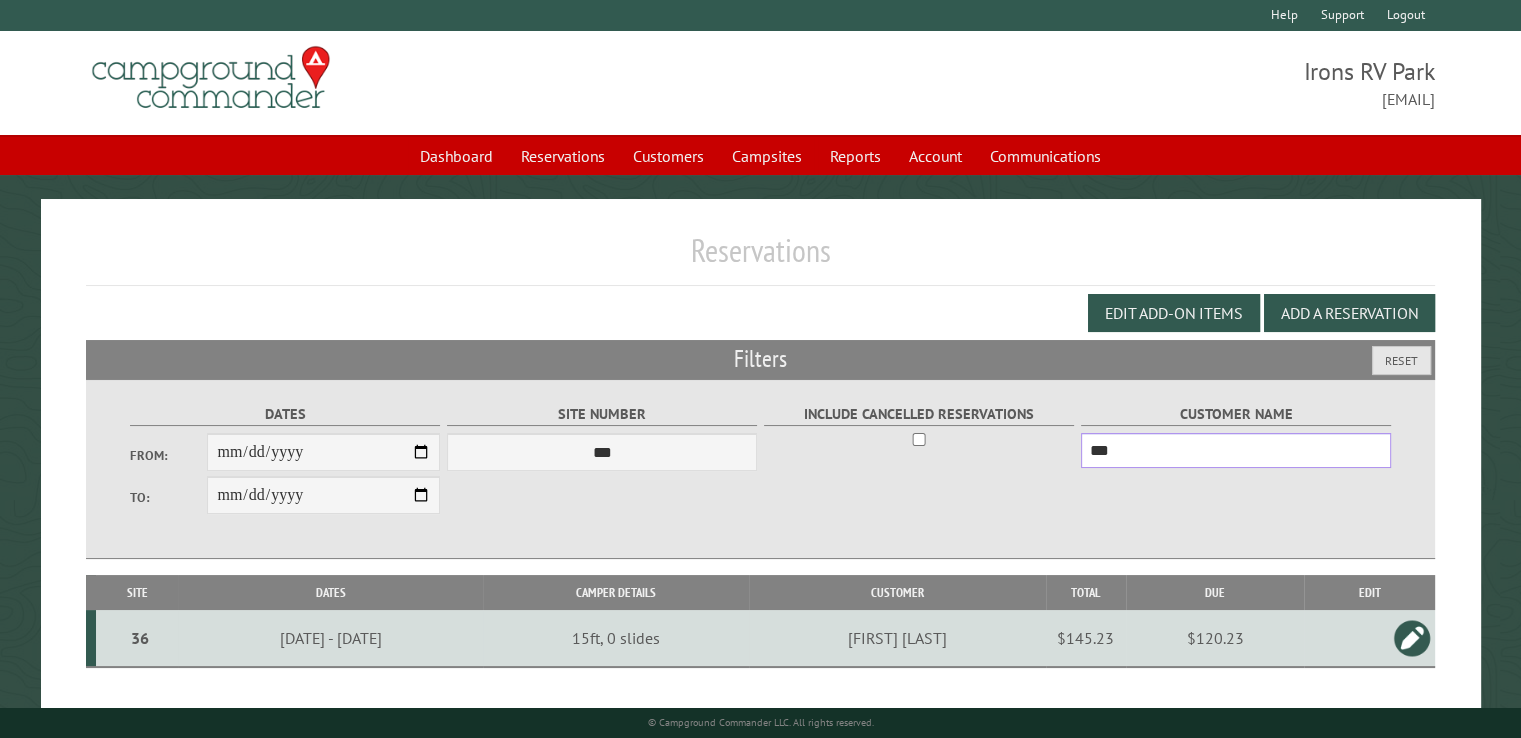 type on "***" 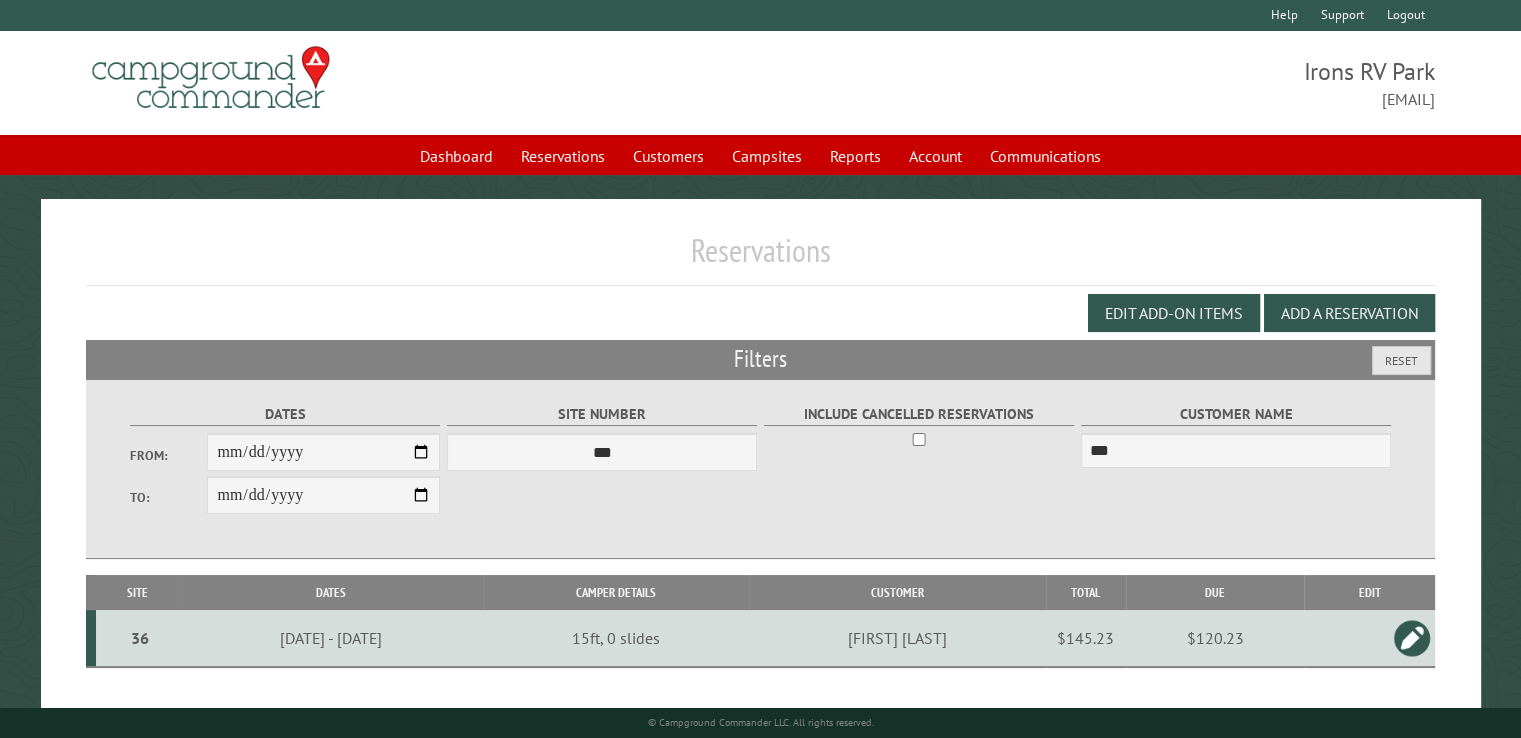 click on "$120.23" at bounding box center [1215, 638] 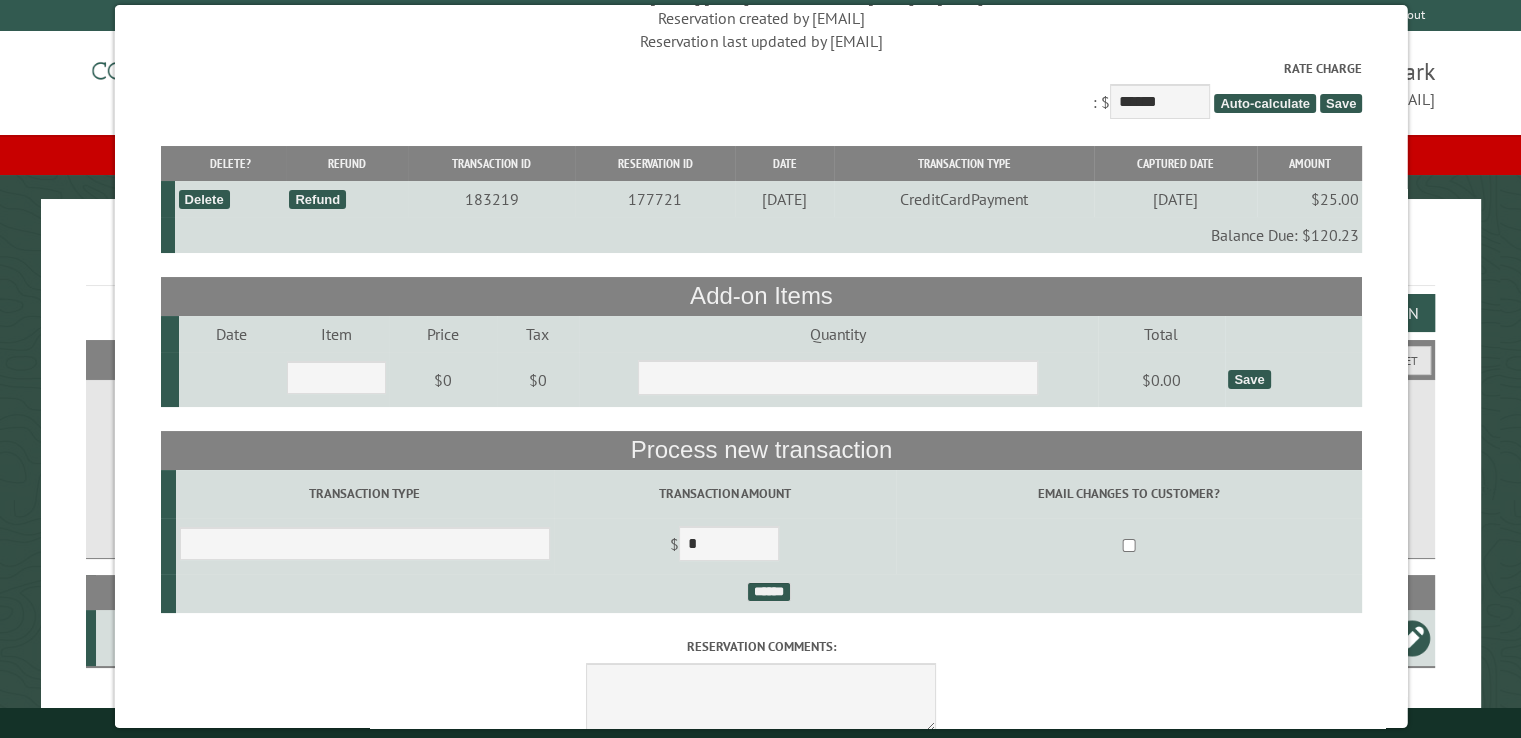 scroll, scrollTop: 100, scrollLeft: 0, axis: vertical 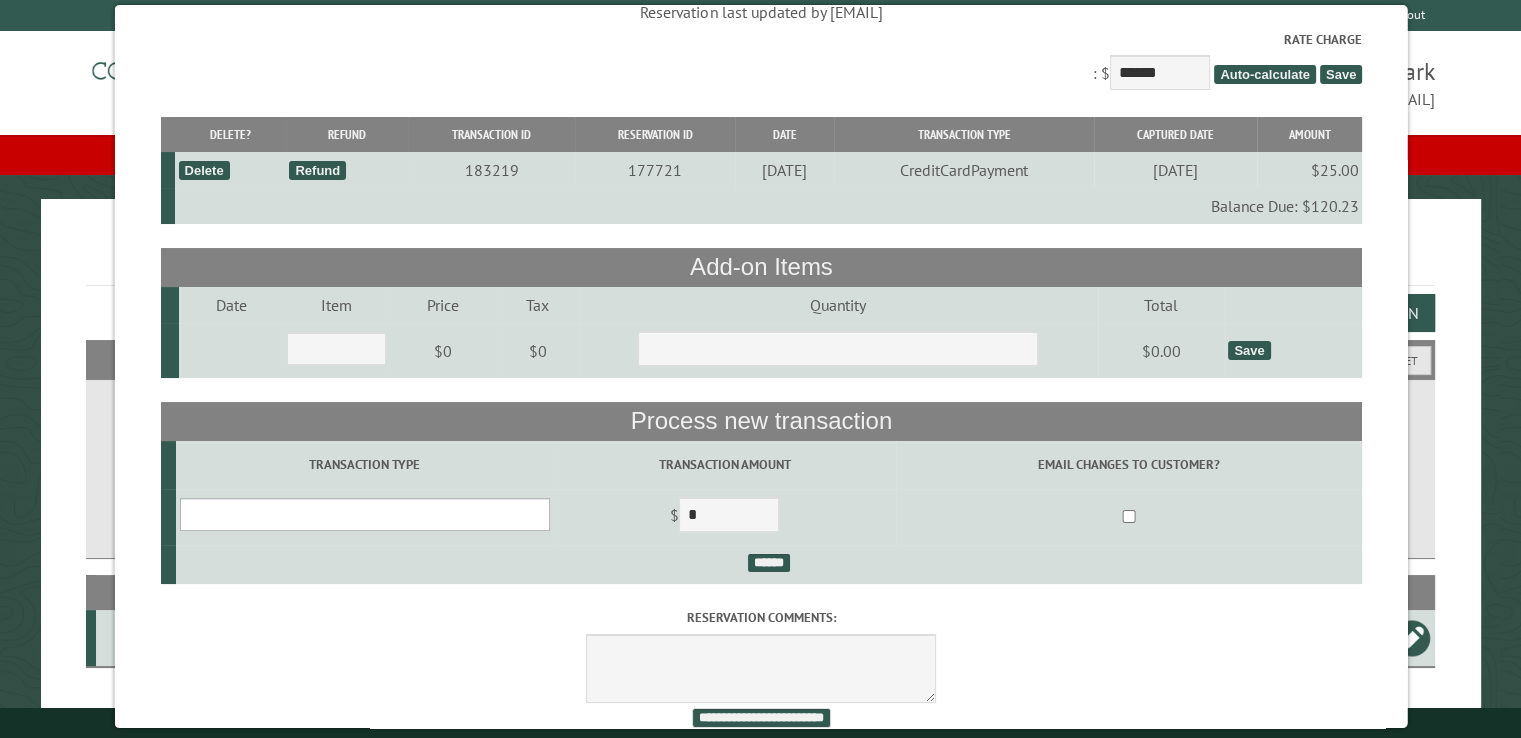 click on "**********" at bounding box center [364, 514] 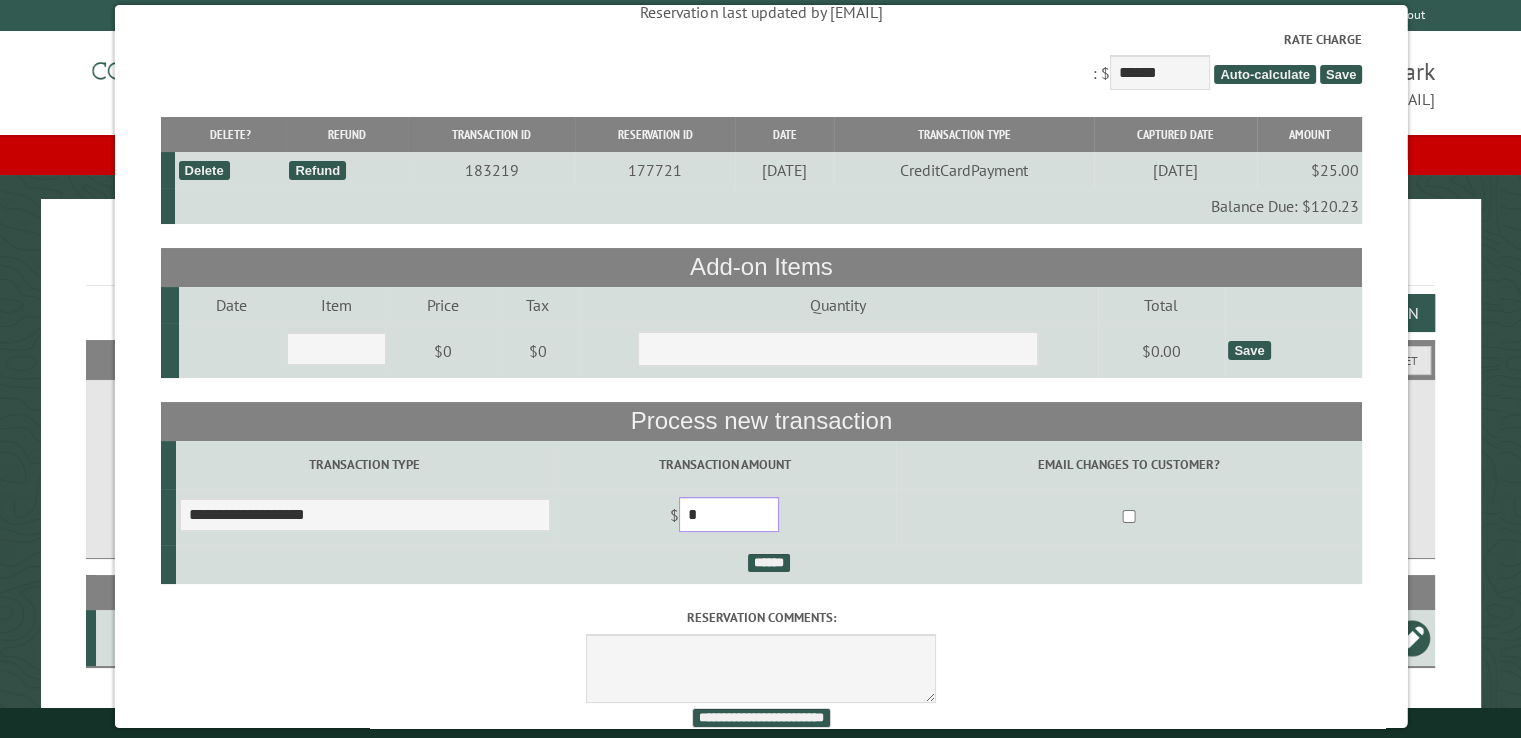 click on "*" at bounding box center (728, 514) 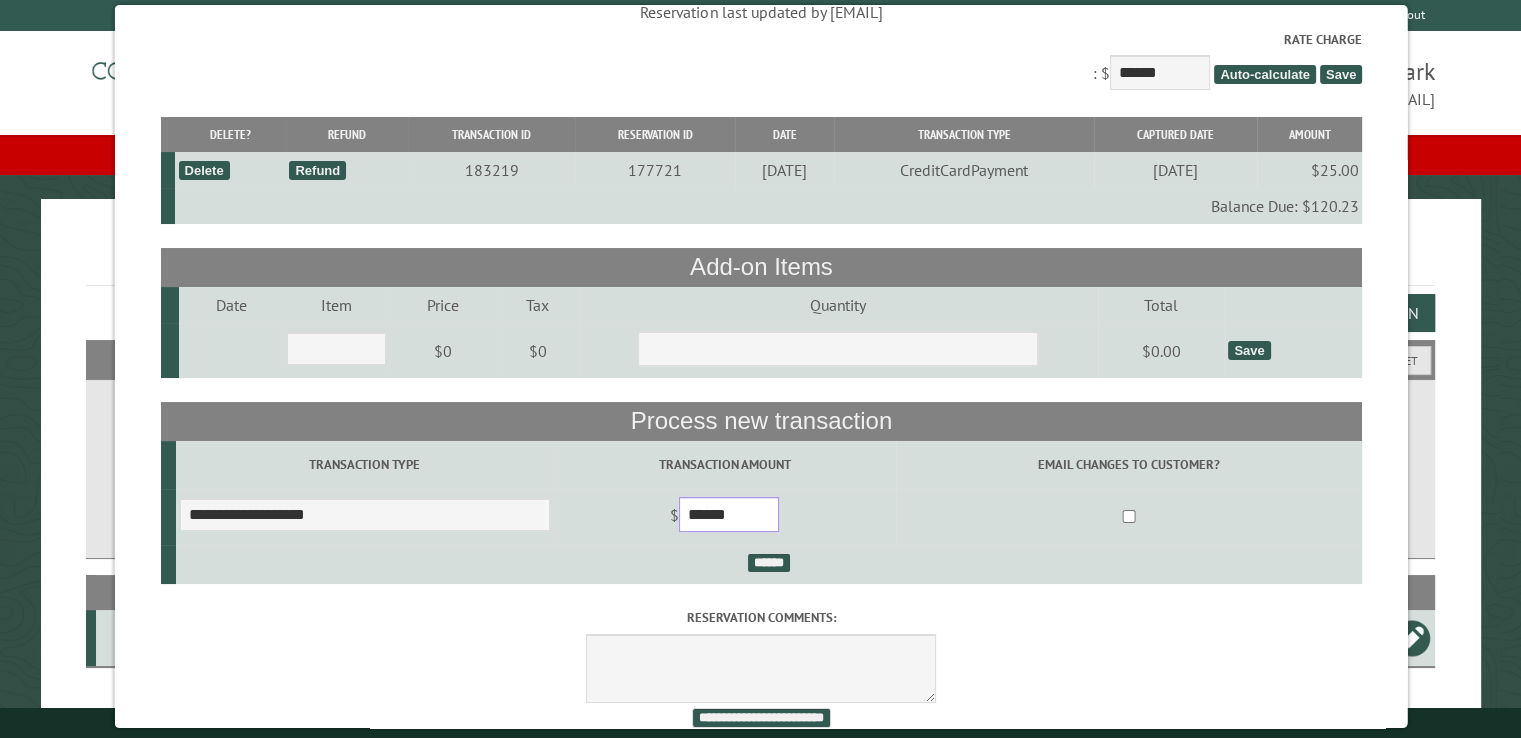 type on "******" 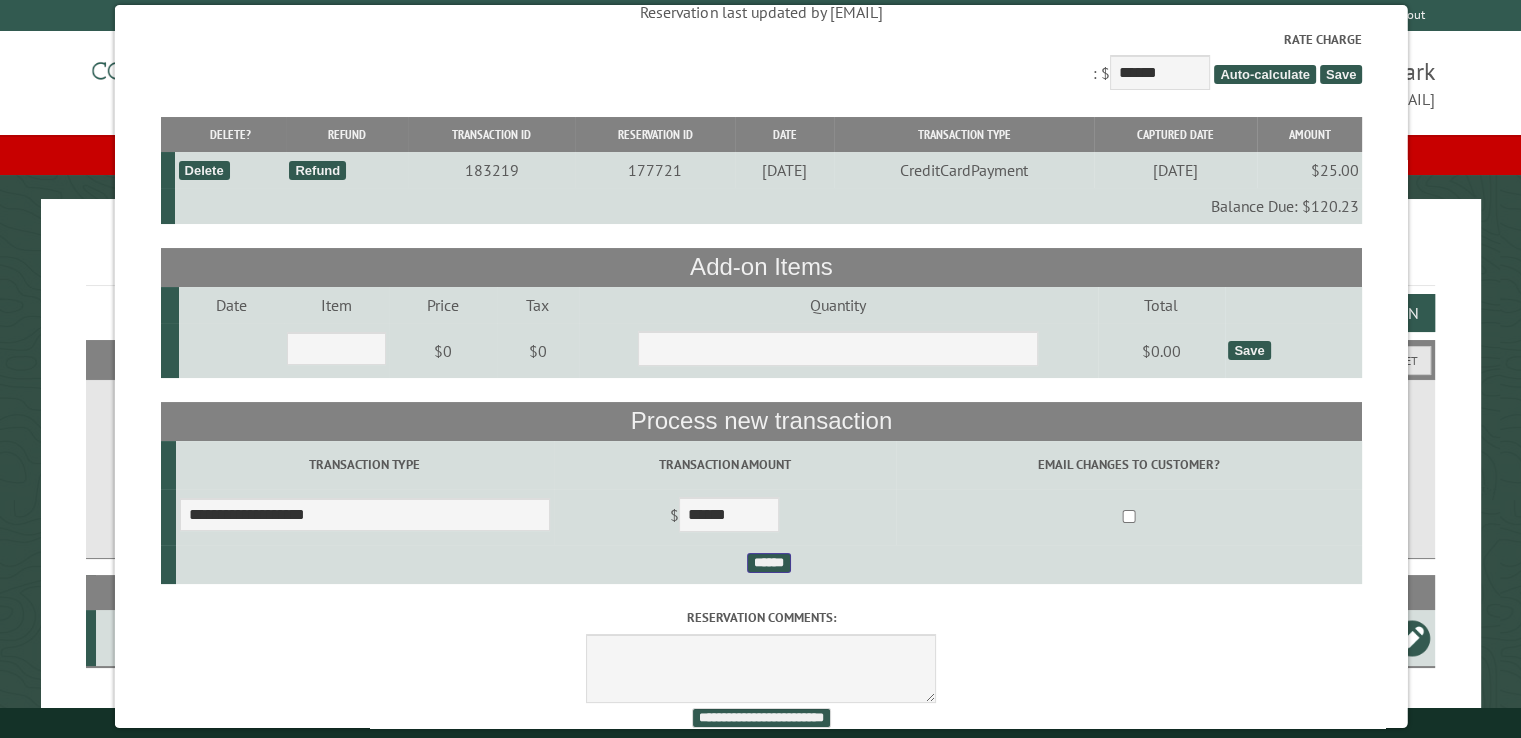 click on "******" at bounding box center (768, 563) 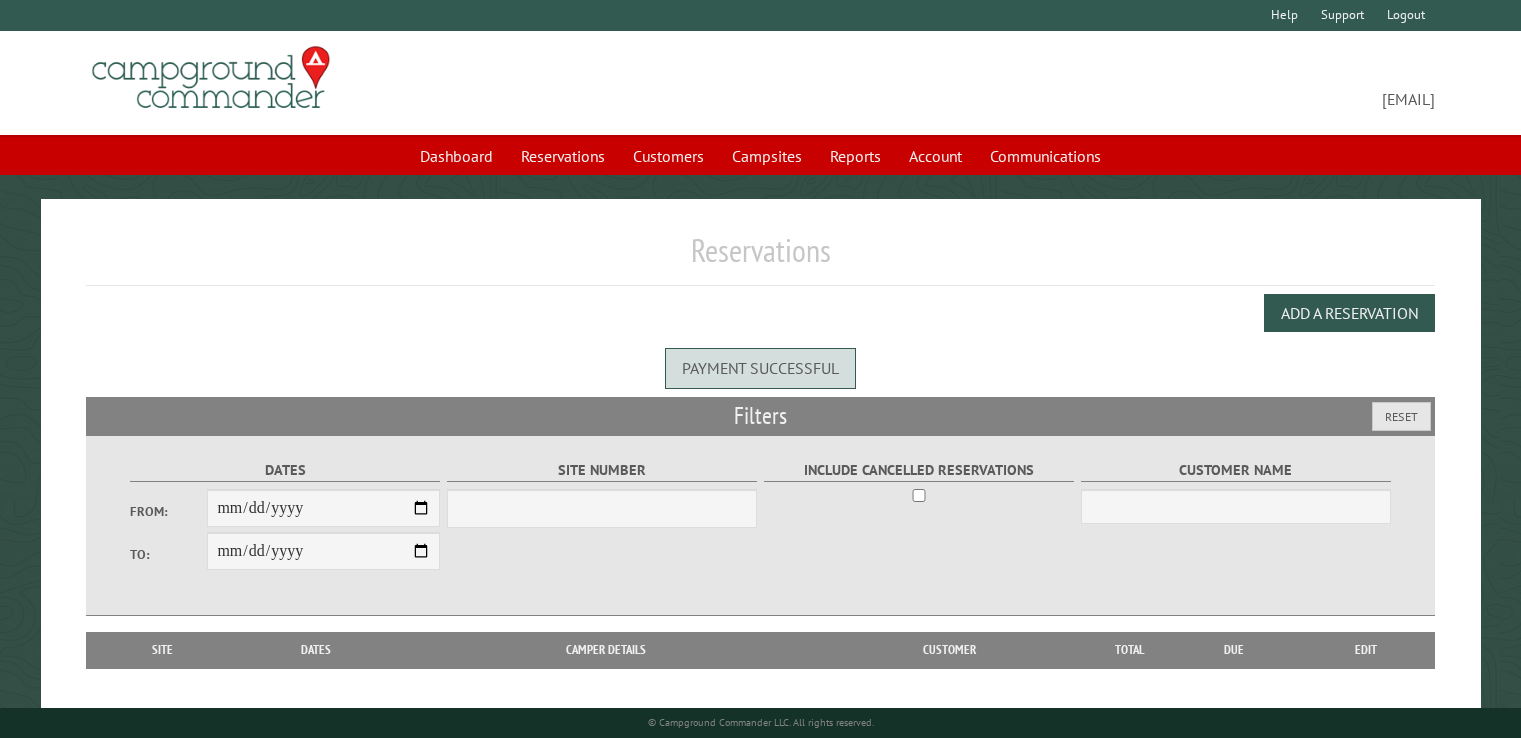 scroll, scrollTop: 0, scrollLeft: 0, axis: both 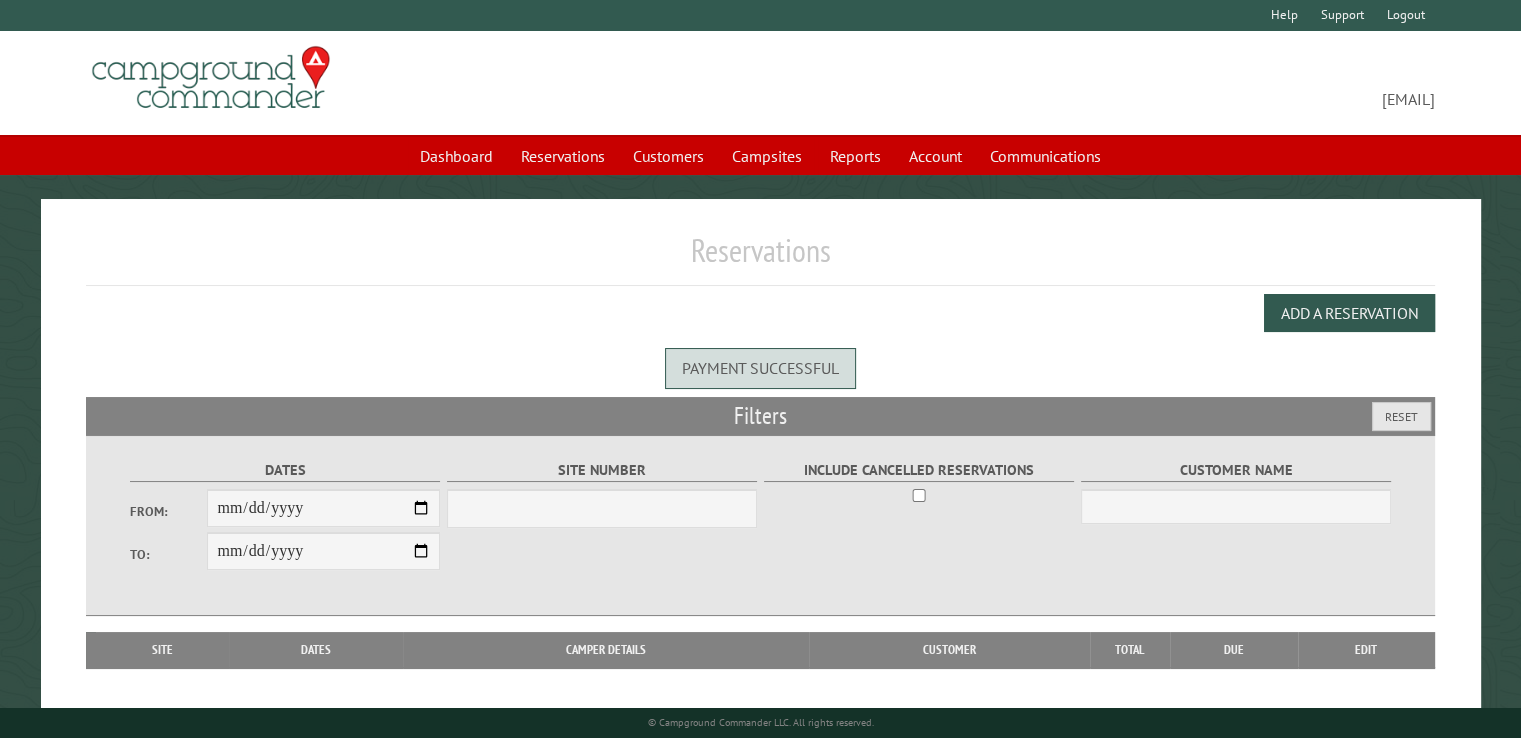 select on "***" 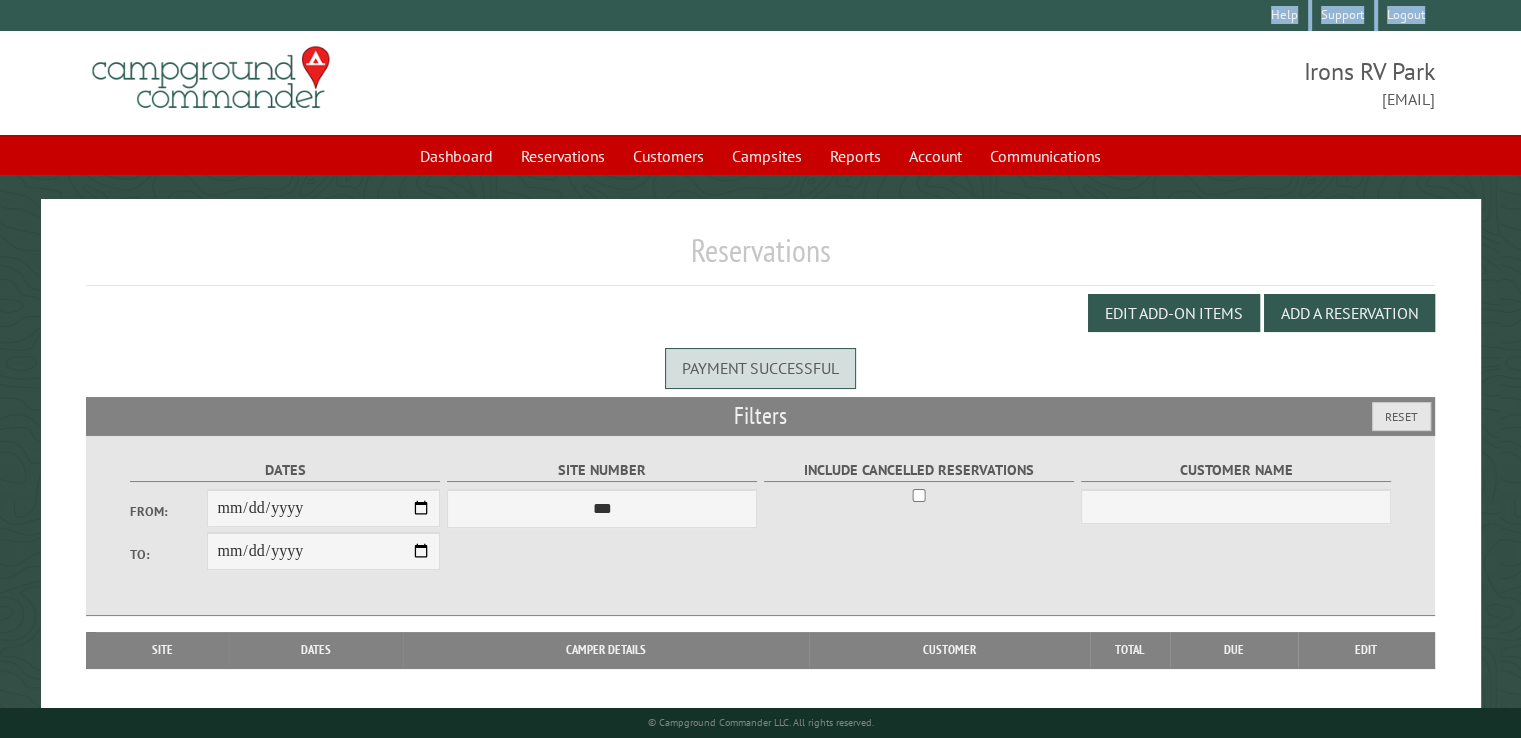 drag, startPoint x: 157, startPoint y: 61, endPoint x: 8, endPoint y: 72, distance: 149.40549 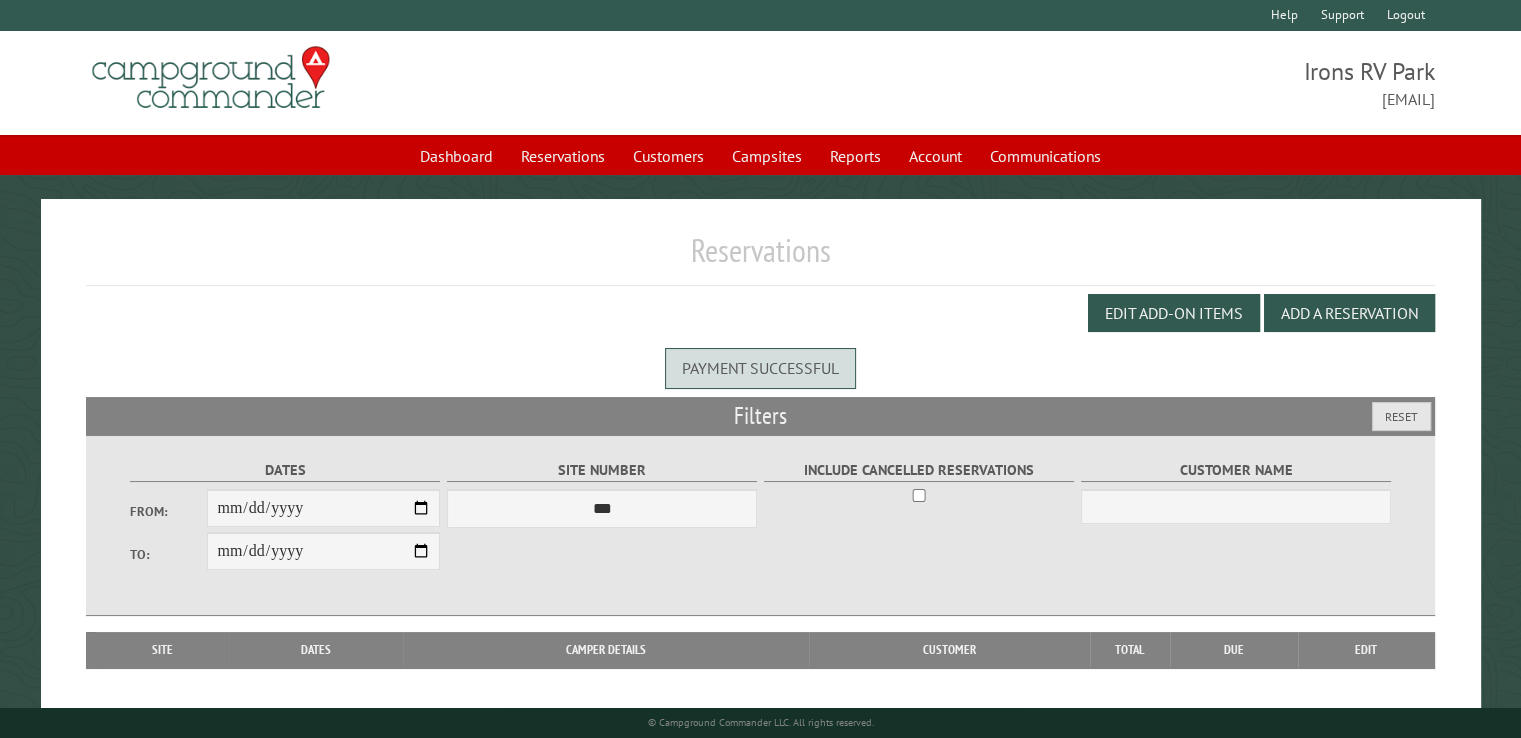 drag, startPoint x: 16, startPoint y: 183, endPoint x: 0, endPoint y: 153, distance: 34 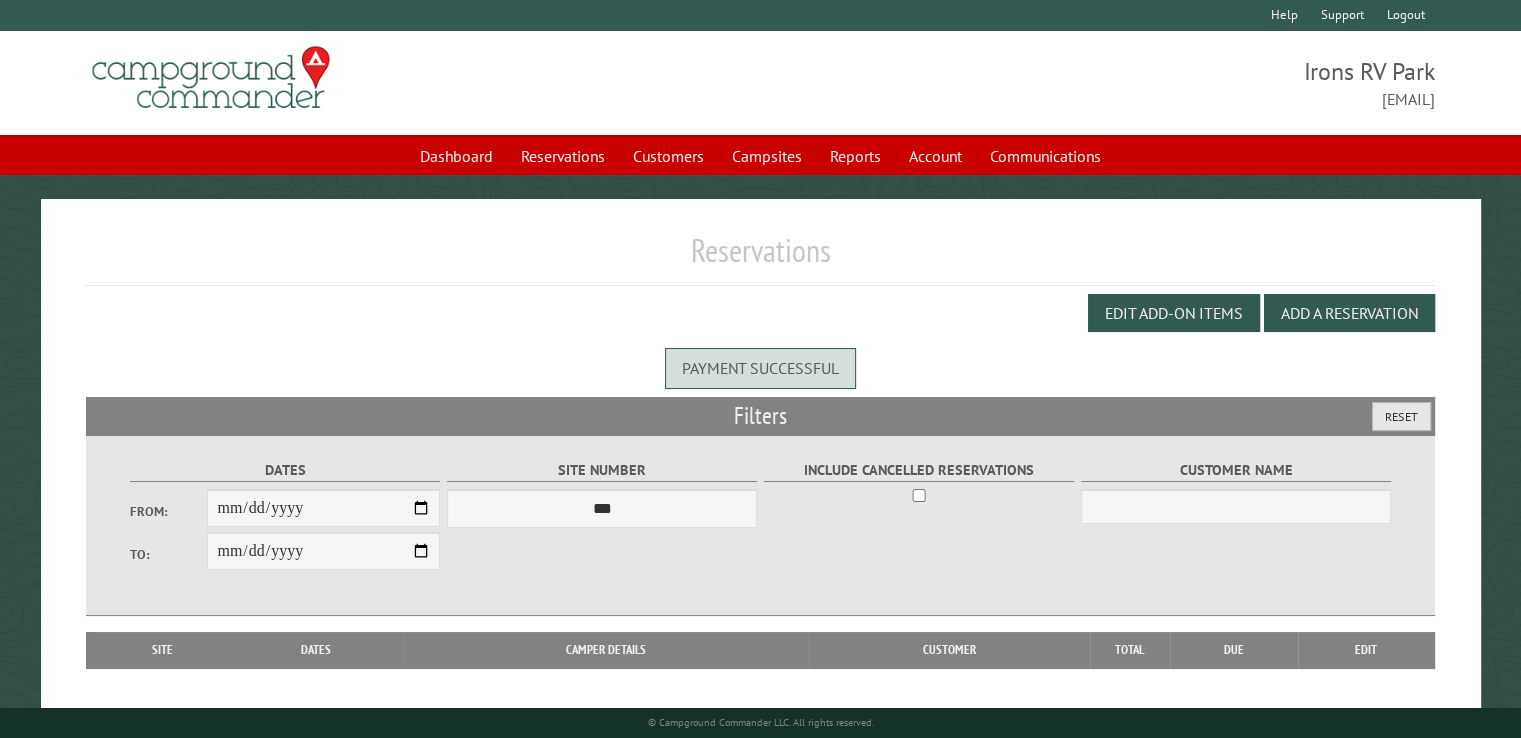 drag, startPoint x: 1402, startPoint y: 422, endPoint x: 1360, endPoint y: 407, distance: 44.598206 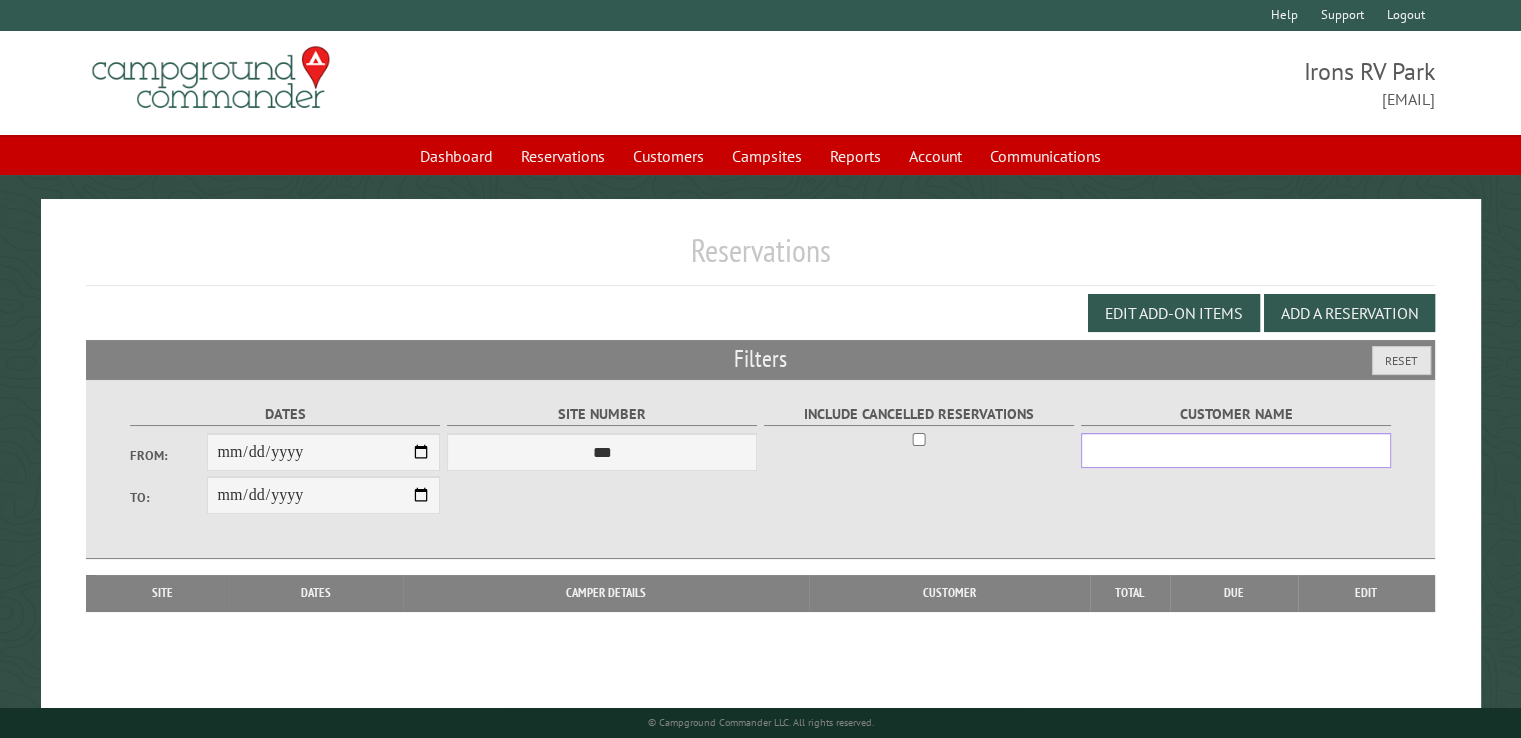 click on "Customer Name" at bounding box center [1236, 450] 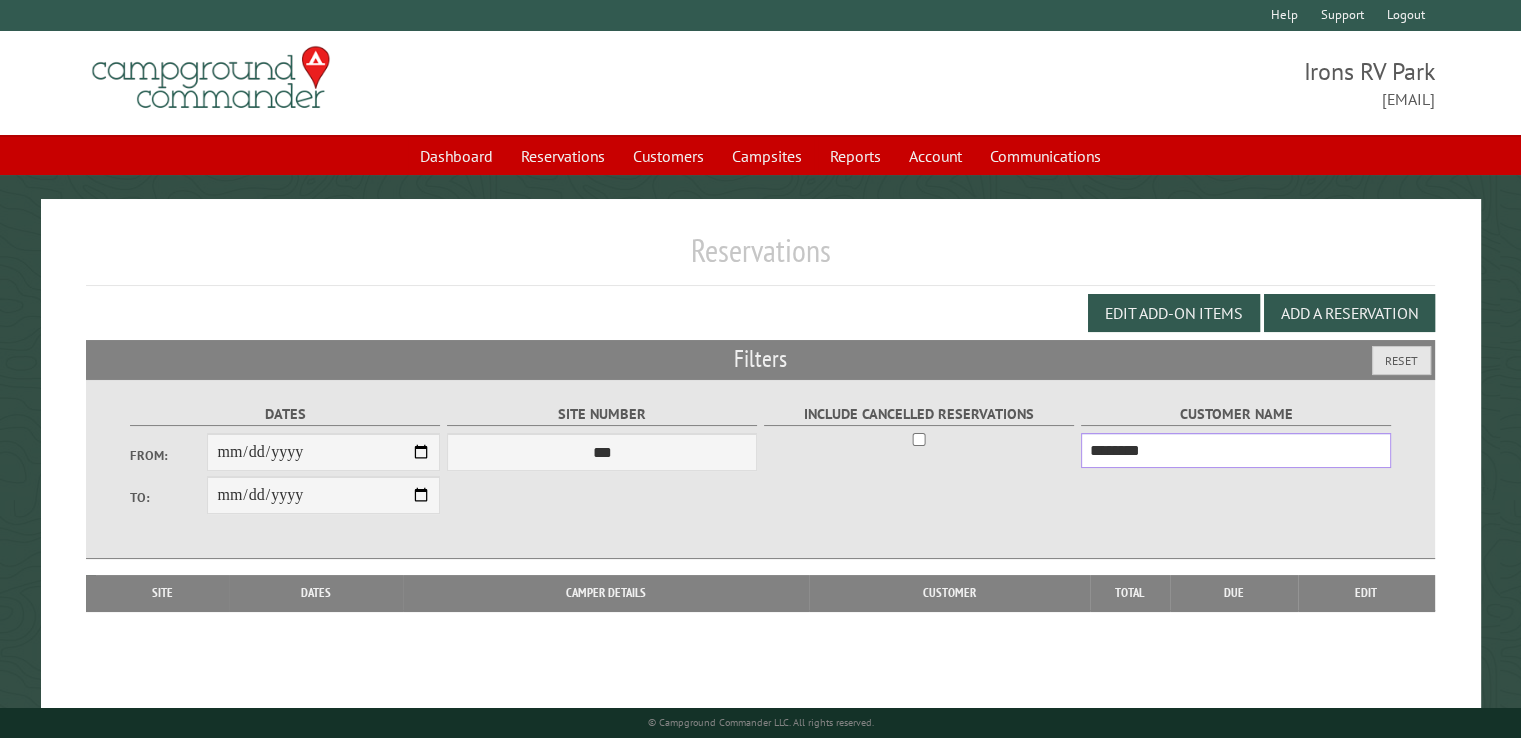 type on "********" 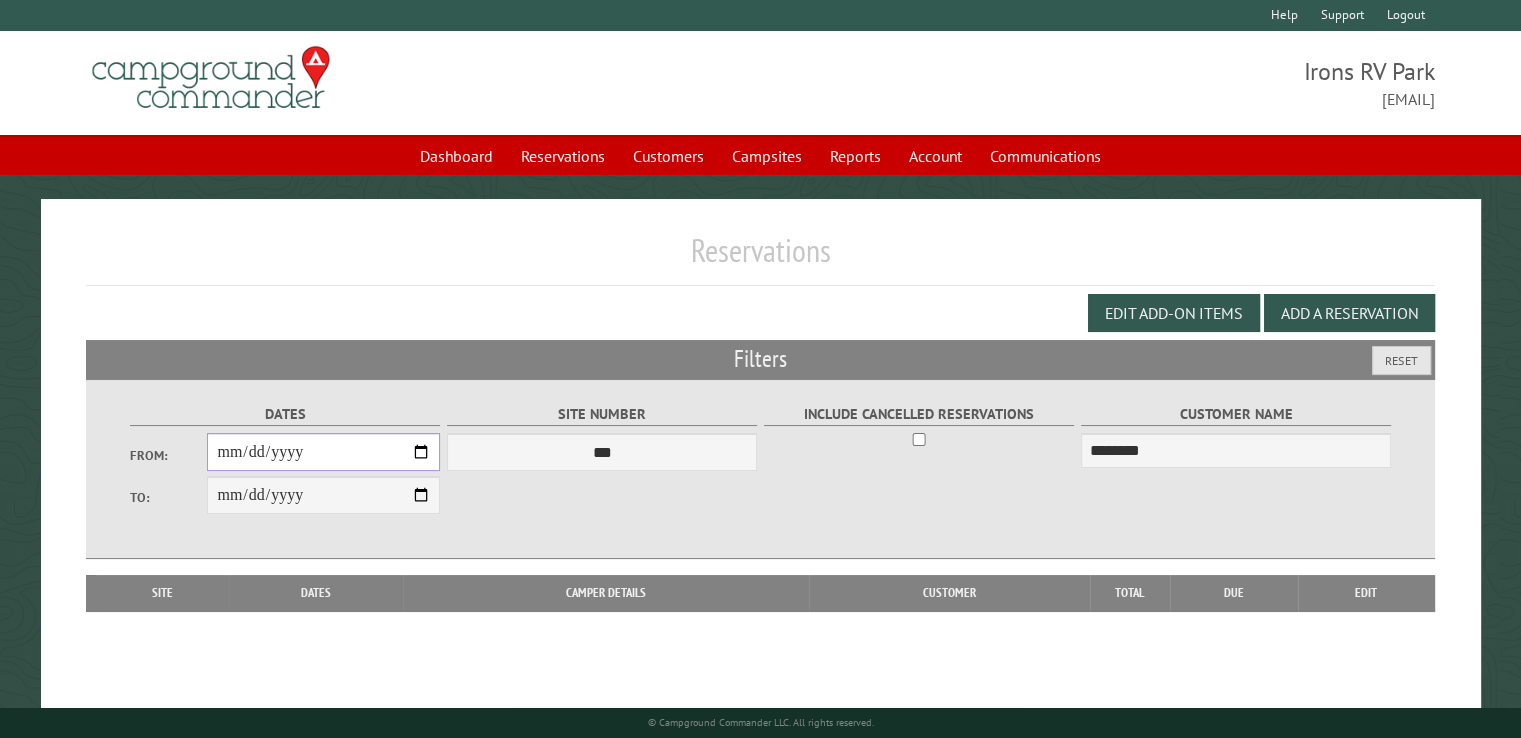 click on "From:" at bounding box center (323, 452) 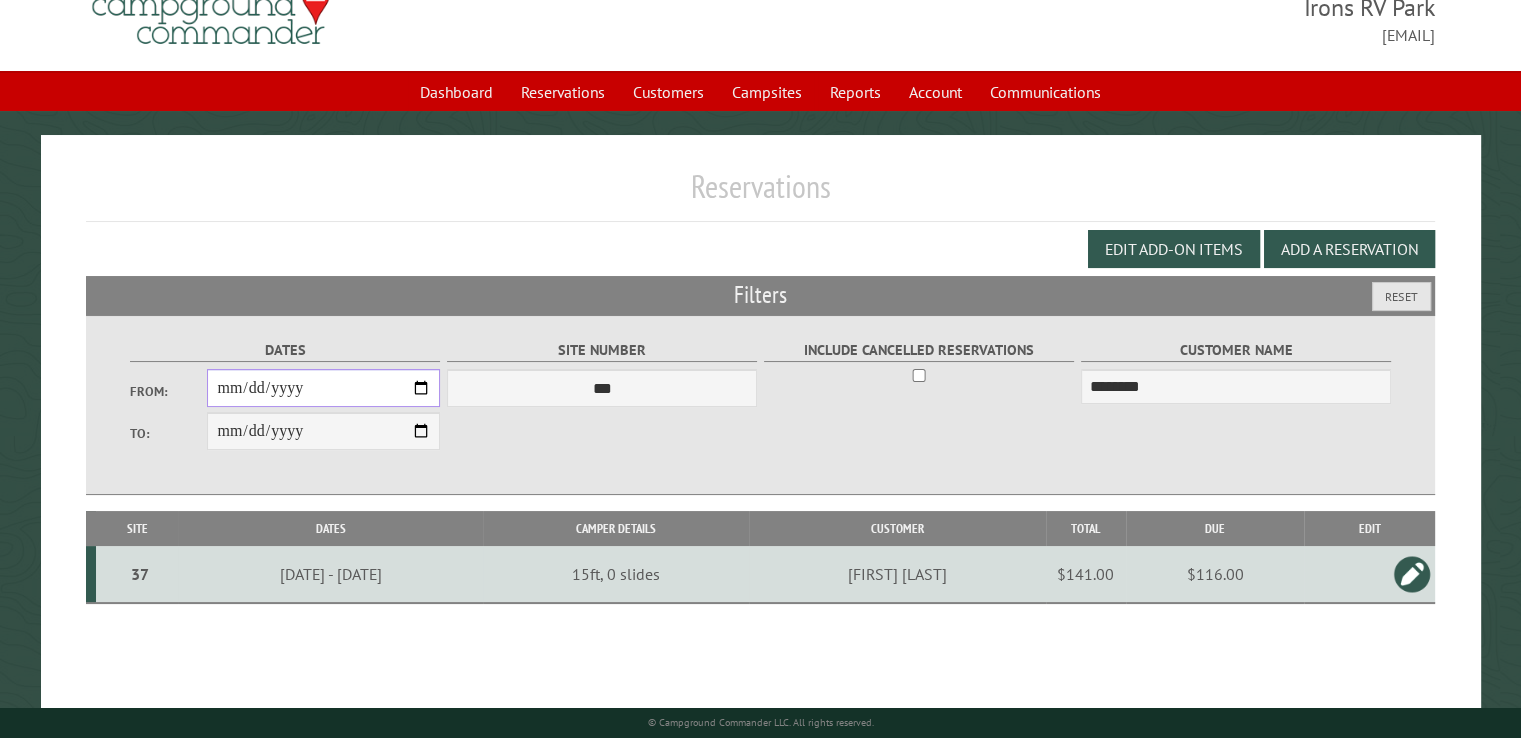 scroll, scrollTop: 99, scrollLeft: 0, axis: vertical 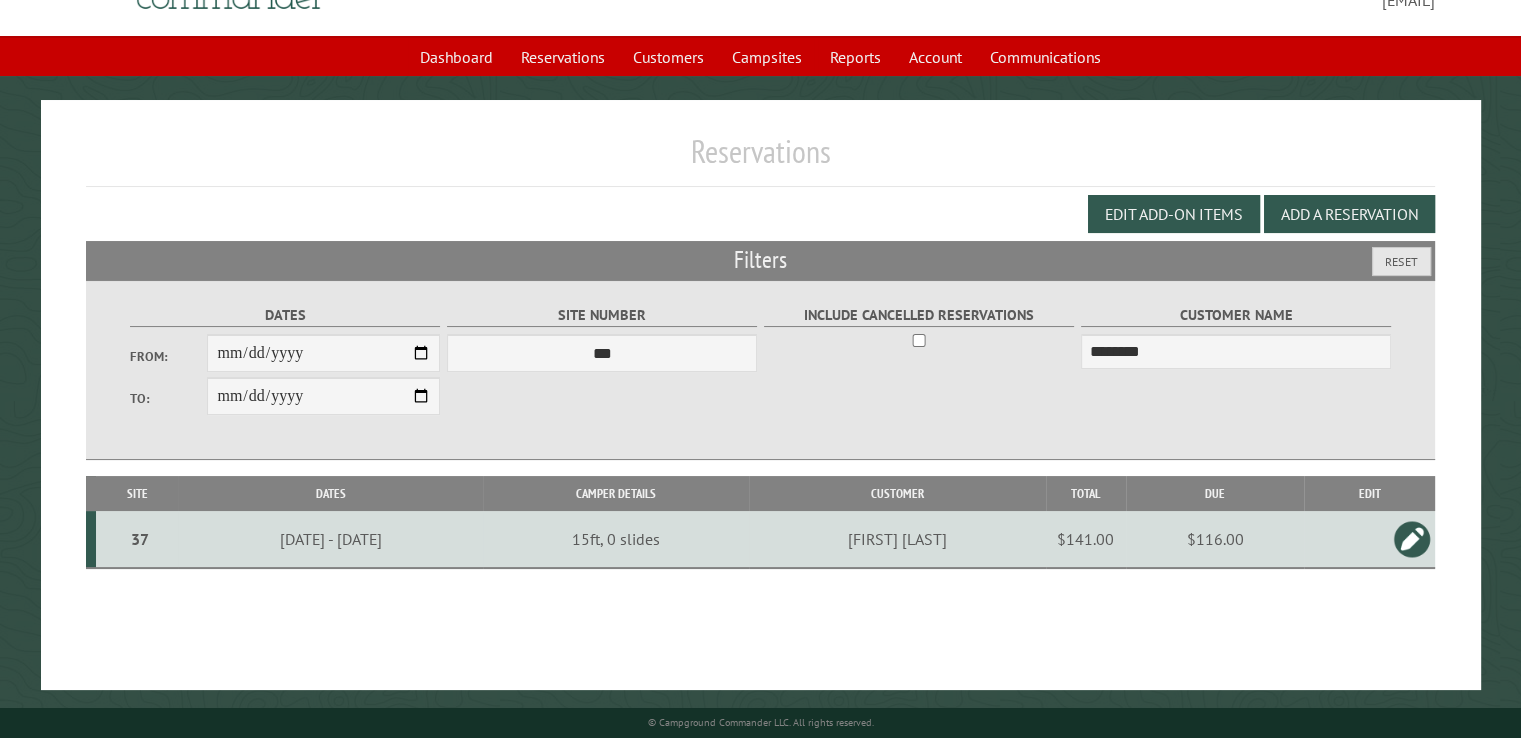drag, startPoint x: 1244, startPoint y: 546, endPoint x: 1221, endPoint y: 535, distance: 25.495098 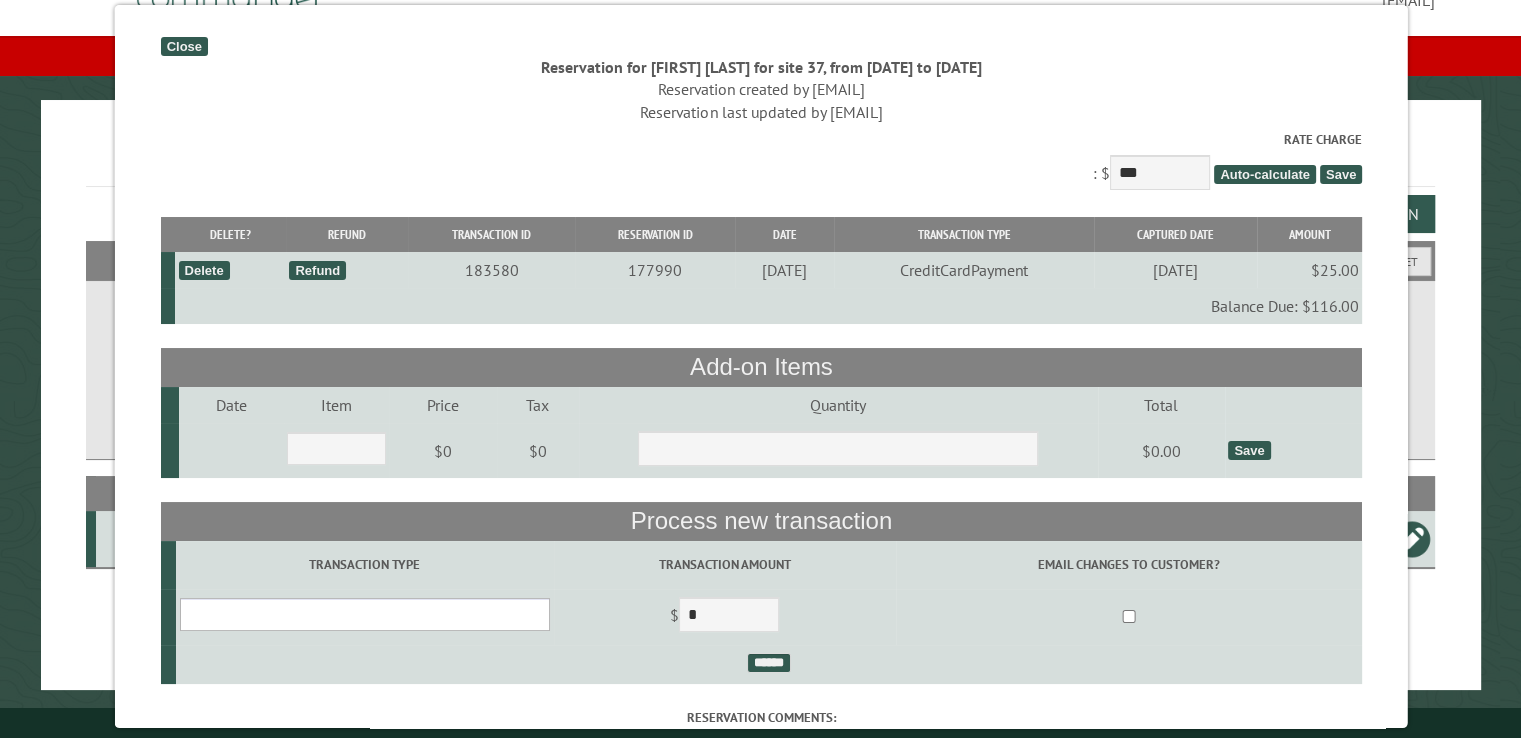 click on "**********" at bounding box center (364, 614) 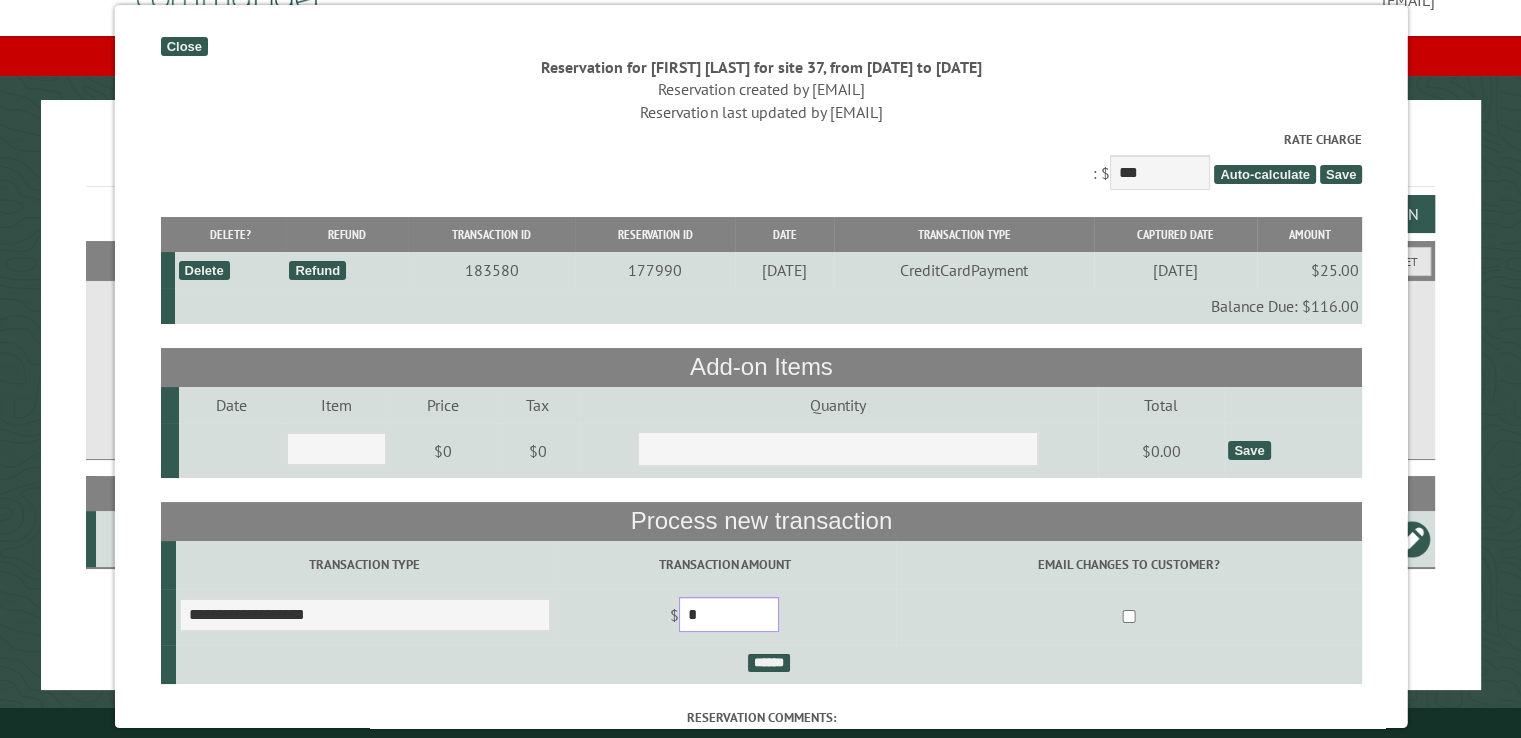 click on "*" at bounding box center (728, 614) 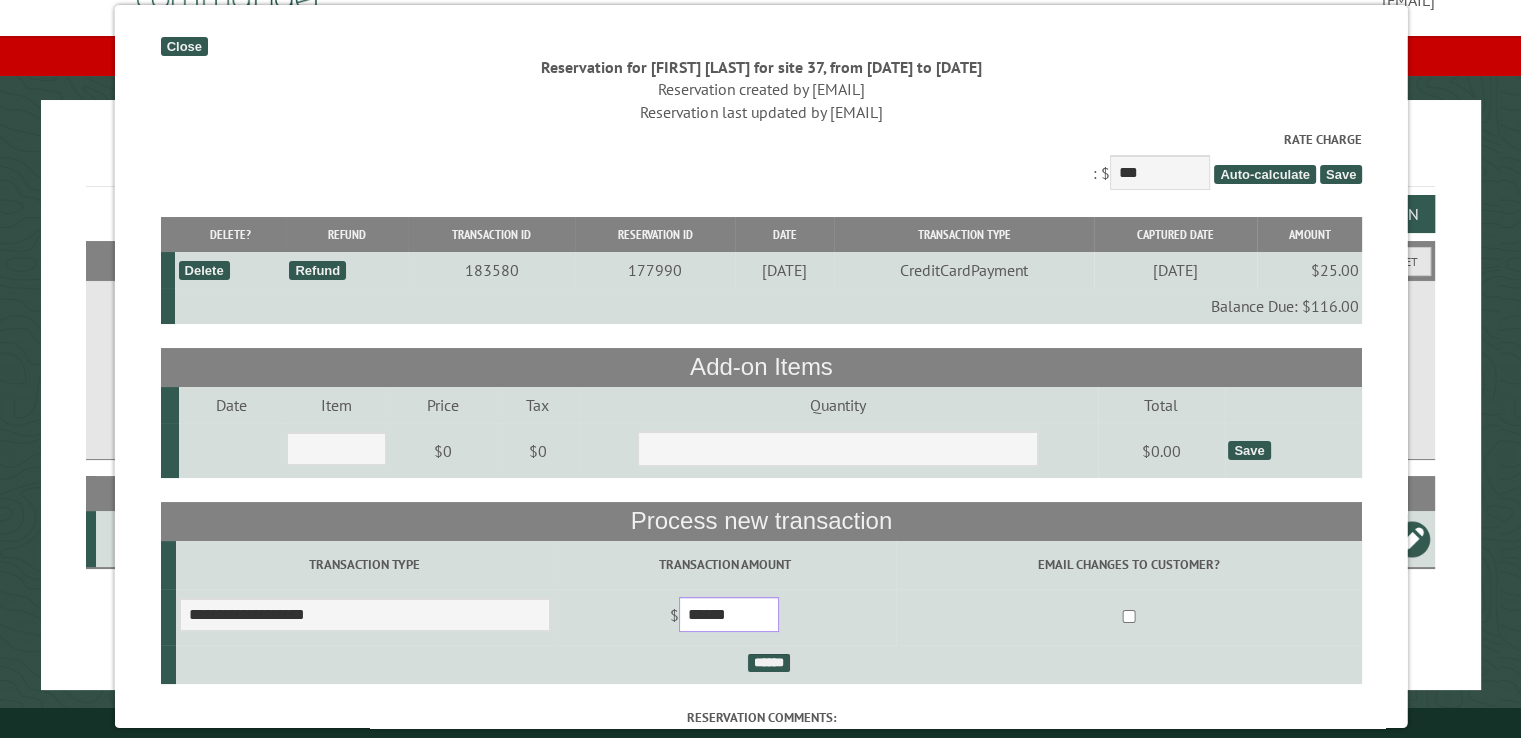type on "******" 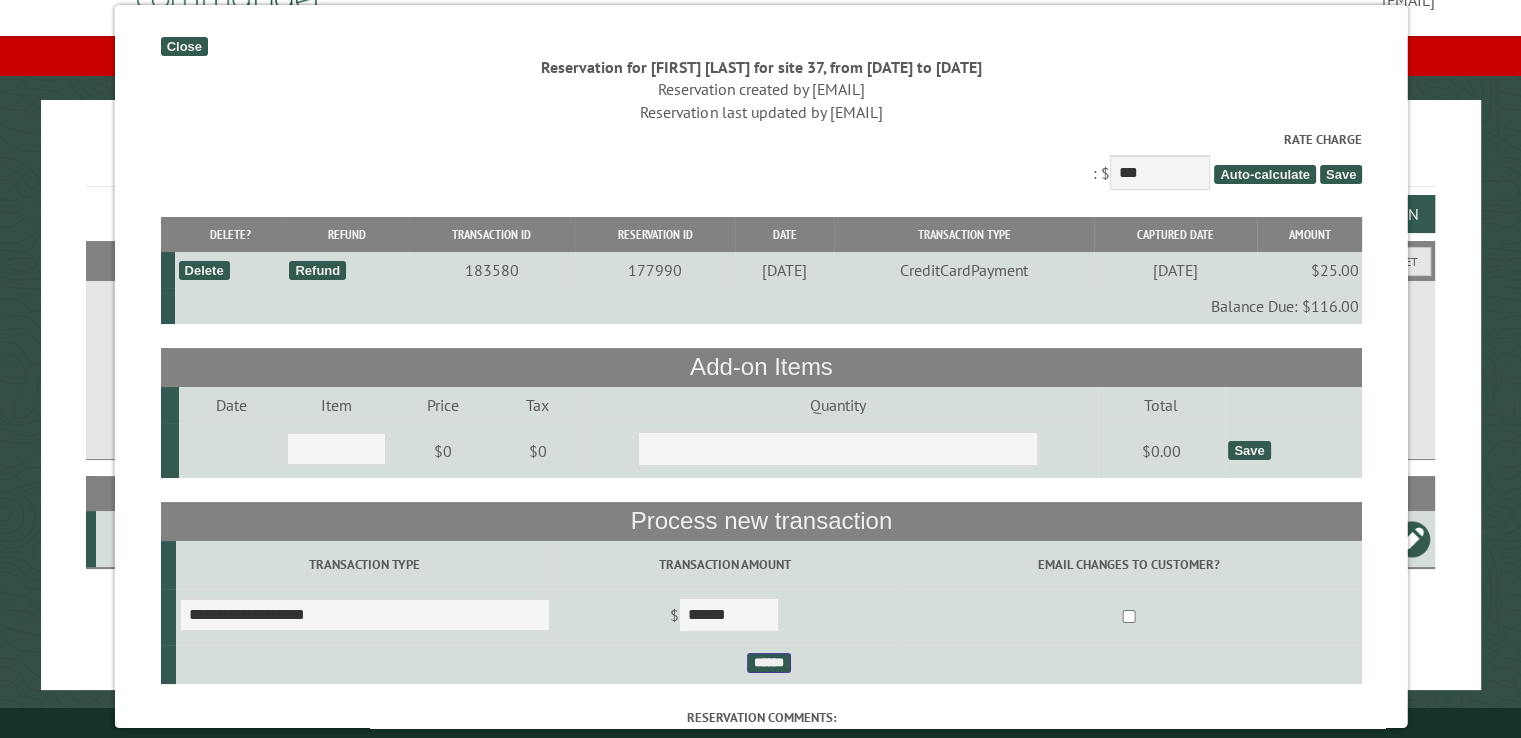 click on "******" at bounding box center [768, 663] 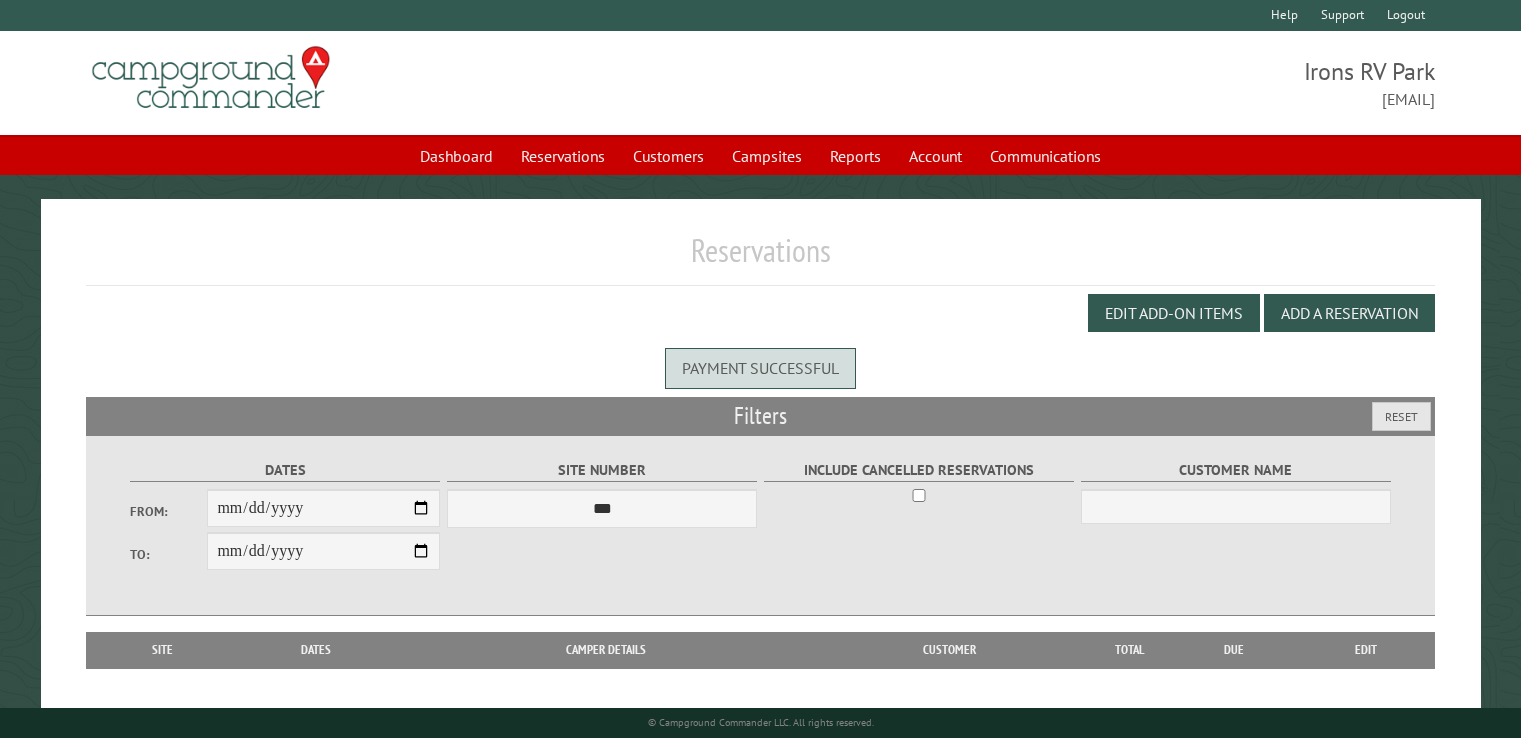 scroll, scrollTop: 0, scrollLeft: 0, axis: both 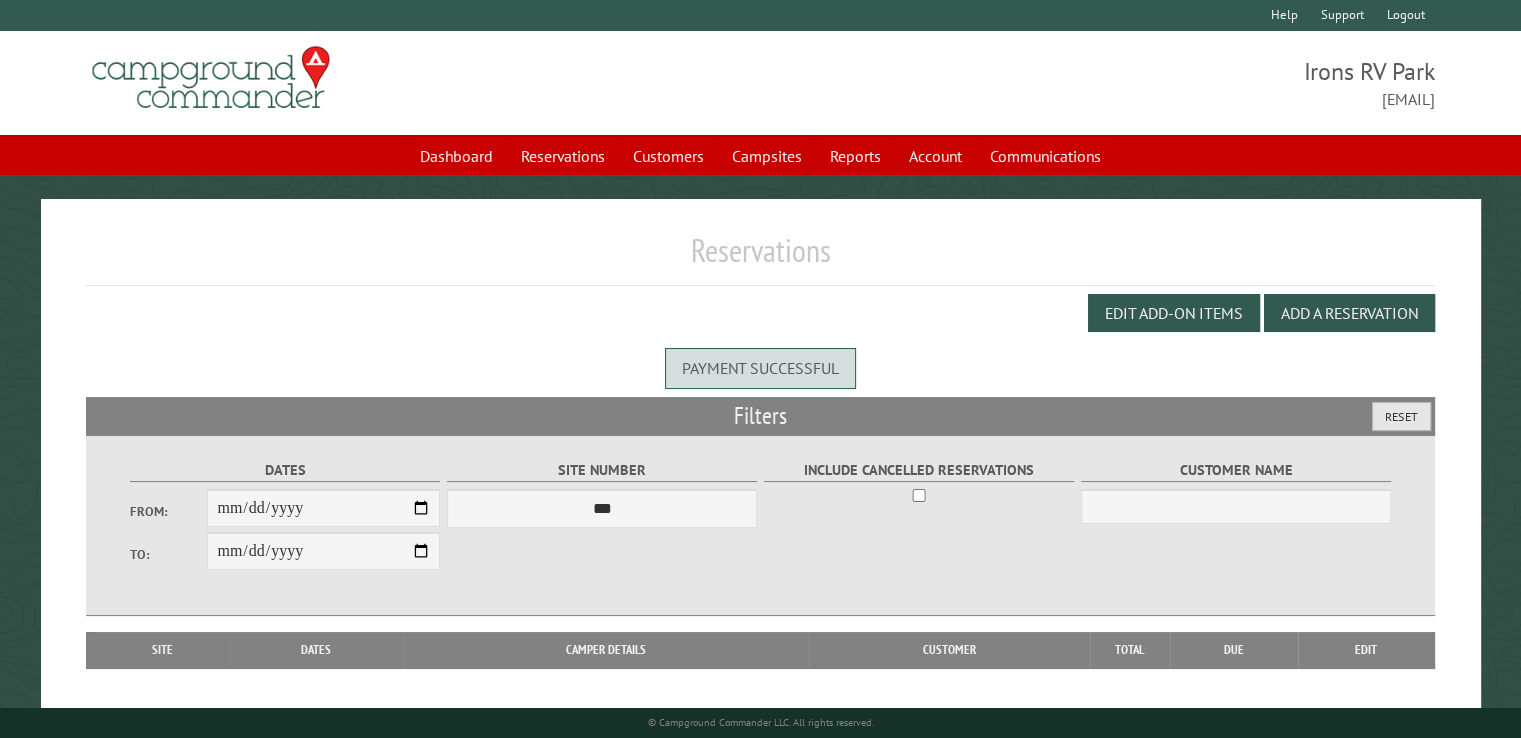 click on "Reset" at bounding box center [1401, 416] 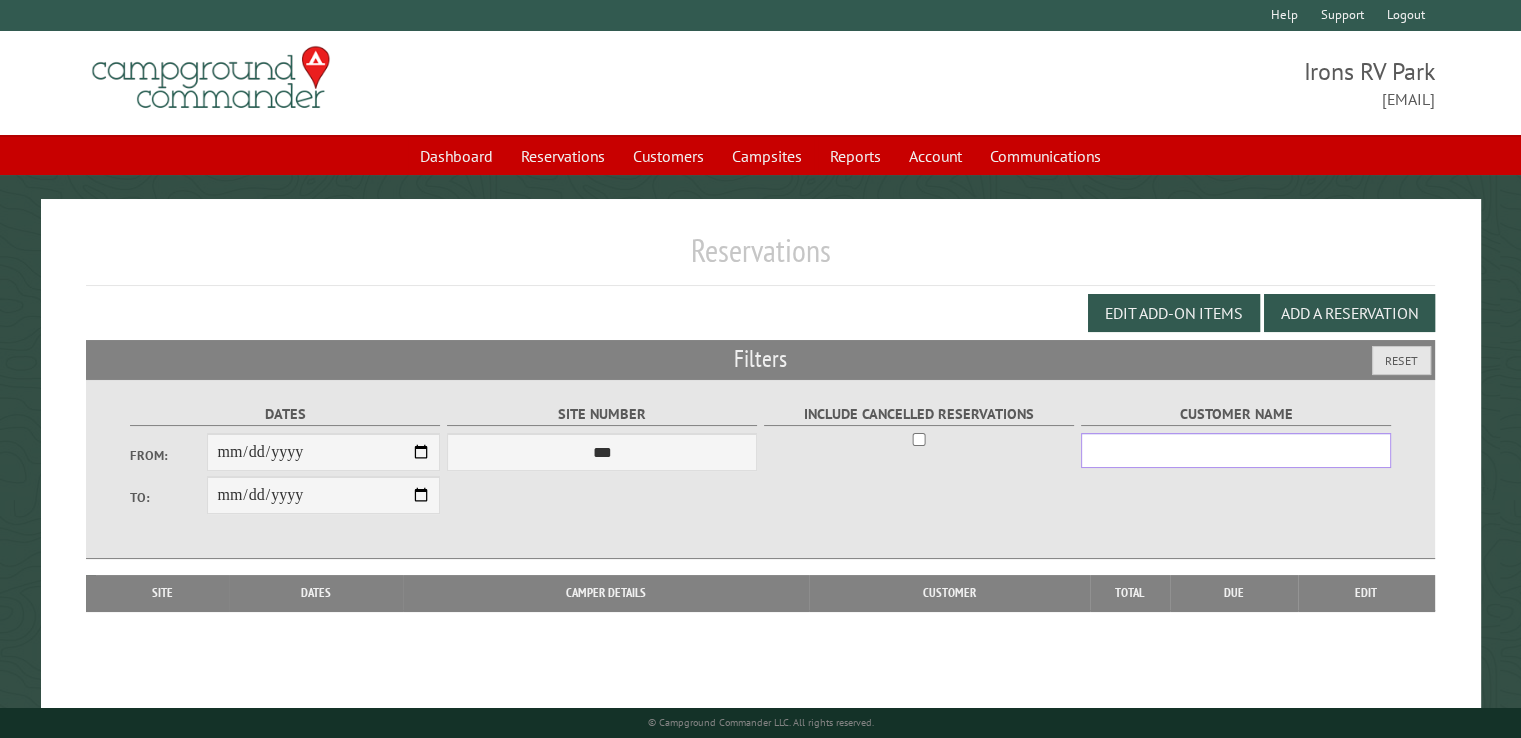 click on "Customer Name" at bounding box center (1236, 450) 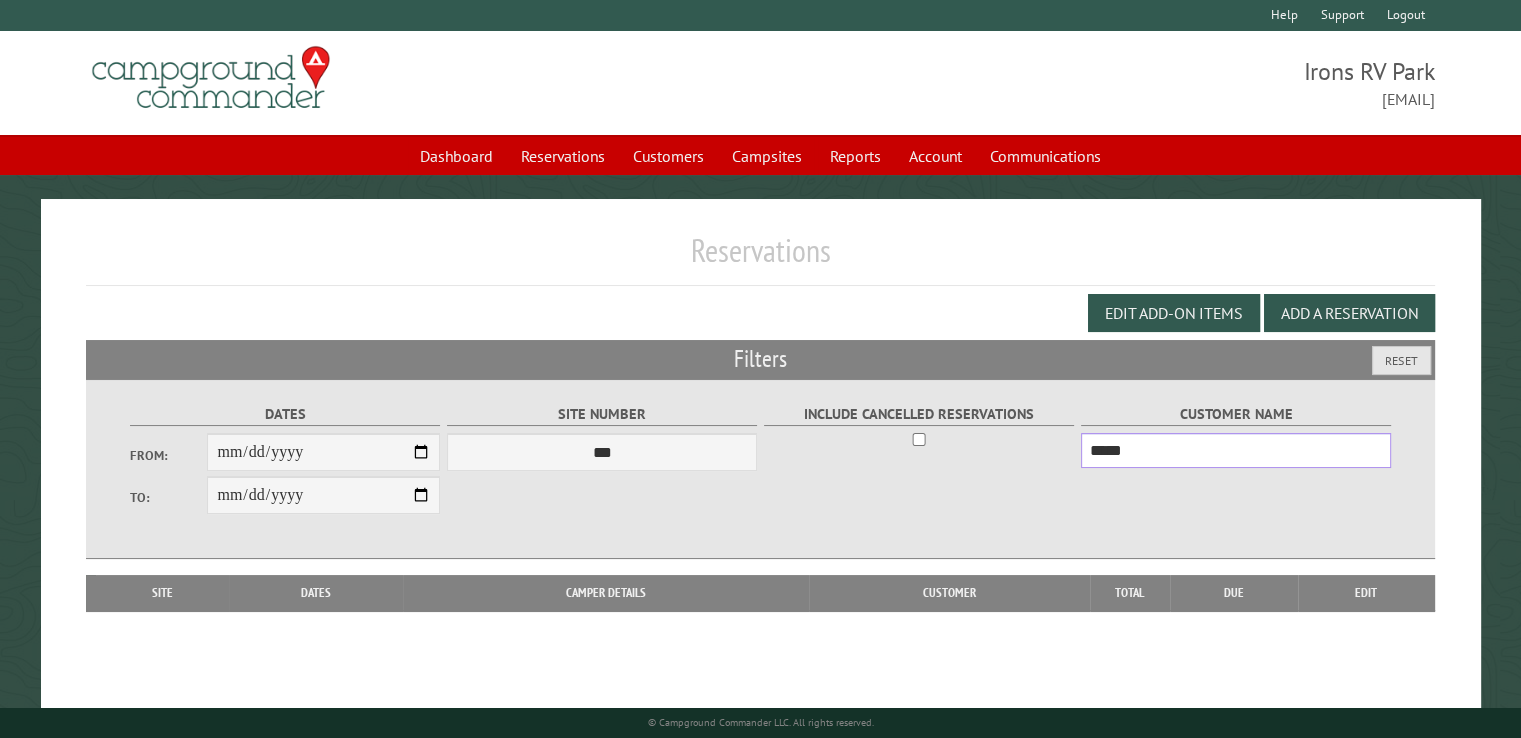 type on "*****" 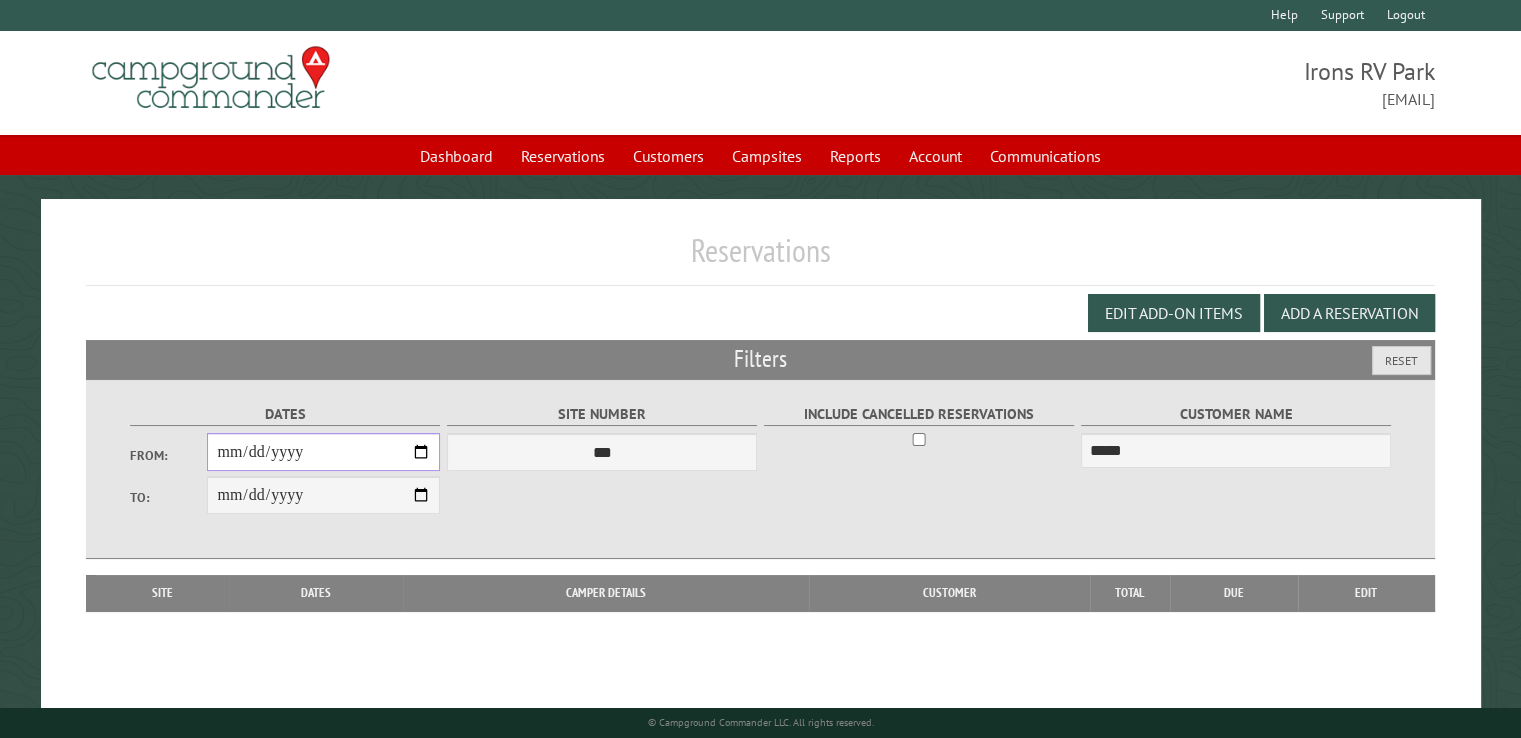 click on "From:" at bounding box center (323, 452) 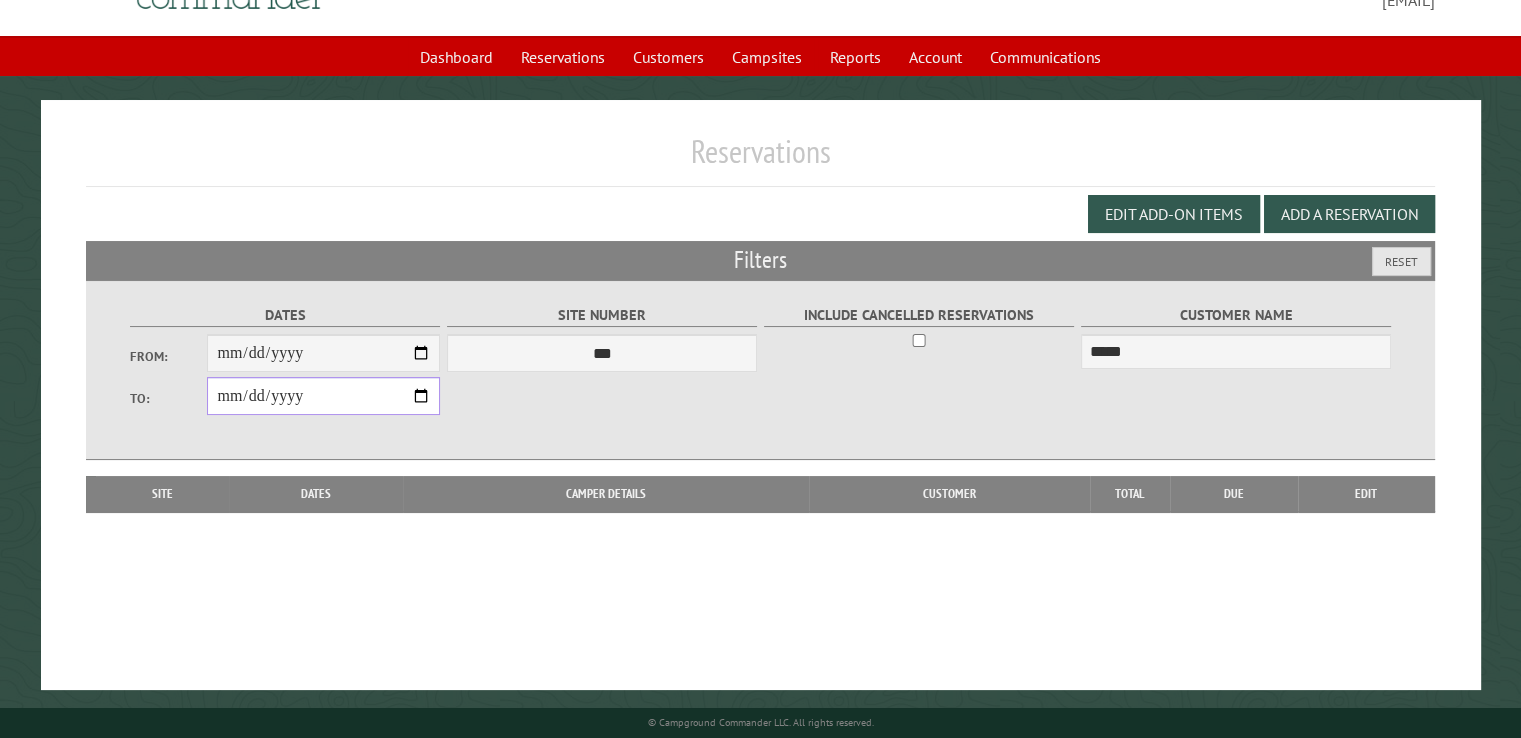click on "**********" at bounding box center (323, 396) 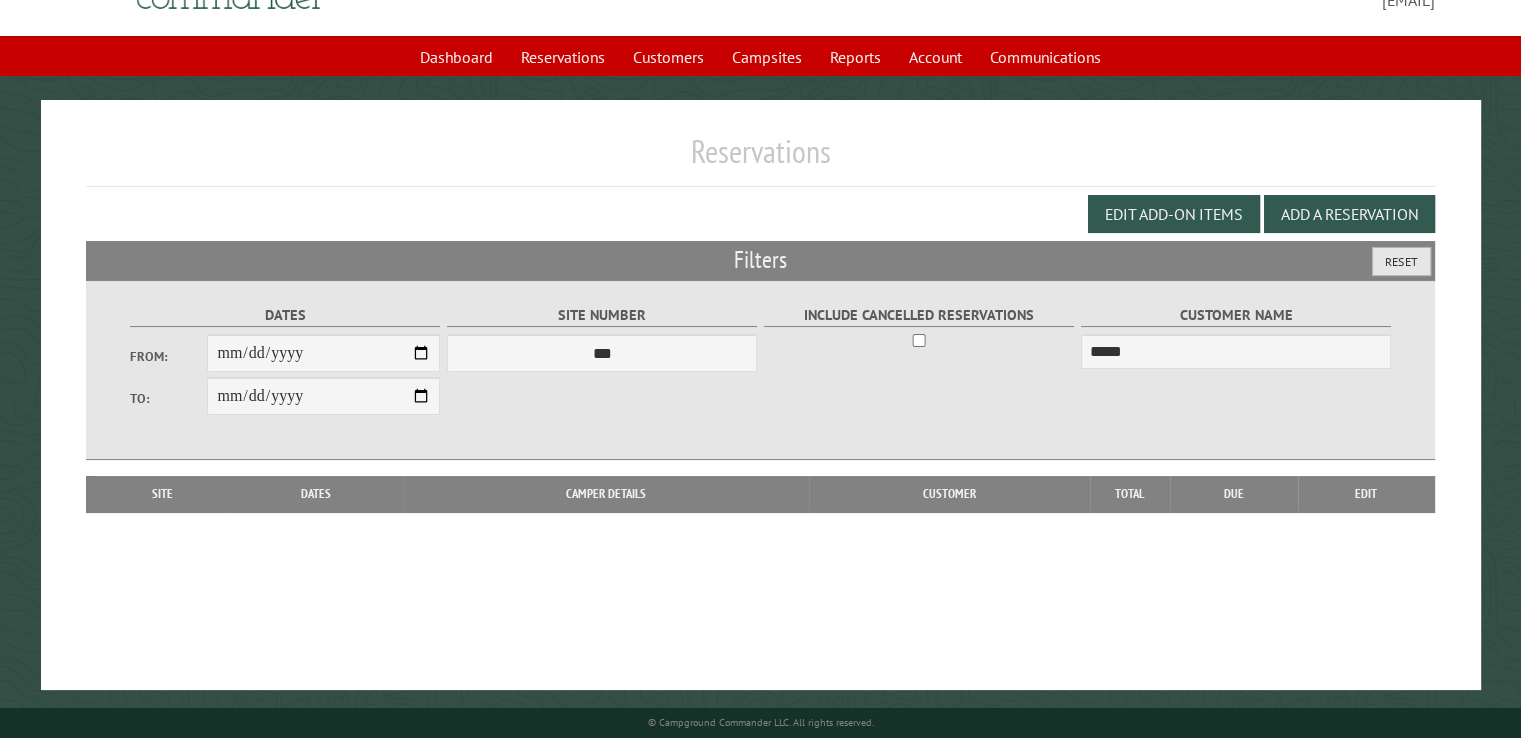 click on "Reset" at bounding box center (1401, 261) 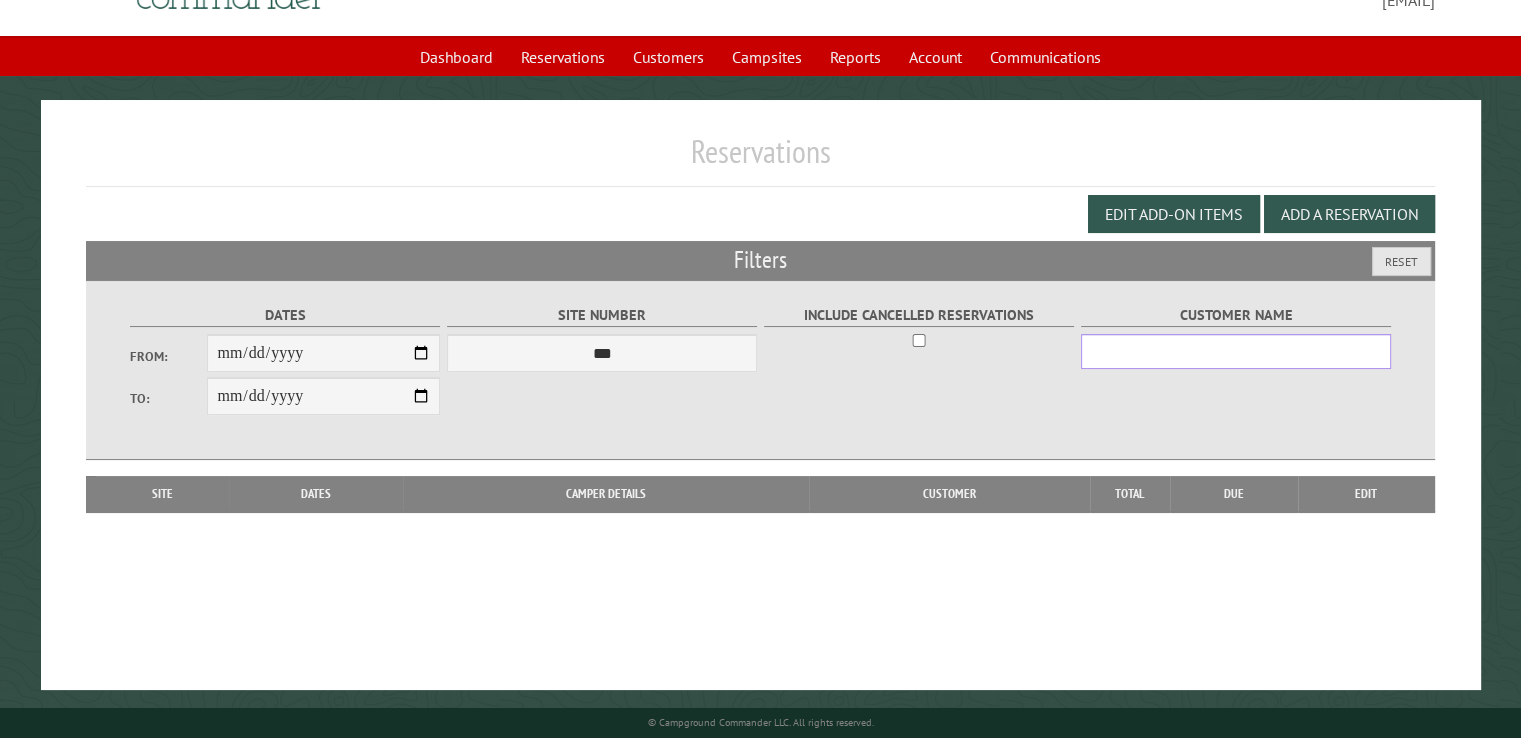 click on "Customer Name" at bounding box center (1236, 351) 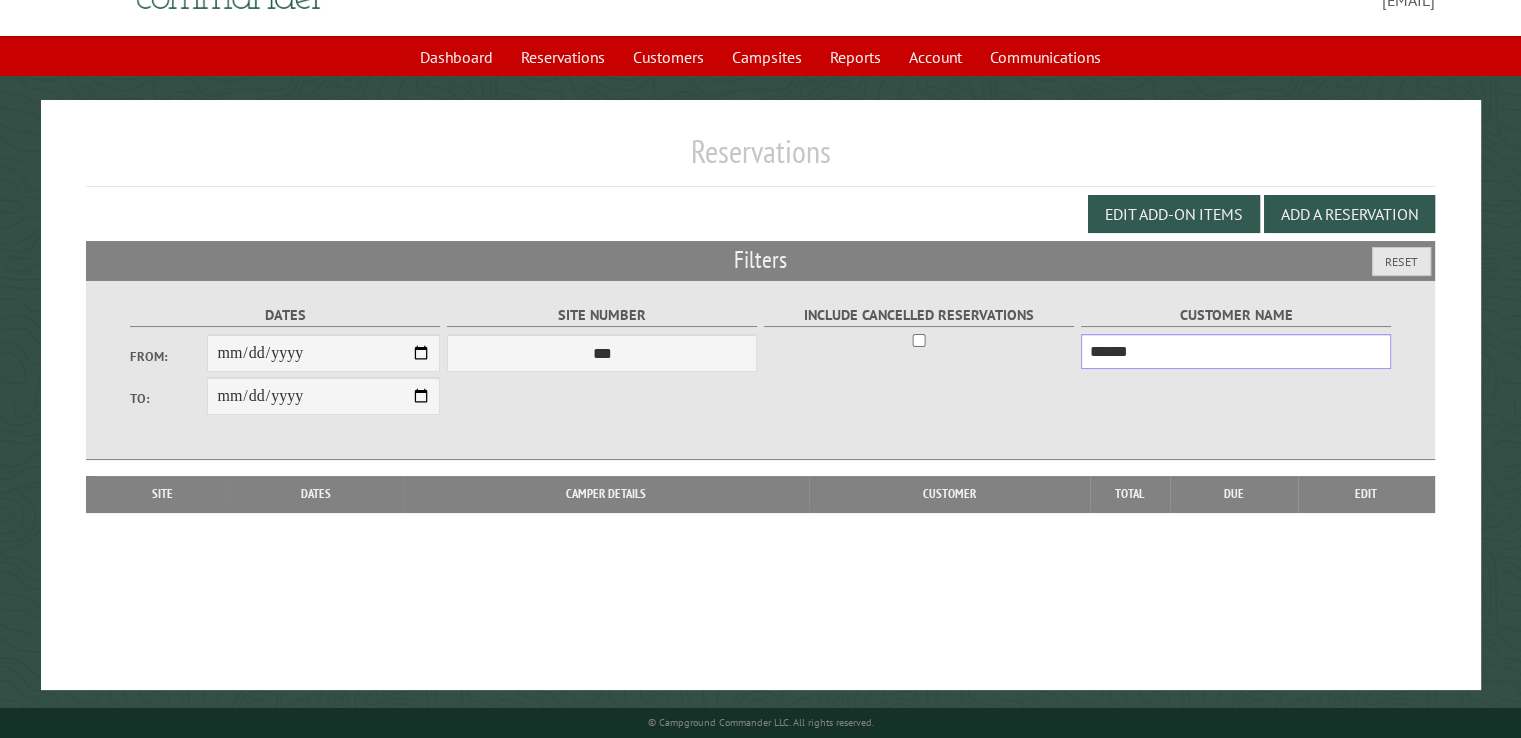 type on "*****" 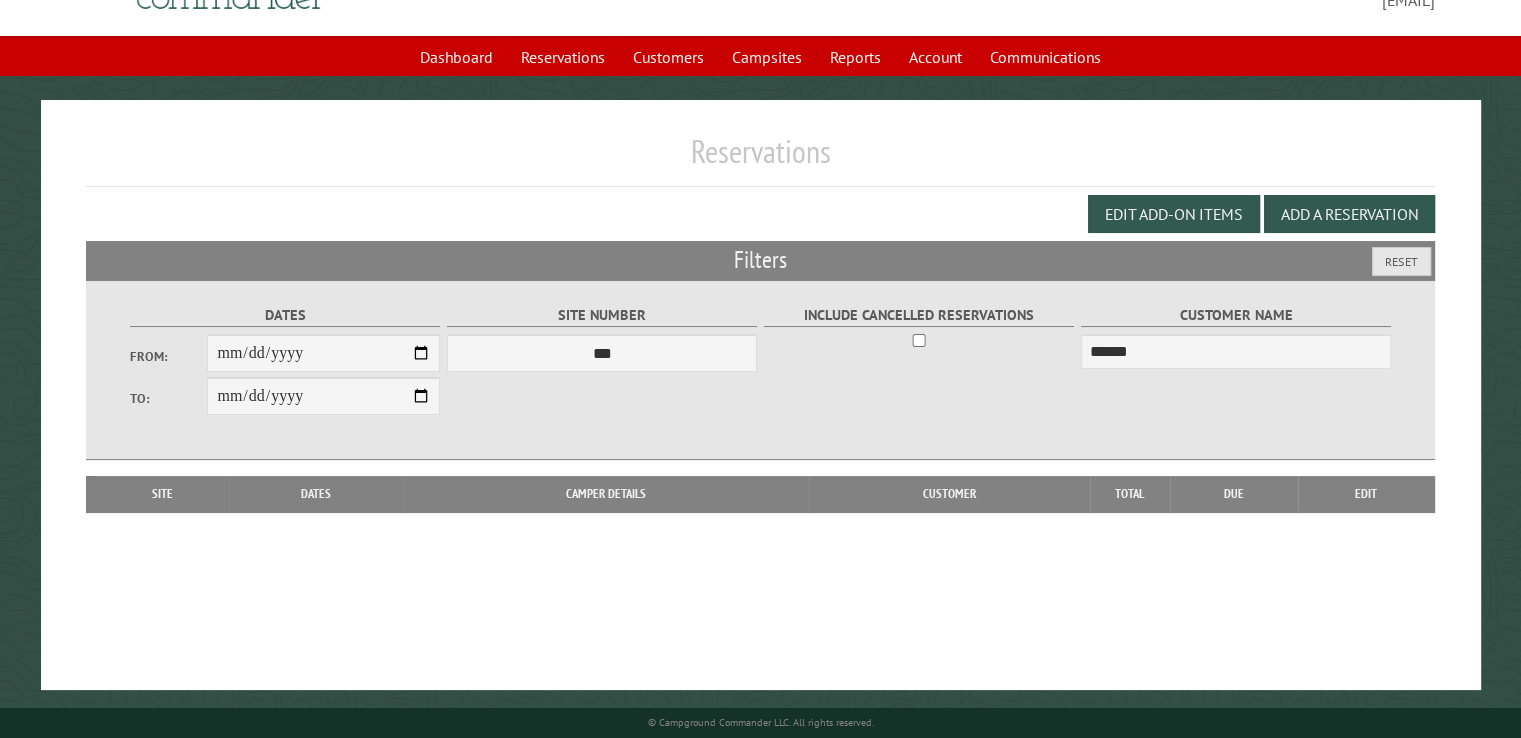 click on "**********" at bounding box center [761, 395] 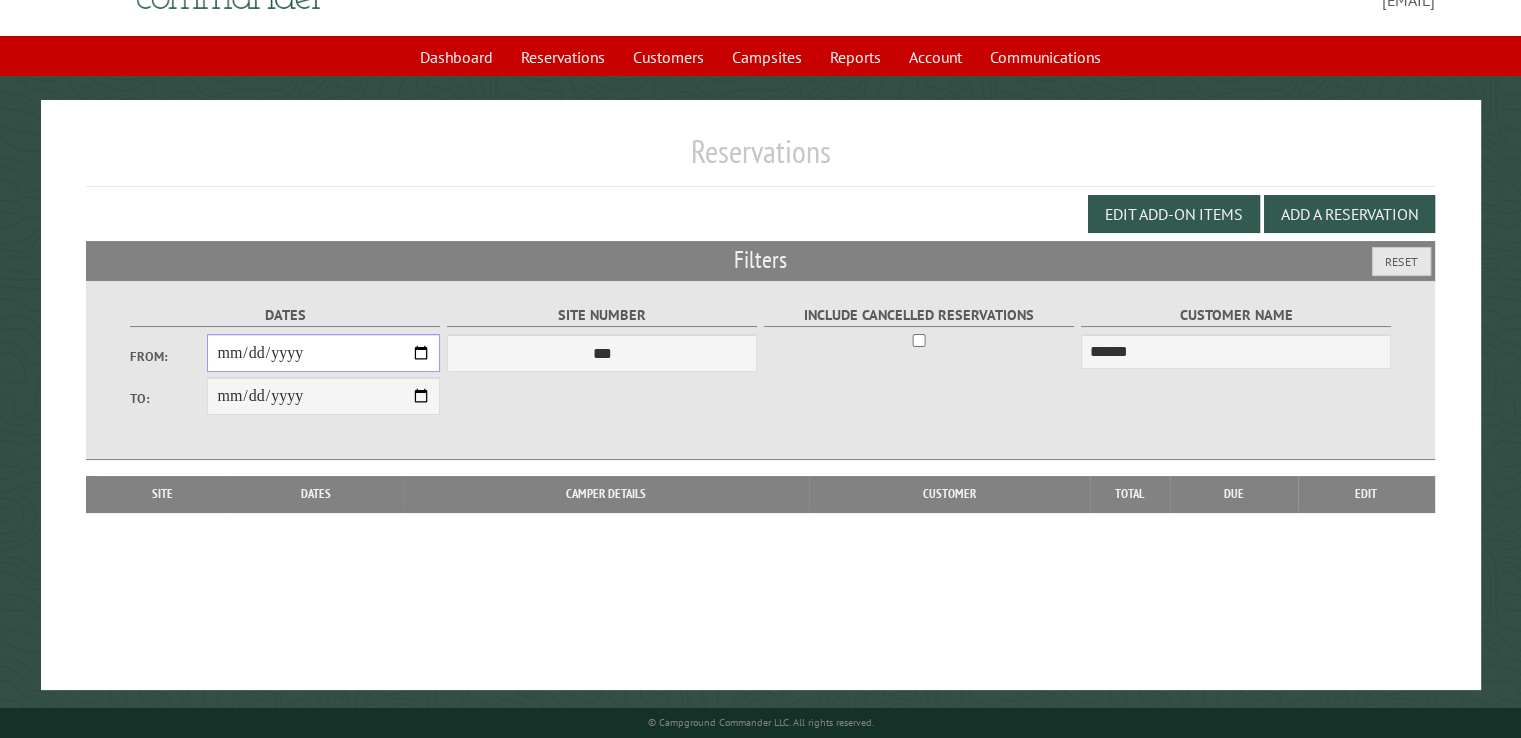 click on "From:" at bounding box center [323, 353] 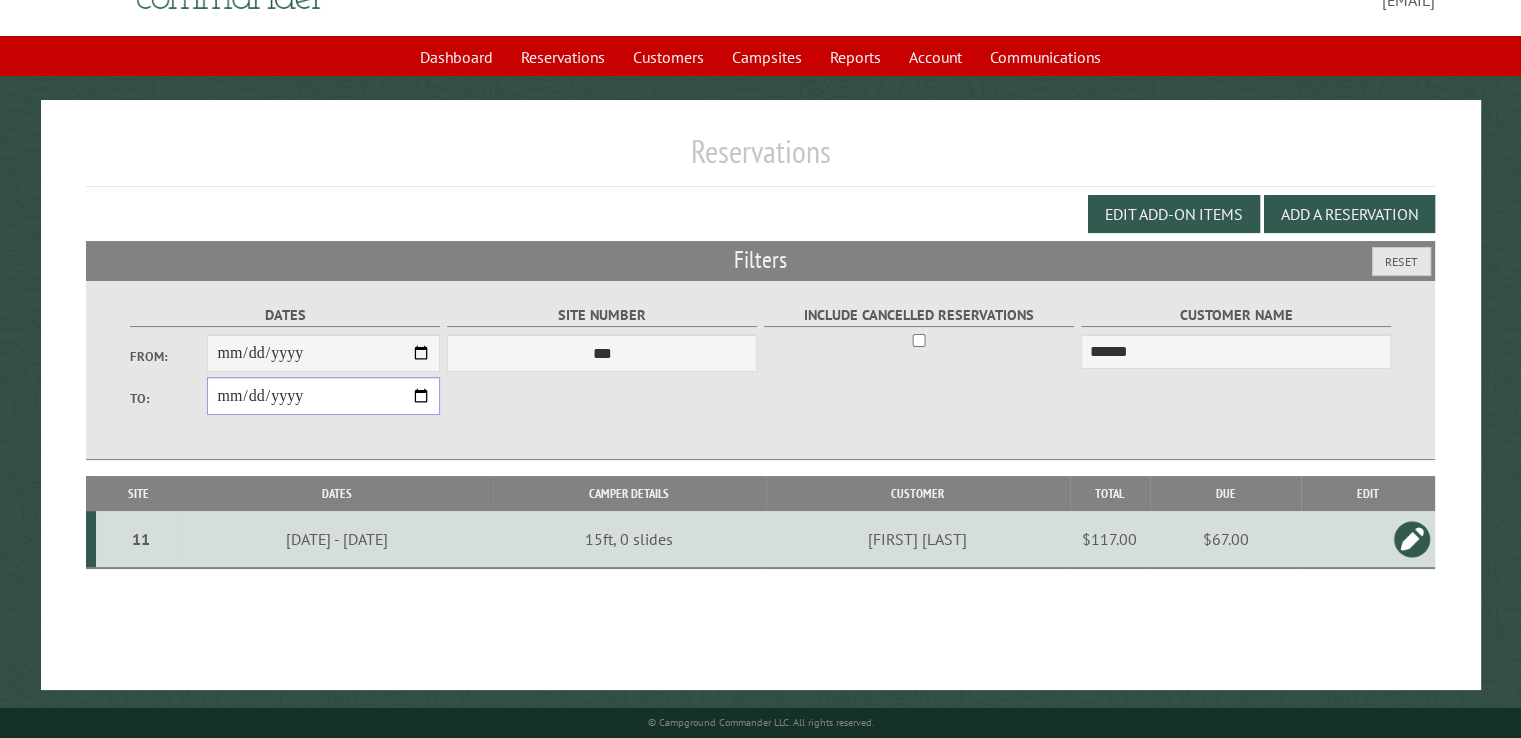 click on "**********" at bounding box center (323, 396) 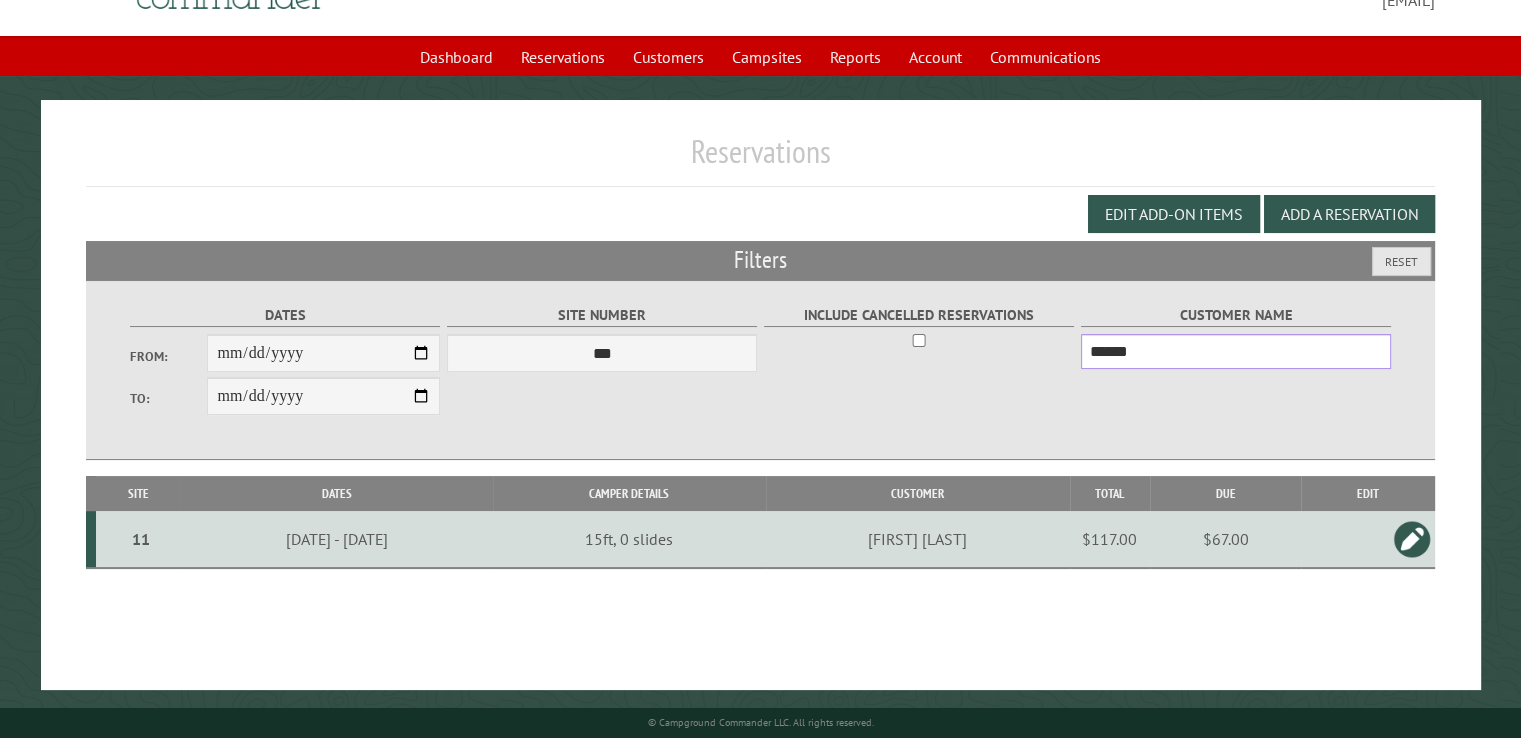 drag, startPoint x: 1155, startPoint y: 361, endPoint x: 1081, endPoint y: 363, distance: 74.02702 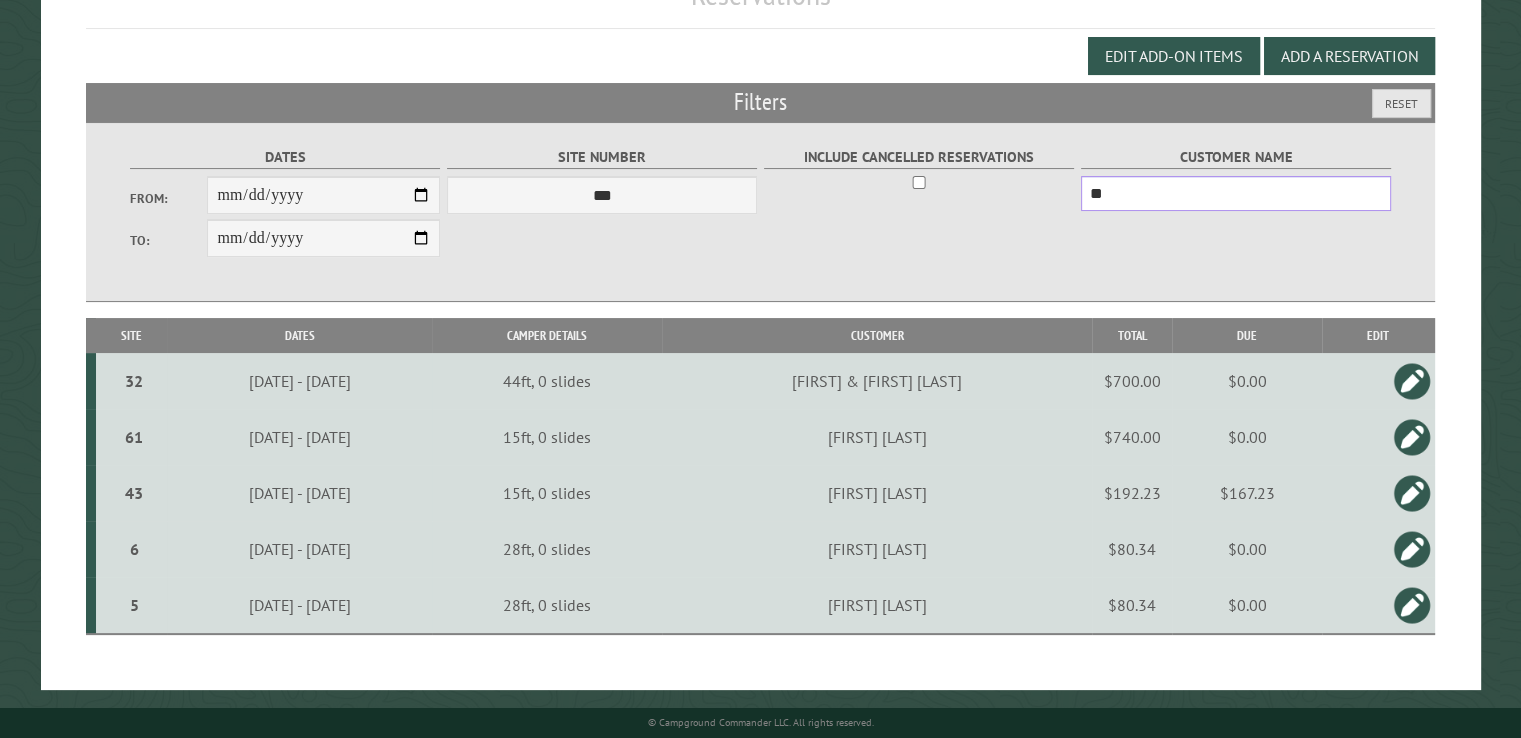 scroll, scrollTop: 160, scrollLeft: 0, axis: vertical 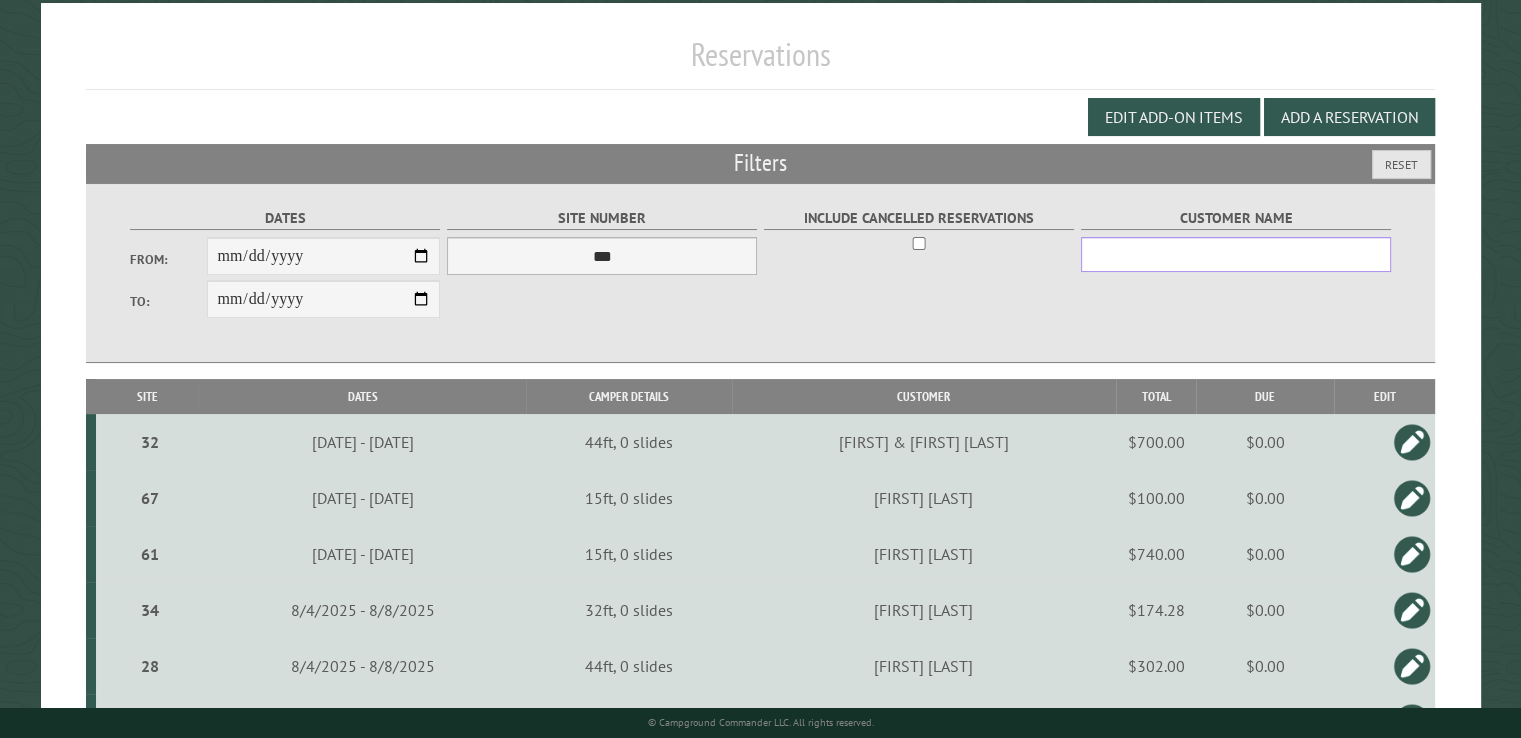 type 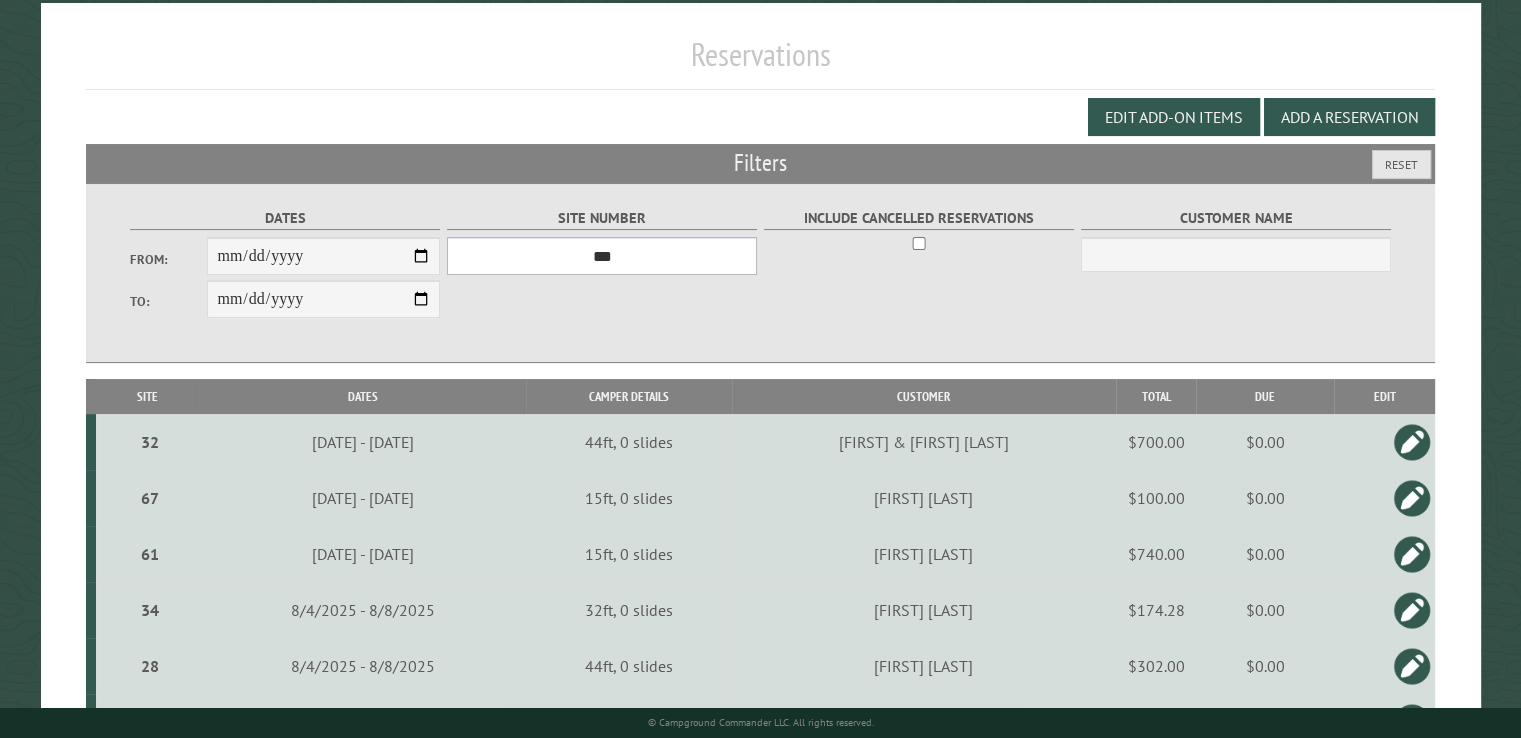 click on "**********" at bounding box center (602, 256) 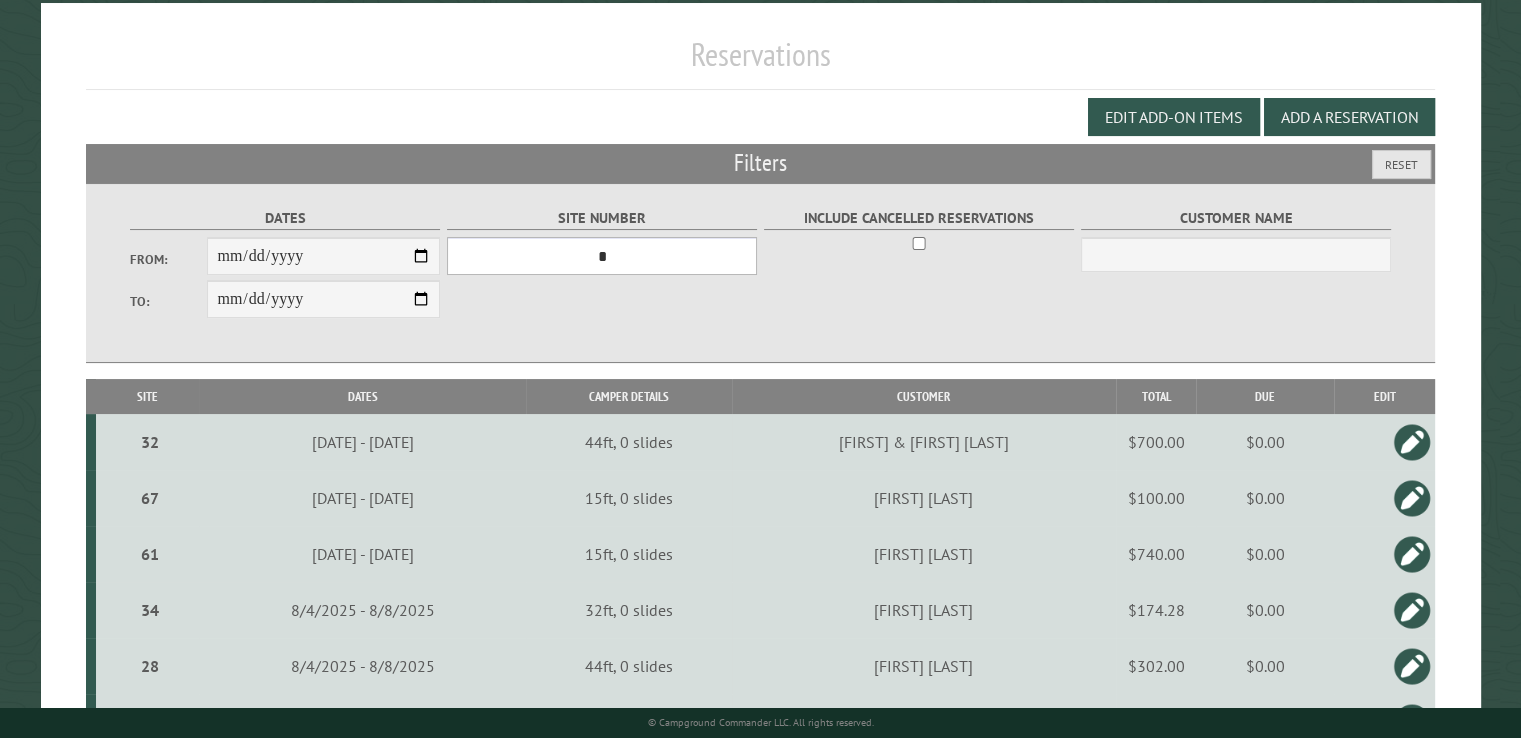 click on "**********" at bounding box center [602, 256] 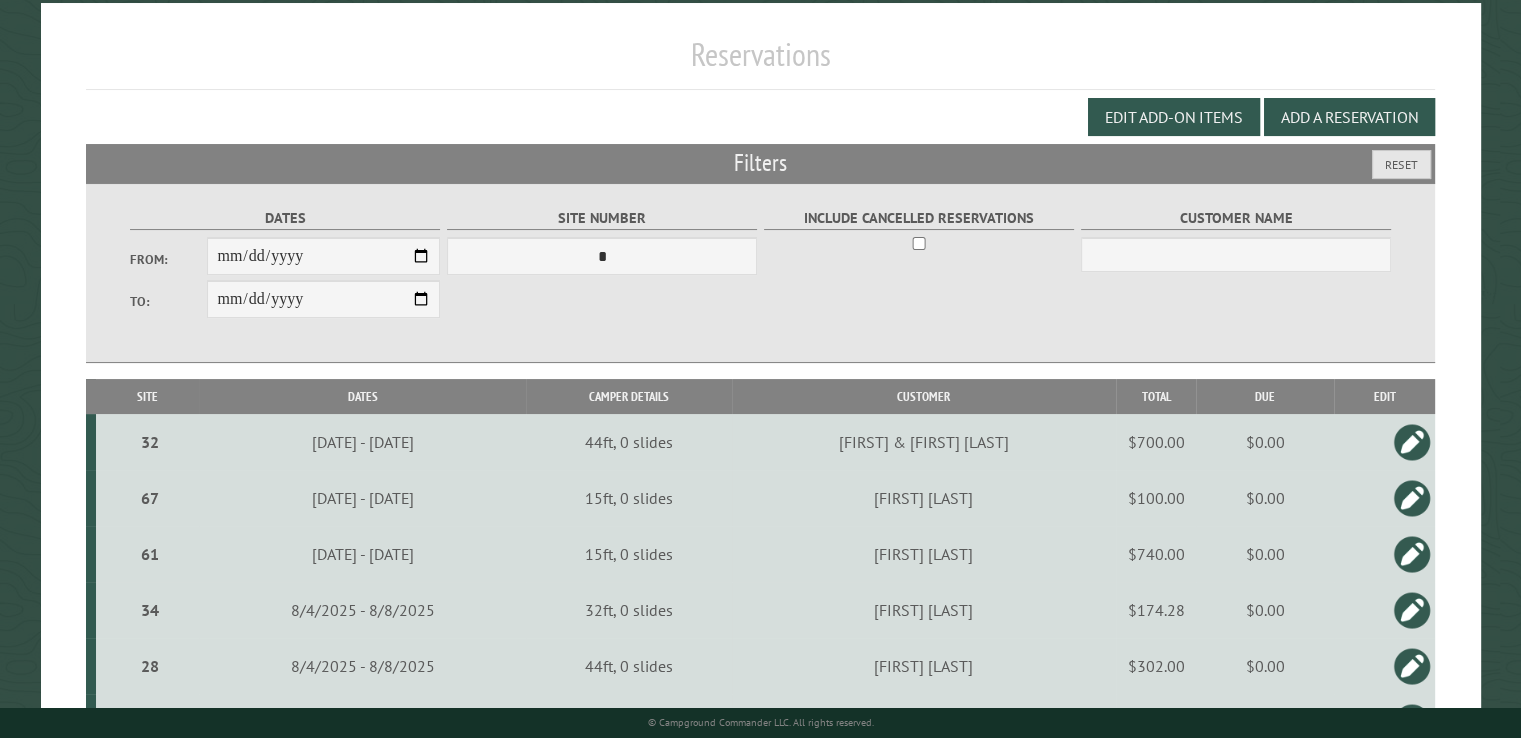 scroll, scrollTop: 99, scrollLeft: 0, axis: vertical 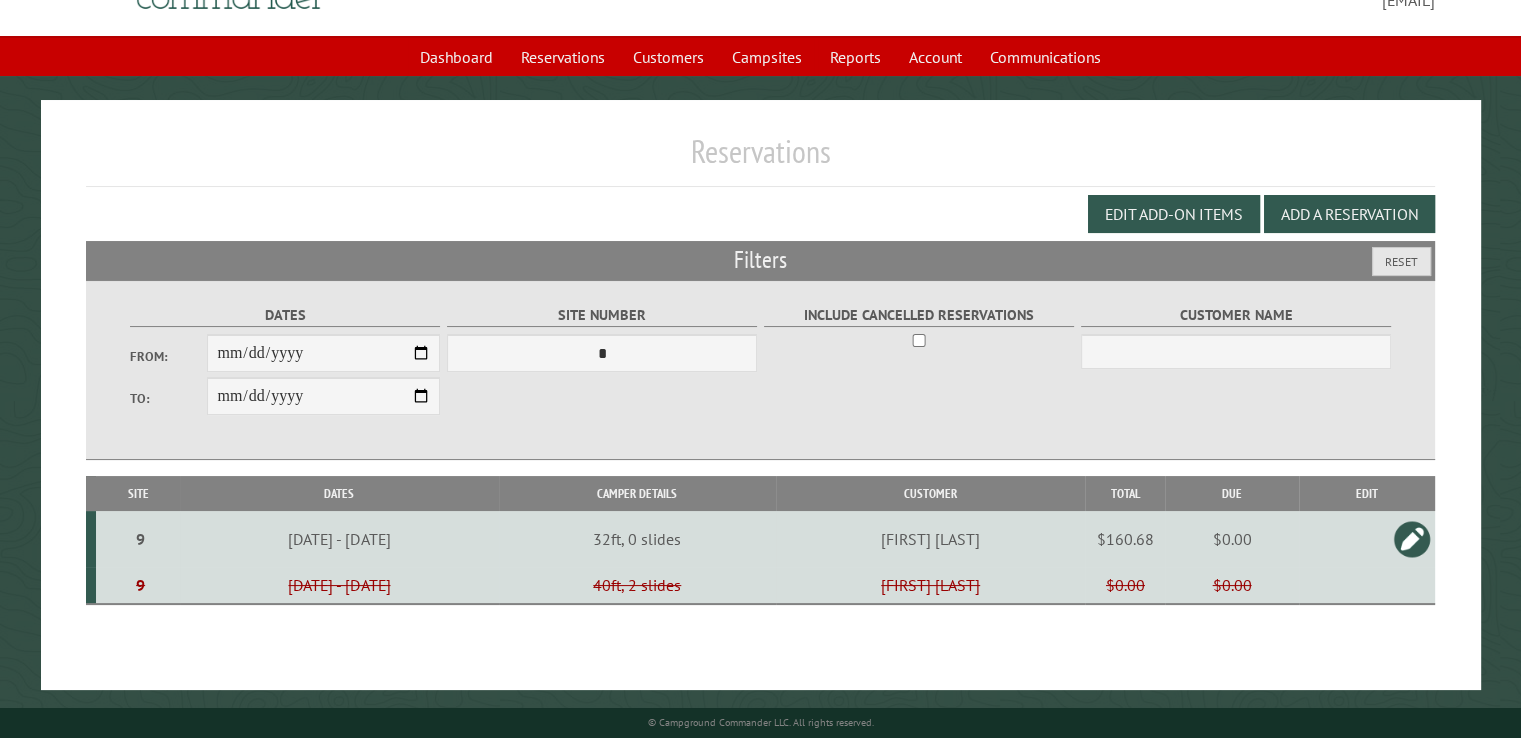 click on "$0.00" at bounding box center (1231, 585) 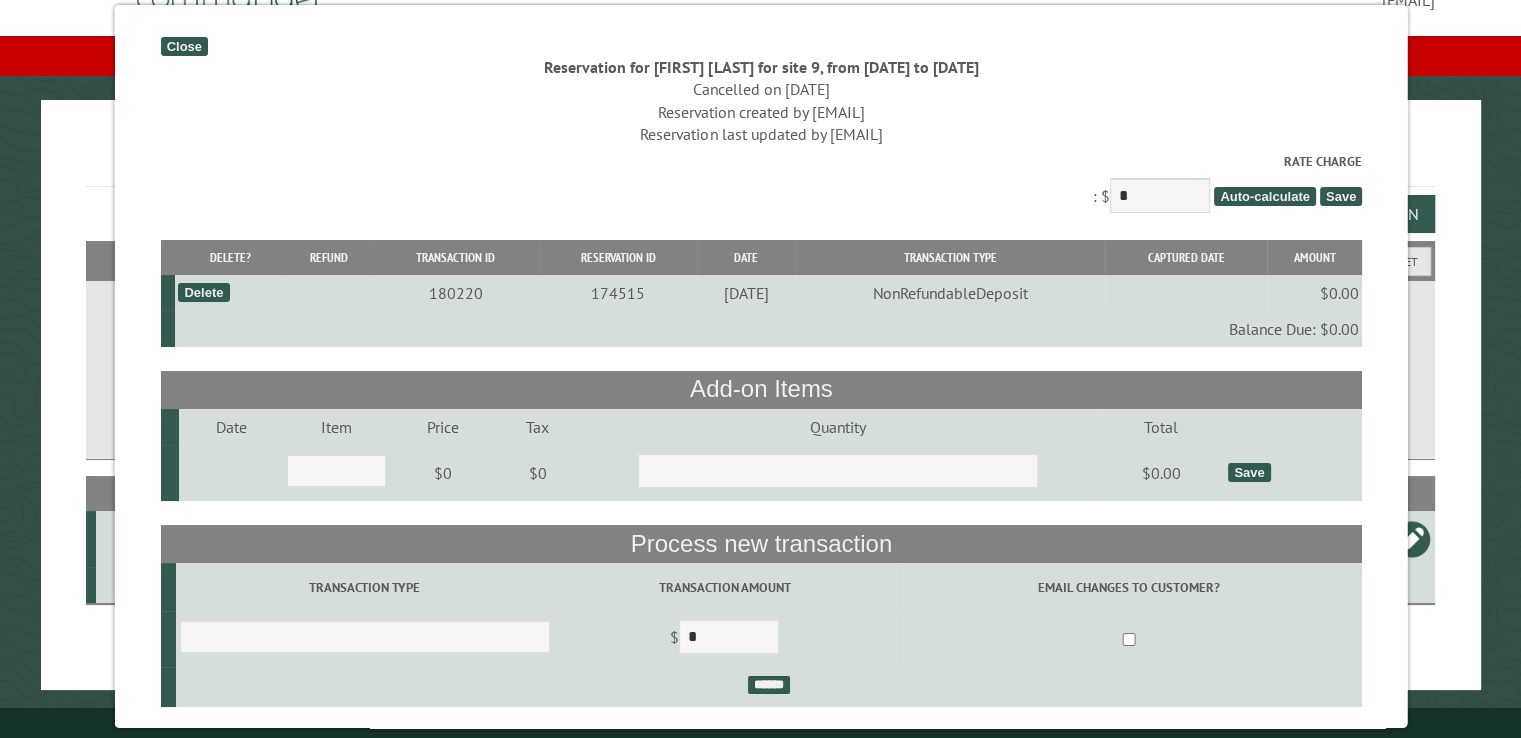 click on "Close" at bounding box center (183, 46) 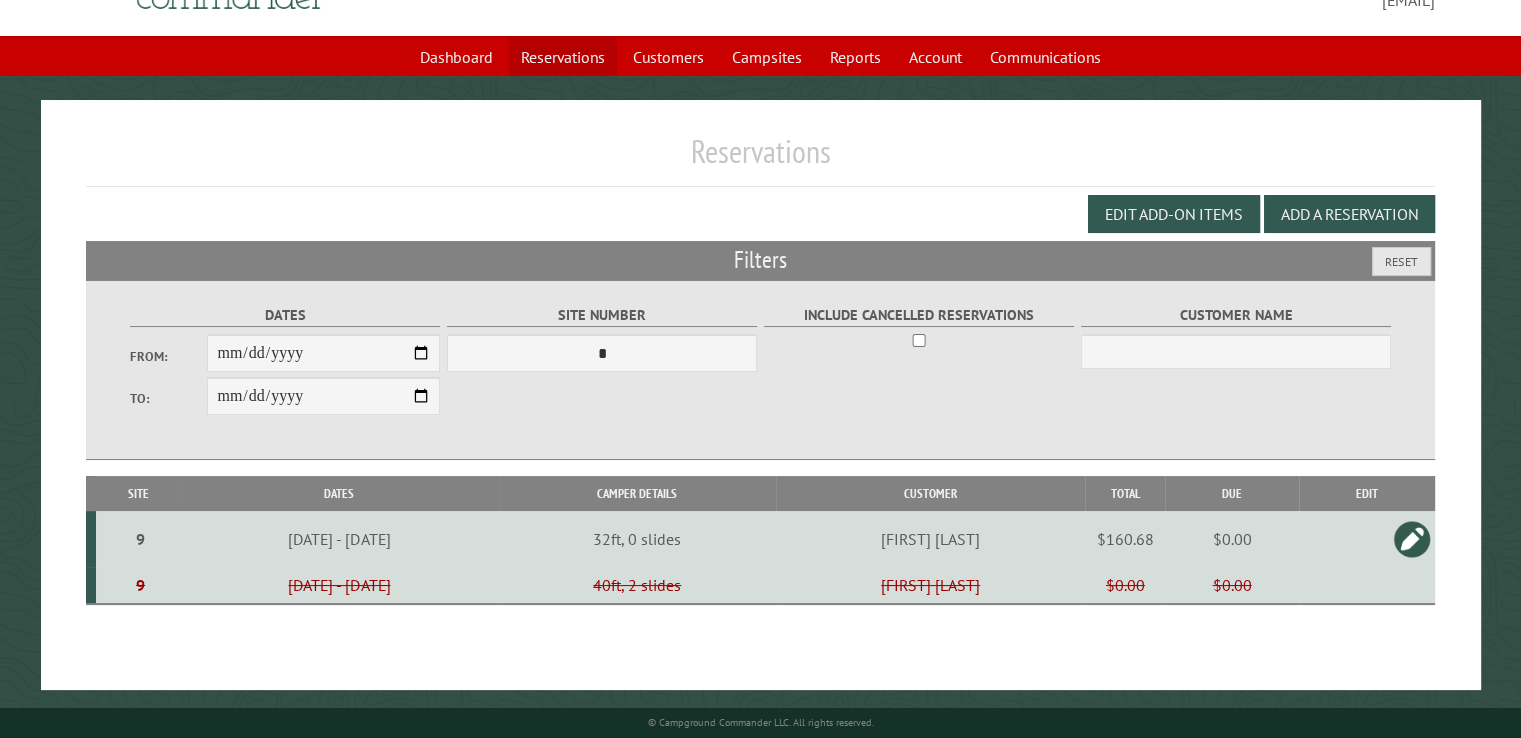 click on "Reservations" at bounding box center [563, 57] 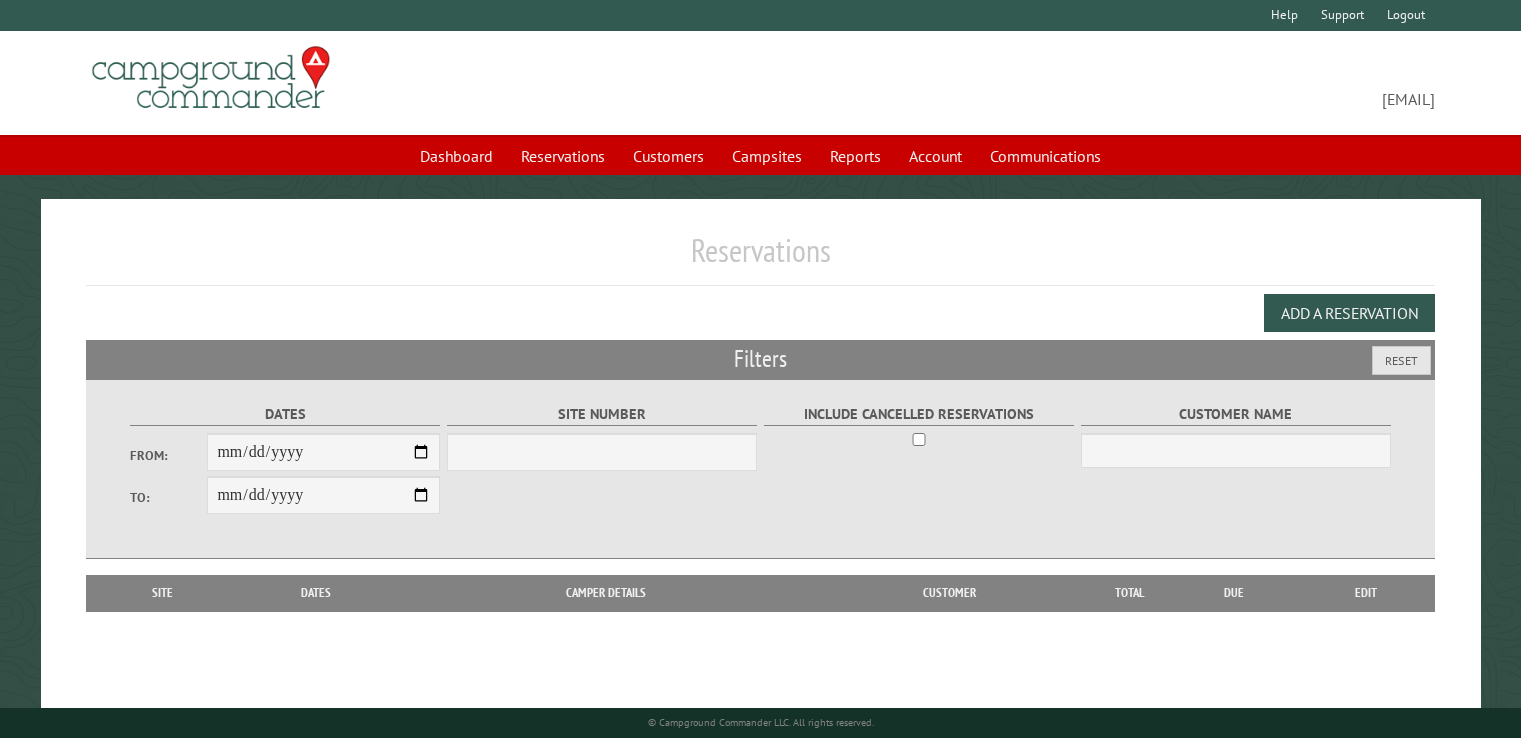 scroll, scrollTop: 0, scrollLeft: 0, axis: both 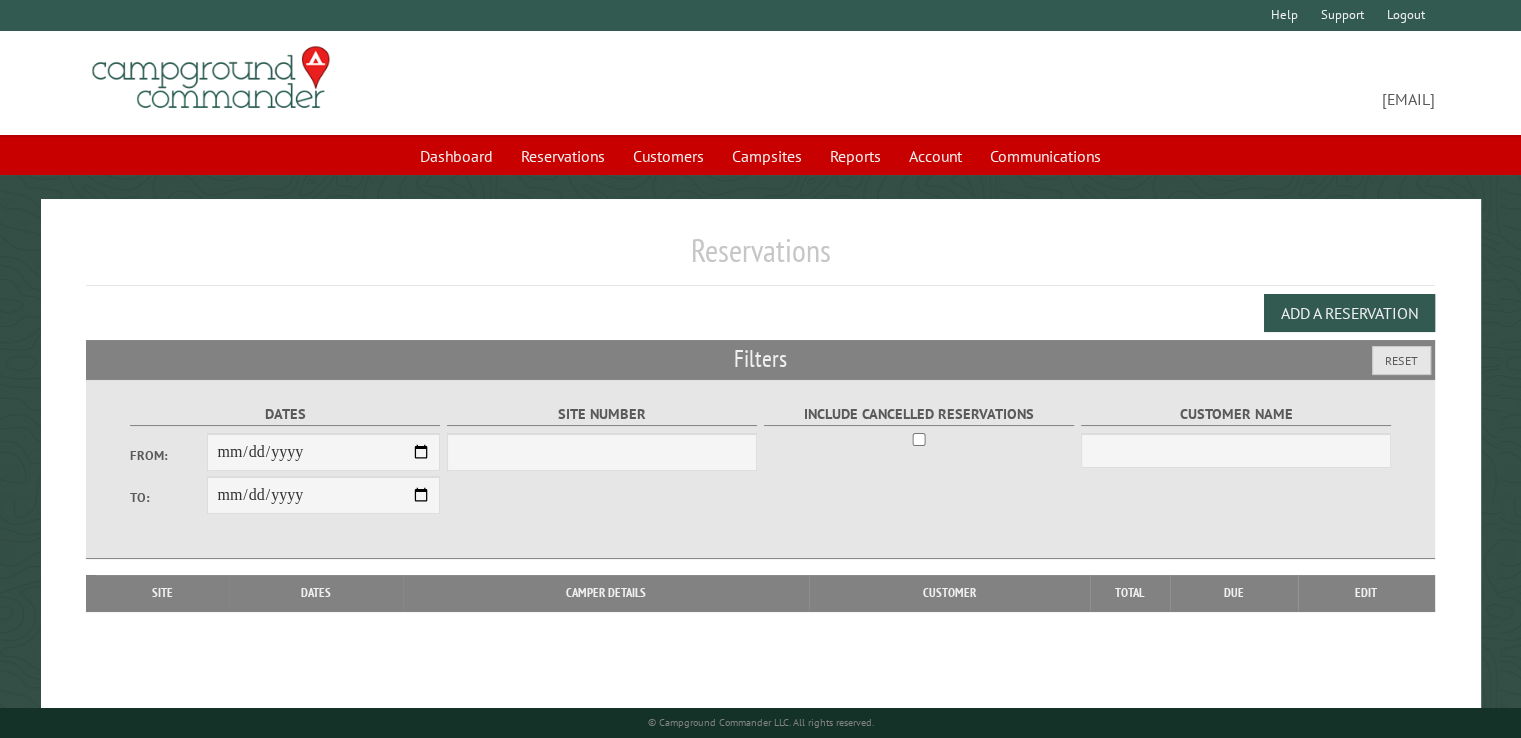 select on "***" 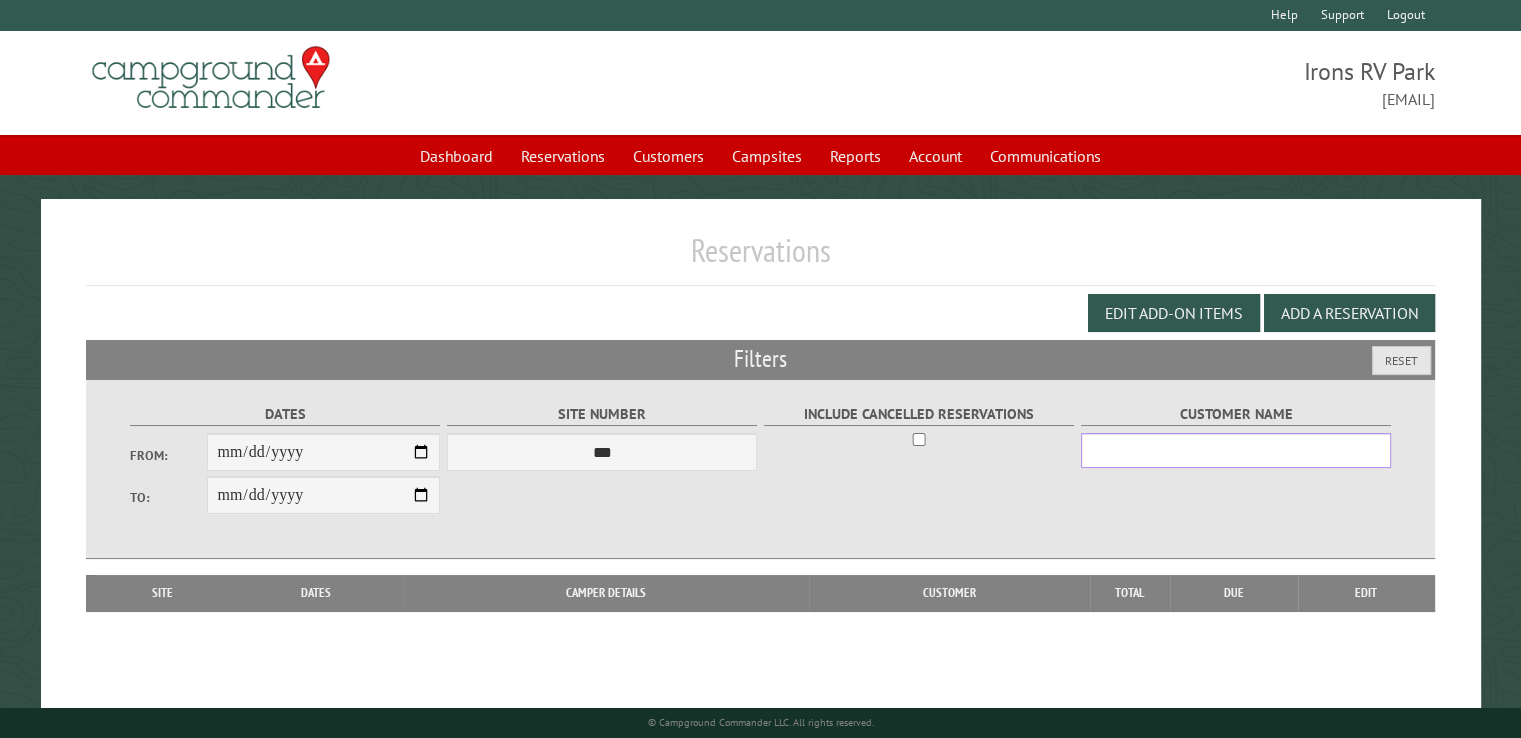 click on "Customer Name" at bounding box center [1236, 450] 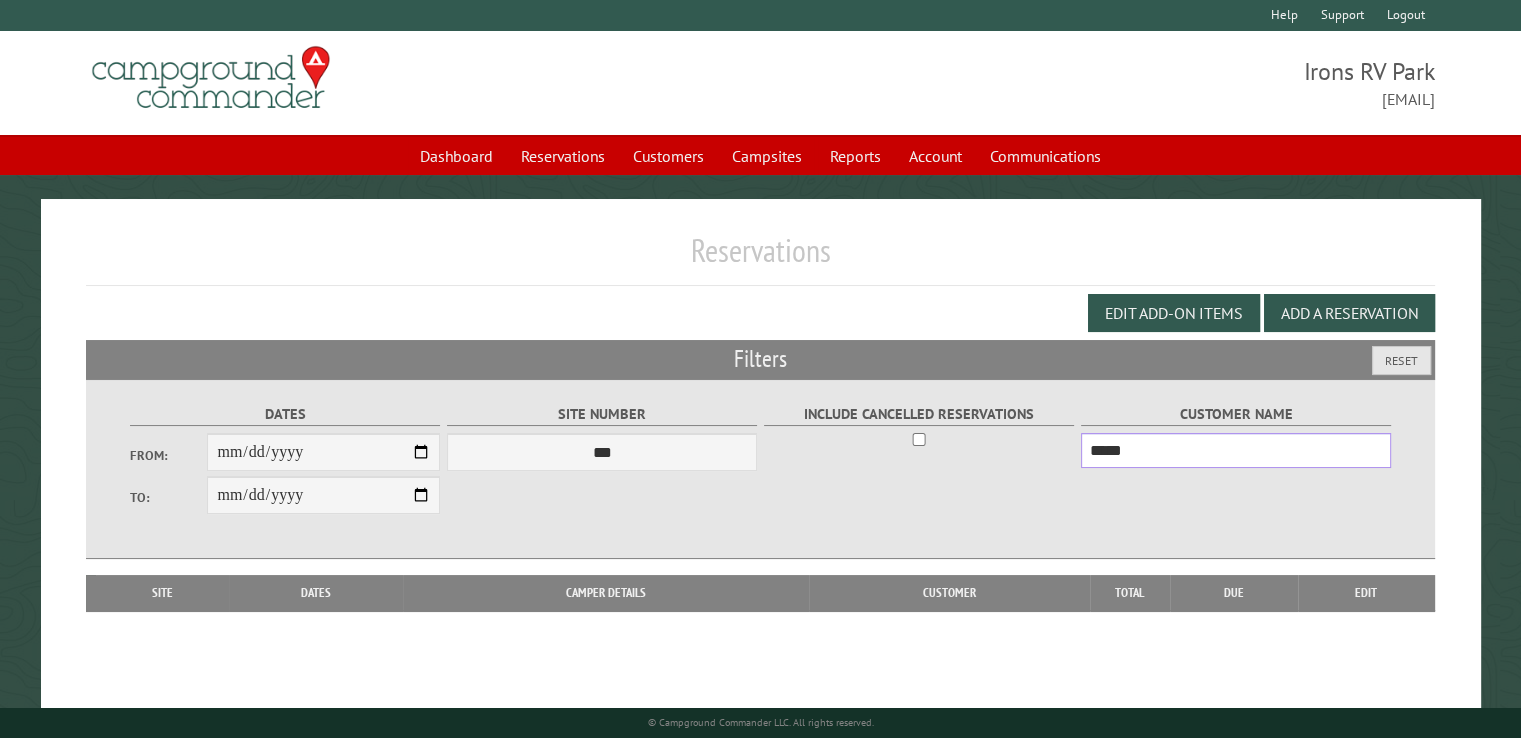 type on "*****" 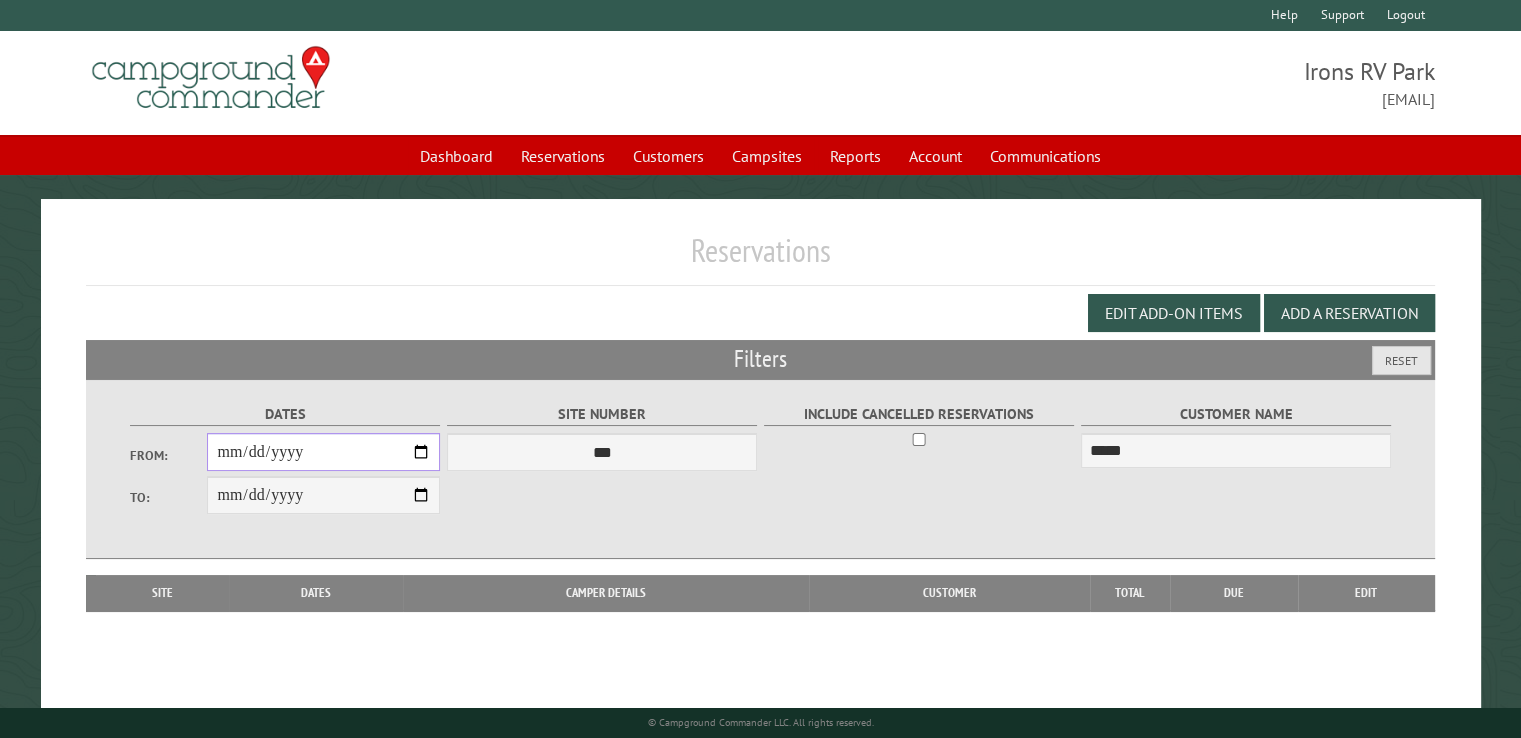 click on "From:" at bounding box center (323, 452) 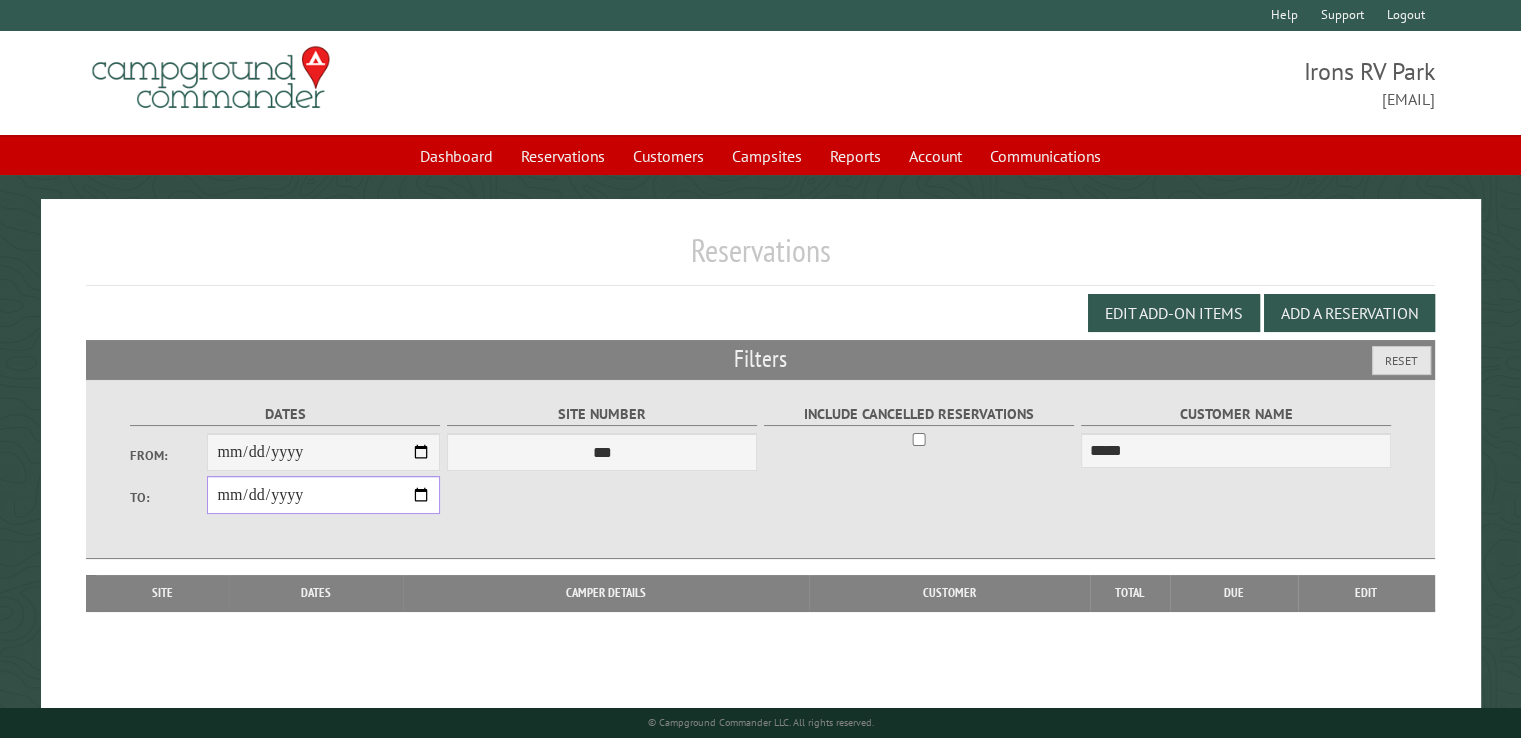 drag, startPoint x: 256, startPoint y: 497, endPoint x: 468, endPoint y: 490, distance: 212.11554 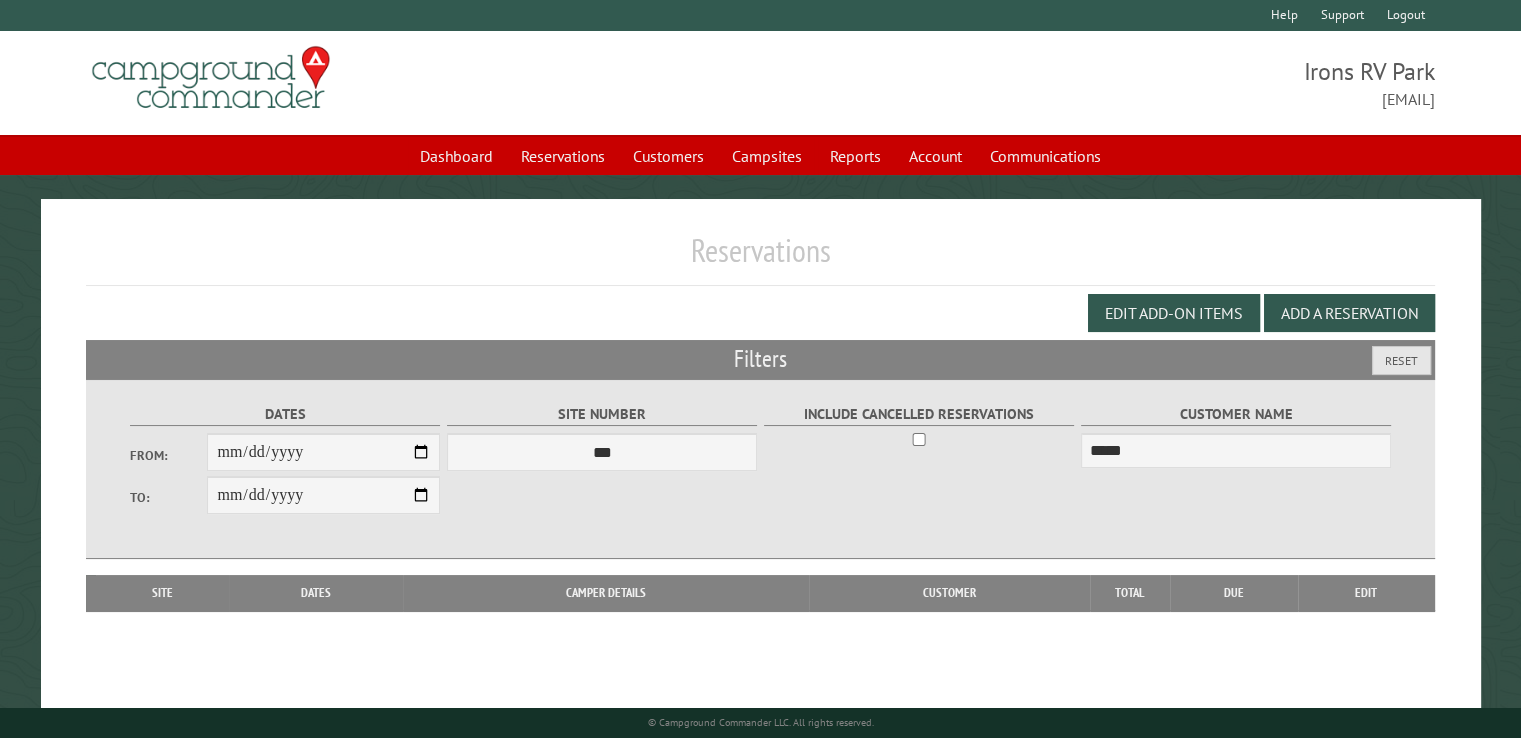 click on "**********" at bounding box center [602, 436] 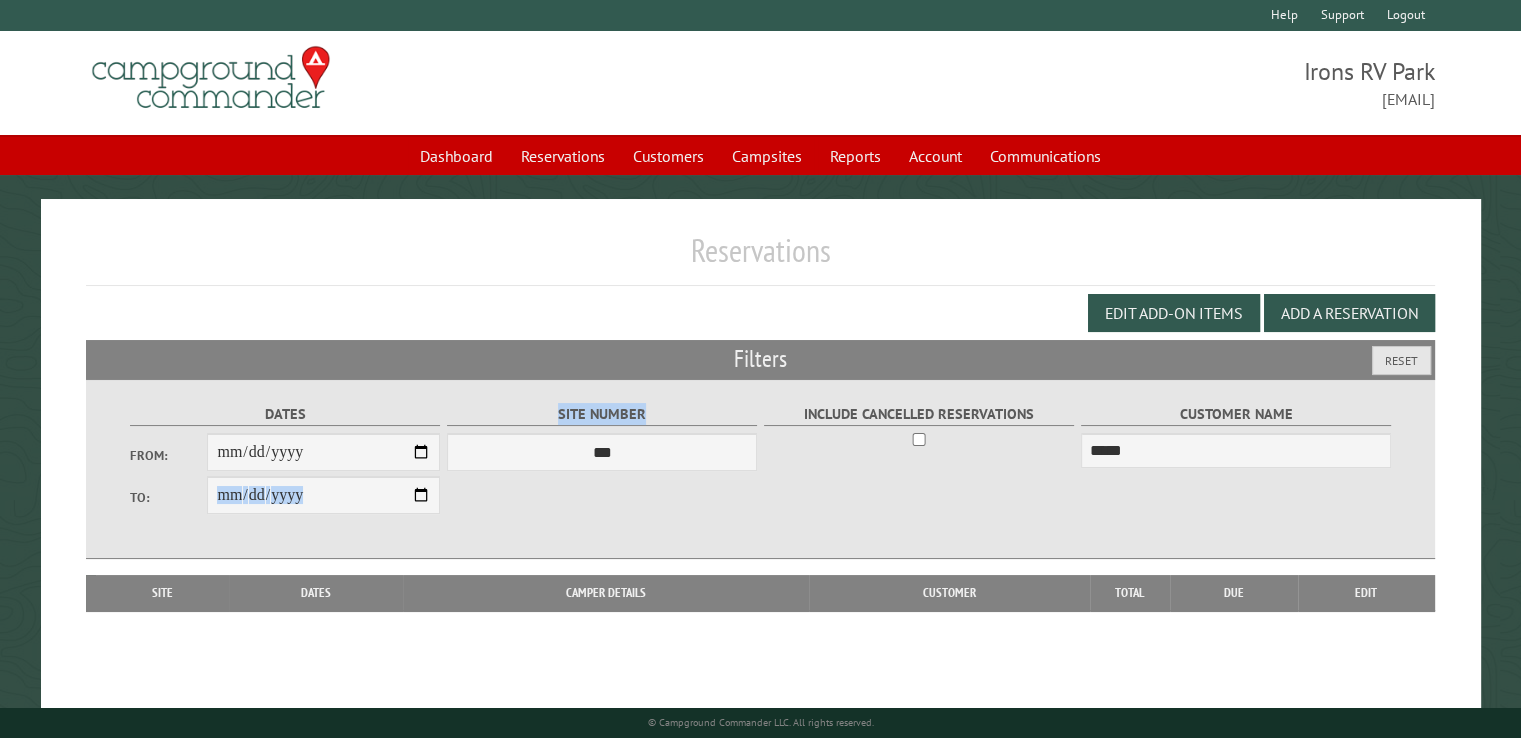 drag, startPoint x: 468, startPoint y: 490, endPoint x: 420, endPoint y: 499, distance: 48.83646 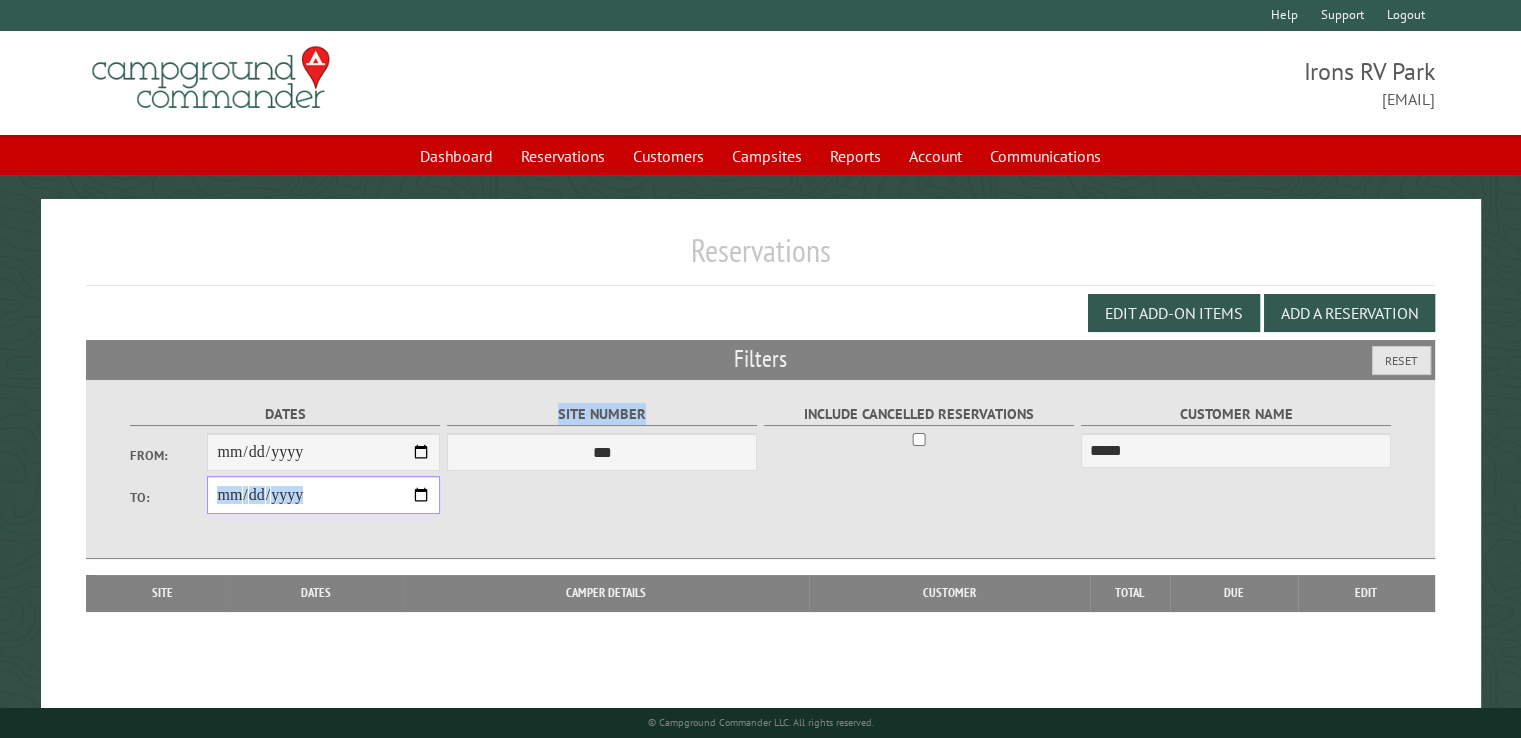 click on "**********" at bounding box center (323, 495) 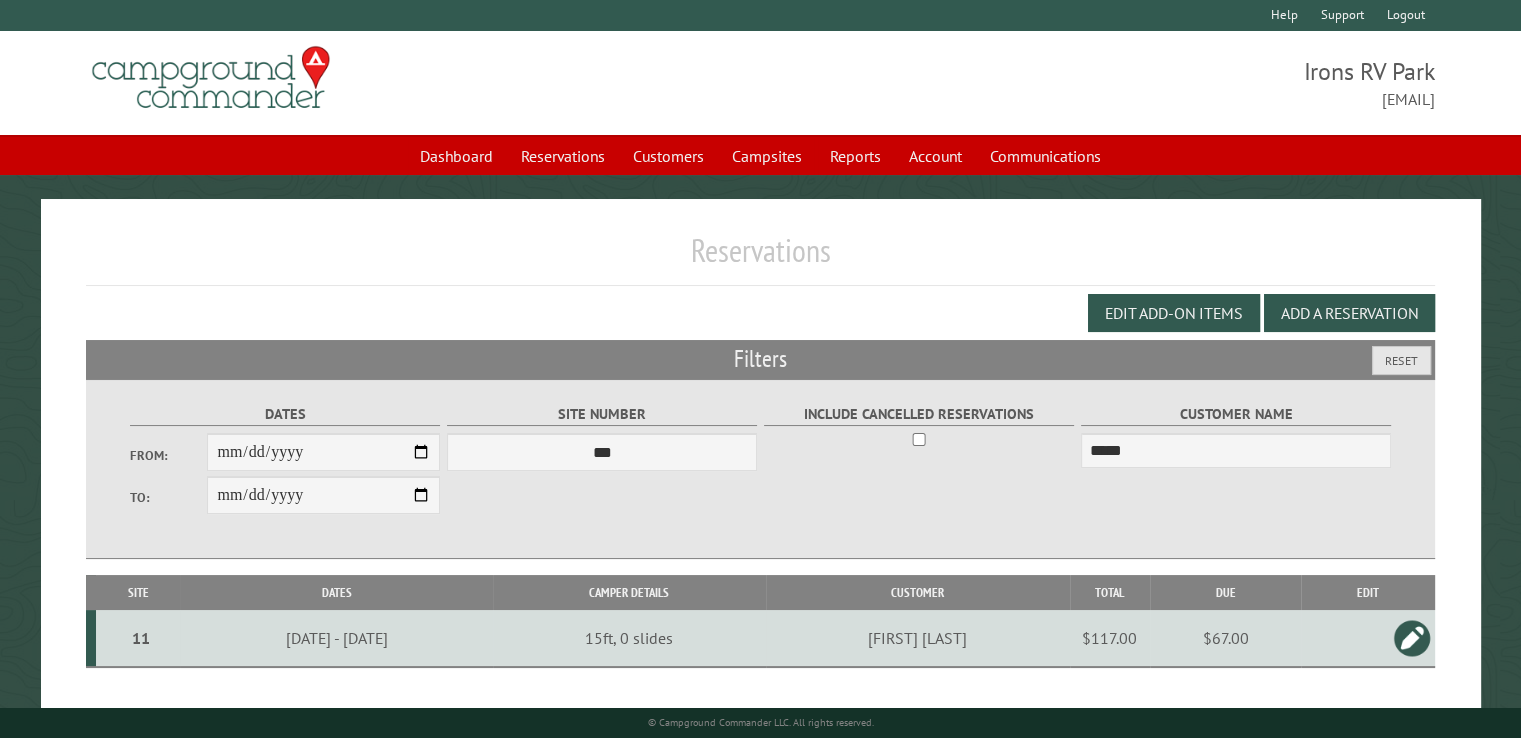 click on "$67.00" at bounding box center (1225, 638) 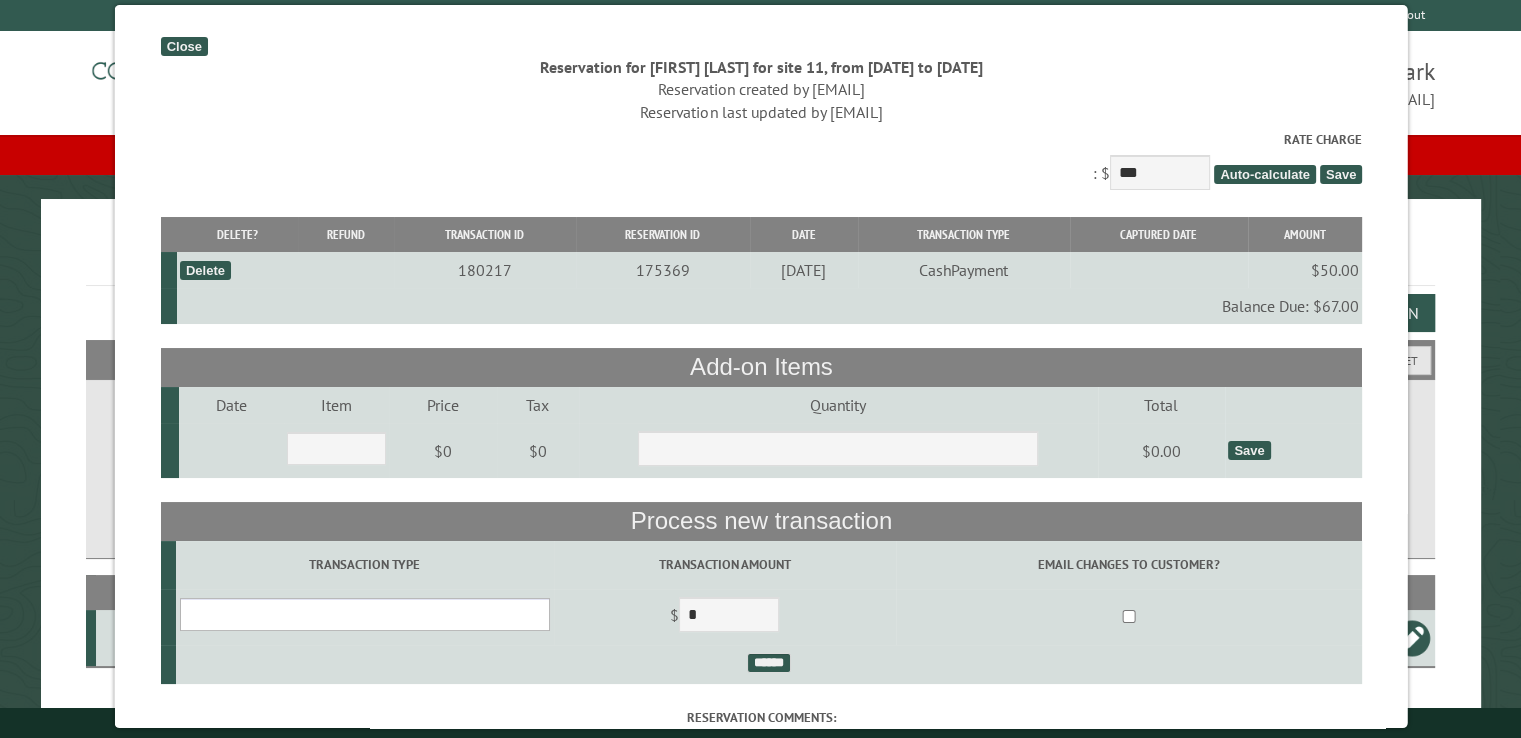 click on "**********" at bounding box center (364, 614) 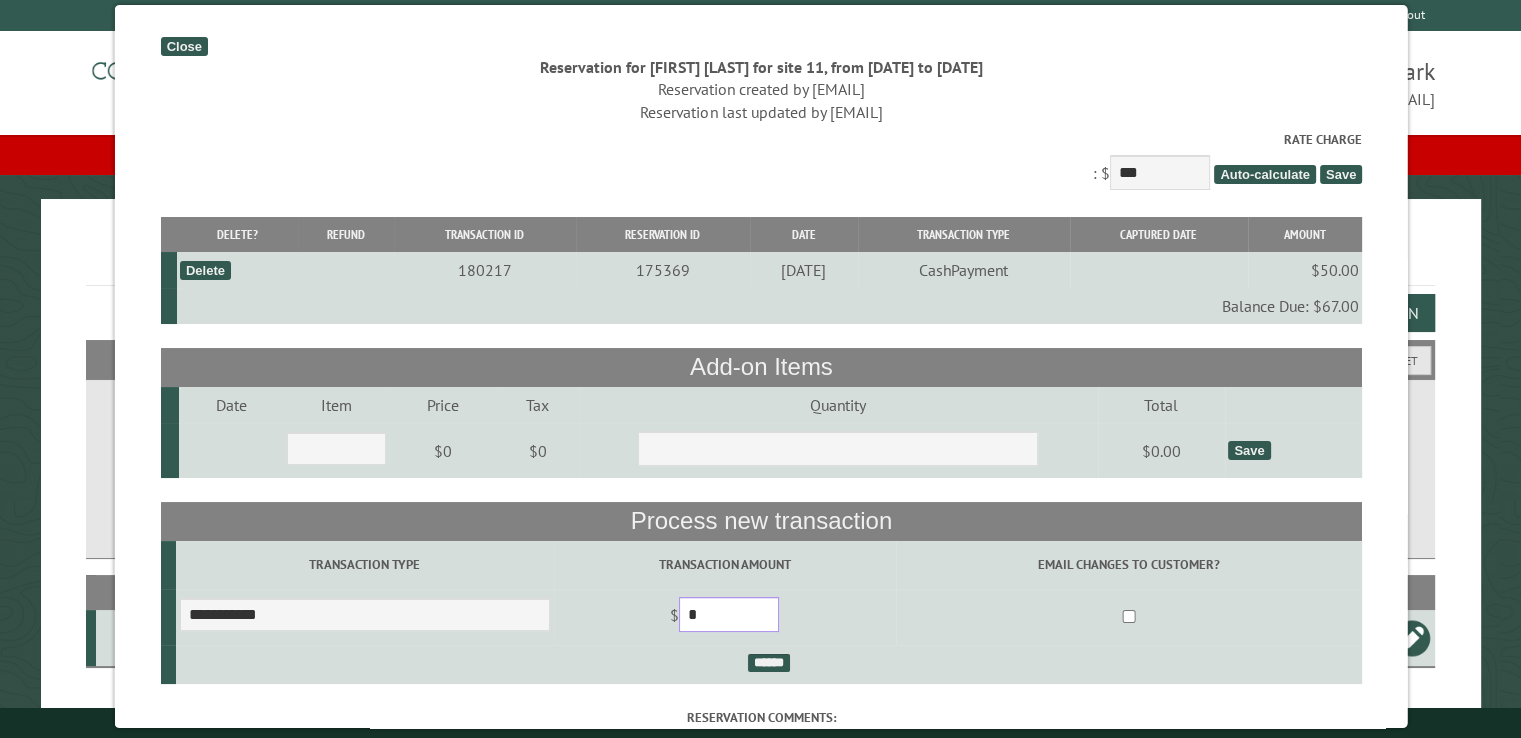 click on "*" at bounding box center (728, 614) 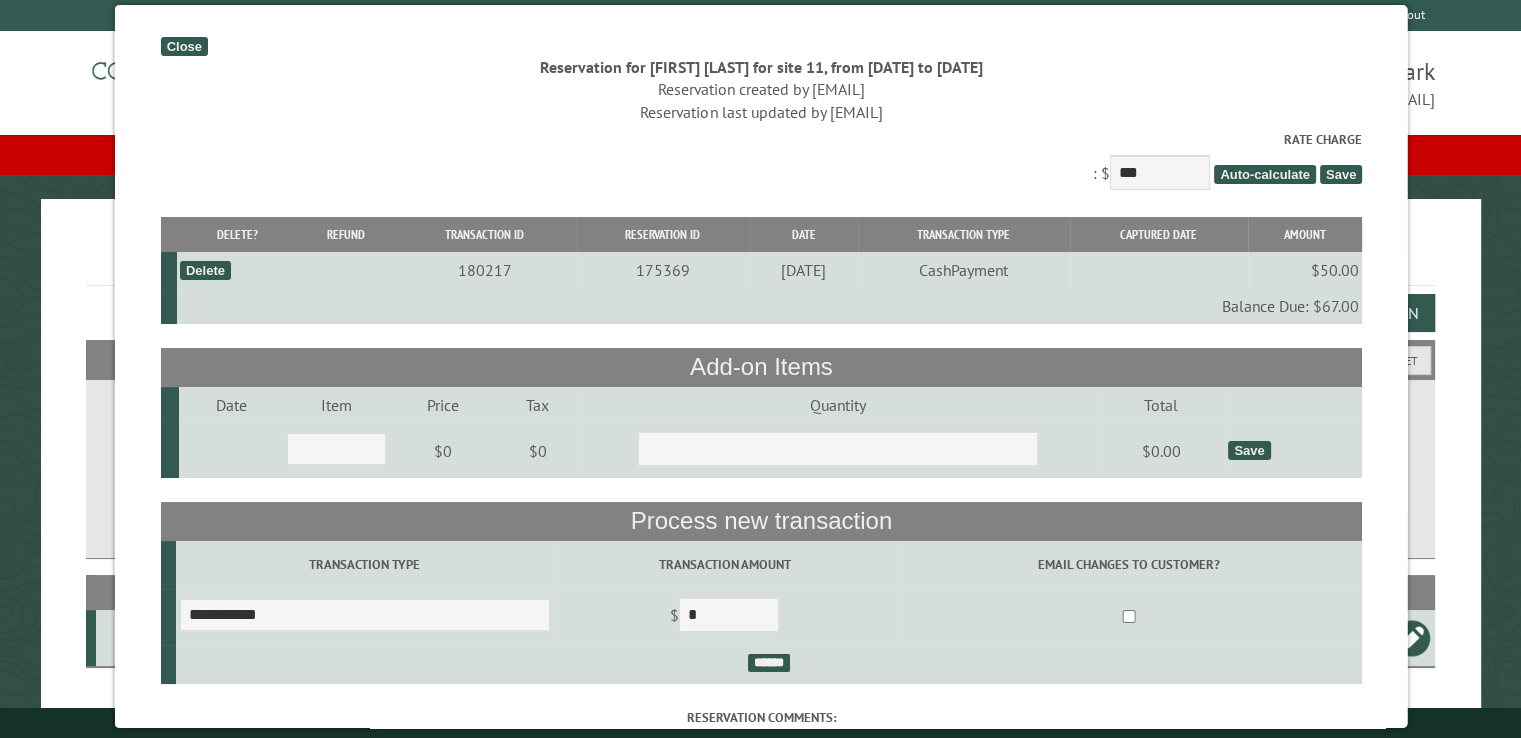 click on "Close" at bounding box center [183, 46] 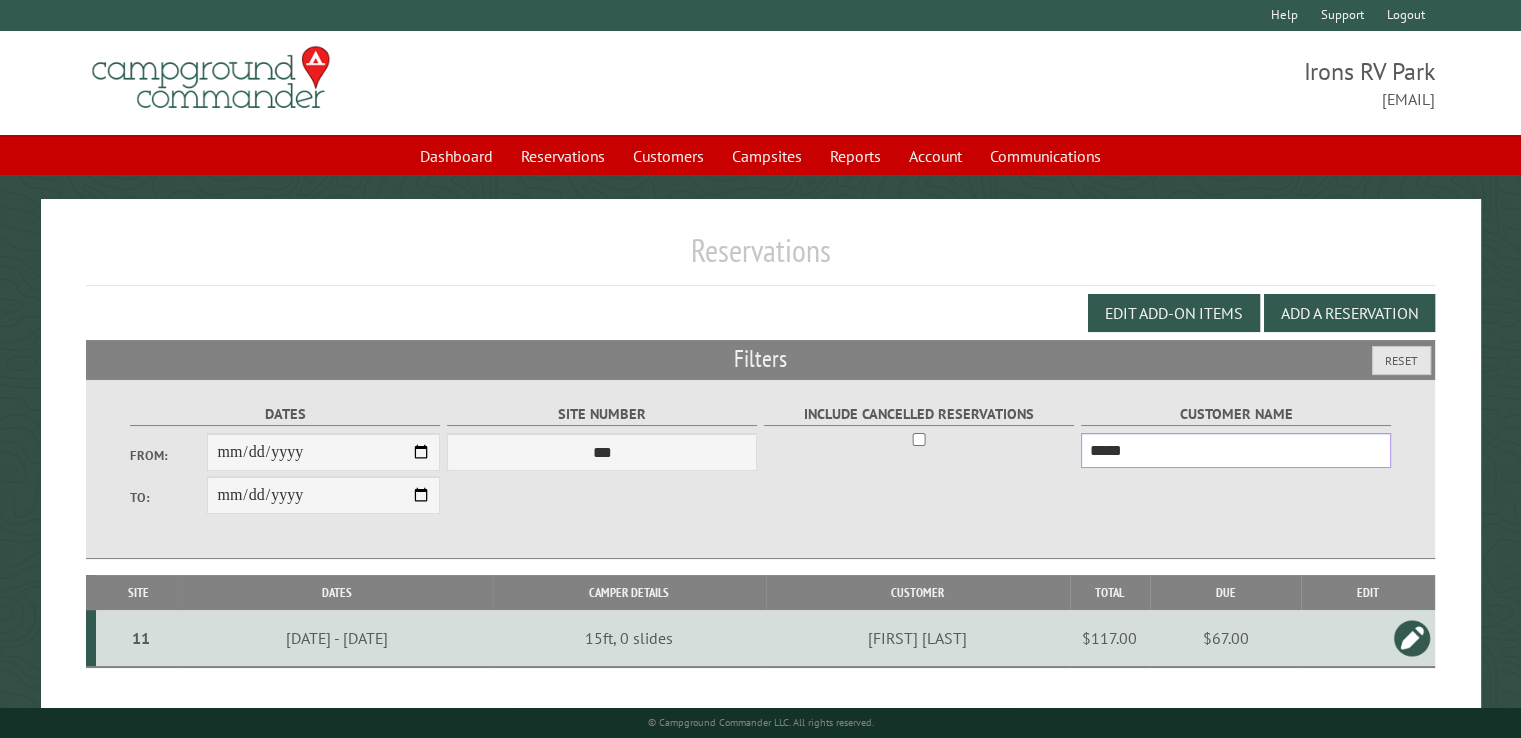 drag, startPoint x: 1168, startPoint y: 452, endPoint x: 1053, endPoint y: 444, distance: 115.27792 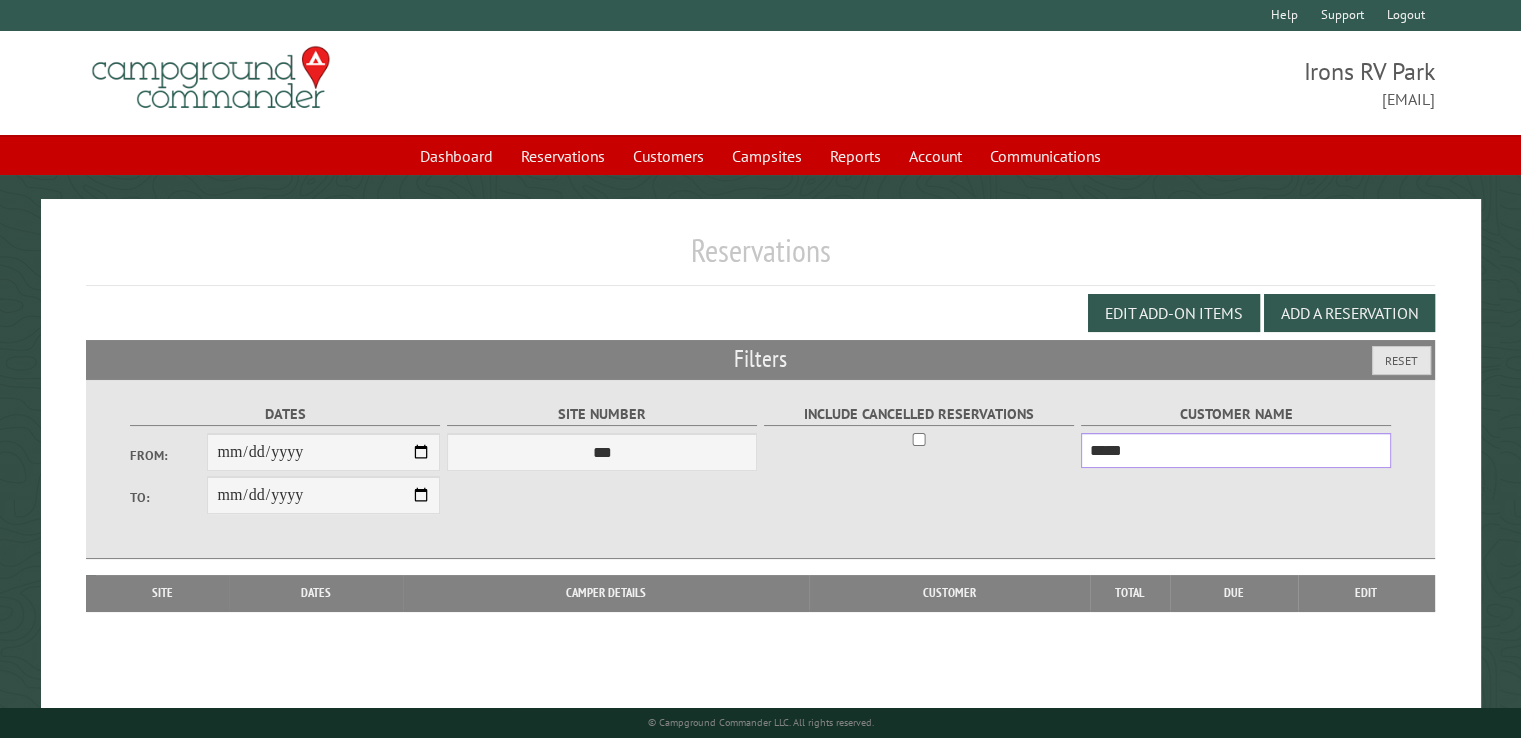 type on "*****" 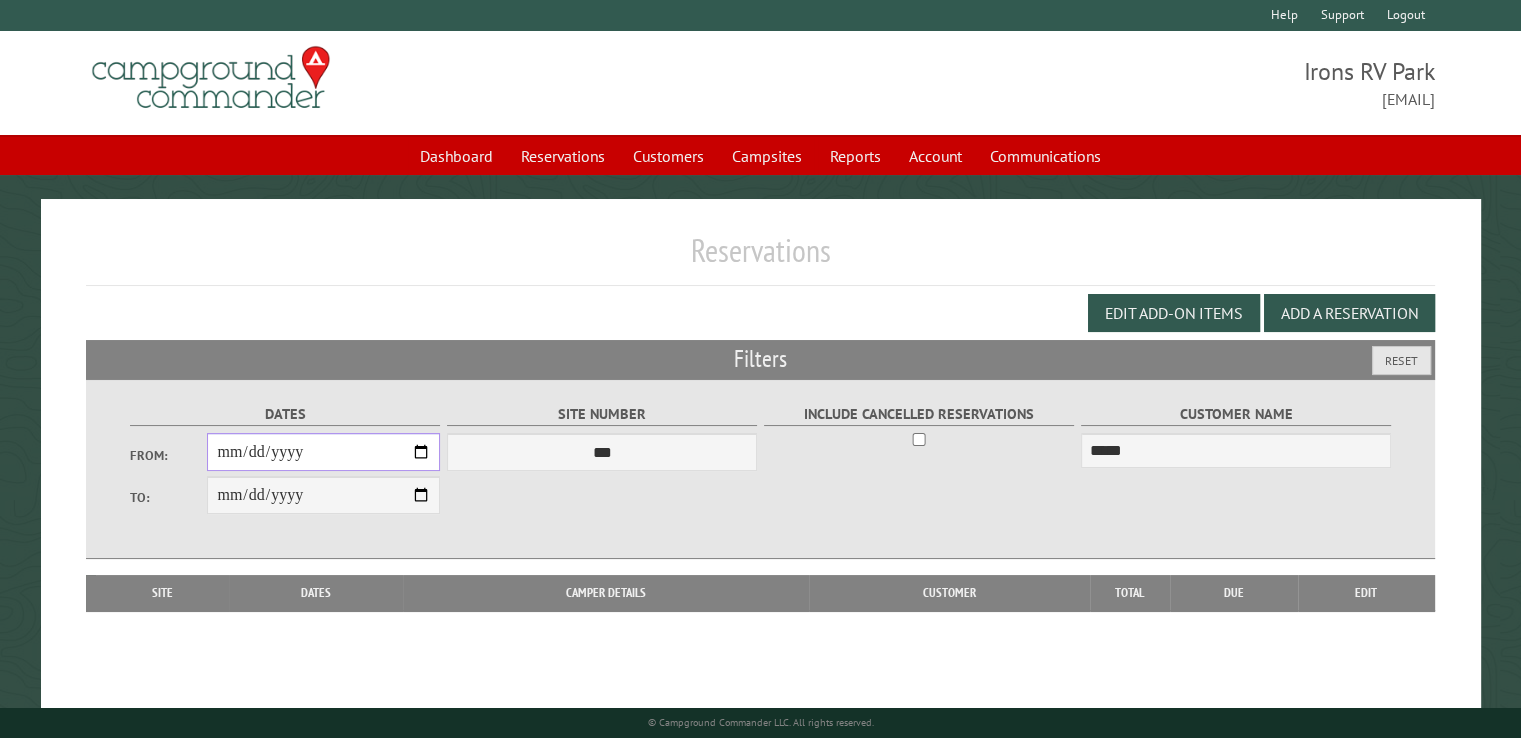 click on "**********" at bounding box center (323, 452) 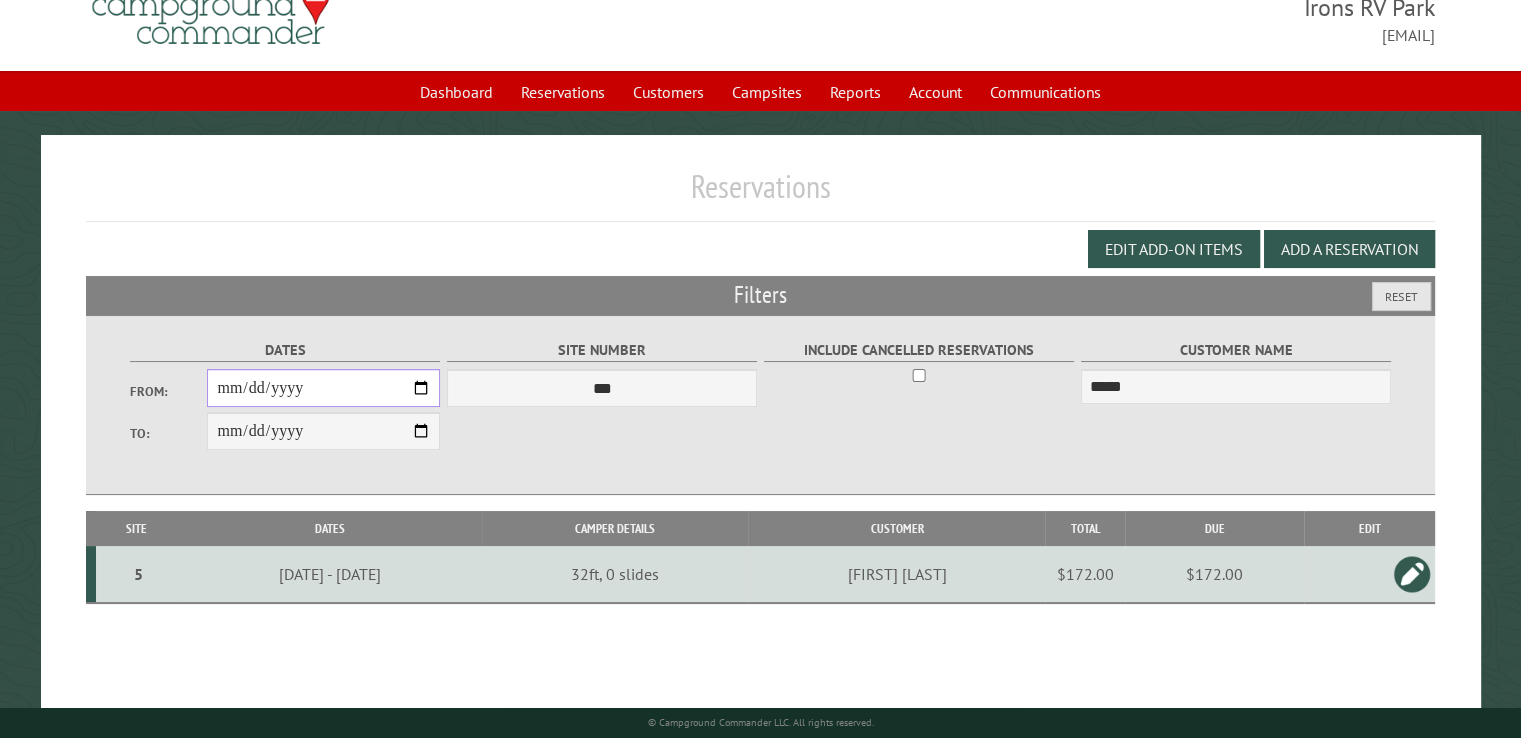 scroll, scrollTop: 99, scrollLeft: 0, axis: vertical 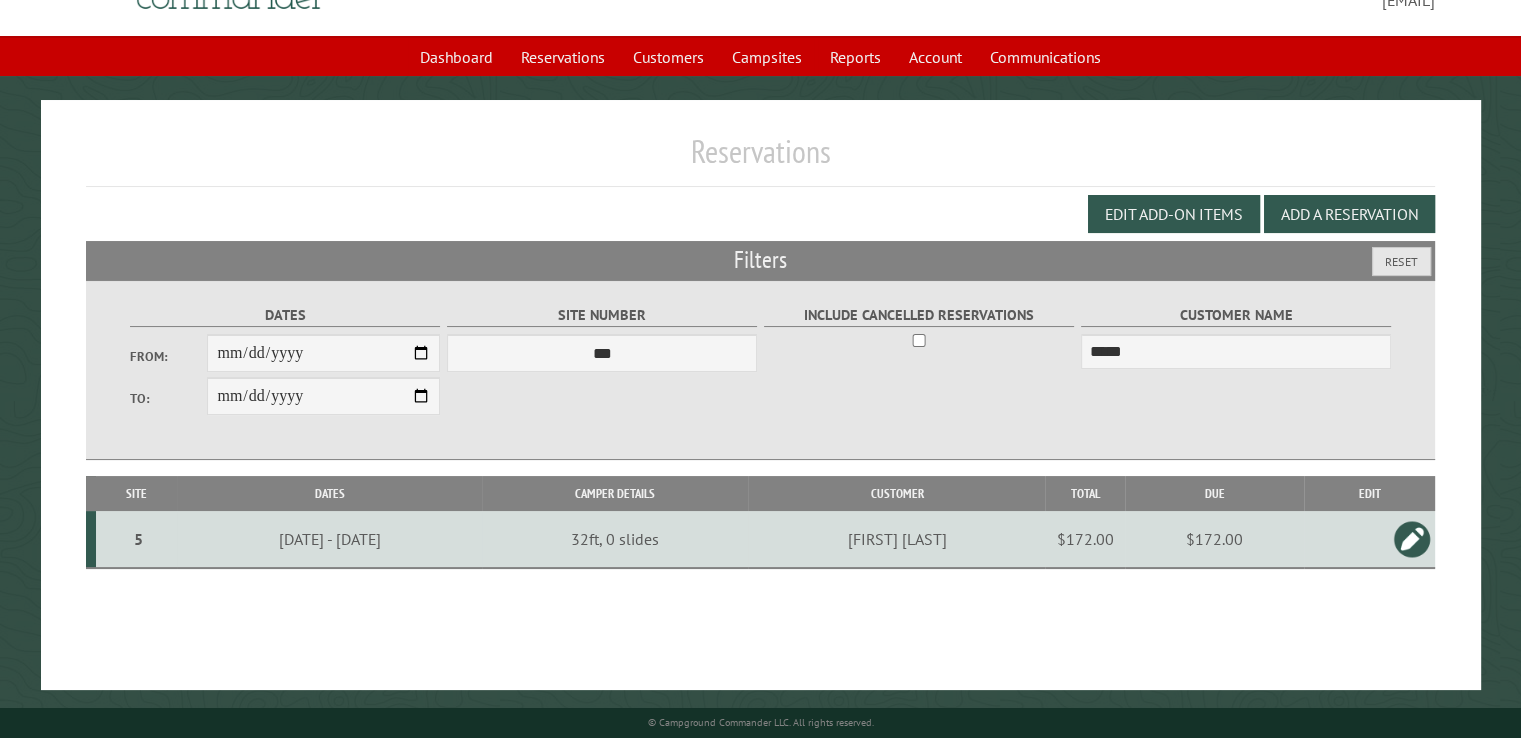 click at bounding box center [1412, 539] 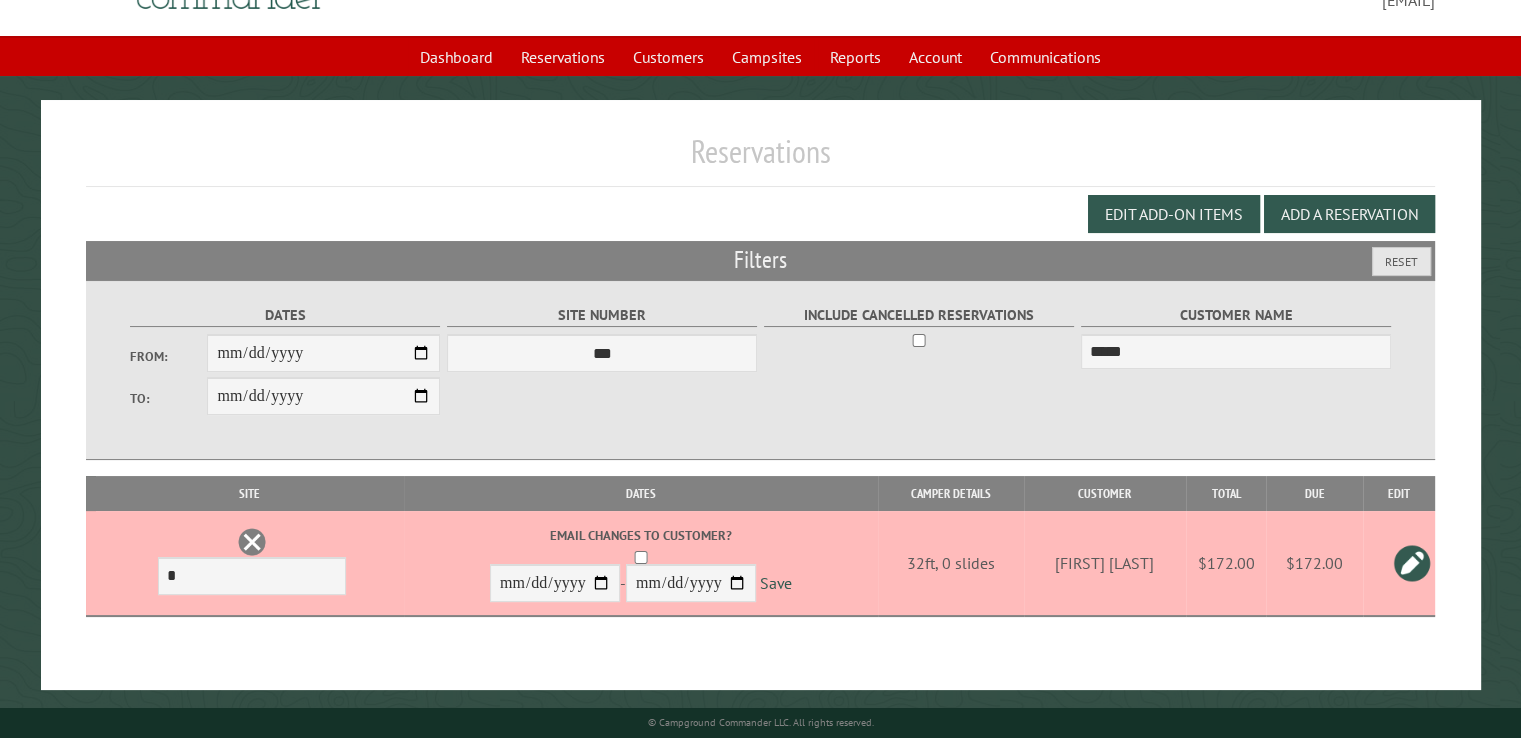 click at bounding box center [252, 542] 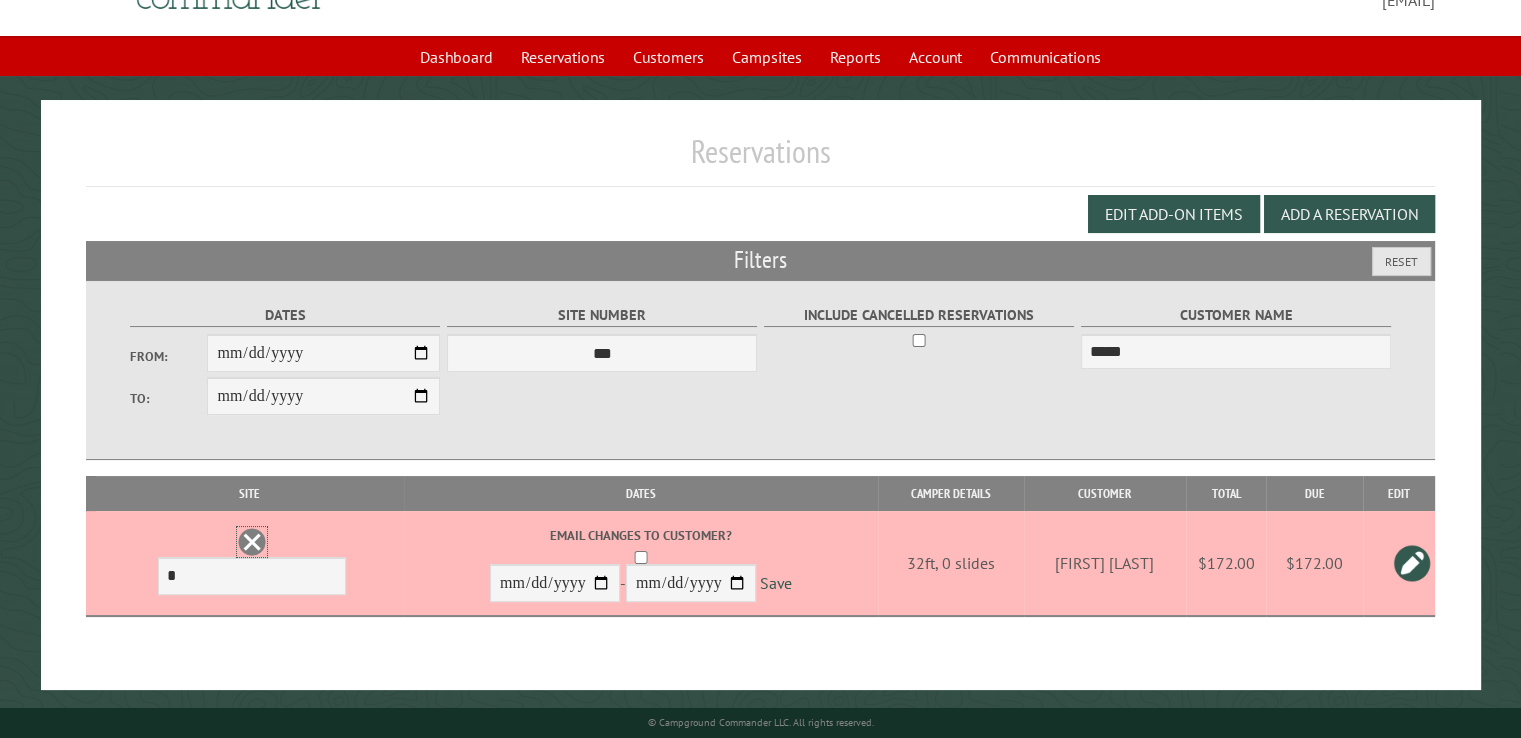 scroll, scrollTop: 0, scrollLeft: 0, axis: both 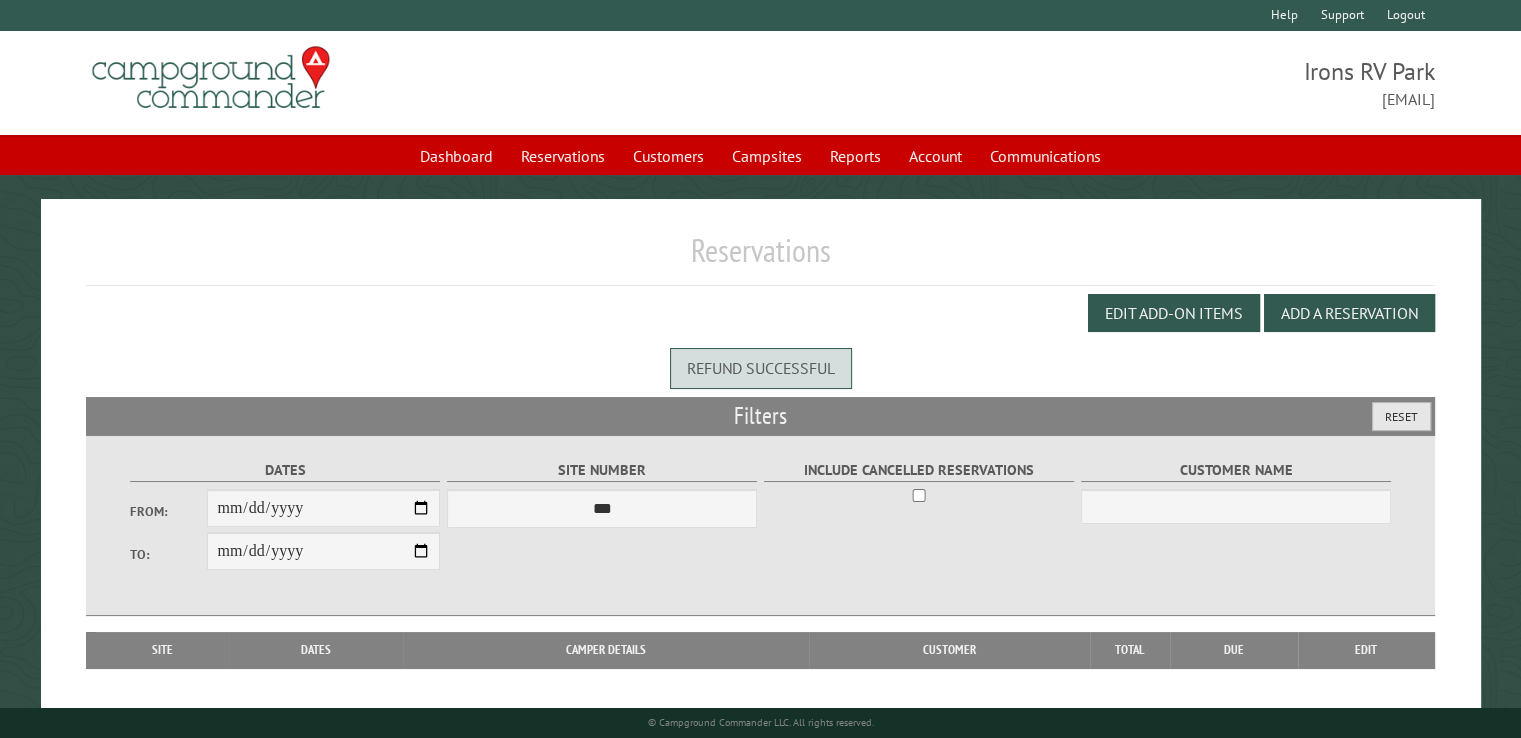 drag, startPoint x: 1416, startPoint y: 412, endPoint x: 1330, endPoint y: 414, distance: 86.023254 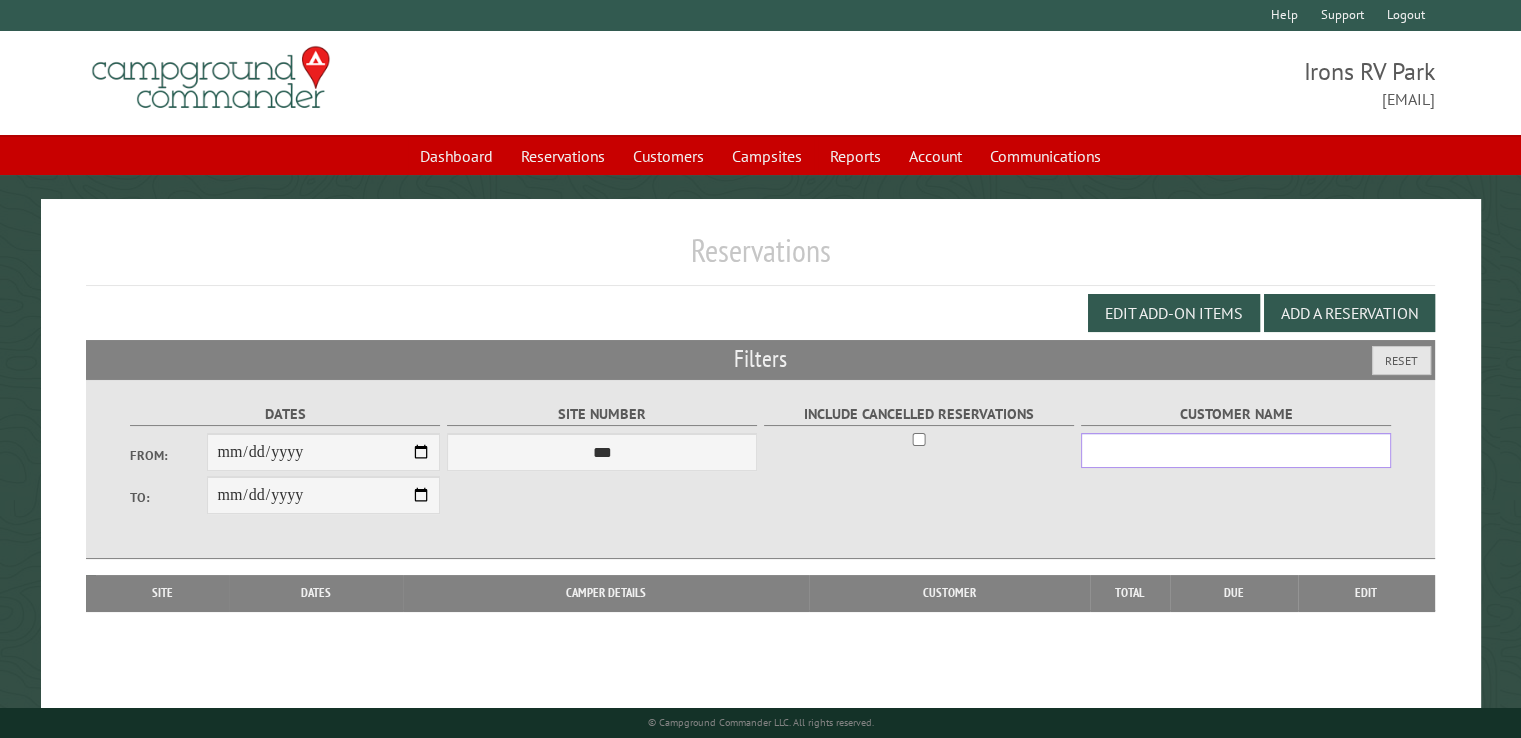 click on "Customer Name" at bounding box center [1236, 450] 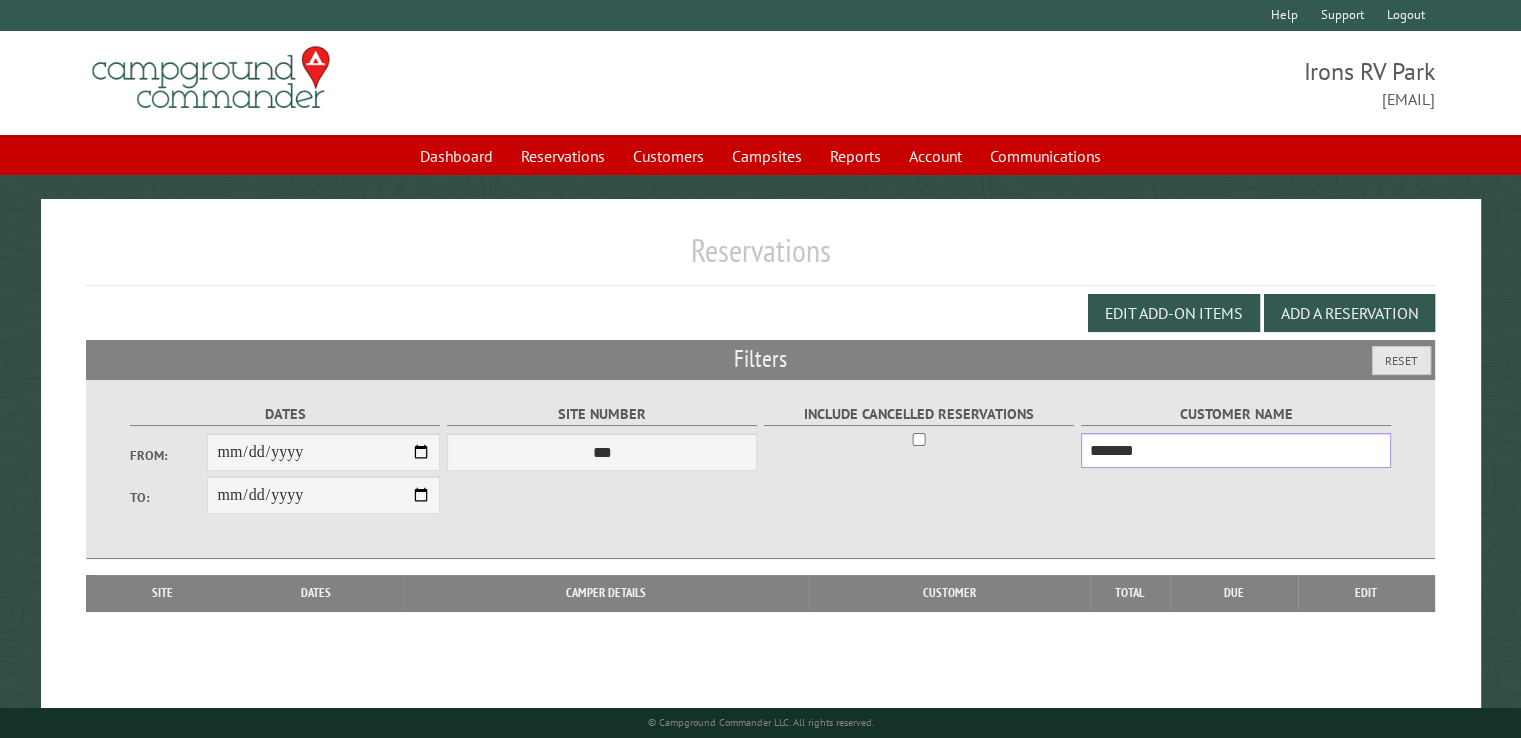 type on "*******" 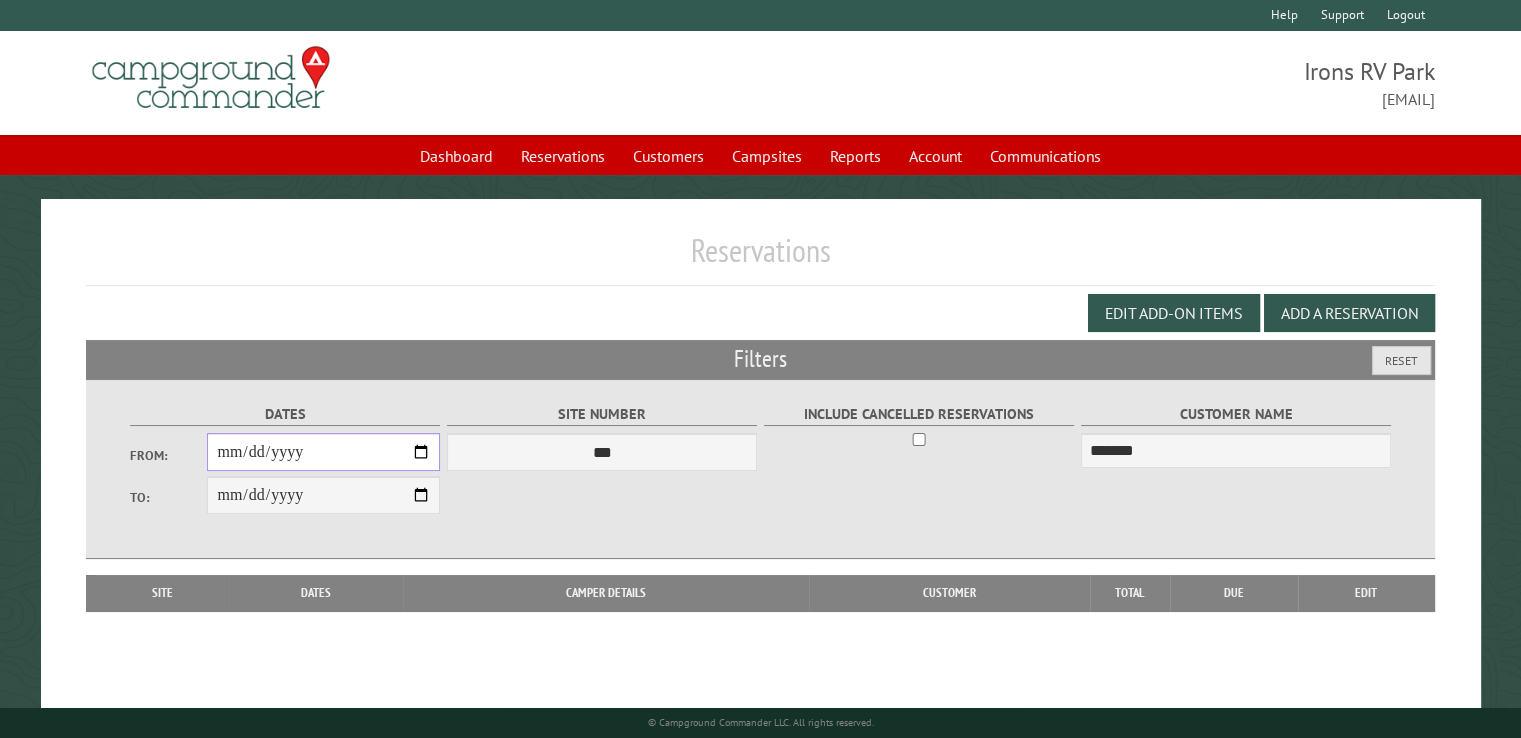 click on "From:" at bounding box center [323, 452] 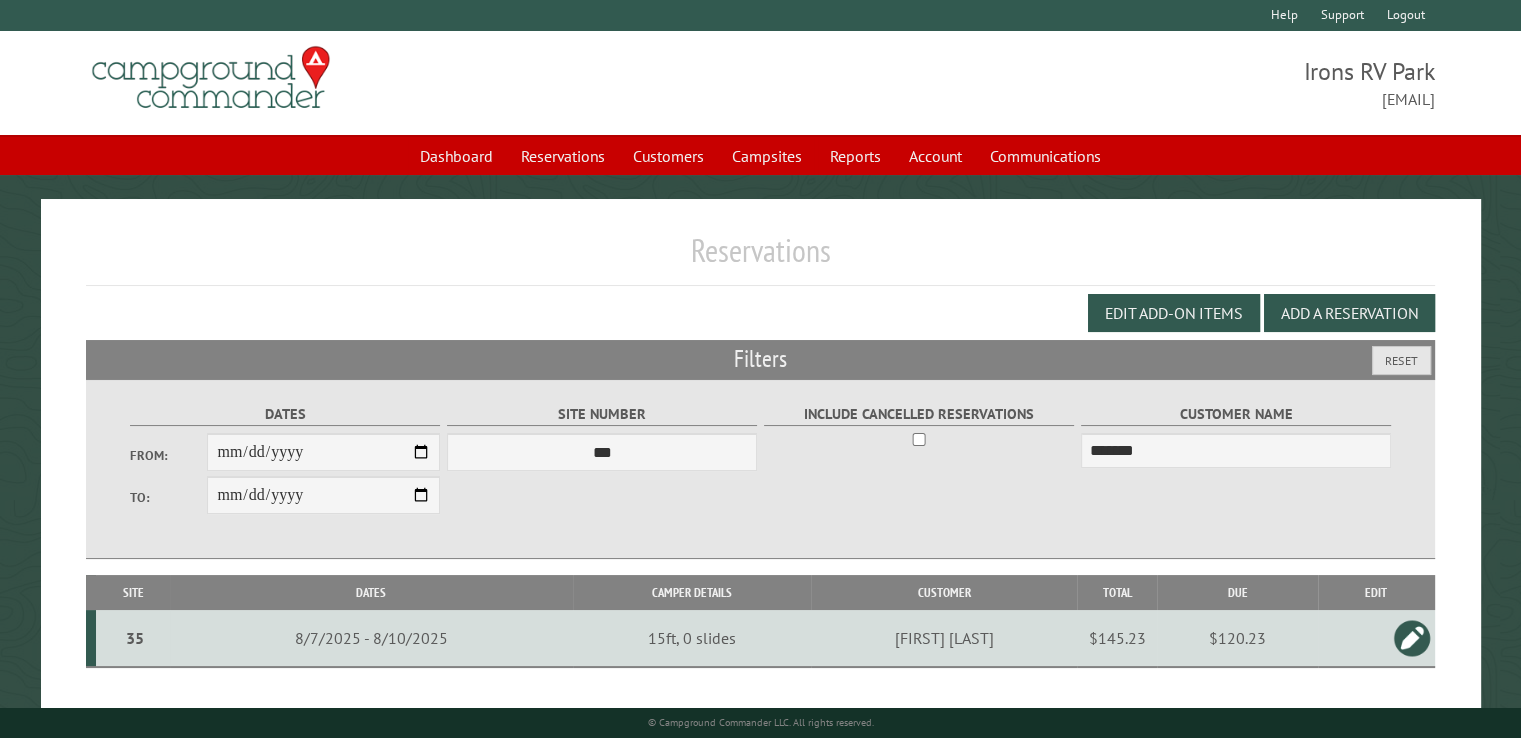 click on "$120.23" at bounding box center (1237, 638) 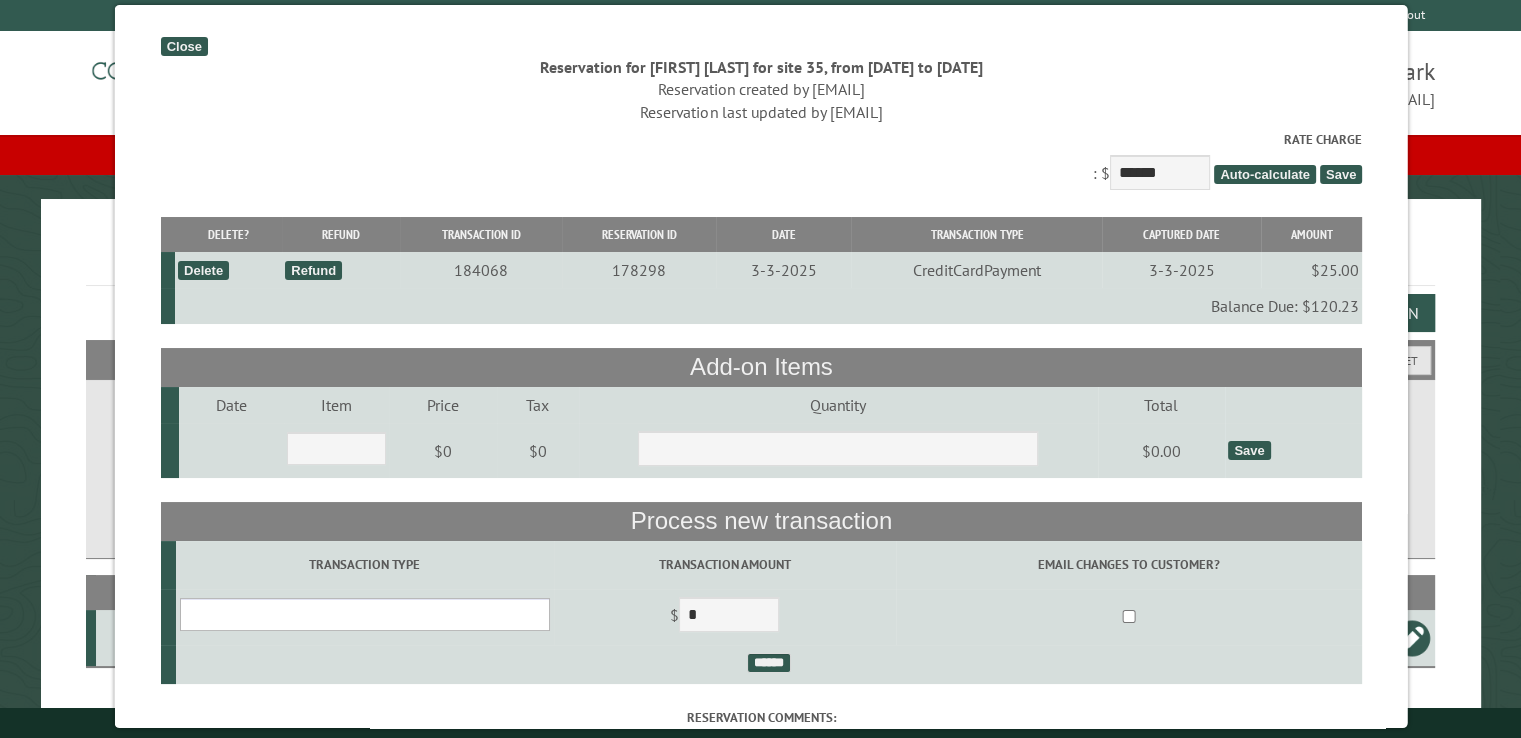 click on "**********" at bounding box center [364, 614] 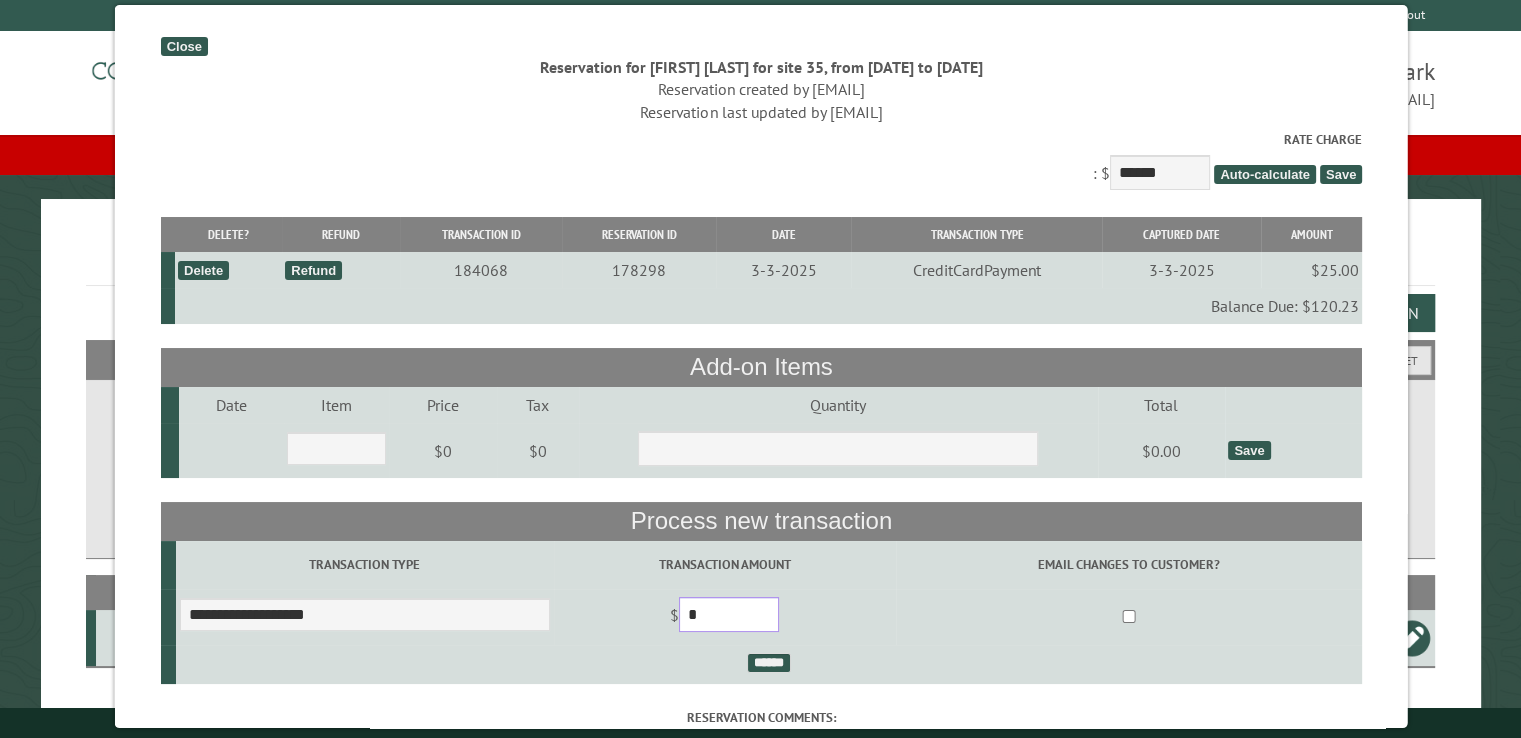 click on "*" at bounding box center [728, 614] 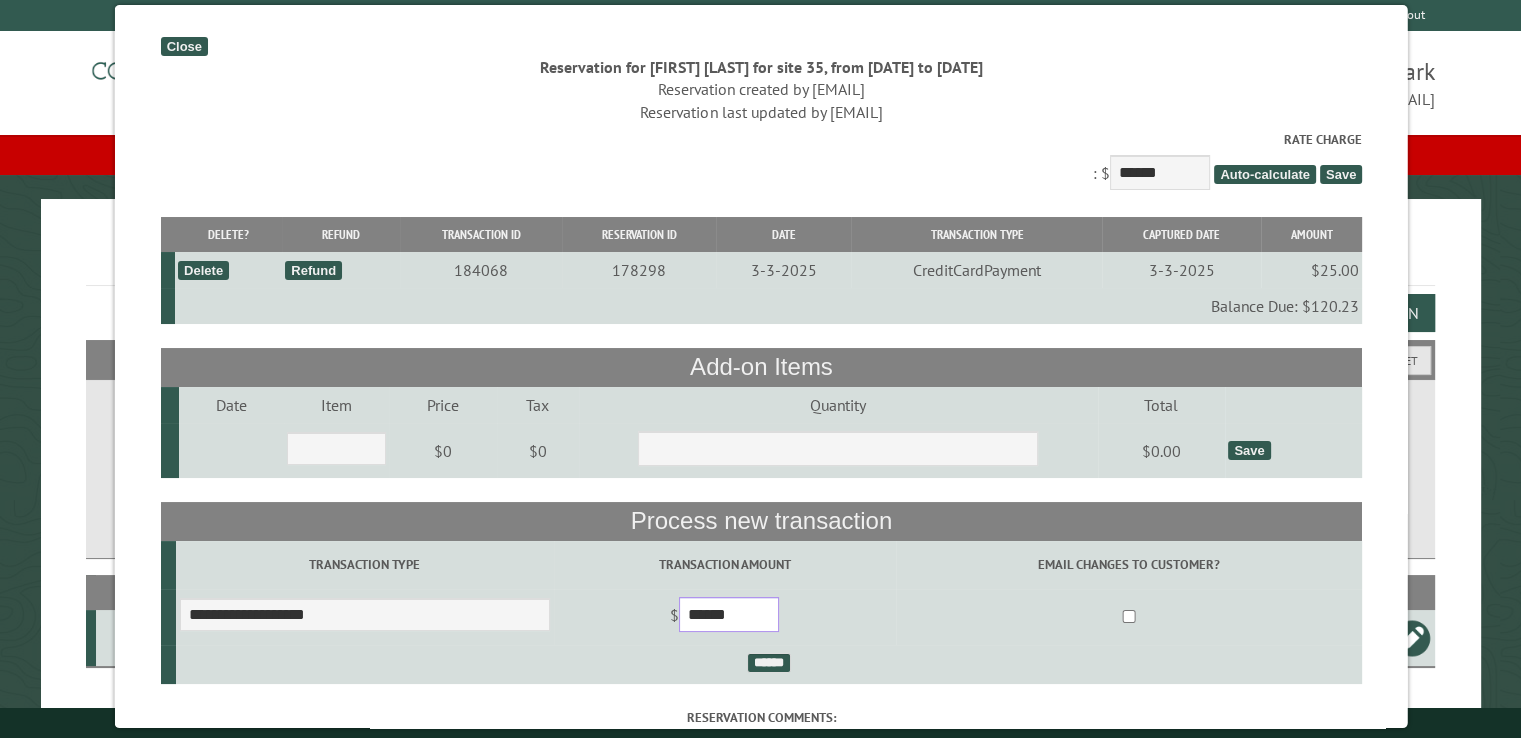 type on "******" 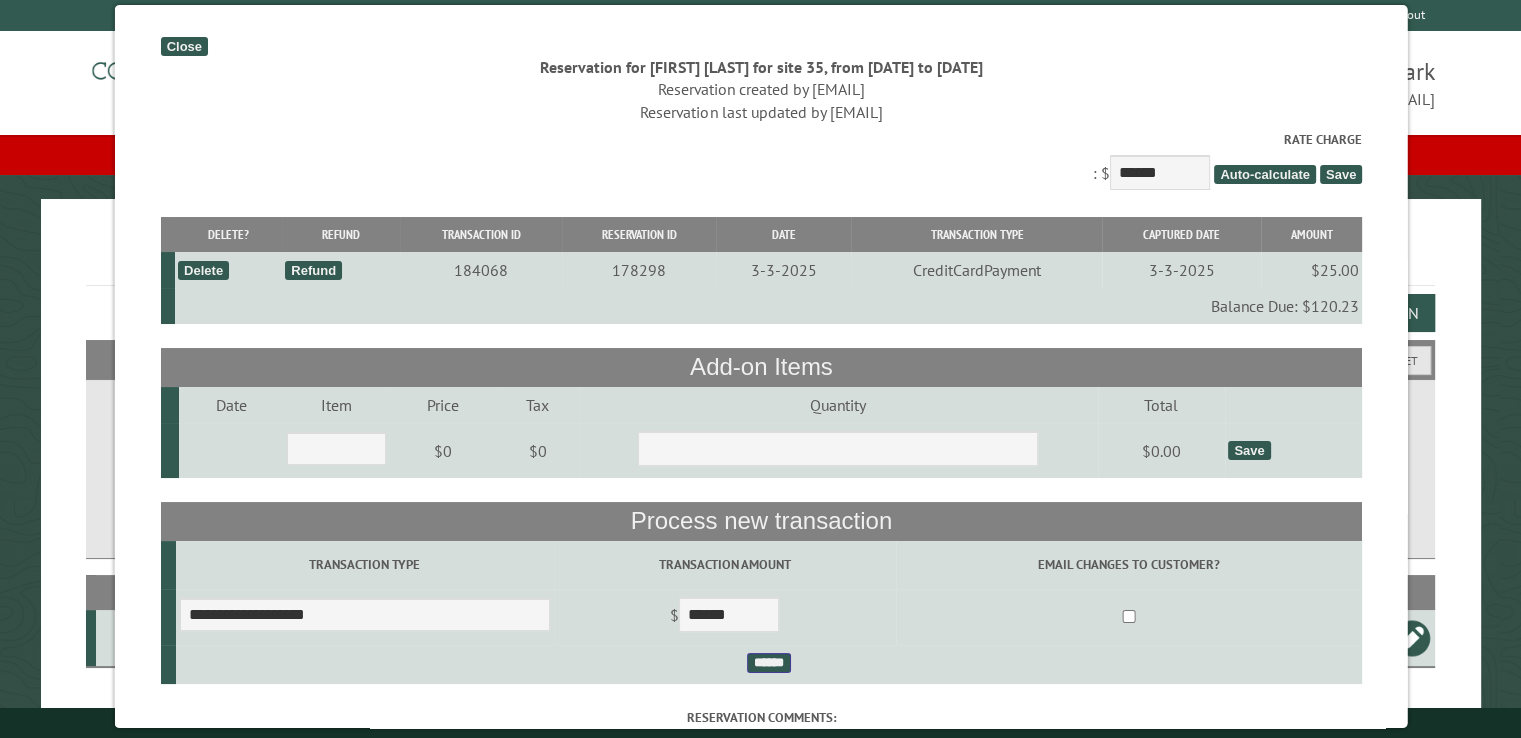 click on "******" at bounding box center [768, 663] 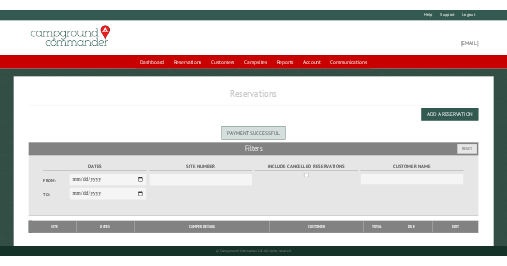 scroll, scrollTop: 0, scrollLeft: 0, axis: both 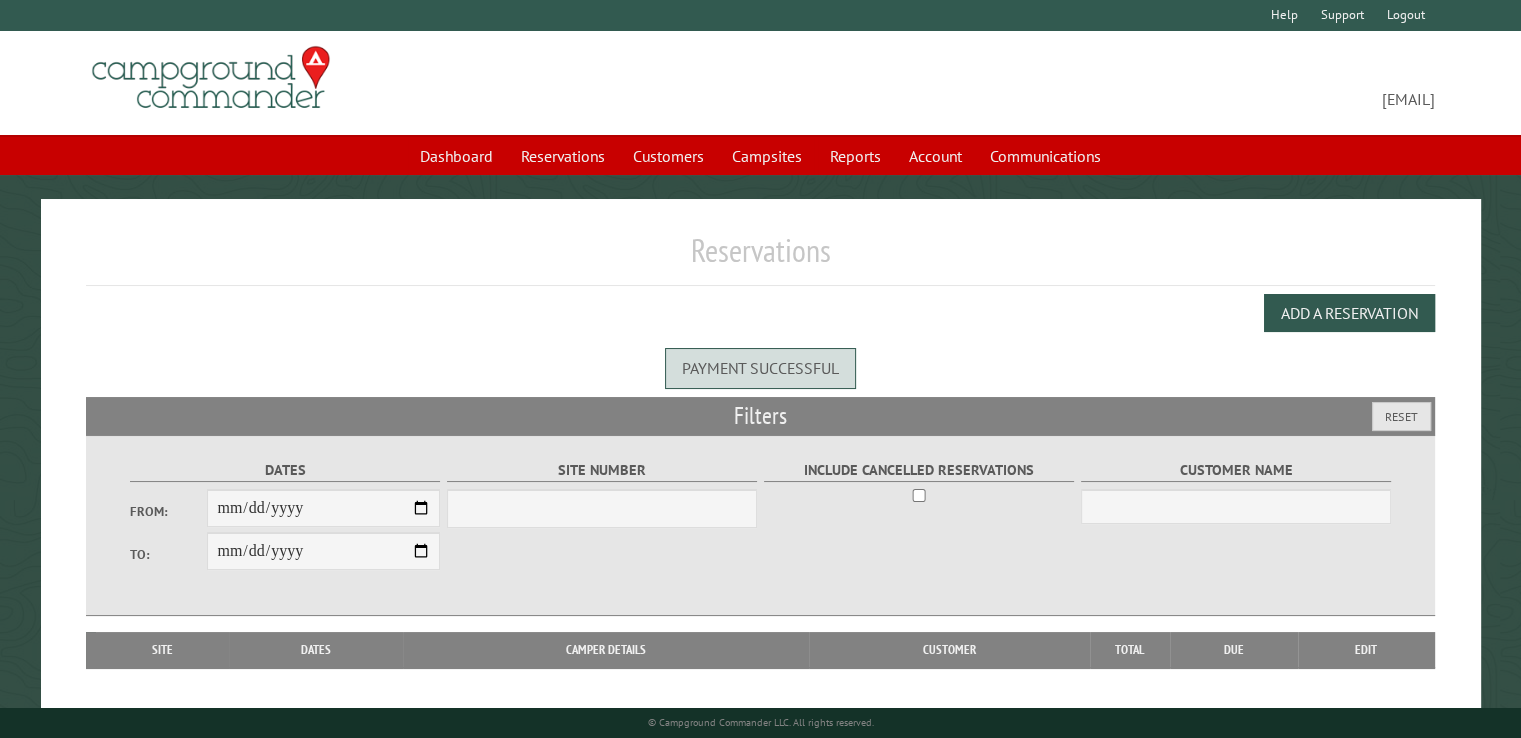 select on "***" 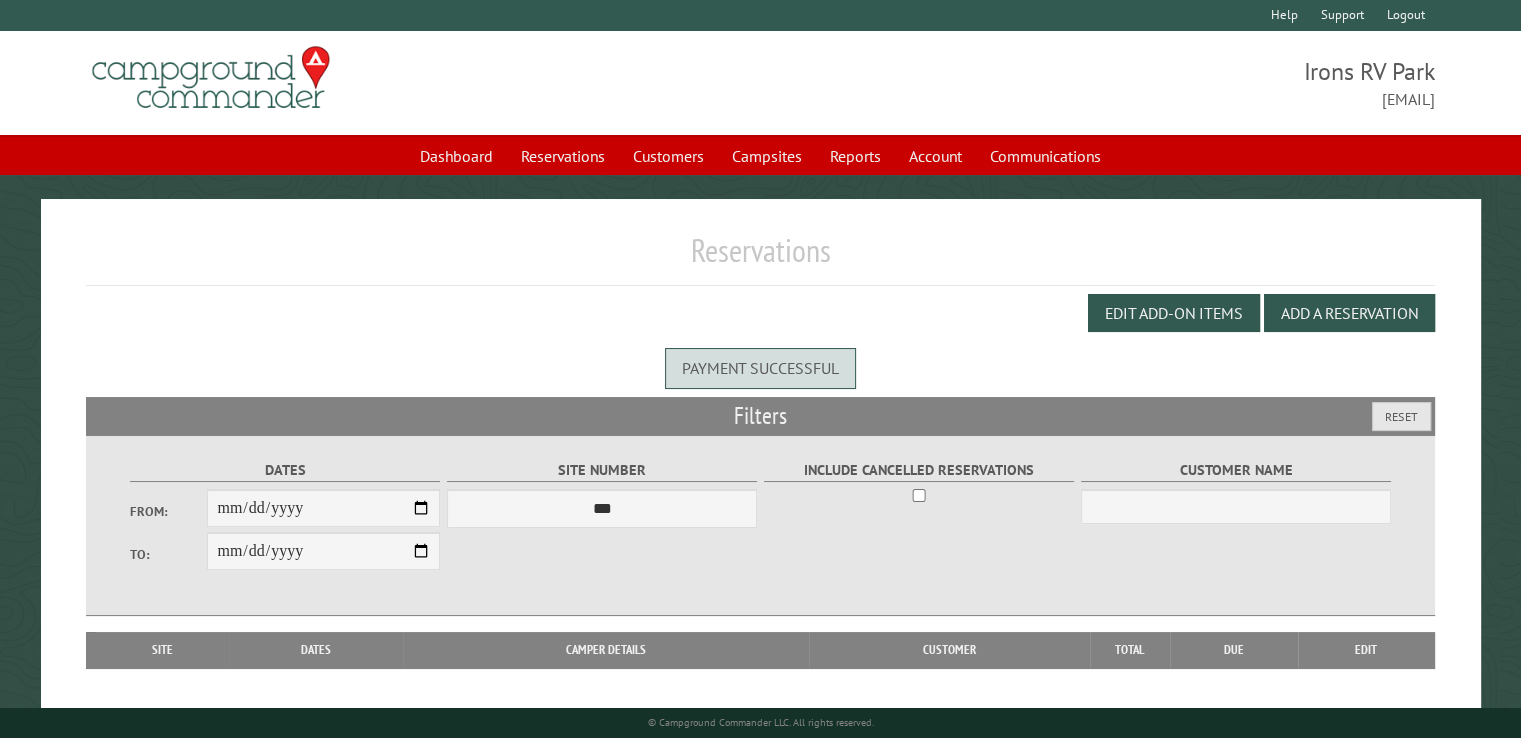 drag, startPoint x: 1164, startPoint y: 83, endPoint x: 1218, endPoint y: 40, distance: 69.02898 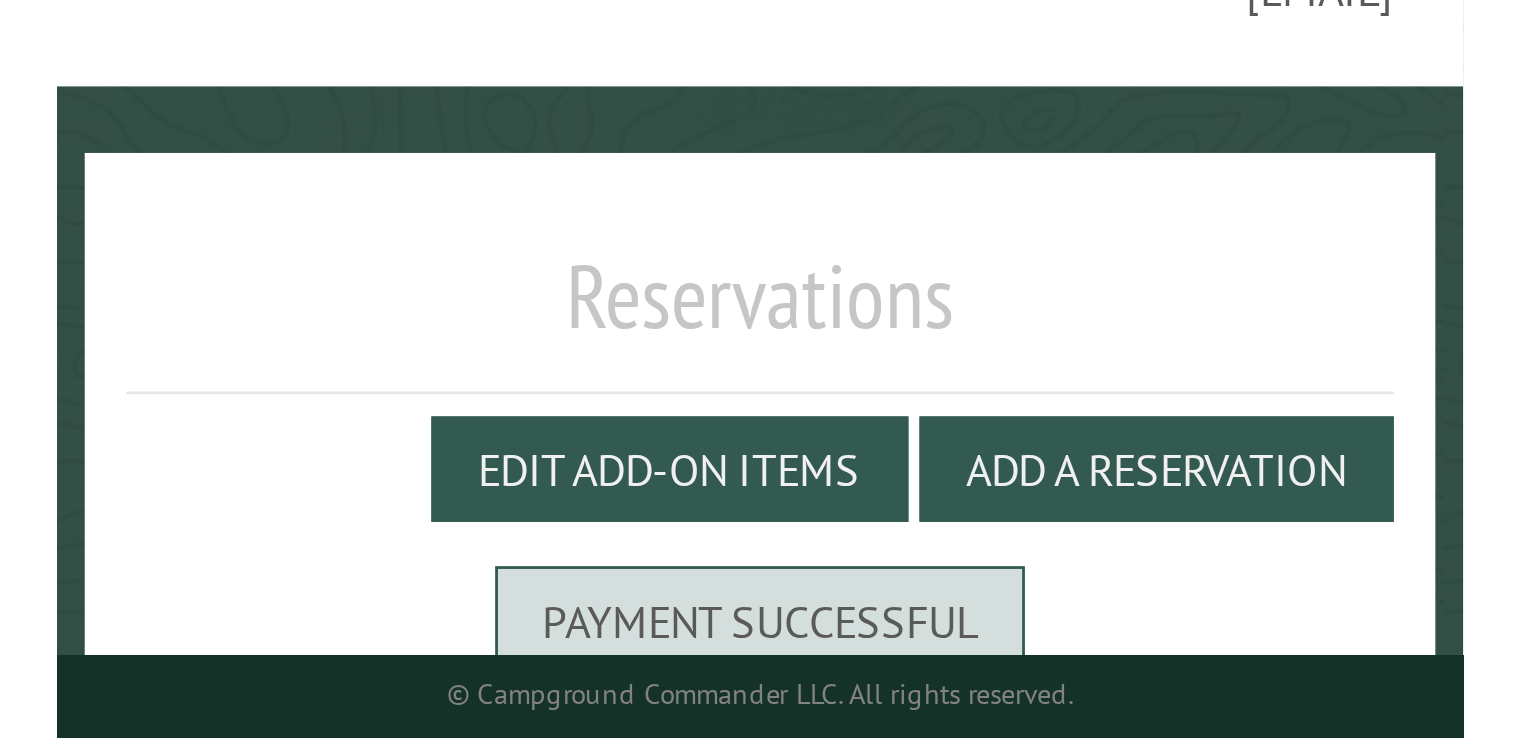 scroll, scrollTop: 99, scrollLeft: 0, axis: vertical 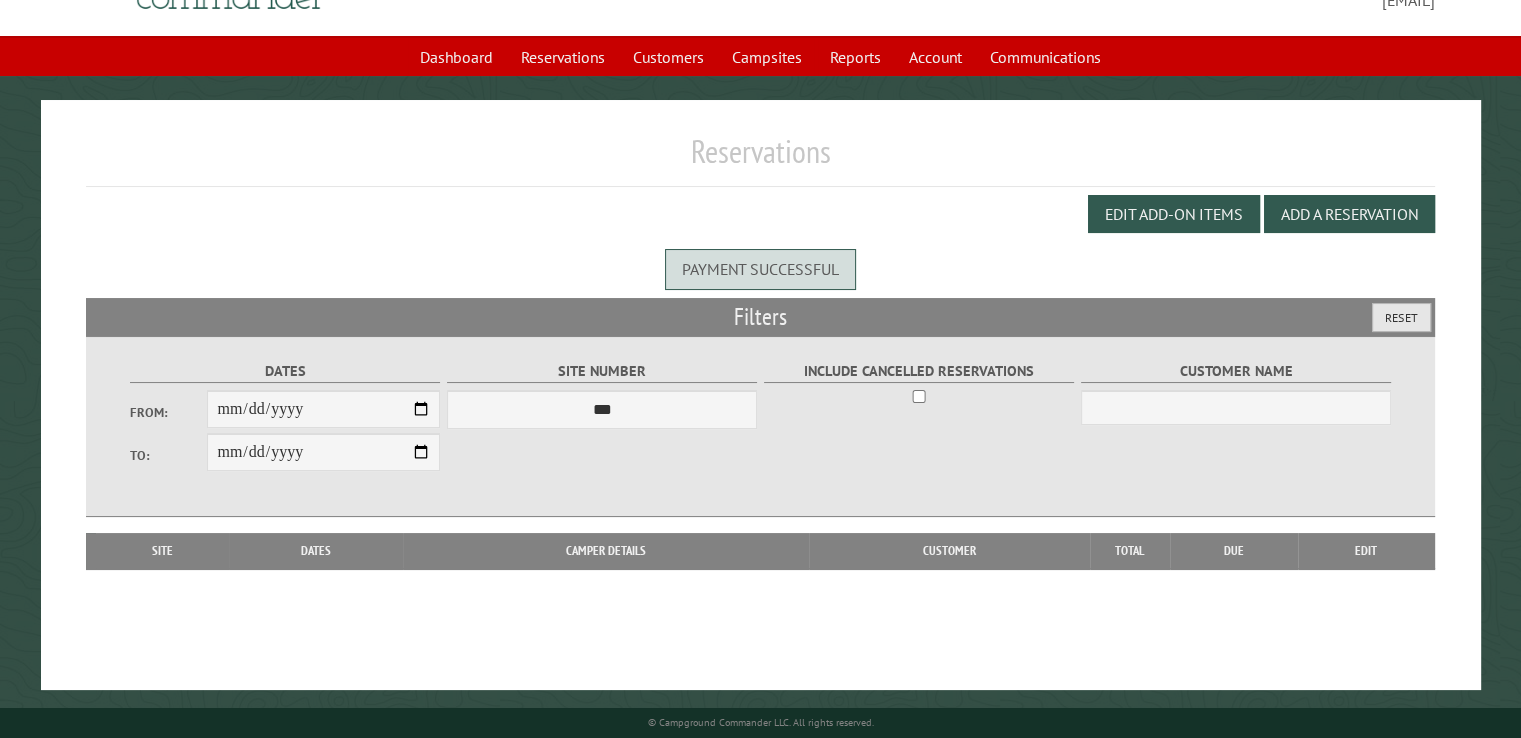 click on "Reset" at bounding box center [1401, 317] 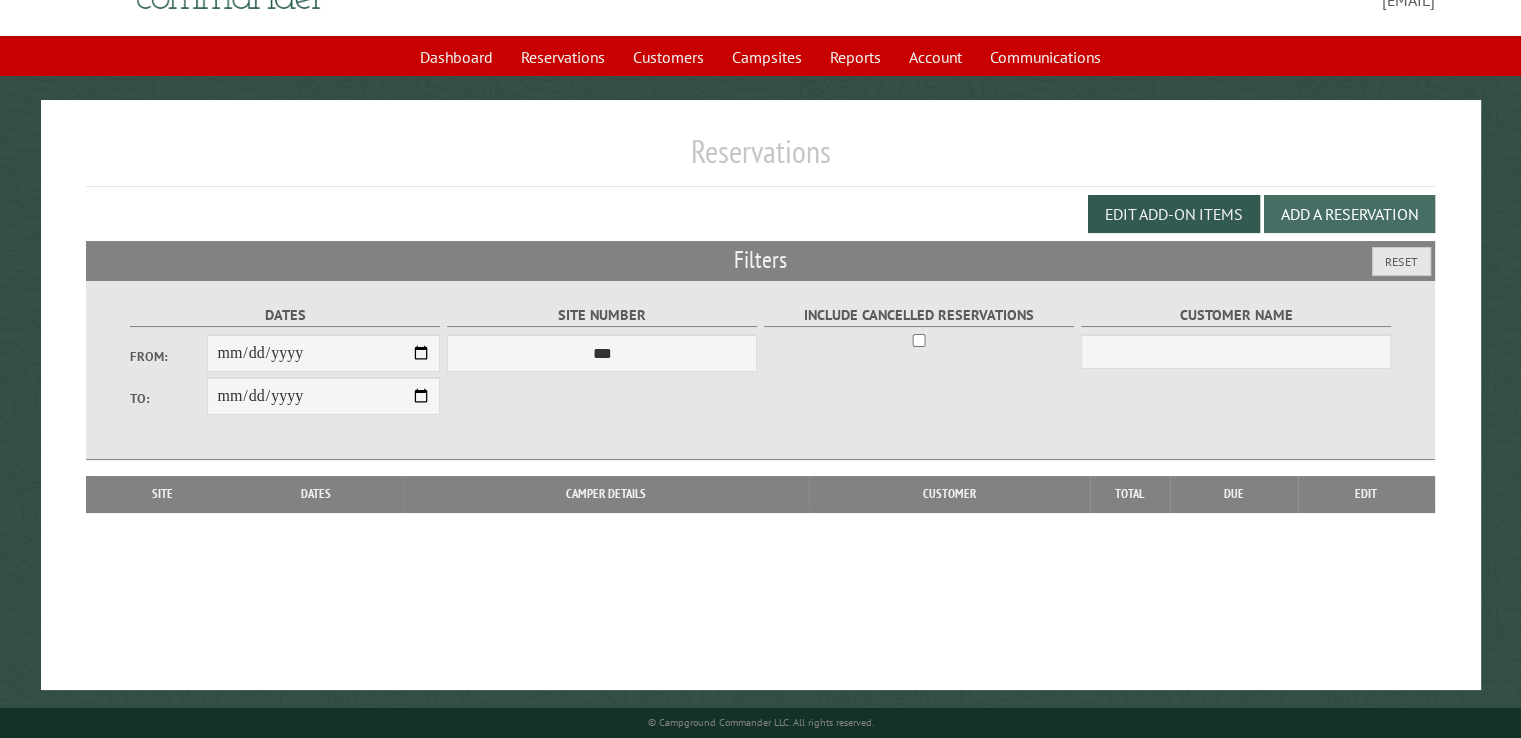 drag, startPoint x: 1336, startPoint y: 210, endPoint x: 1206, endPoint y: 179, distance: 133.64505 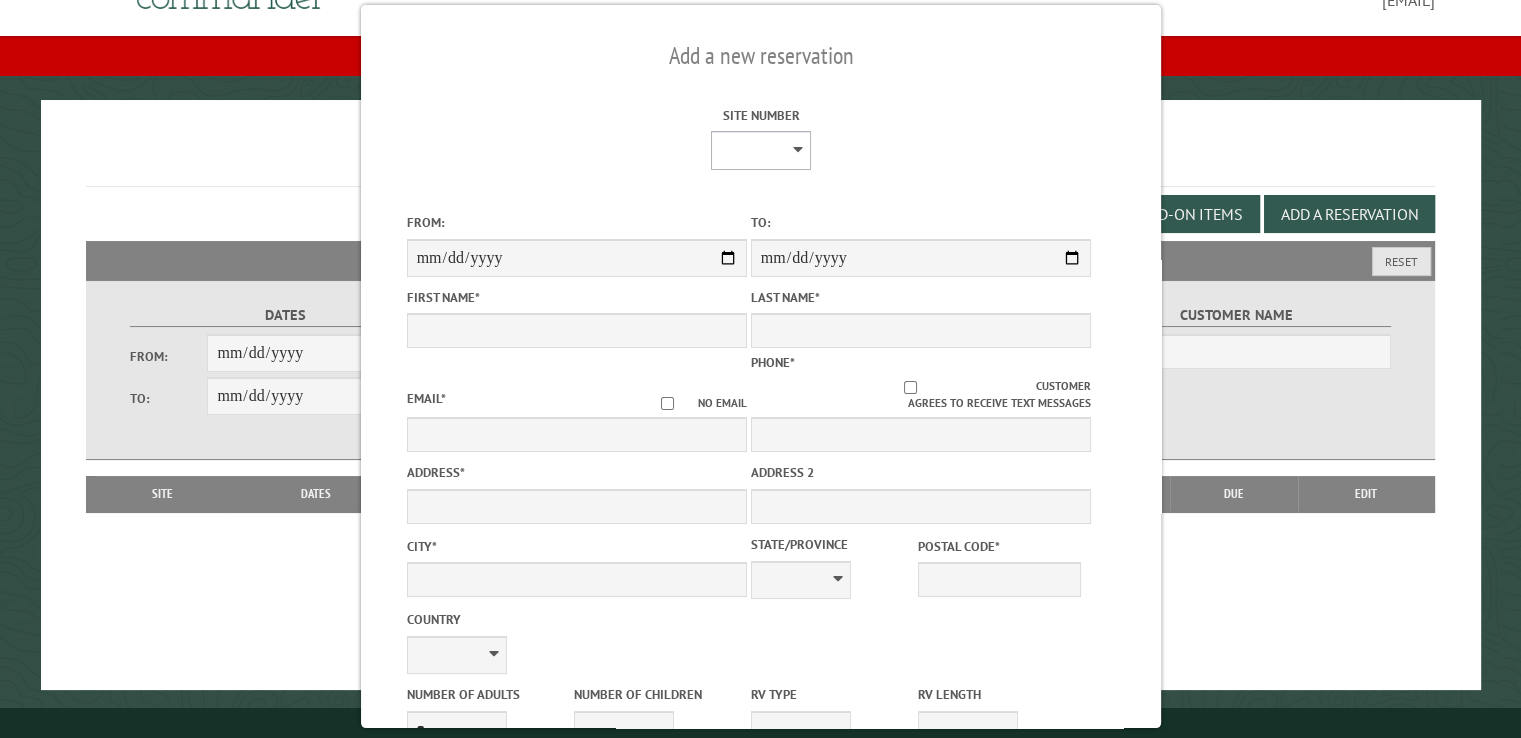 click on "**********" at bounding box center [761, 150] 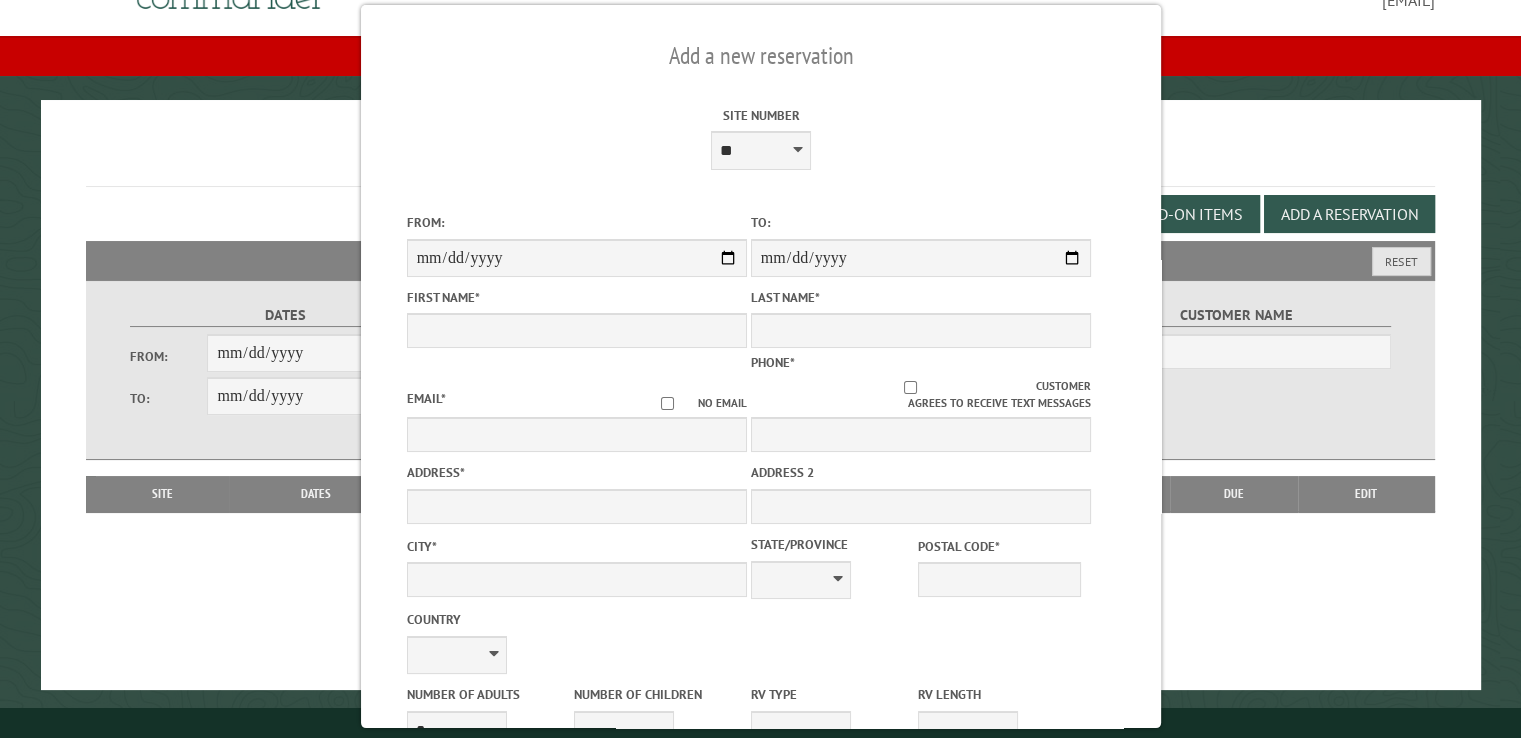 click on "Site Number" at bounding box center [760, 115] 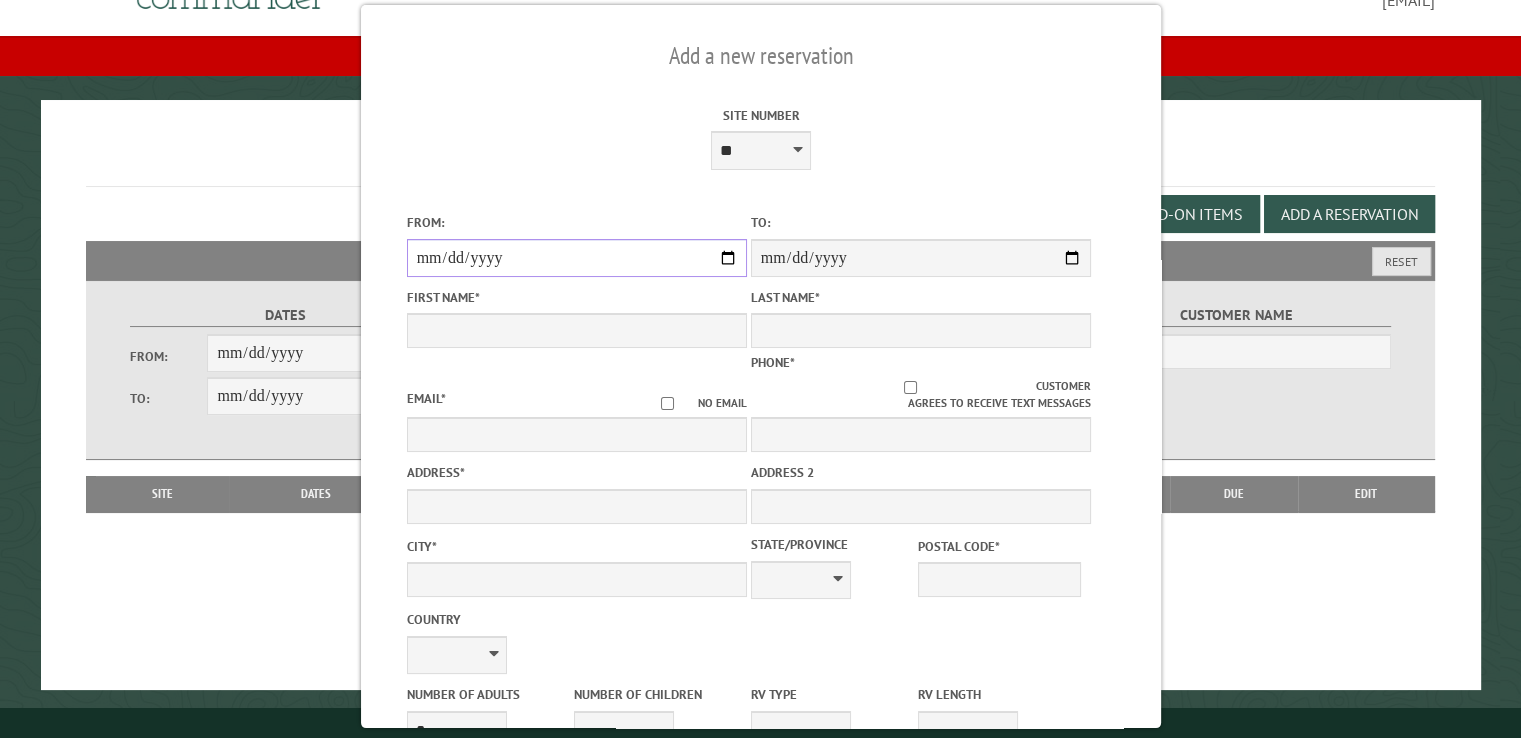 click on "From:" at bounding box center [576, 258] 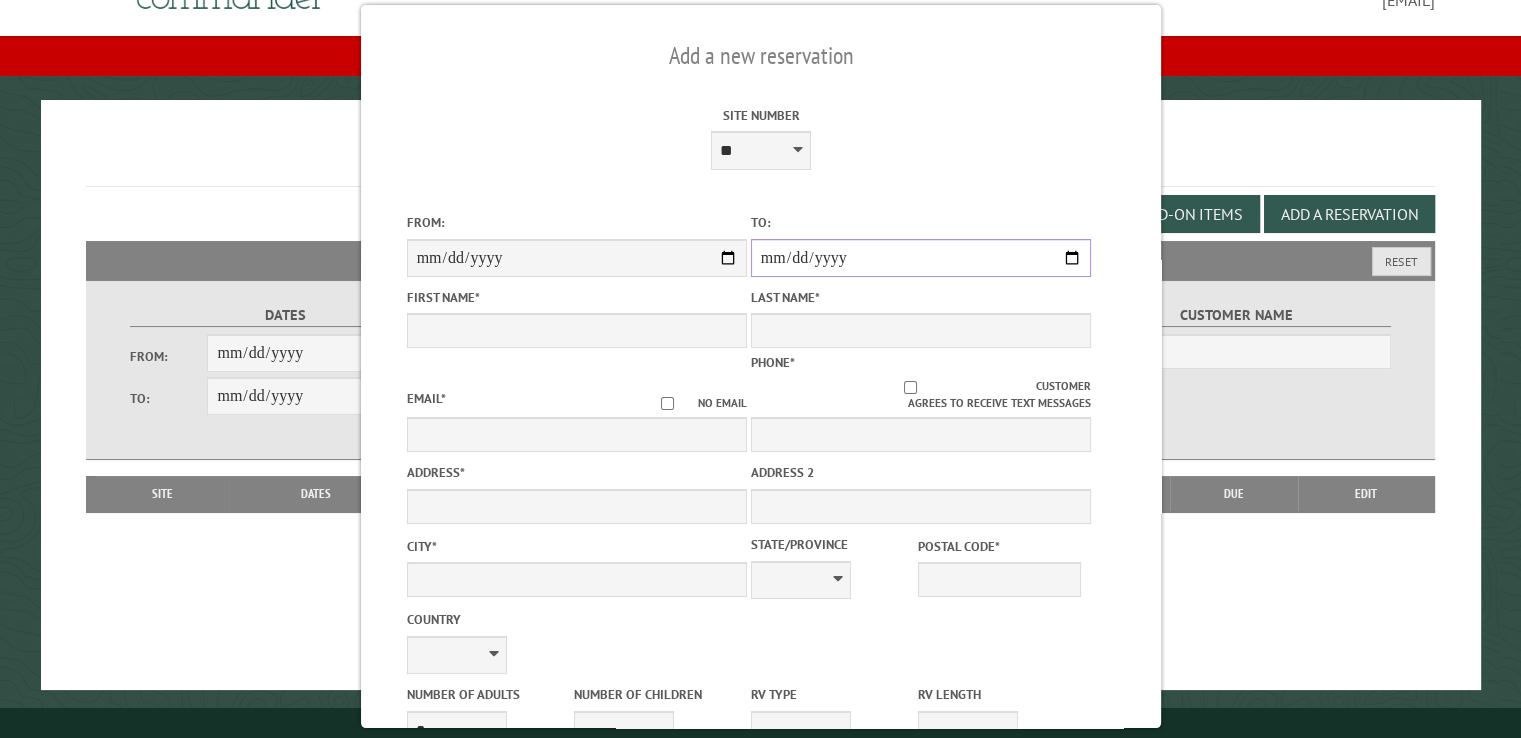 click on "**********" at bounding box center (920, 258) 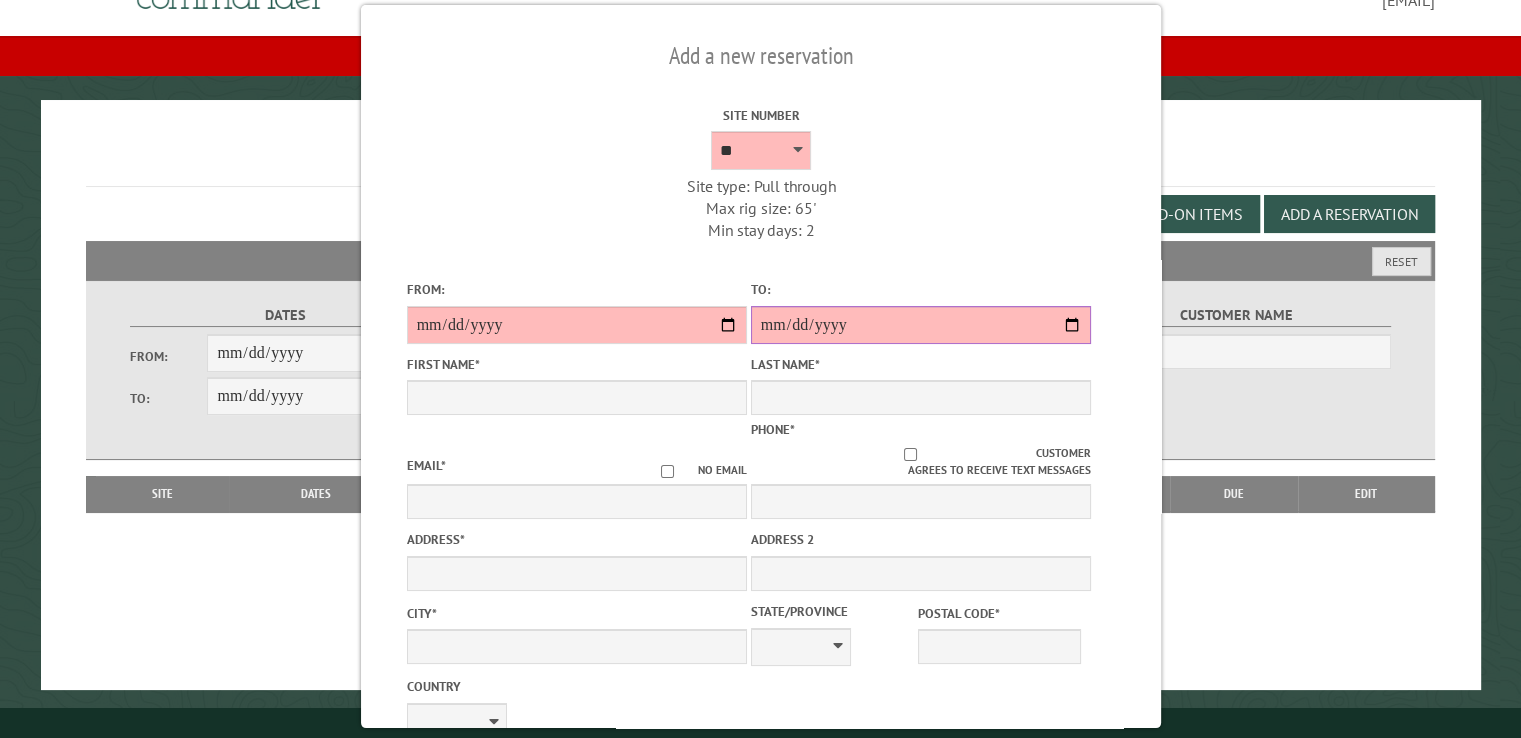 click on "**********" at bounding box center (920, 325) 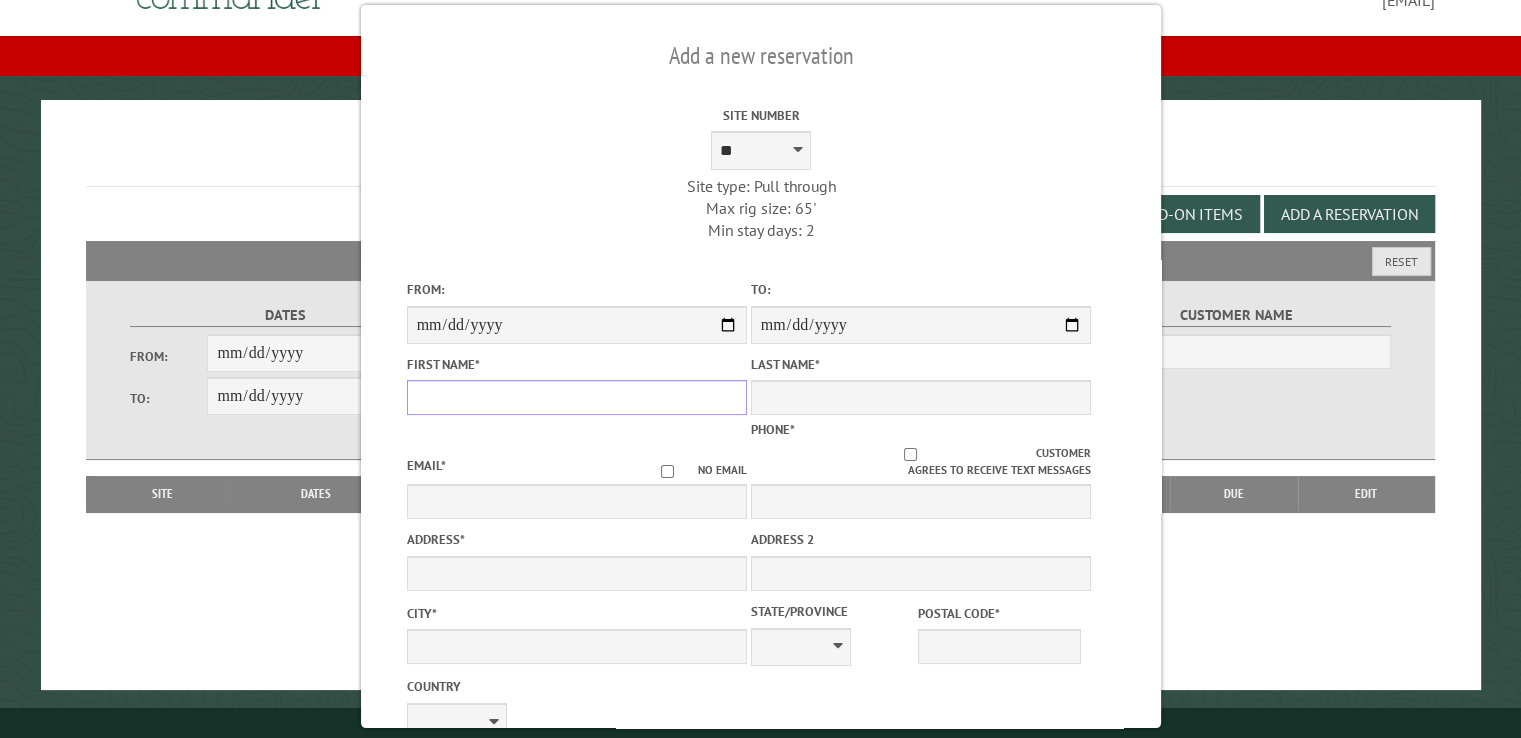 click on "First Name *" at bounding box center (576, 397) 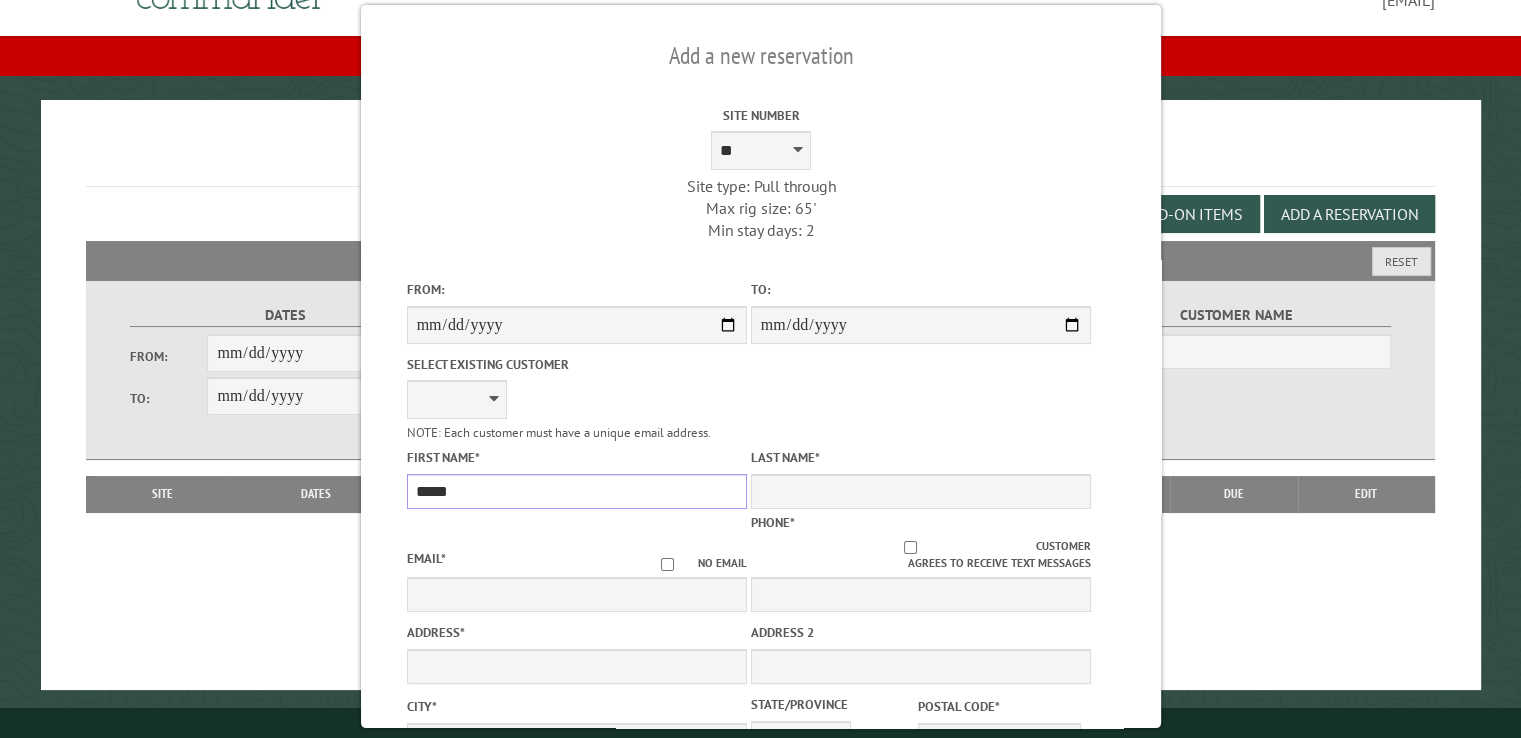 type on "*****" 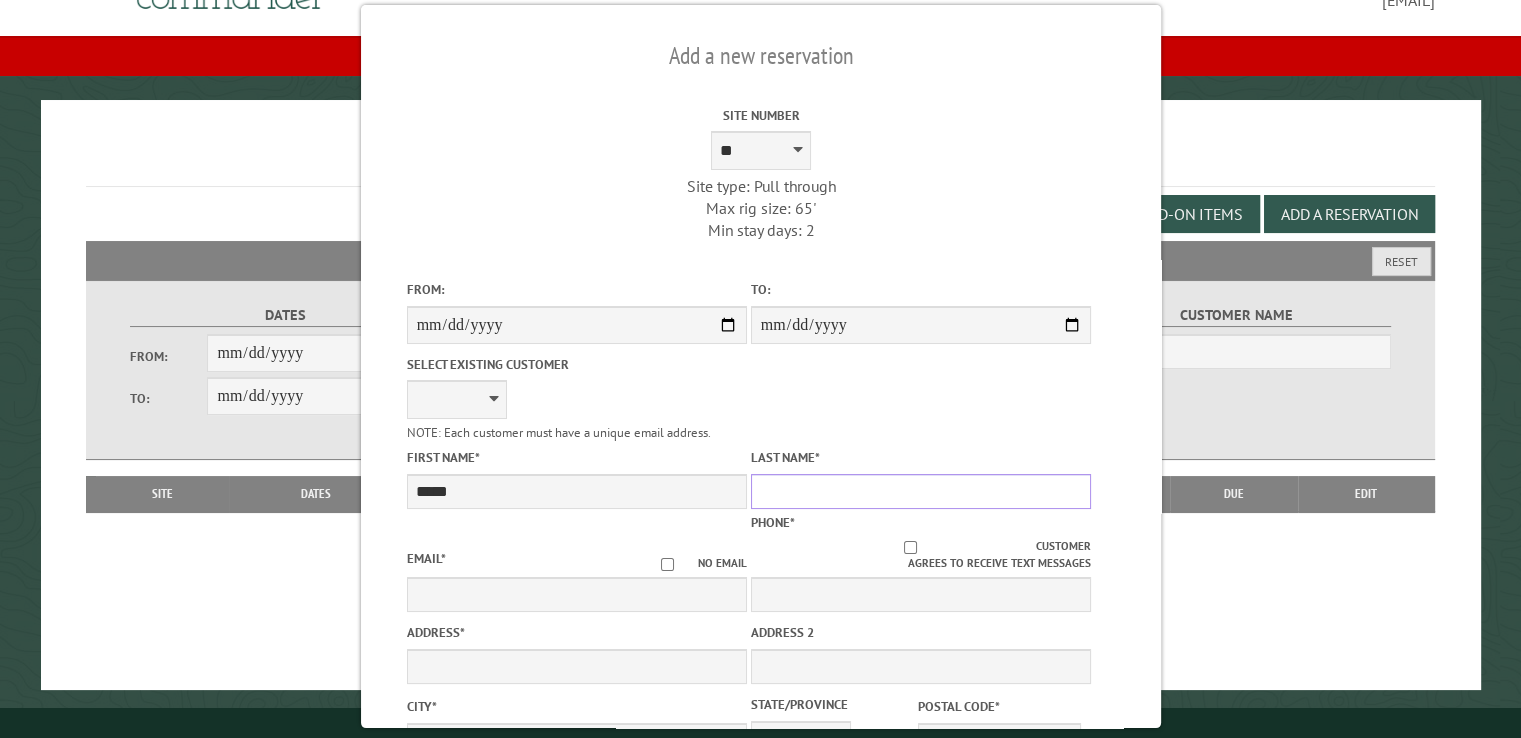 click on "Last Name *" at bounding box center [920, 491] 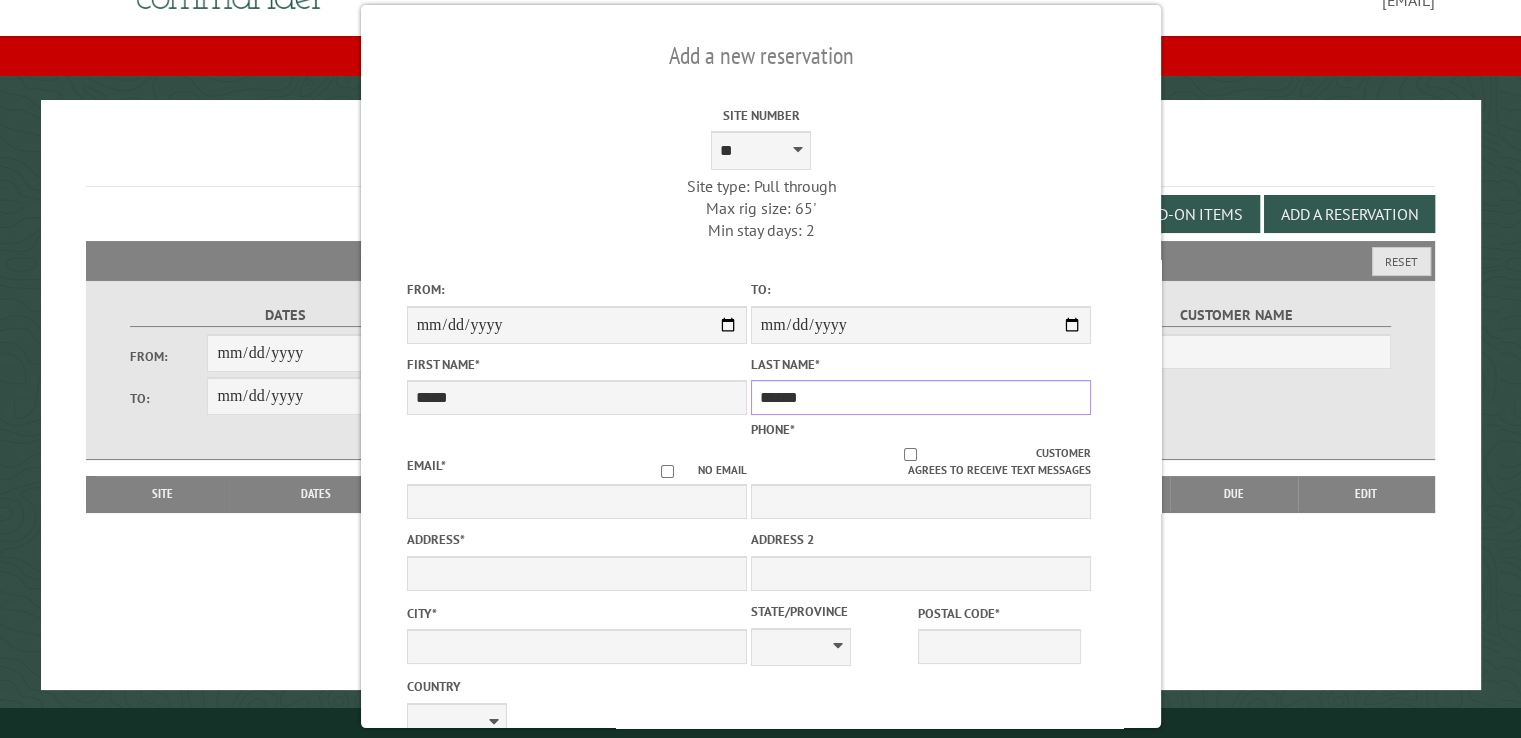 type on "******" 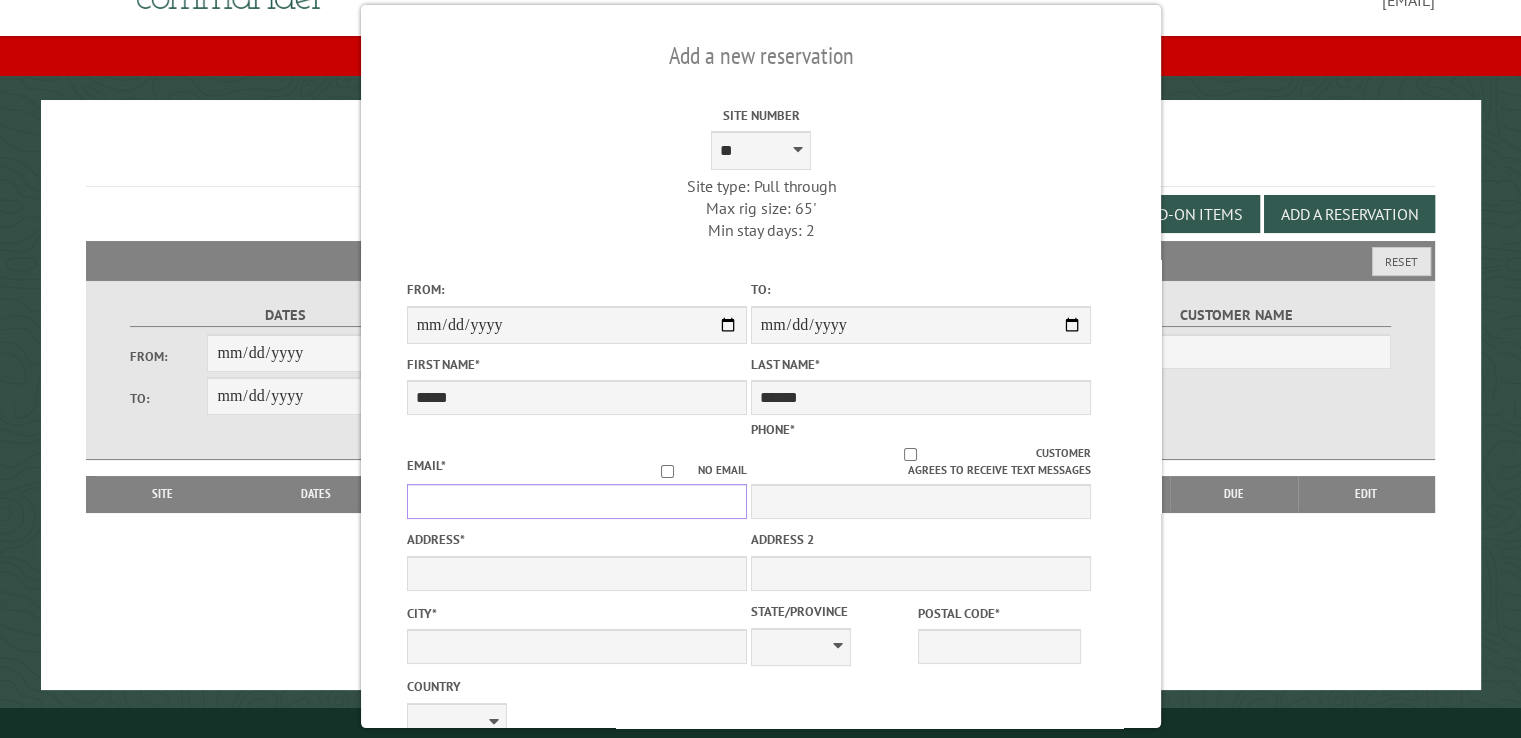 click on "Email *" at bounding box center (576, 501) 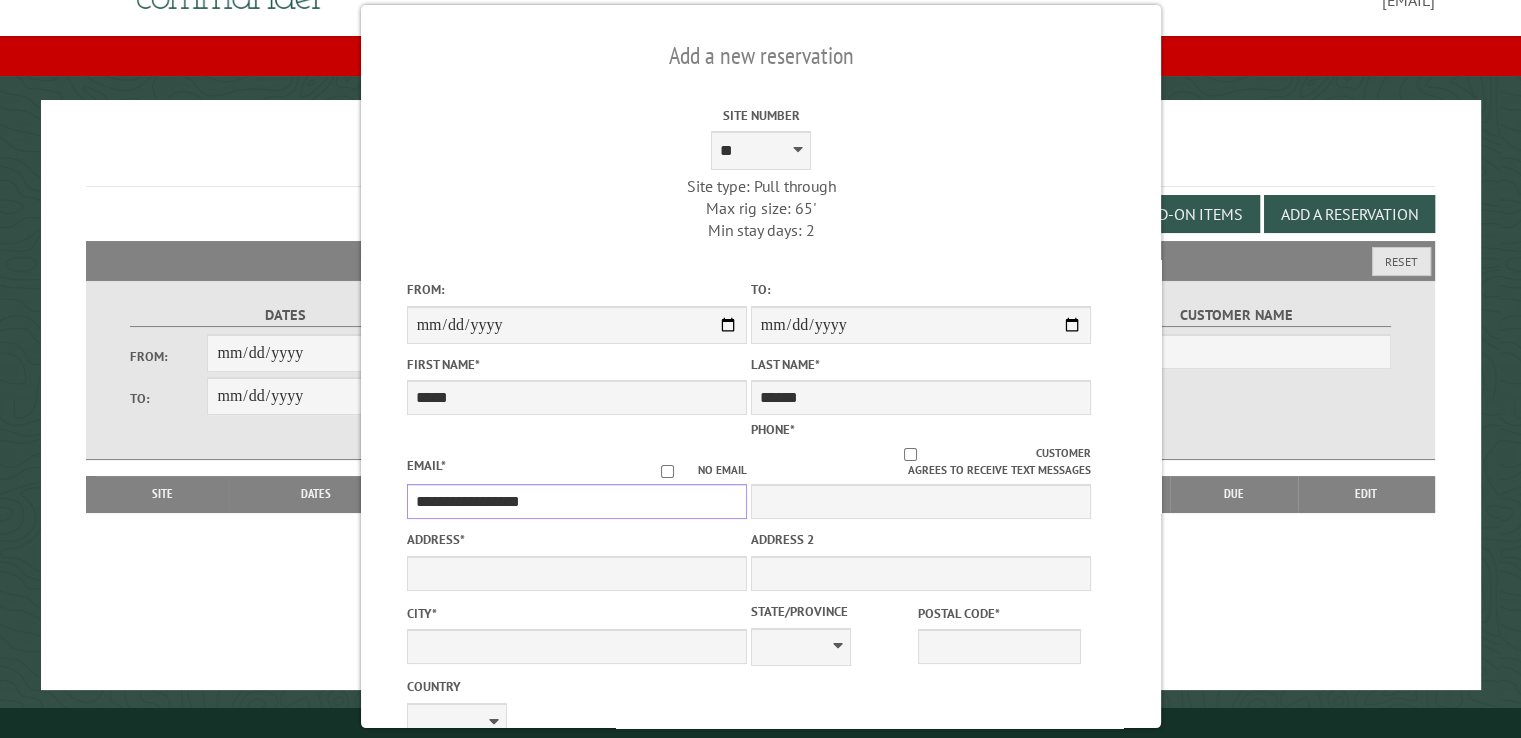 type on "**********" 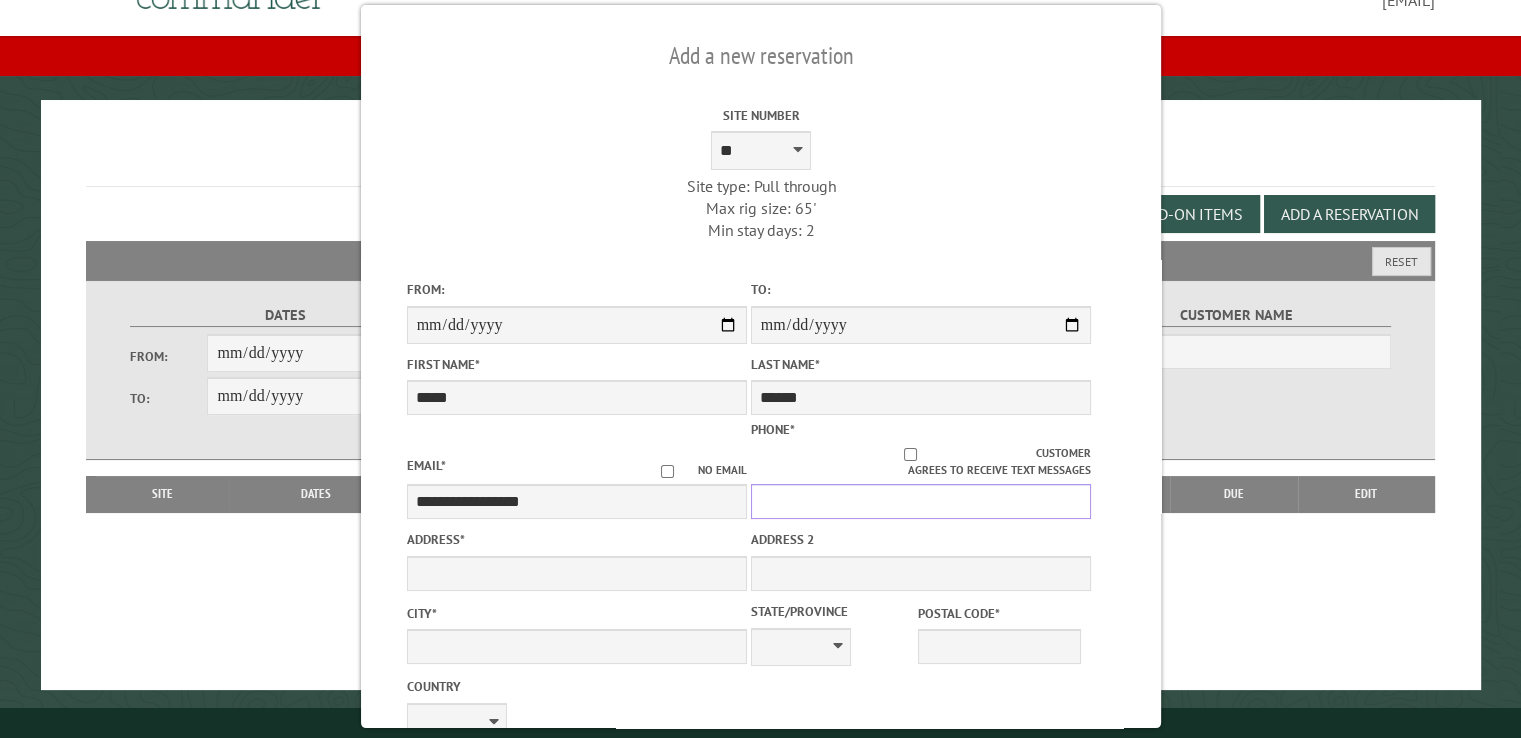 click on "Phone *" at bounding box center [920, 501] 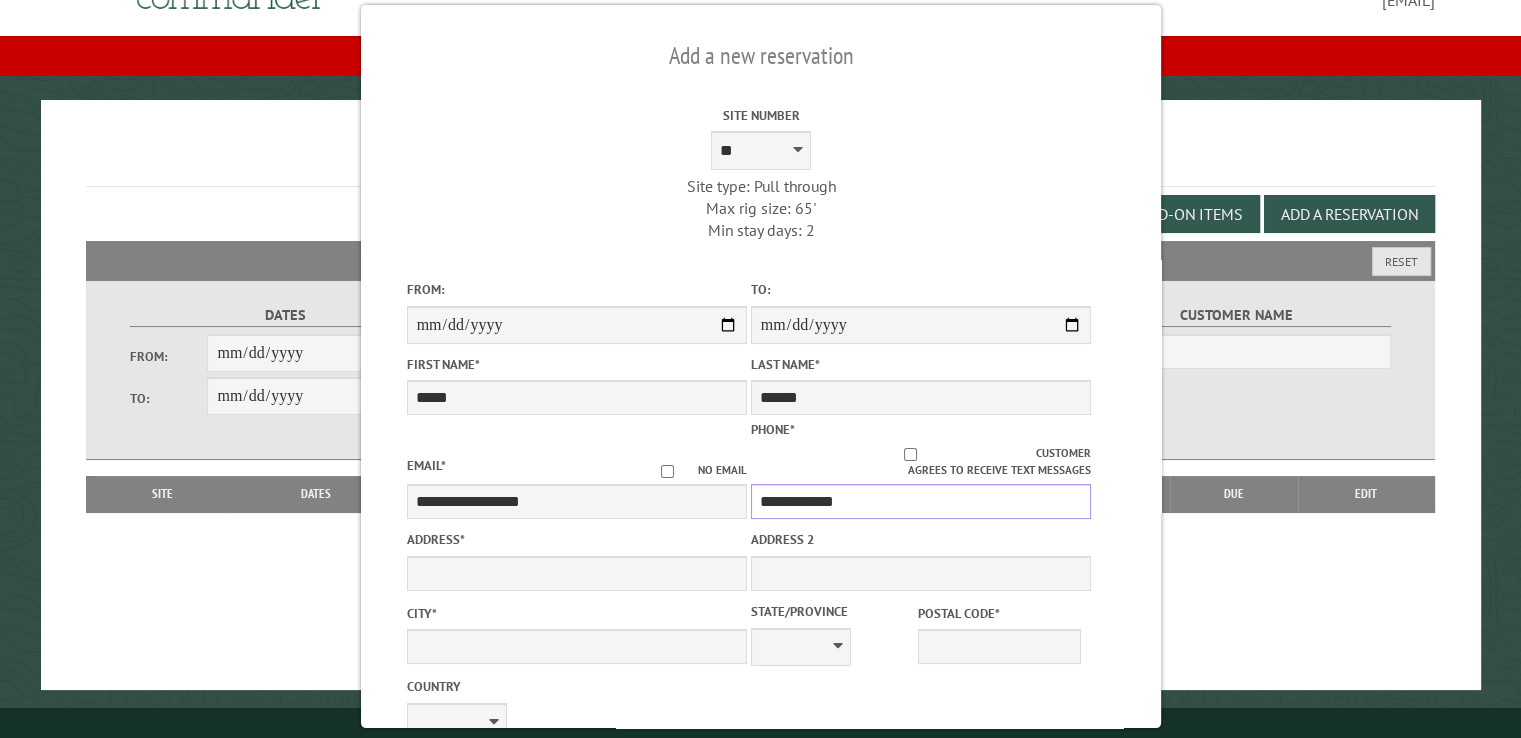 type on "**********" 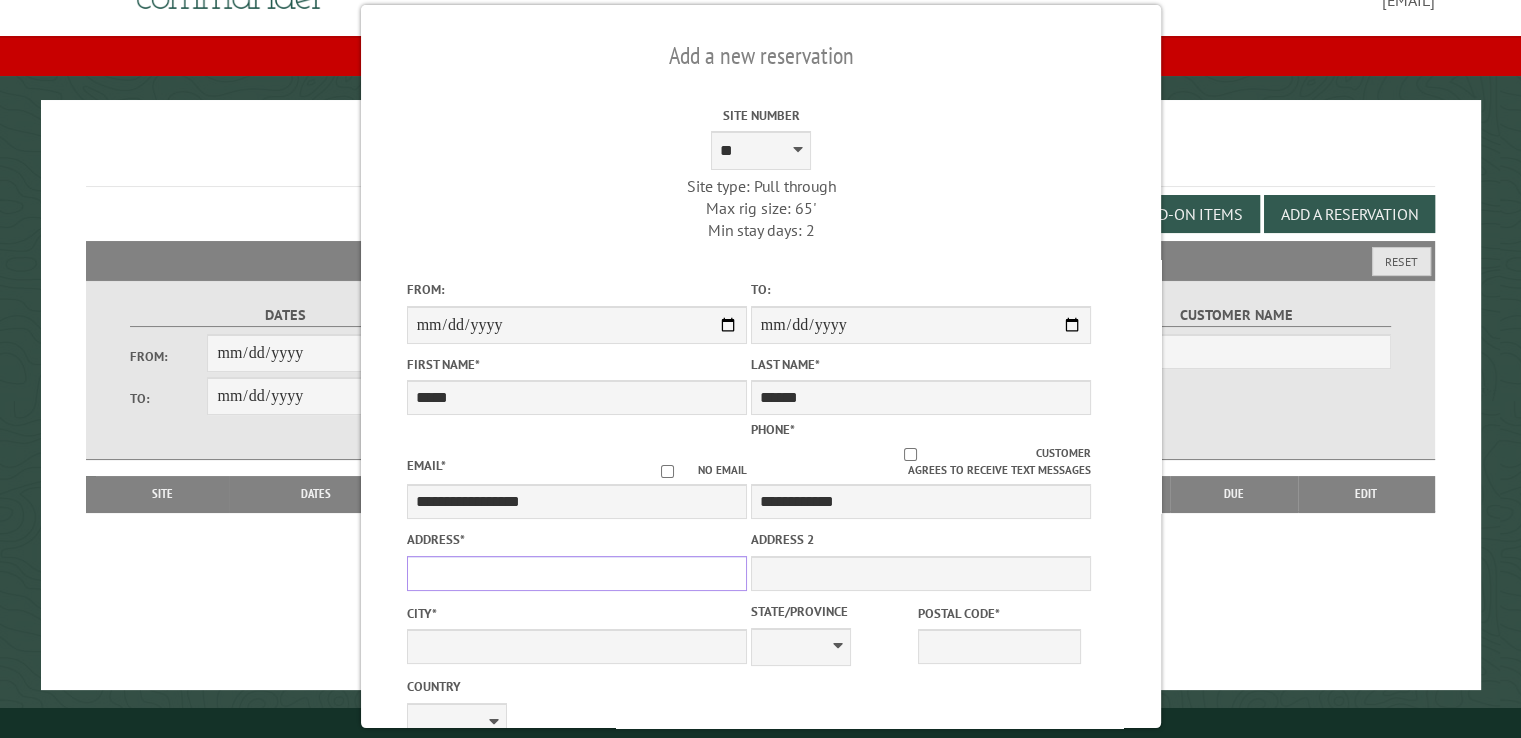 click on "Address *" at bounding box center [576, 573] 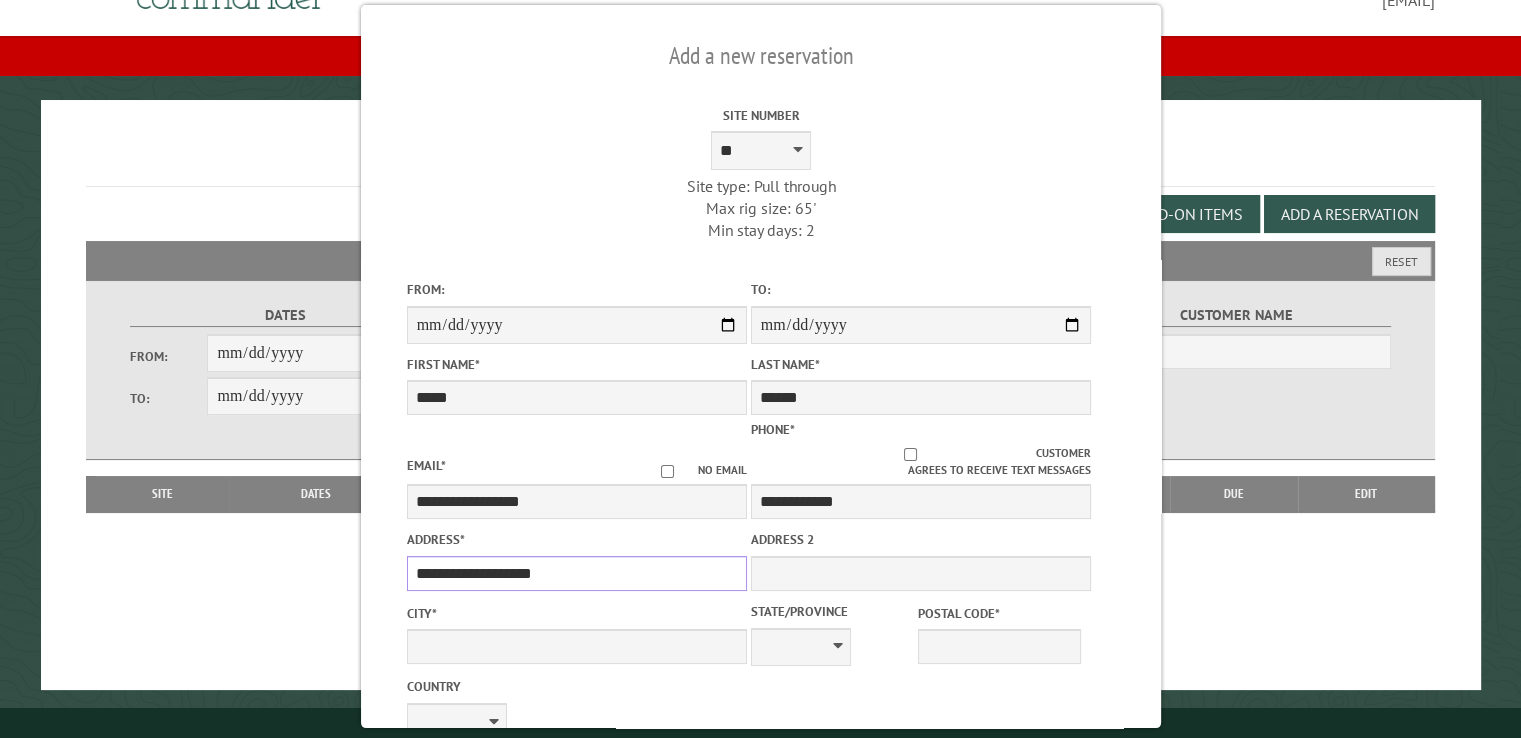 type on "**********" 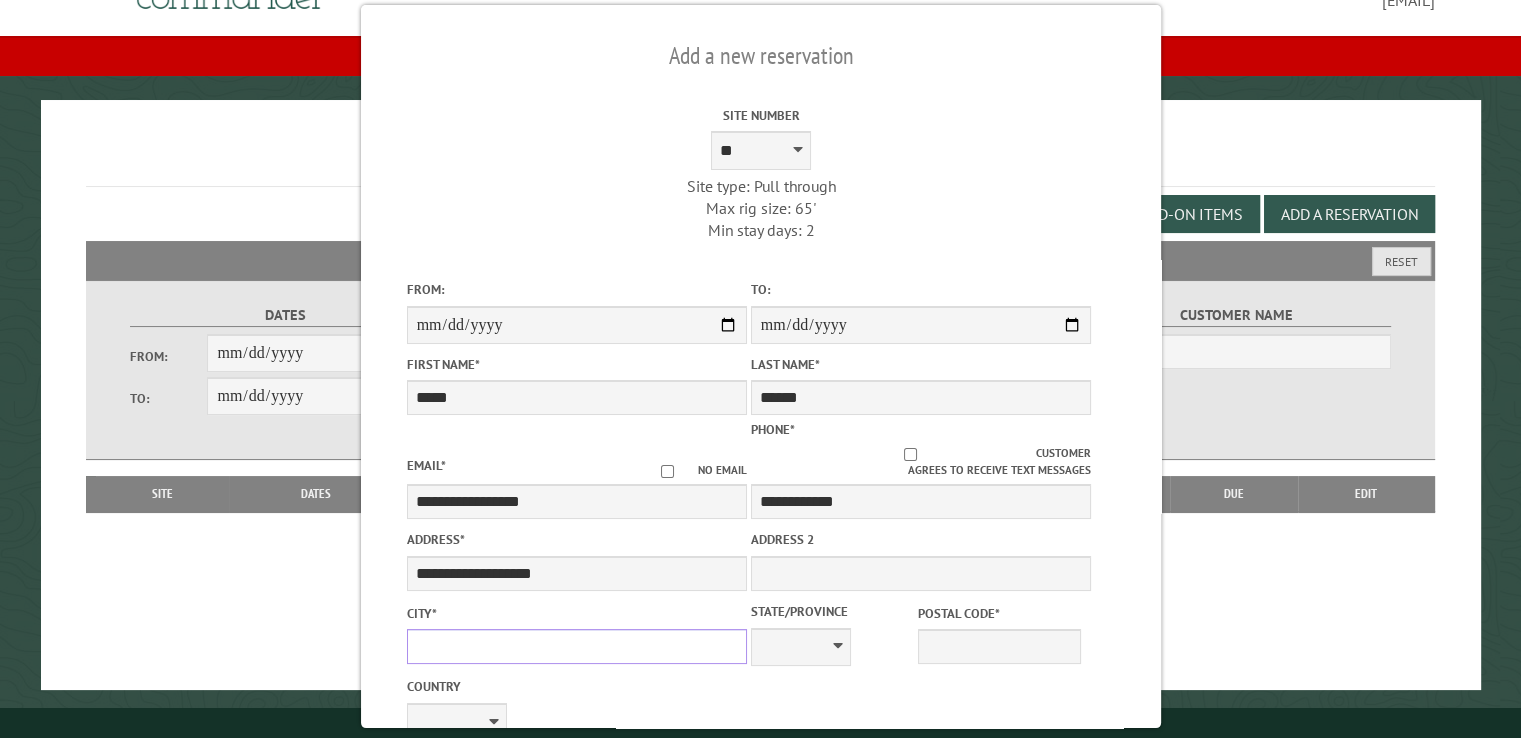 click on "City *" at bounding box center [576, 646] 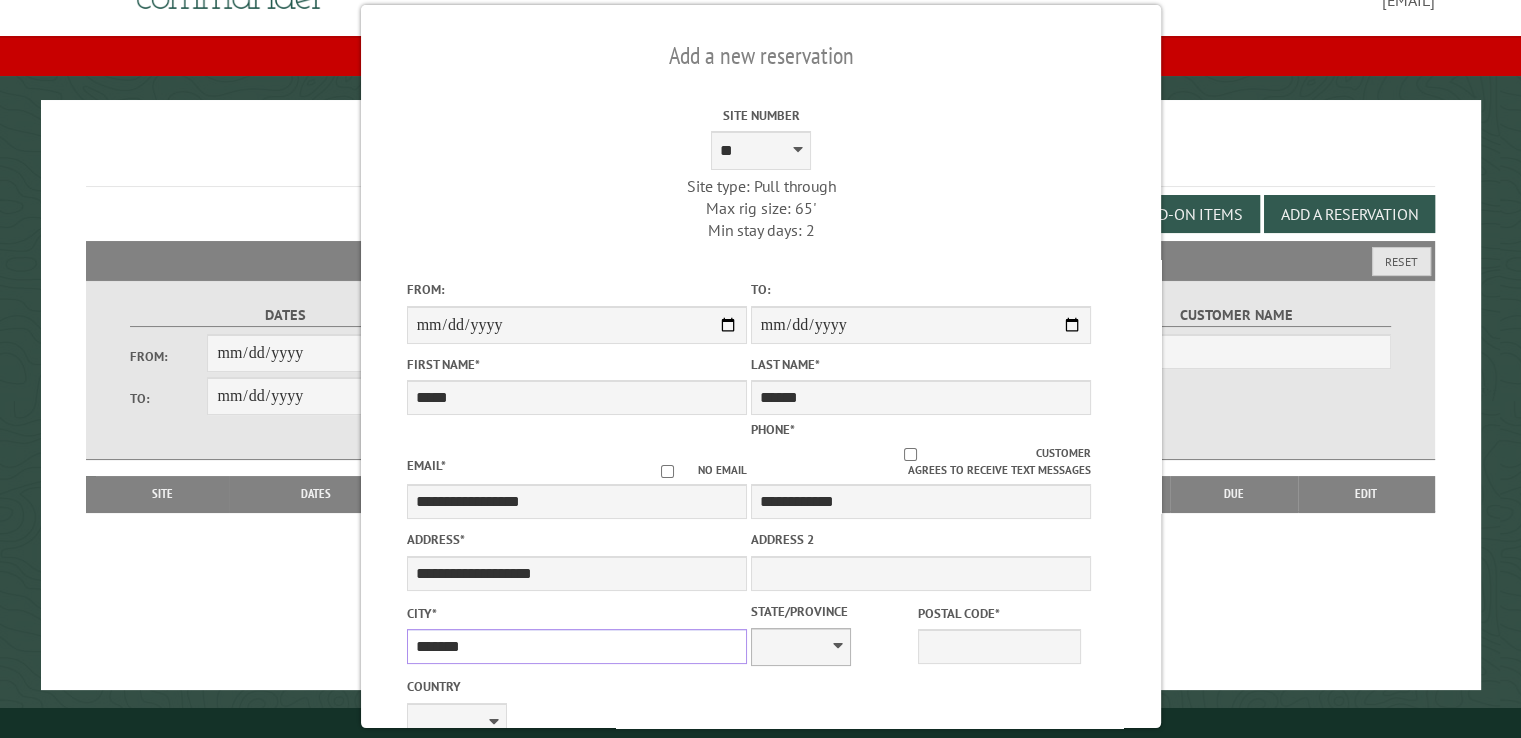 type on "*******" 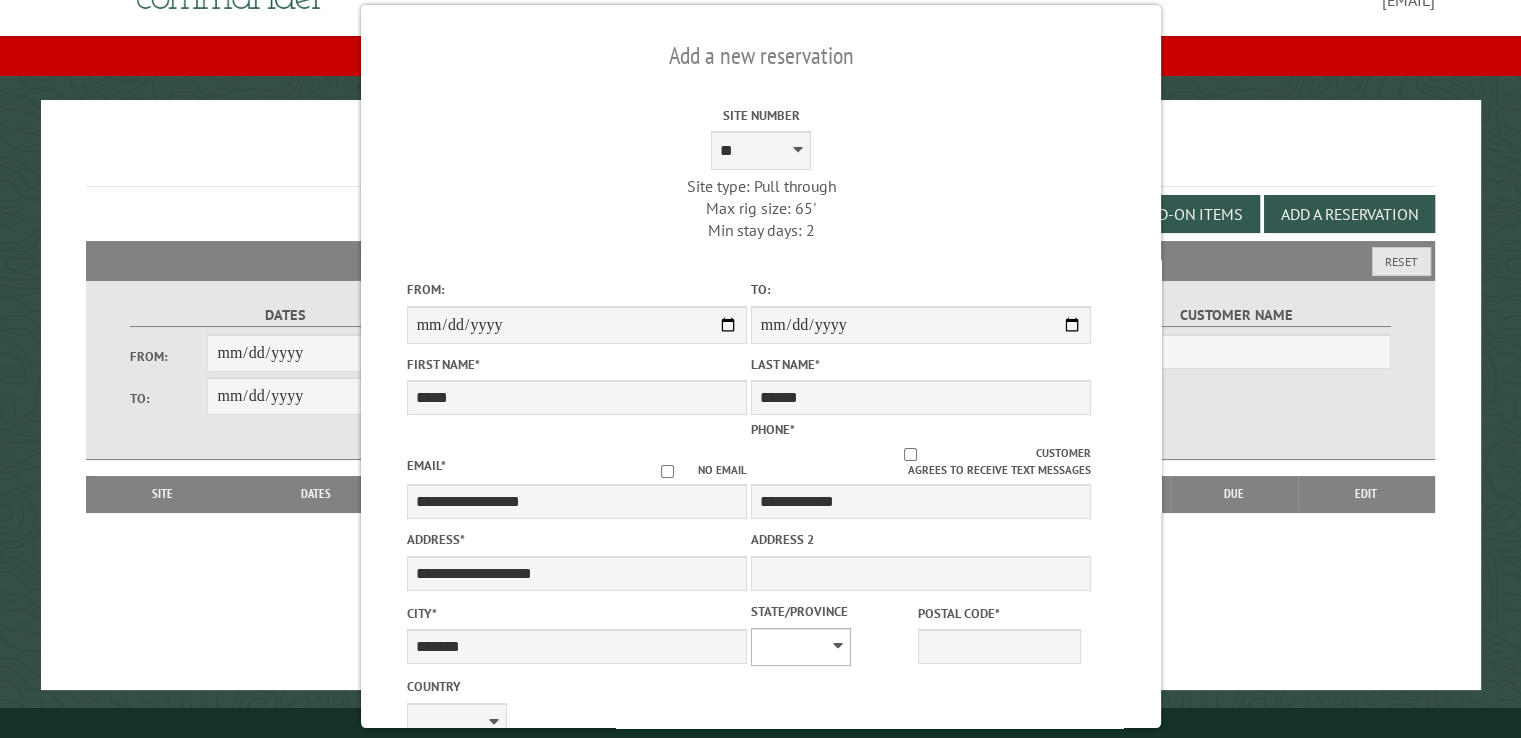 click on "** ** ** ** ** ** ** ** ** ** ** ** ** ** ** ** ** ** ** ** ** ** ** ** ** ** ** ** ** ** ** ** ** ** ** ** ** ** ** ** ** ** ** ** ** ** ** ** ** ** ** ** ** ** ** ** ** ** ** ** ** ** ** **" at bounding box center (800, 647) 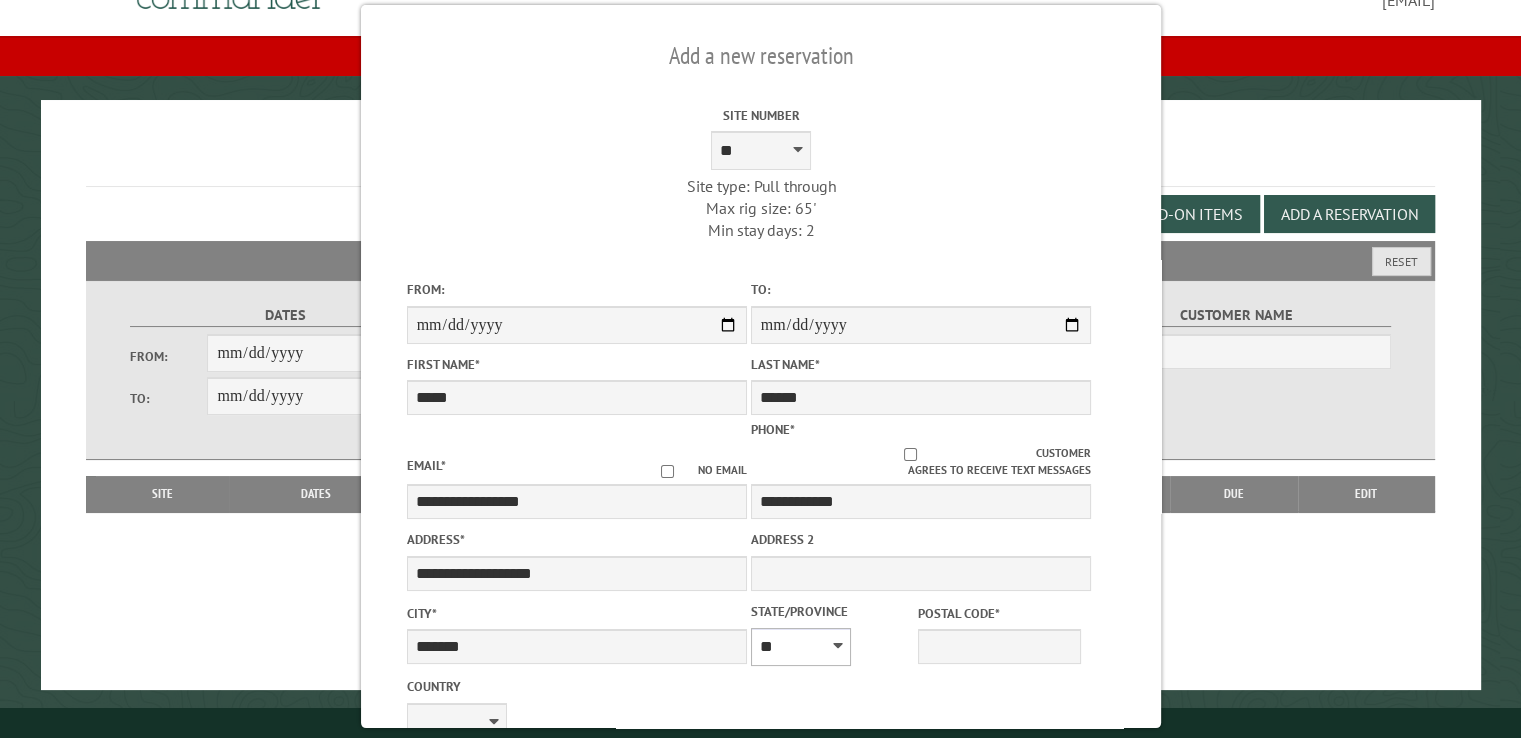 click on "** ** ** ** ** ** ** ** ** ** ** ** ** ** ** ** ** ** ** ** ** ** ** ** ** ** ** ** ** ** ** ** ** ** ** ** ** ** ** ** ** ** ** ** ** ** ** ** ** ** ** ** ** ** ** ** ** ** ** ** ** ** ** **" at bounding box center (800, 647) 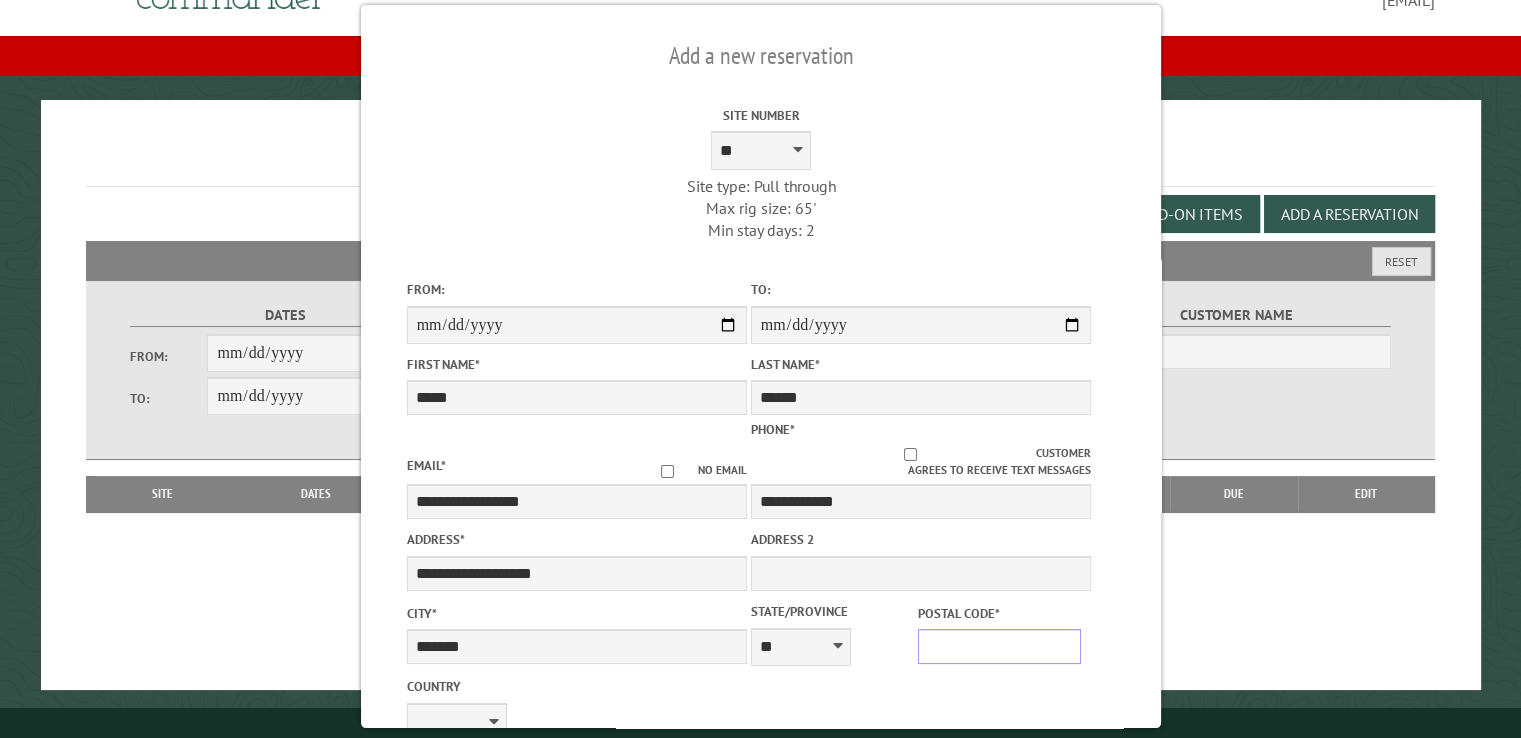 click on "Postal Code *" at bounding box center [999, 646] 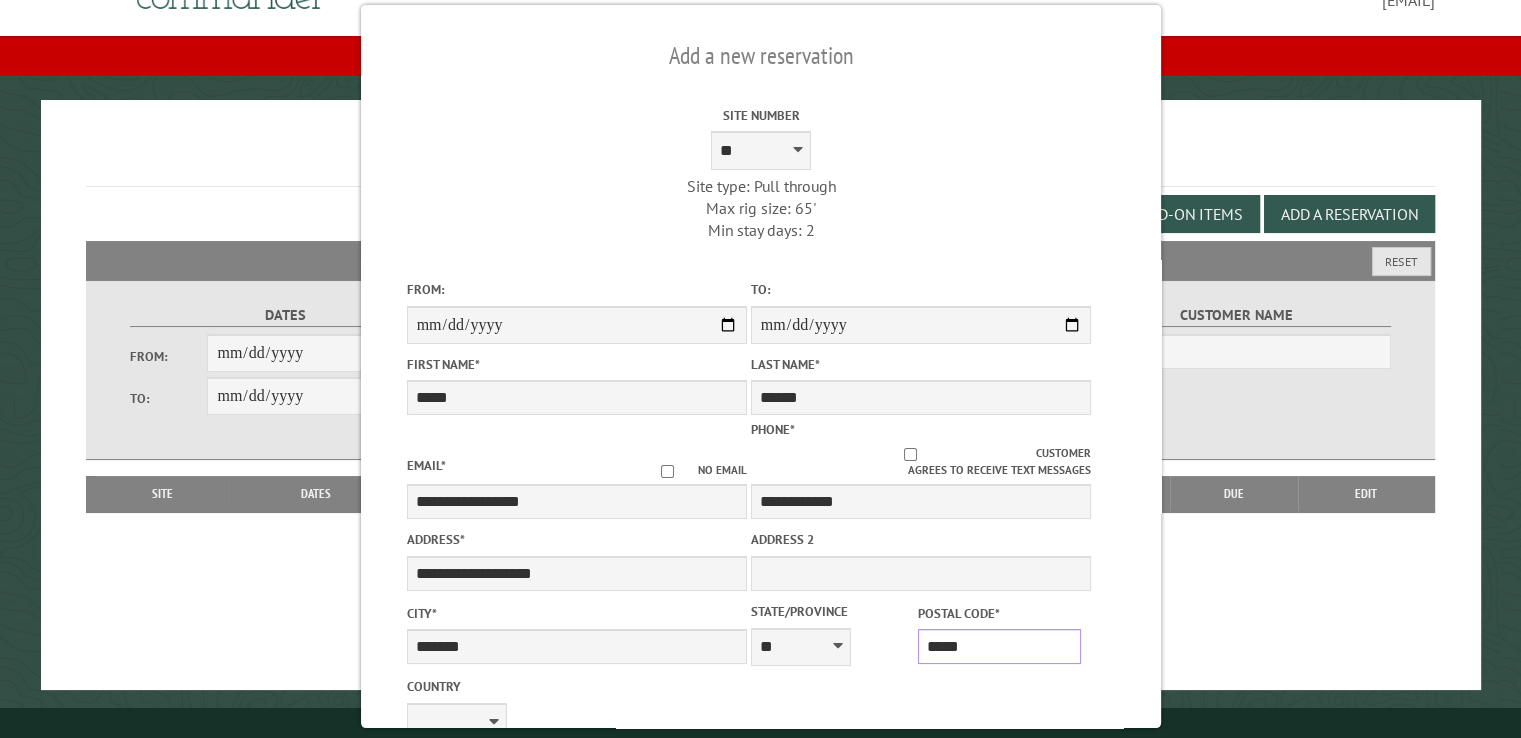 type on "******" 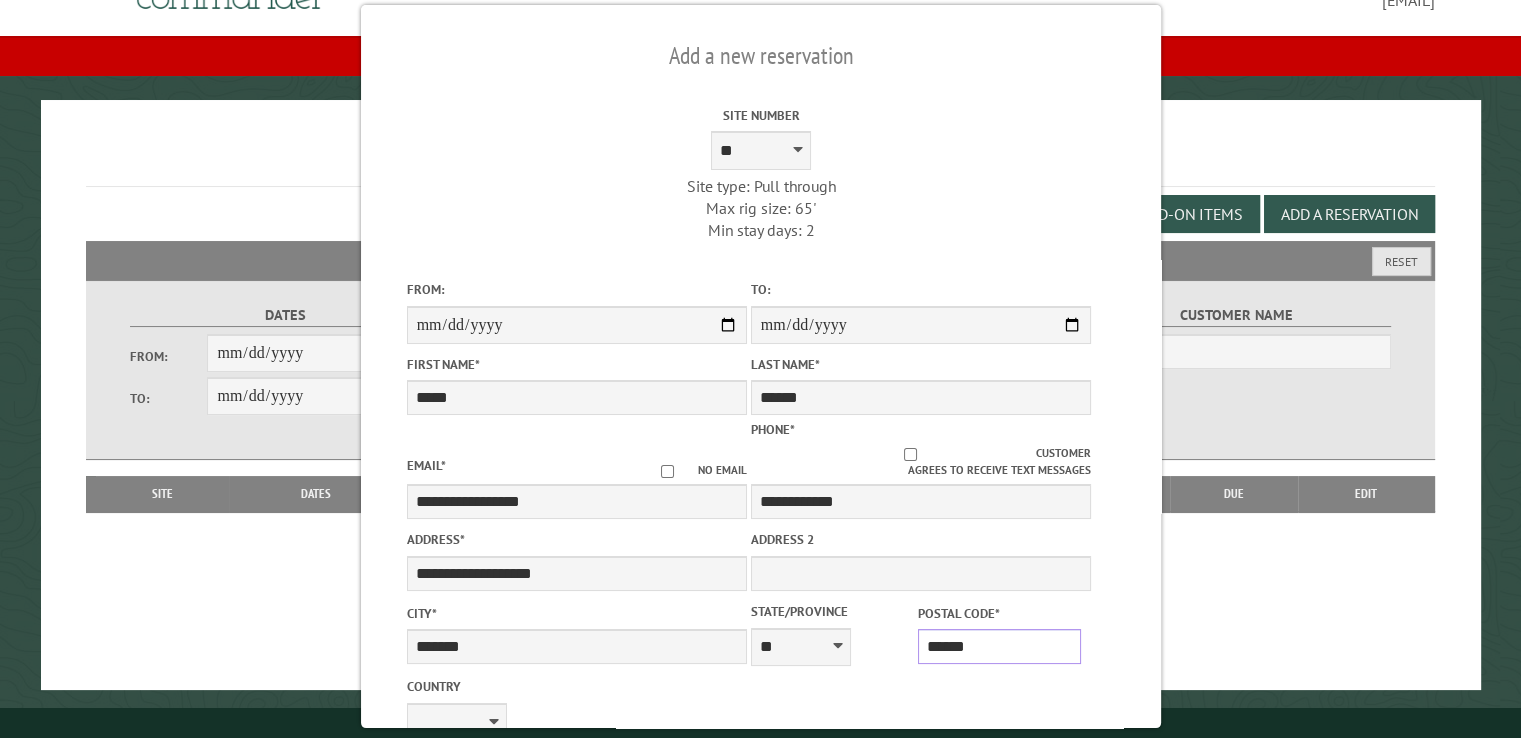 type on "******" 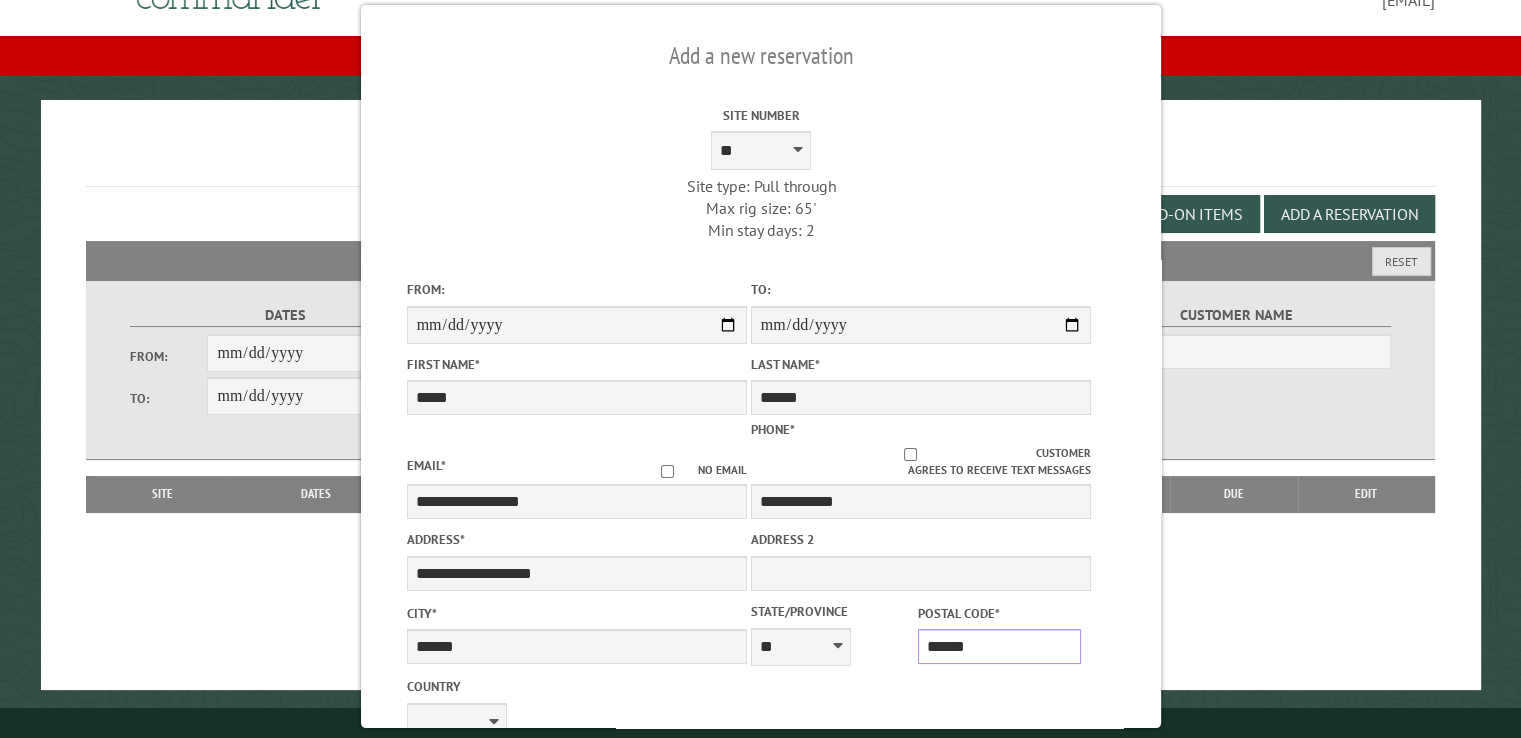 click on "******" at bounding box center (999, 646) 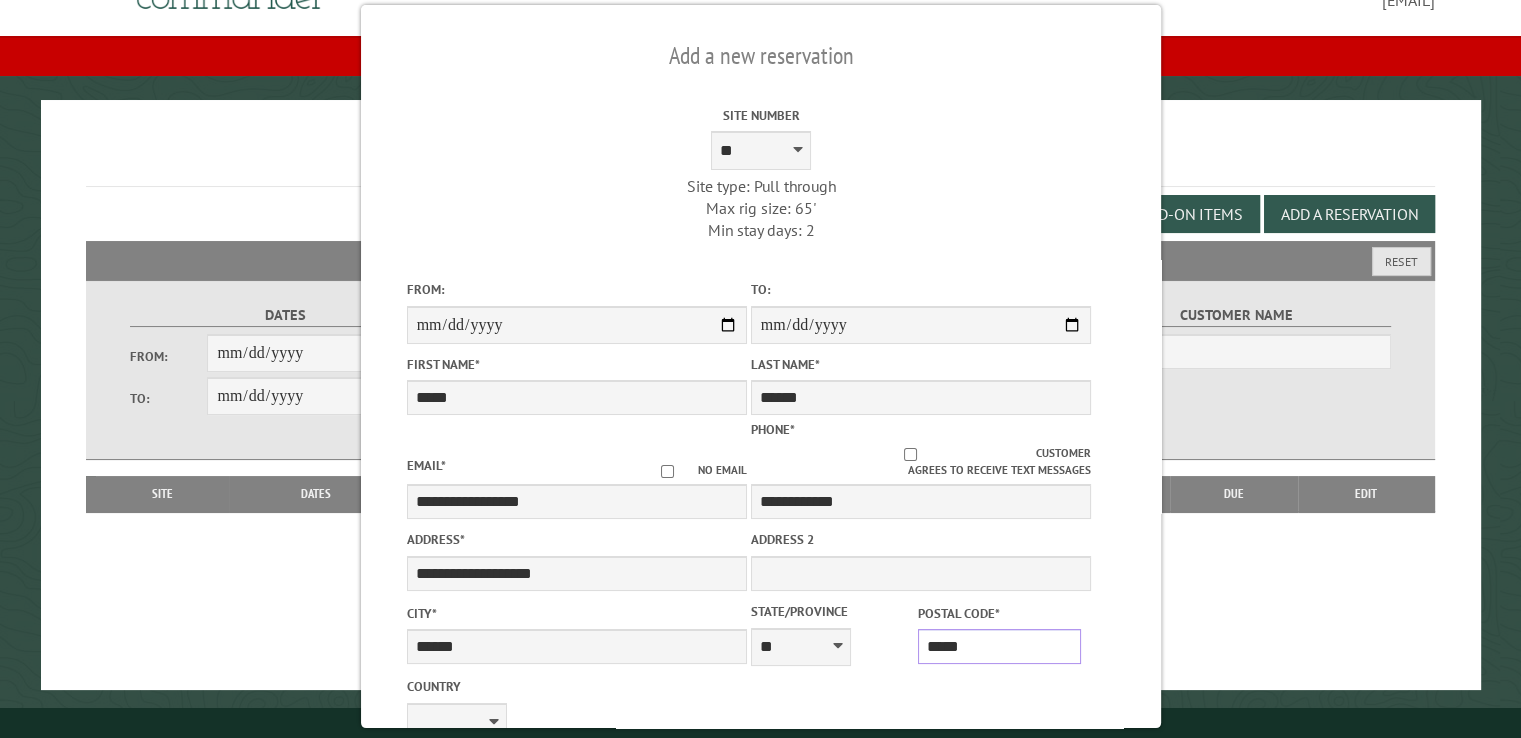 type on "*******" 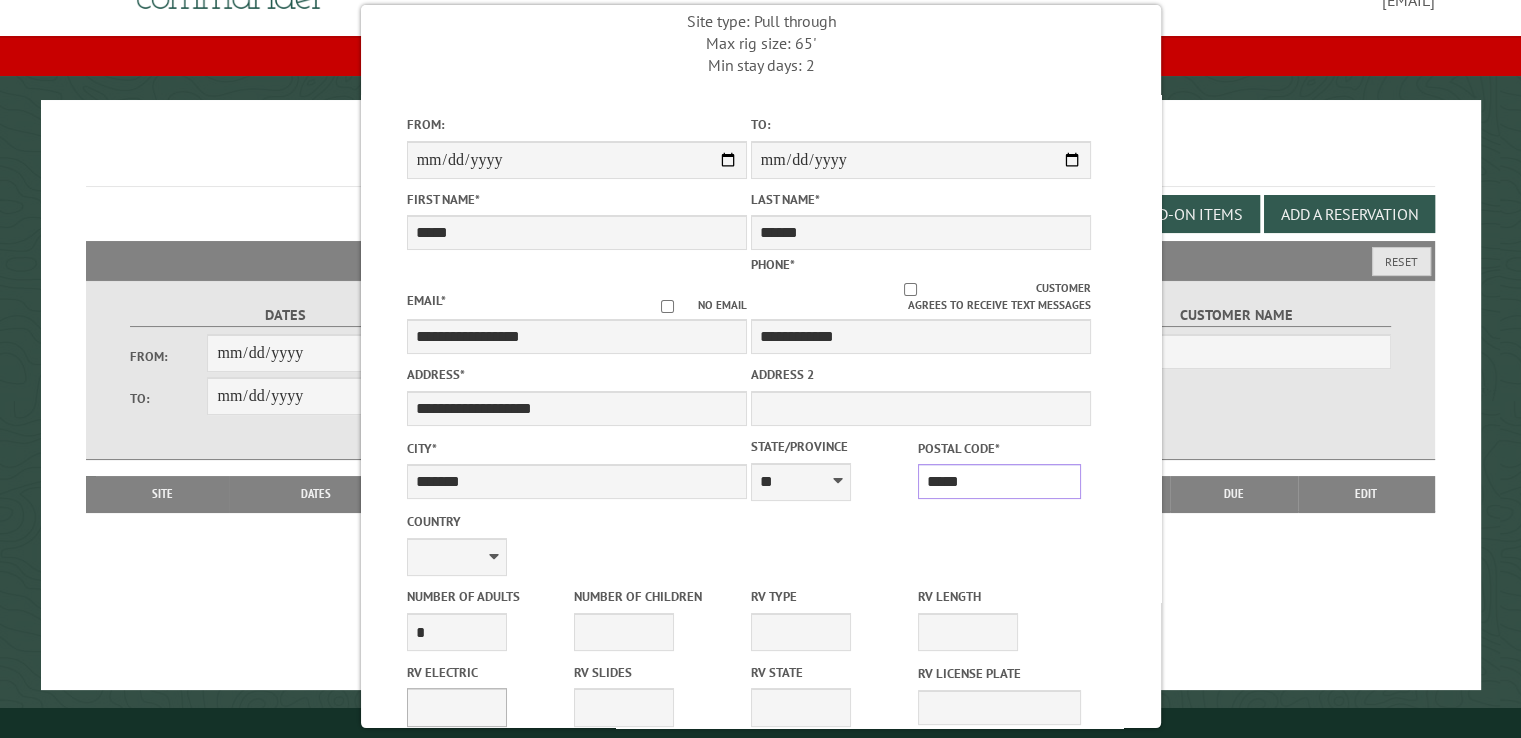 scroll, scrollTop: 200, scrollLeft: 0, axis: vertical 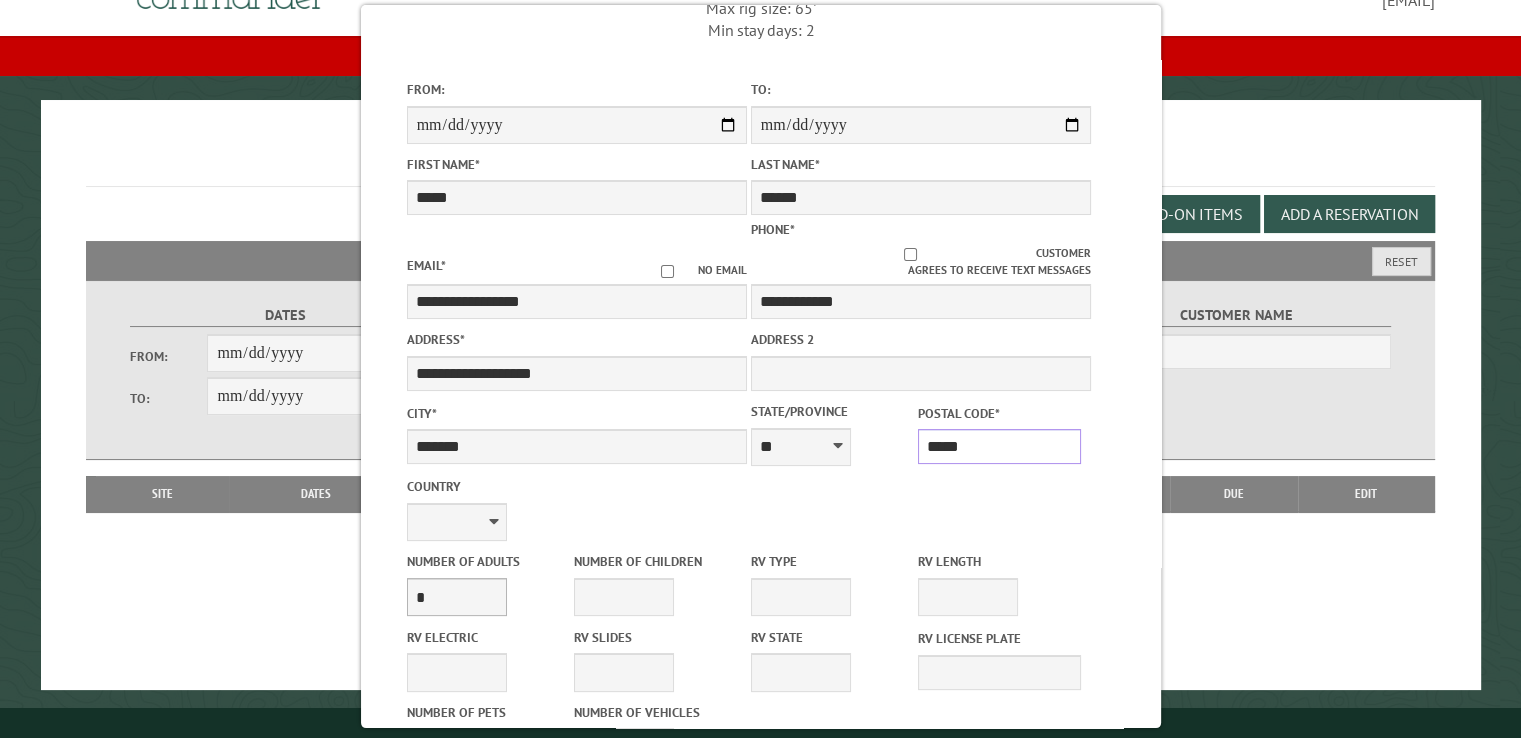 type on "*****" 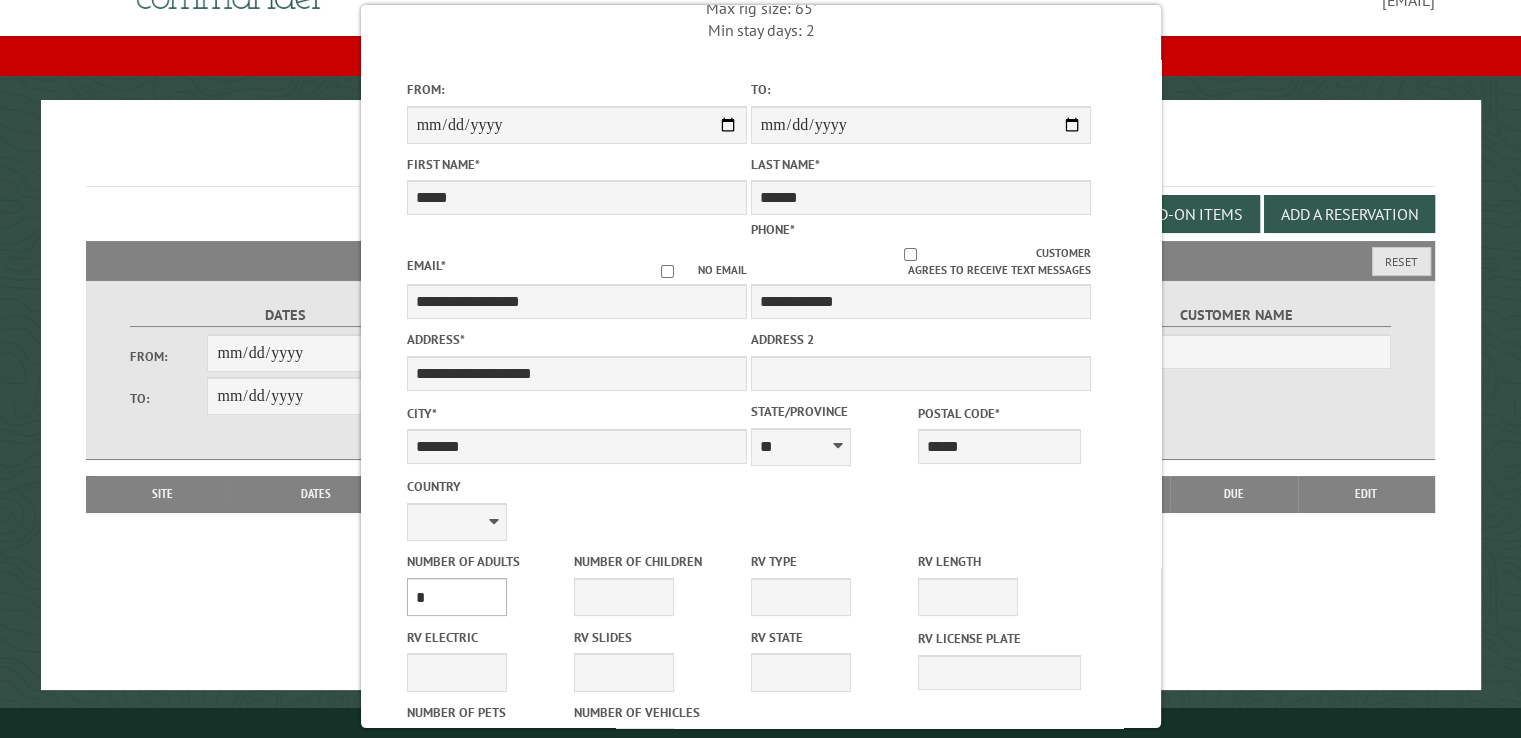 drag, startPoint x: 472, startPoint y: 581, endPoint x: 472, endPoint y: 595, distance: 14 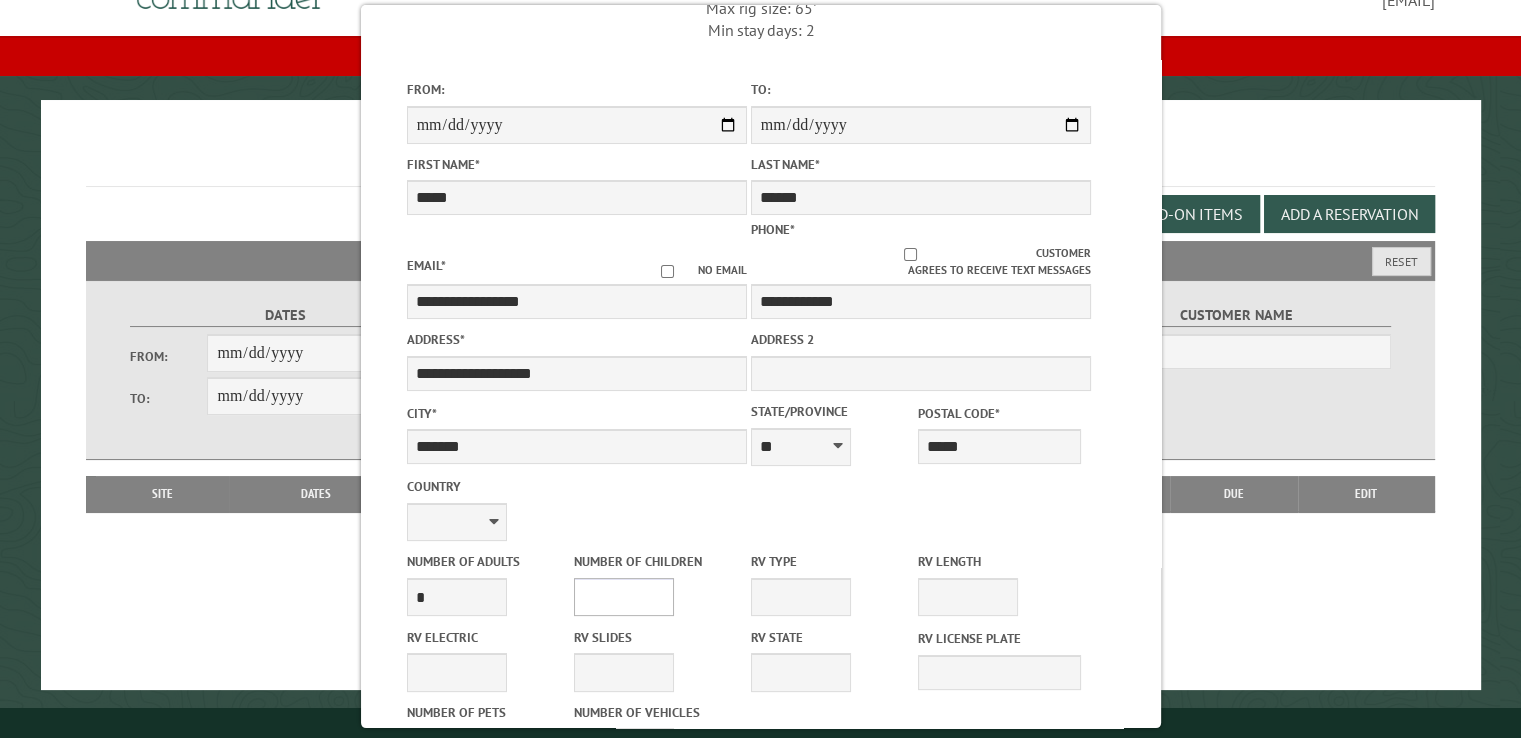click on "* * * * * * * * * * **" at bounding box center [623, 597] 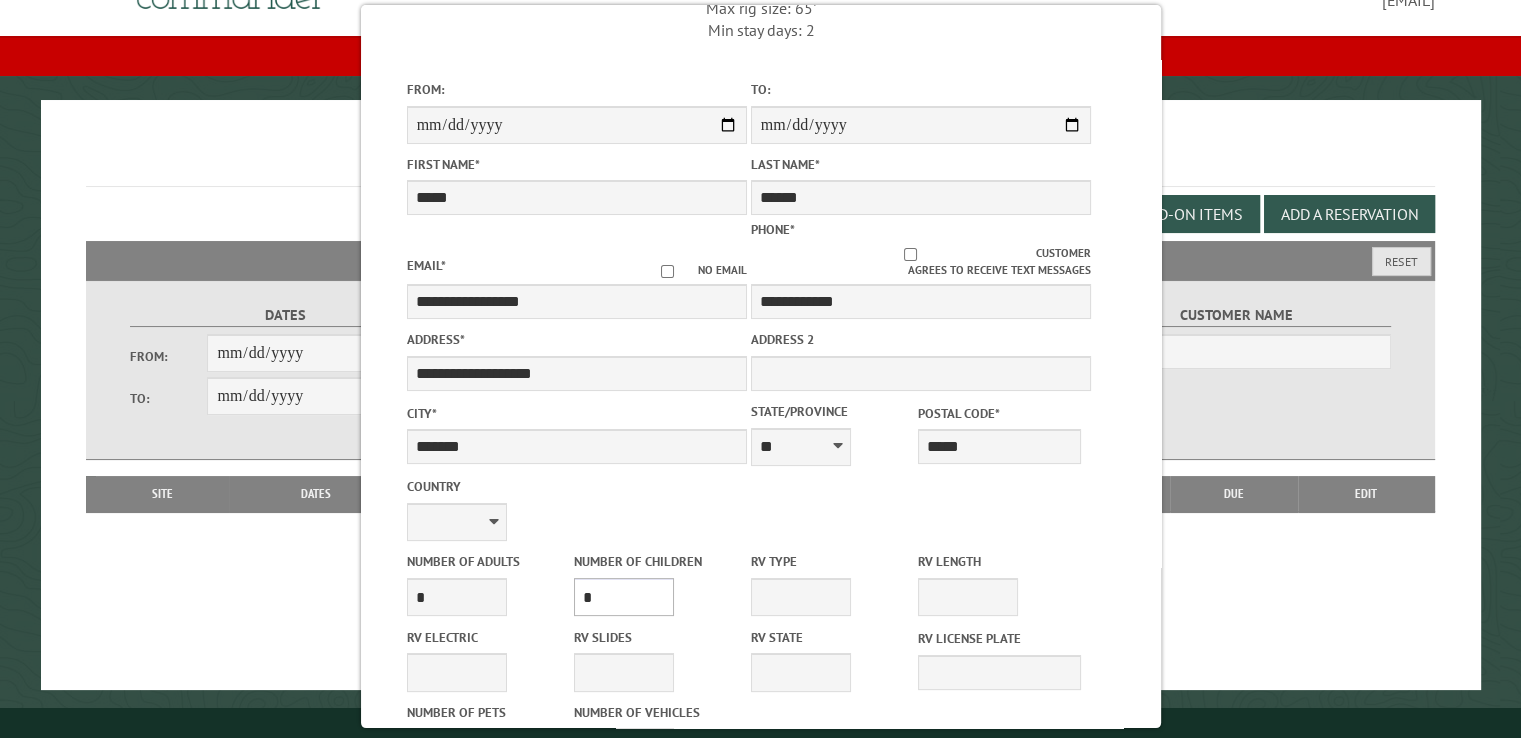 click on "* * * * * * * * * * **" at bounding box center (623, 597) 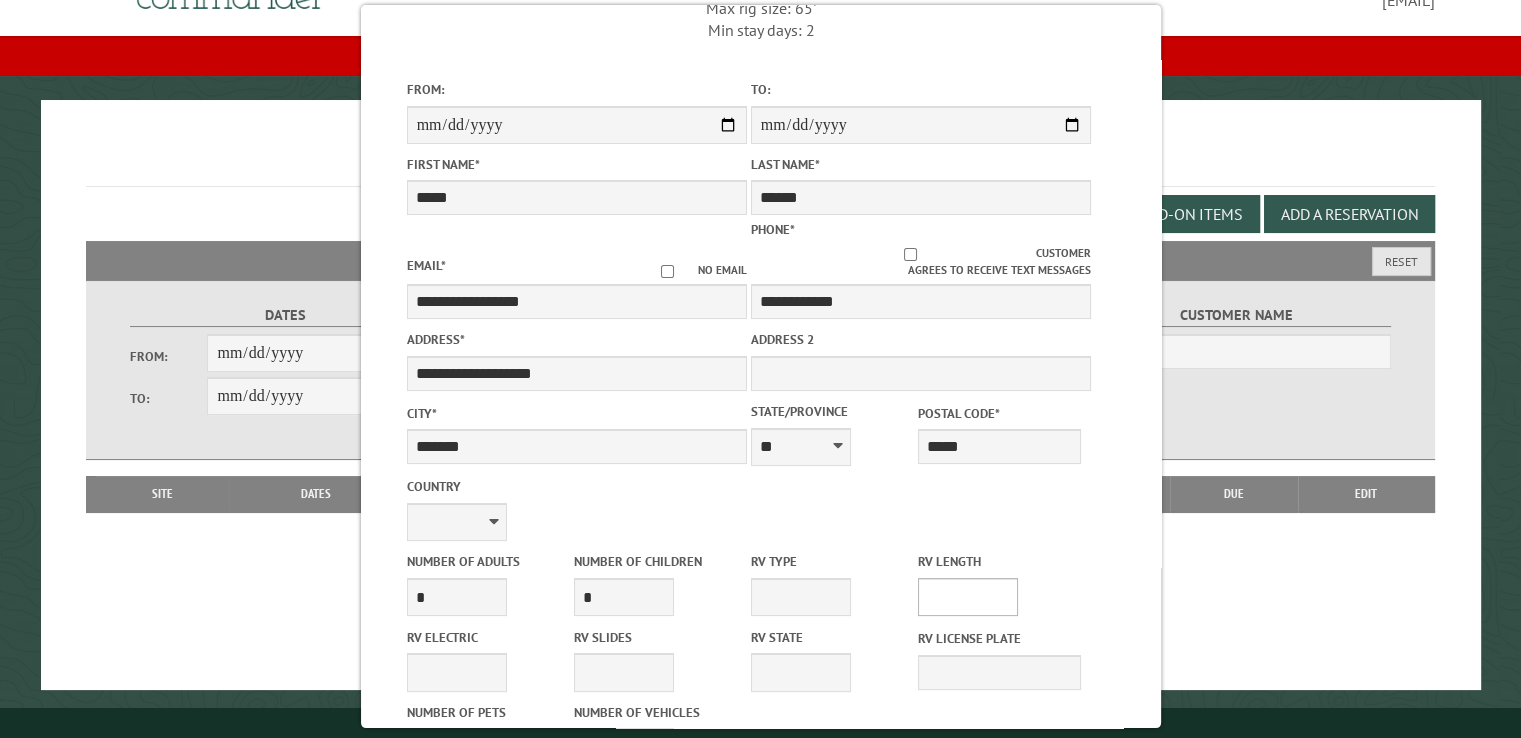 click on "* ** ** ** ** ** ** ** ** ** ** **" at bounding box center [968, 597] 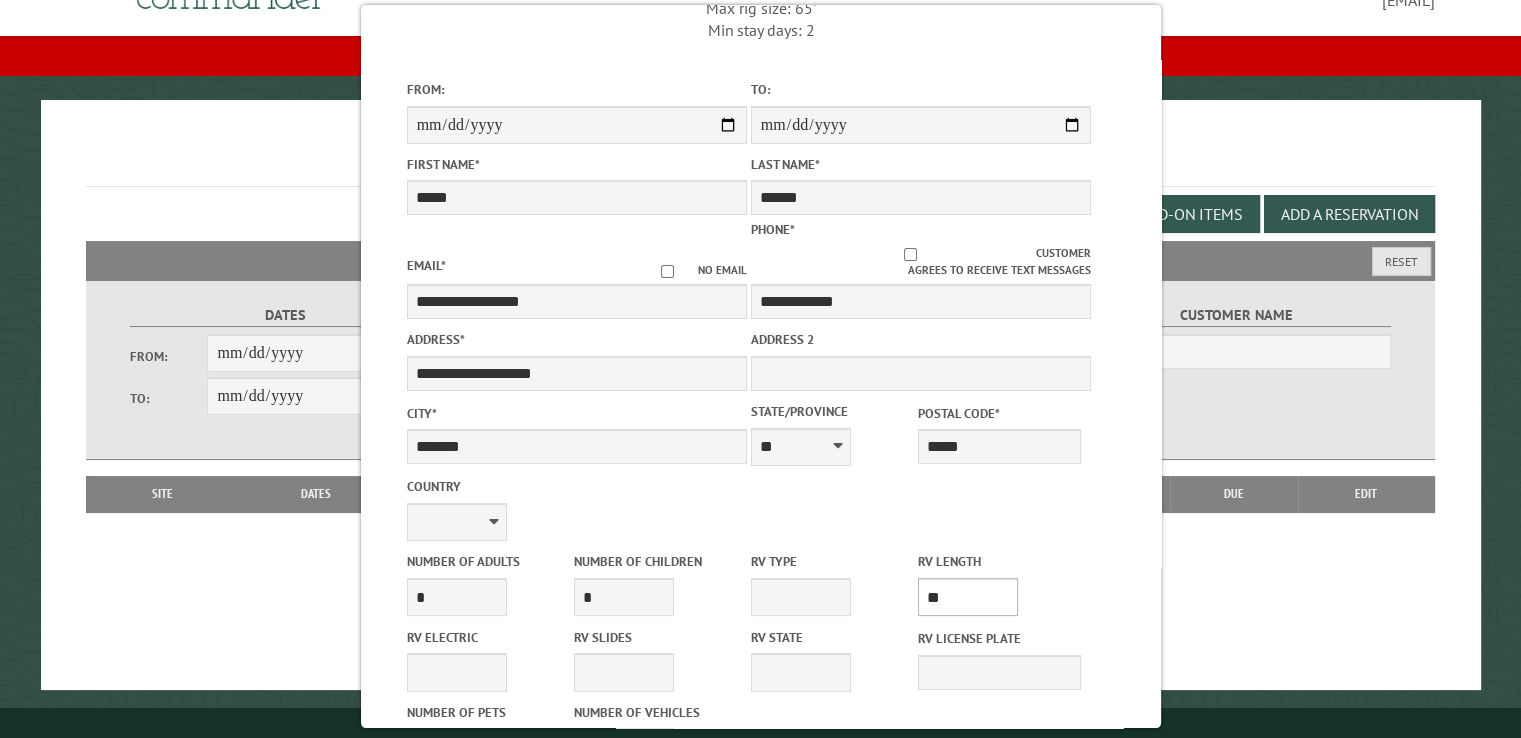 click on "* ** ** ** ** ** ** ** ** ** ** **" at bounding box center (968, 597) 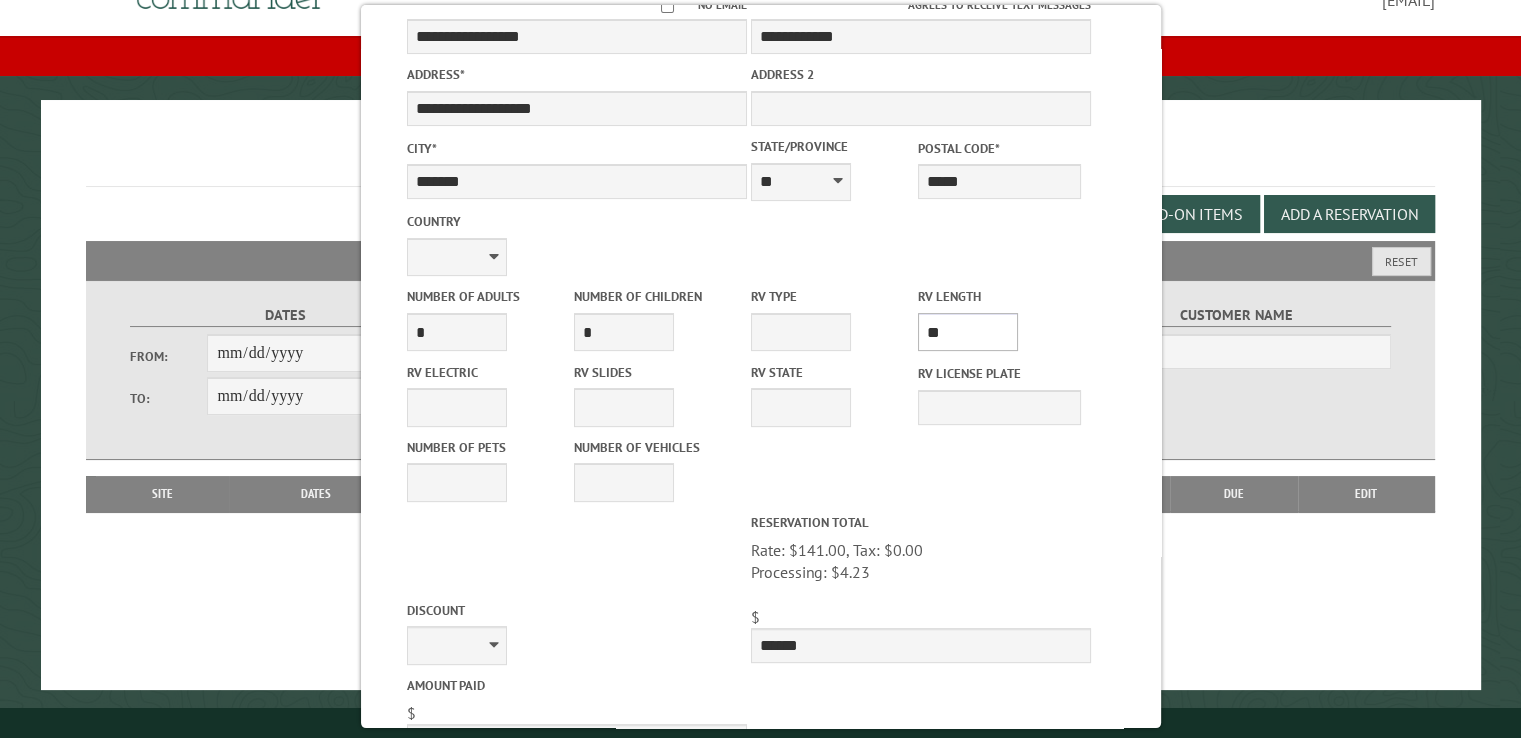 scroll, scrollTop: 500, scrollLeft: 0, axis: vertical 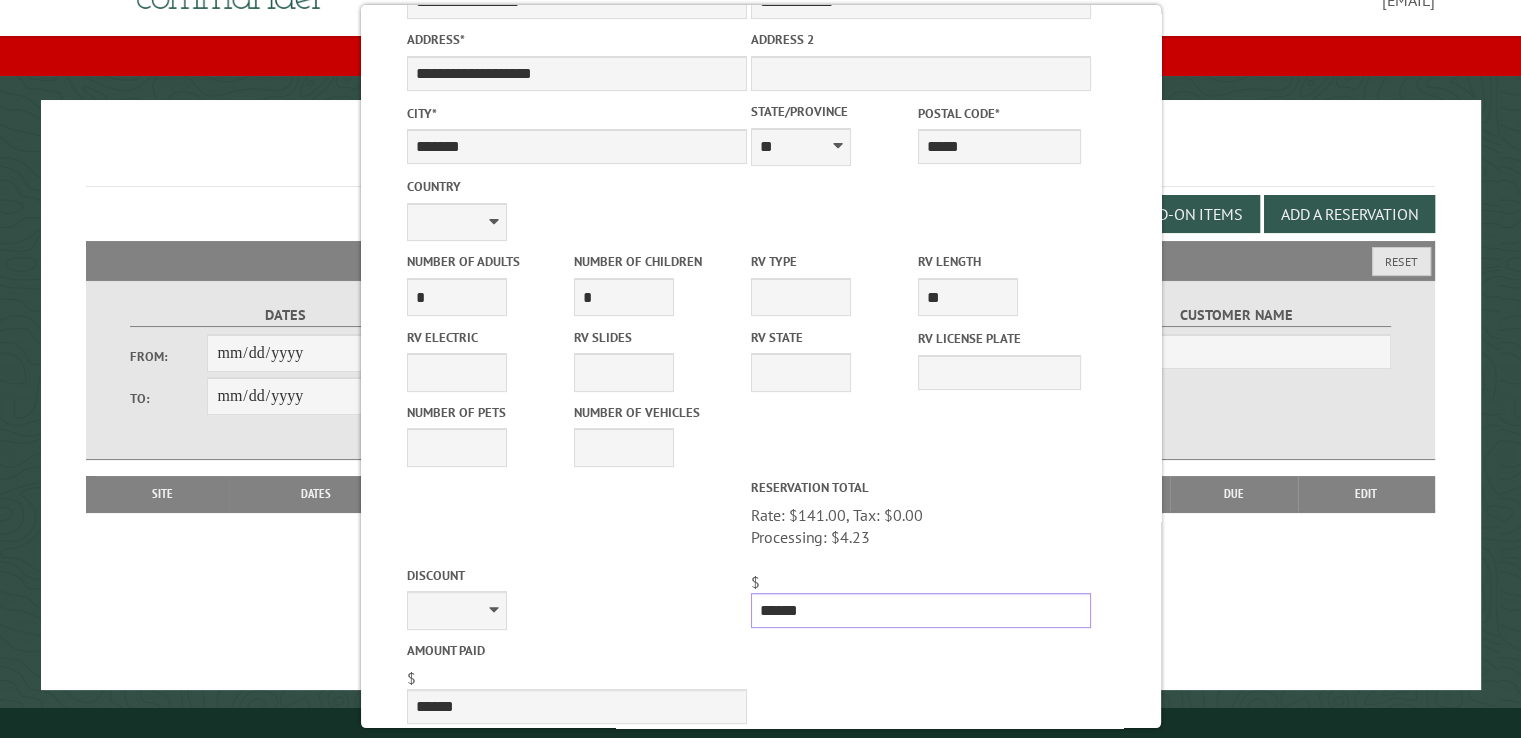 click on "******" at bounding box center [920, 610] 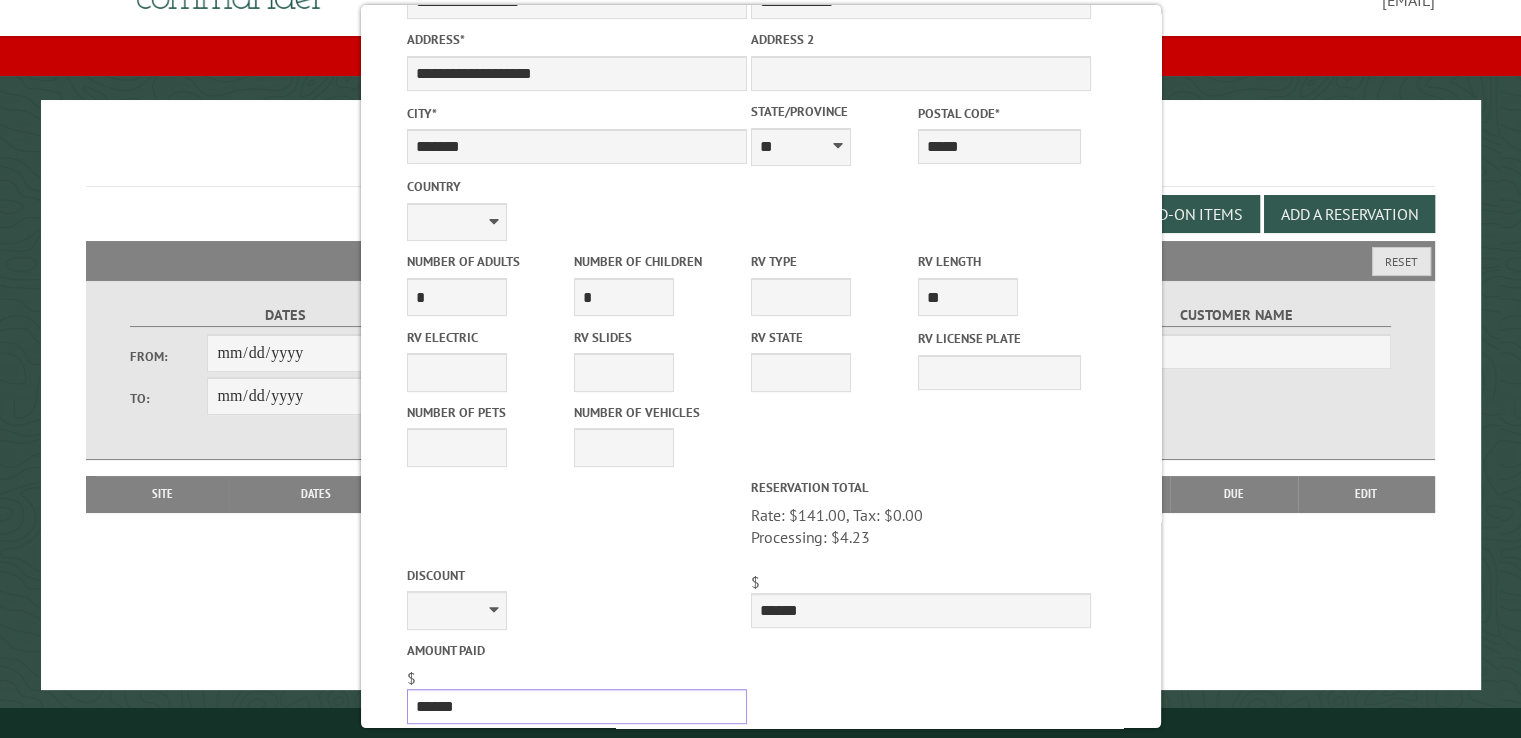 click on "******" at bounding box center [576, 706] 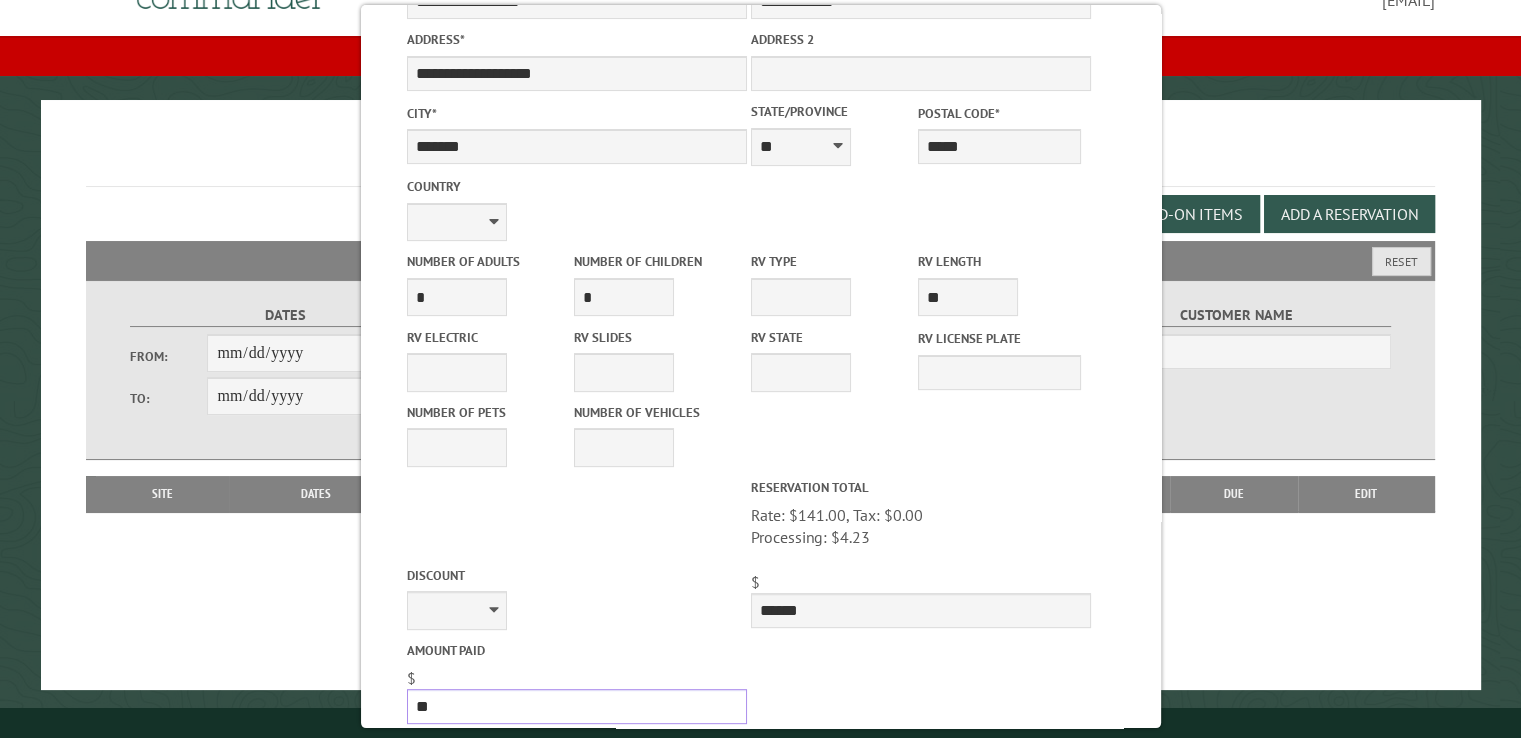 type on "*" 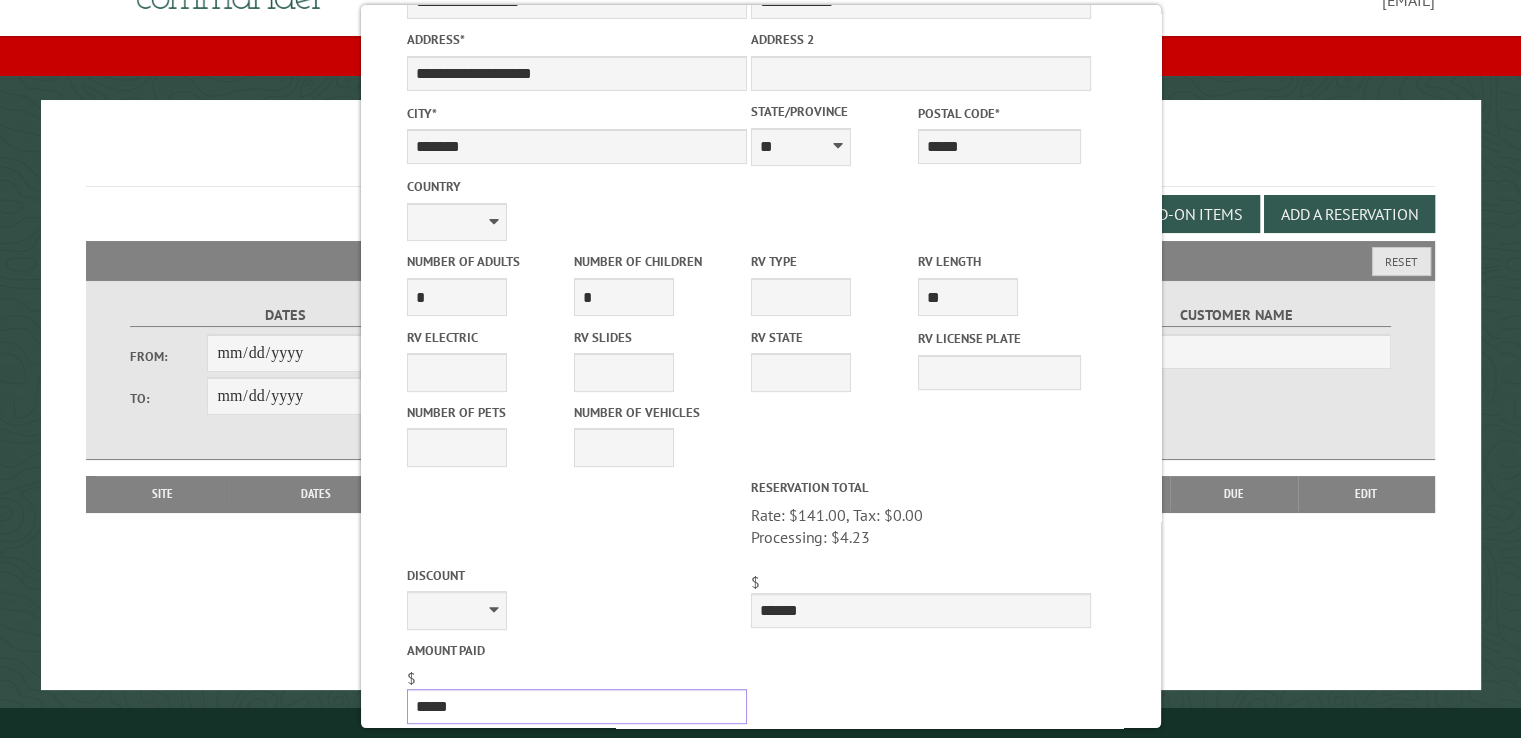 scroll, scrollTop: 600, scrollLeft: 0, axis: vertical 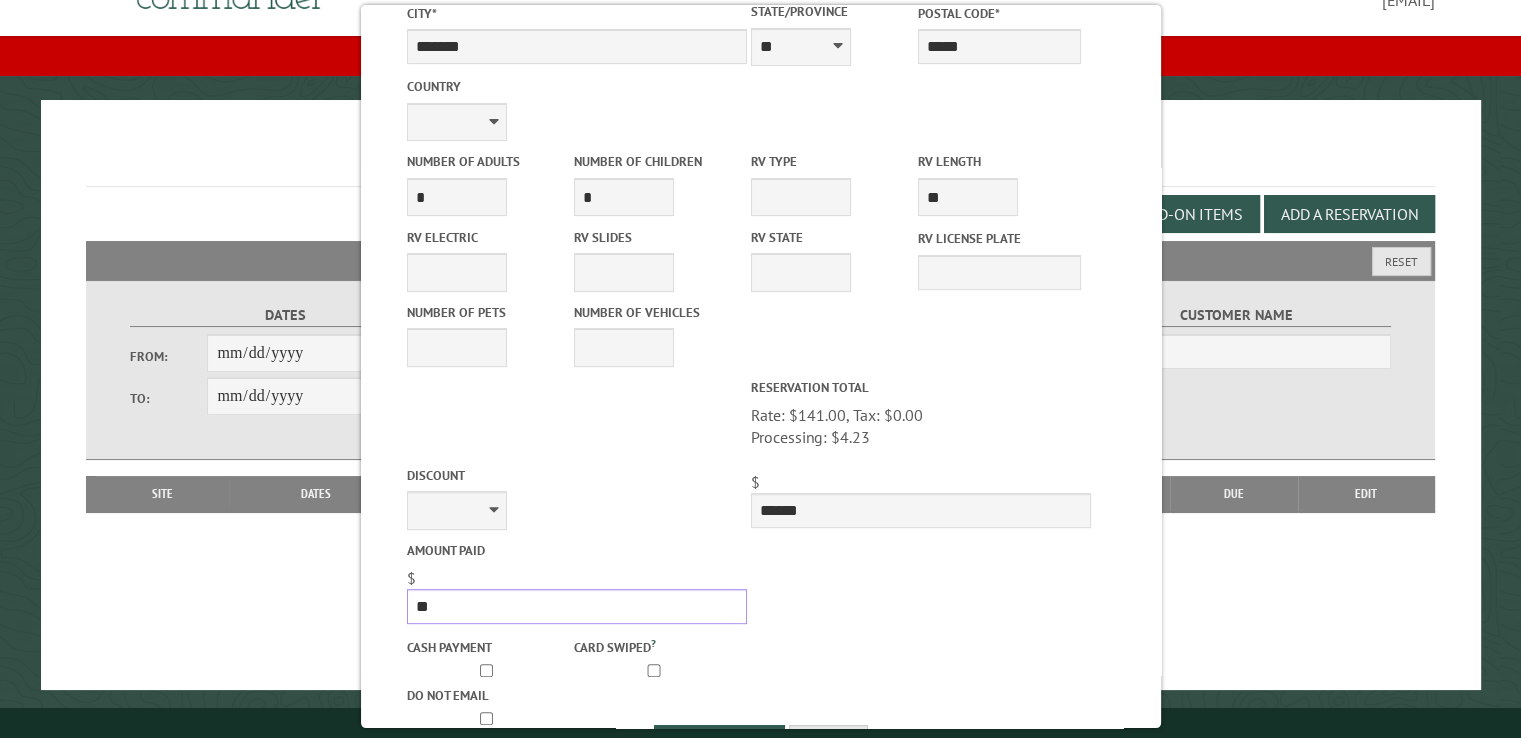 type on "*" 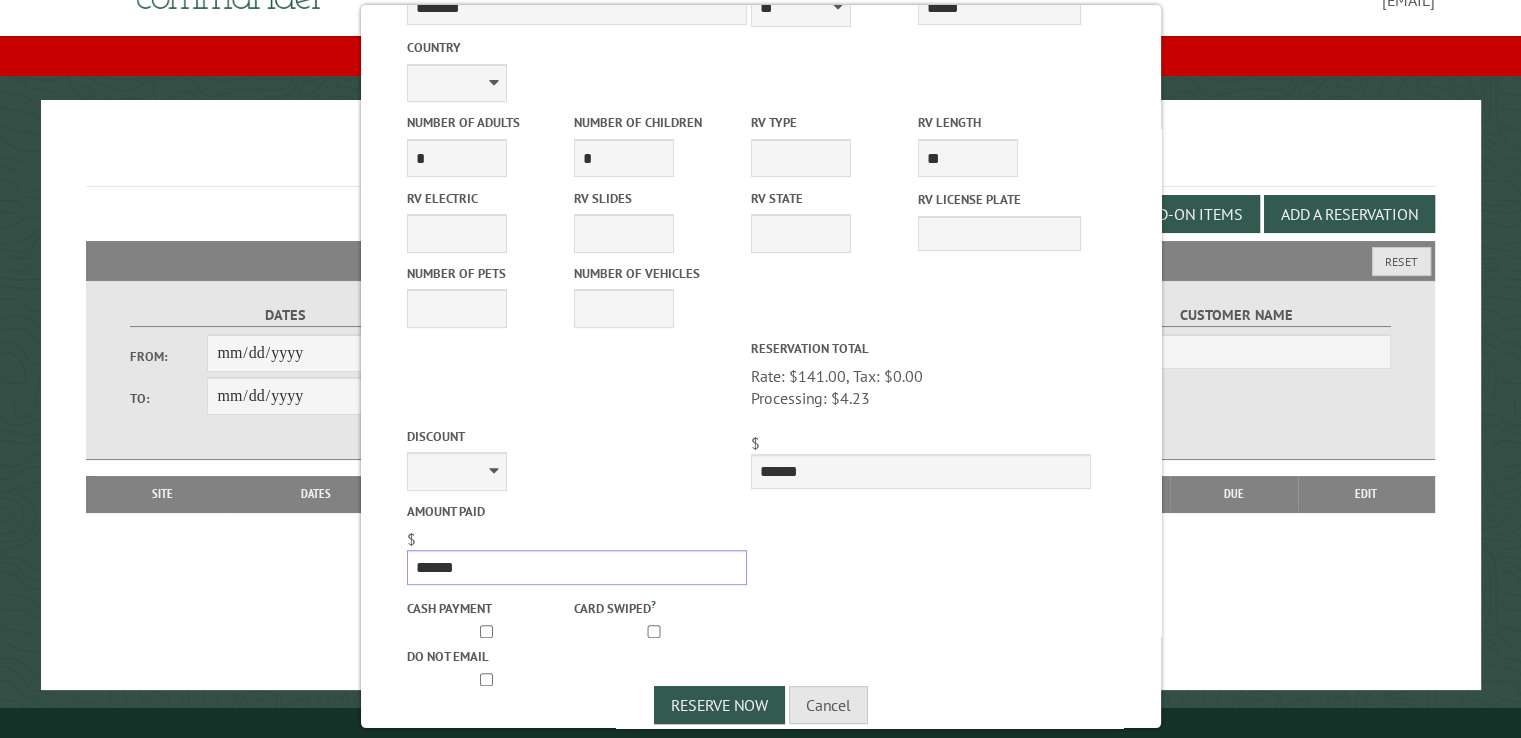 scroll, scrollTop: 660, scrollLeft: 0, axis: vertical 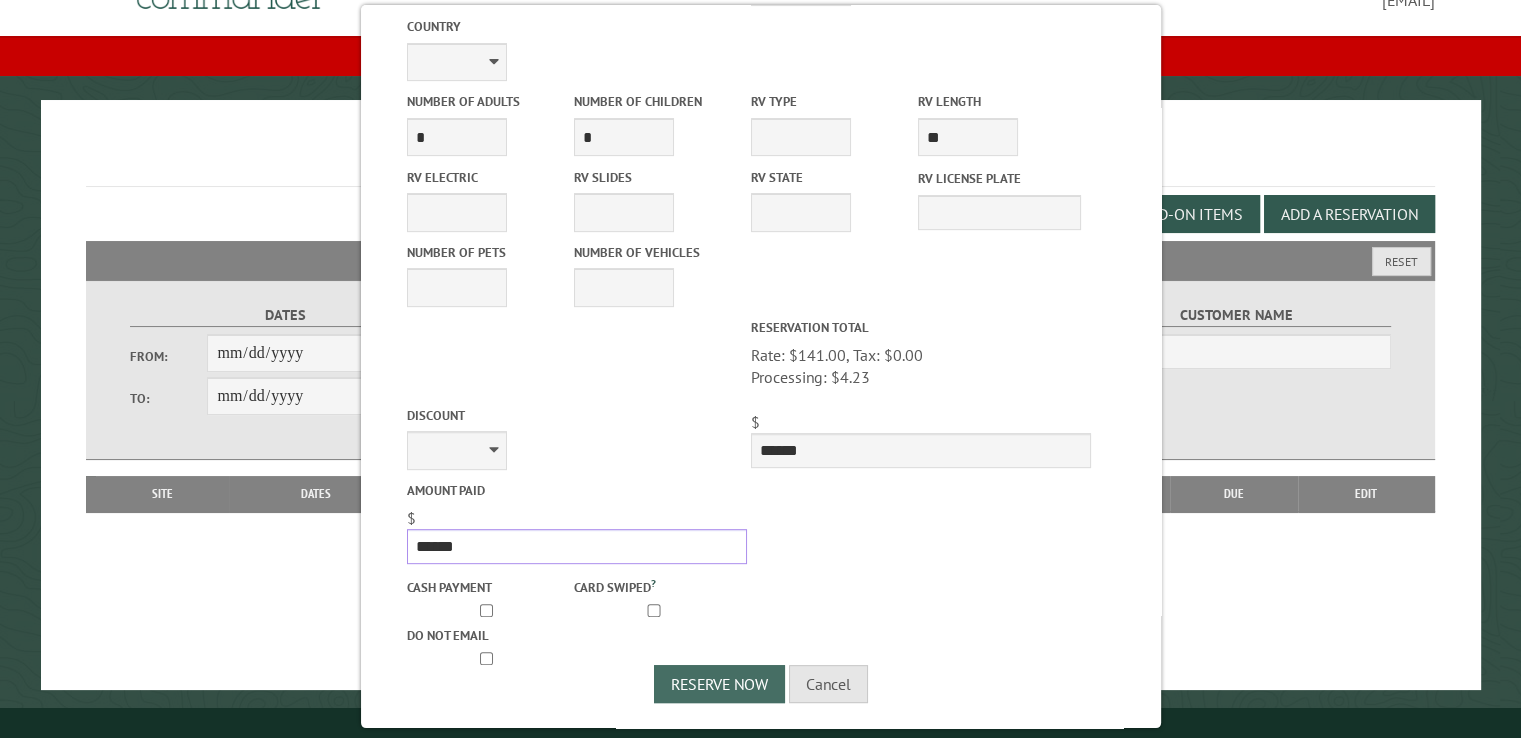 type on "******" 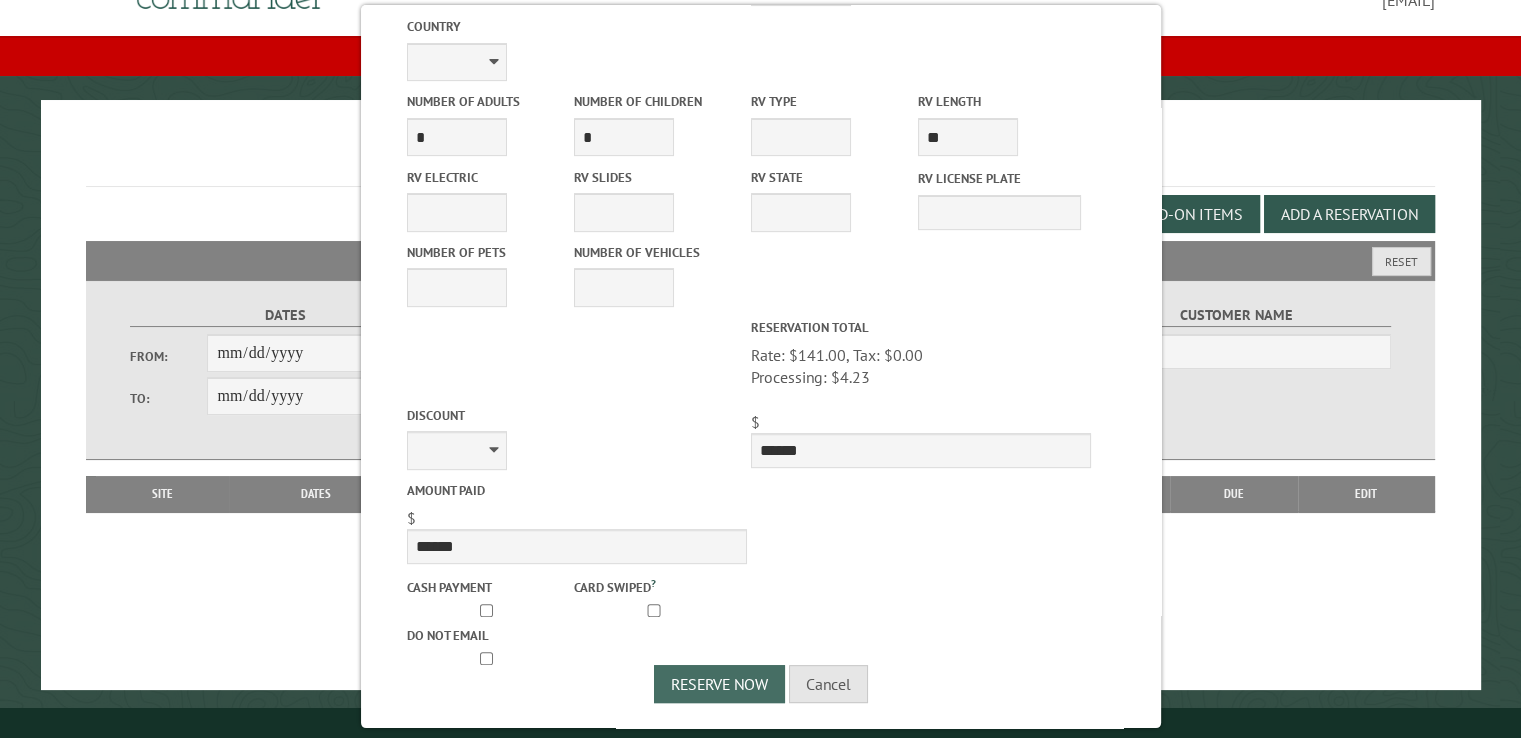 click on "Reserve Now" at bounding box center (719, 684) 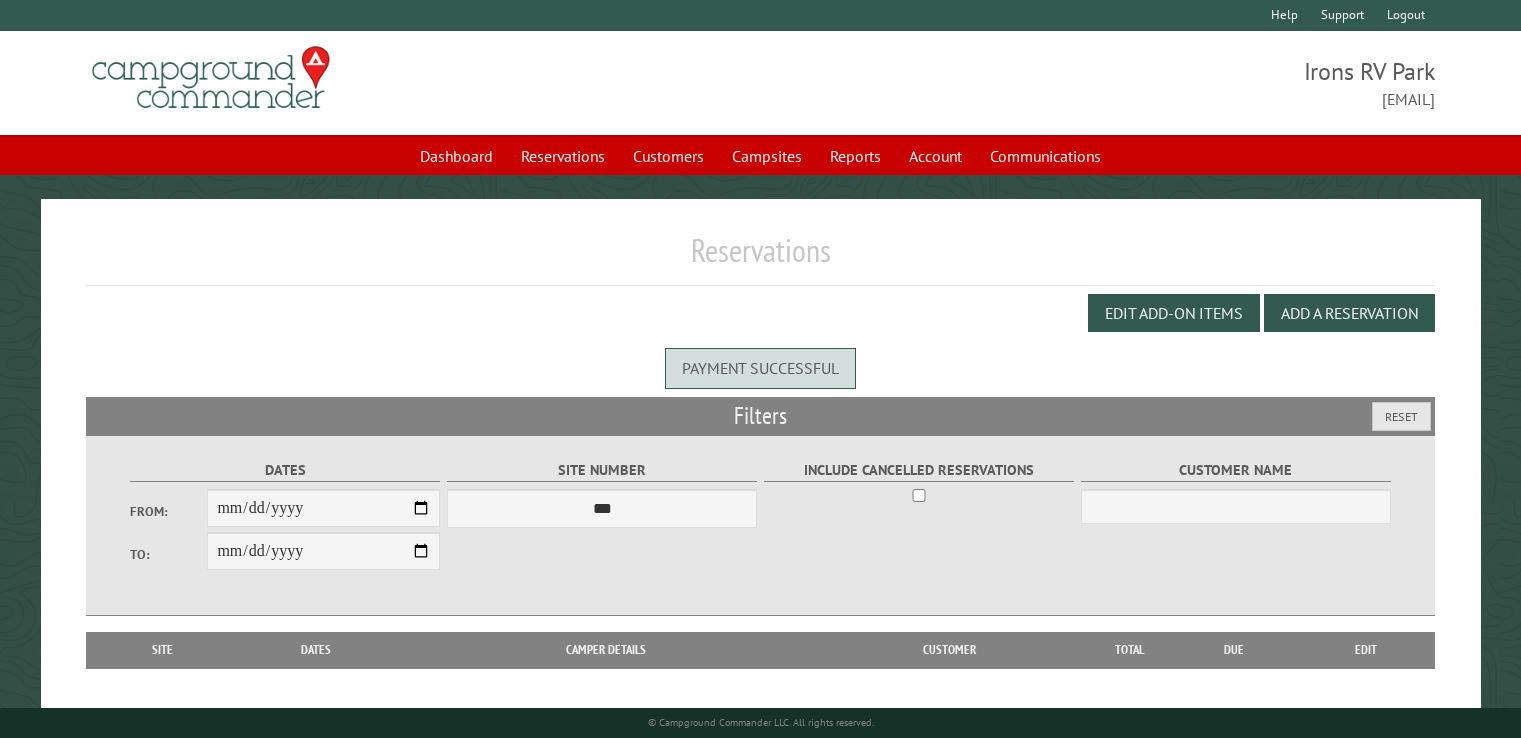 scroll, scrollTop: 0, scrollLeft: 0, axis: both 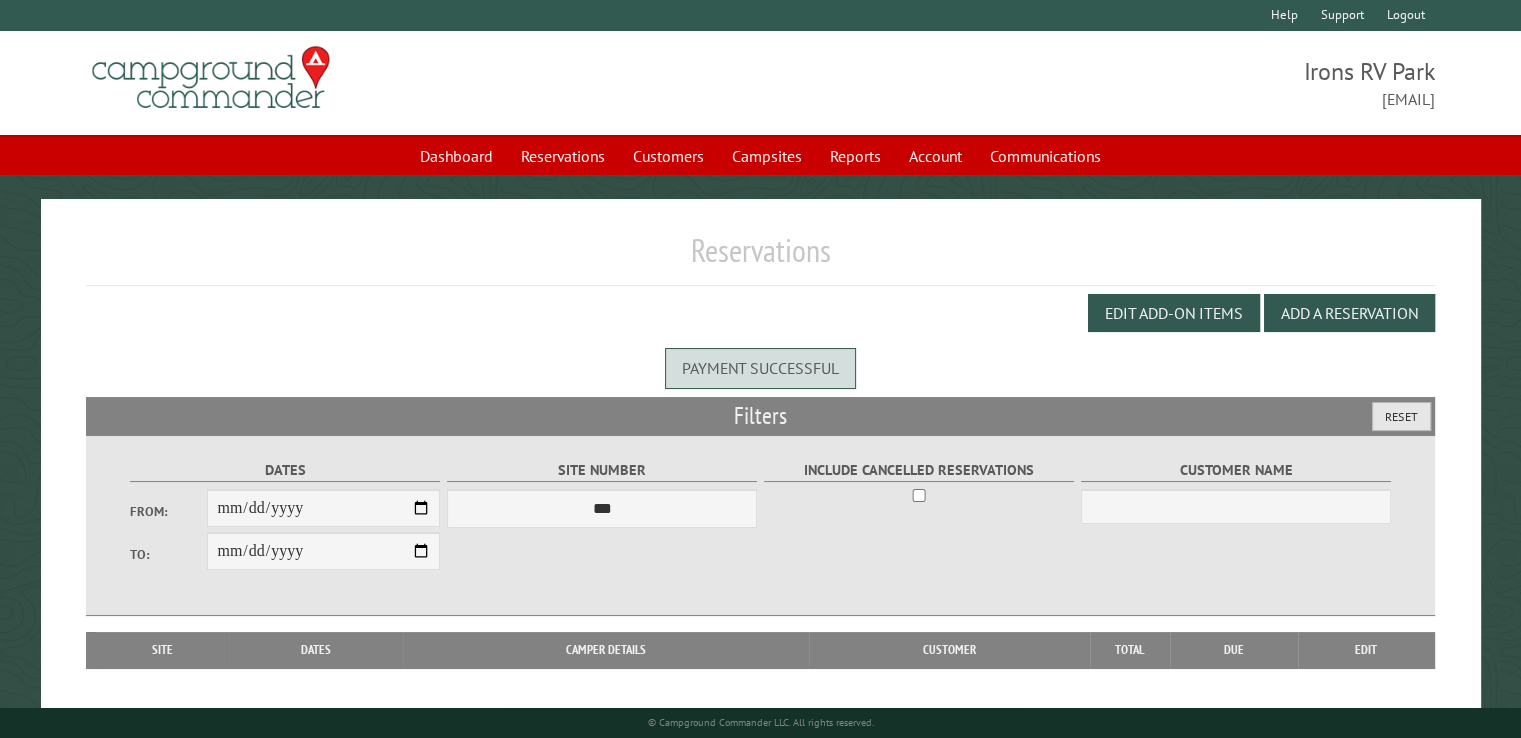 click on "Reset" at bounding box center (1401, 416) 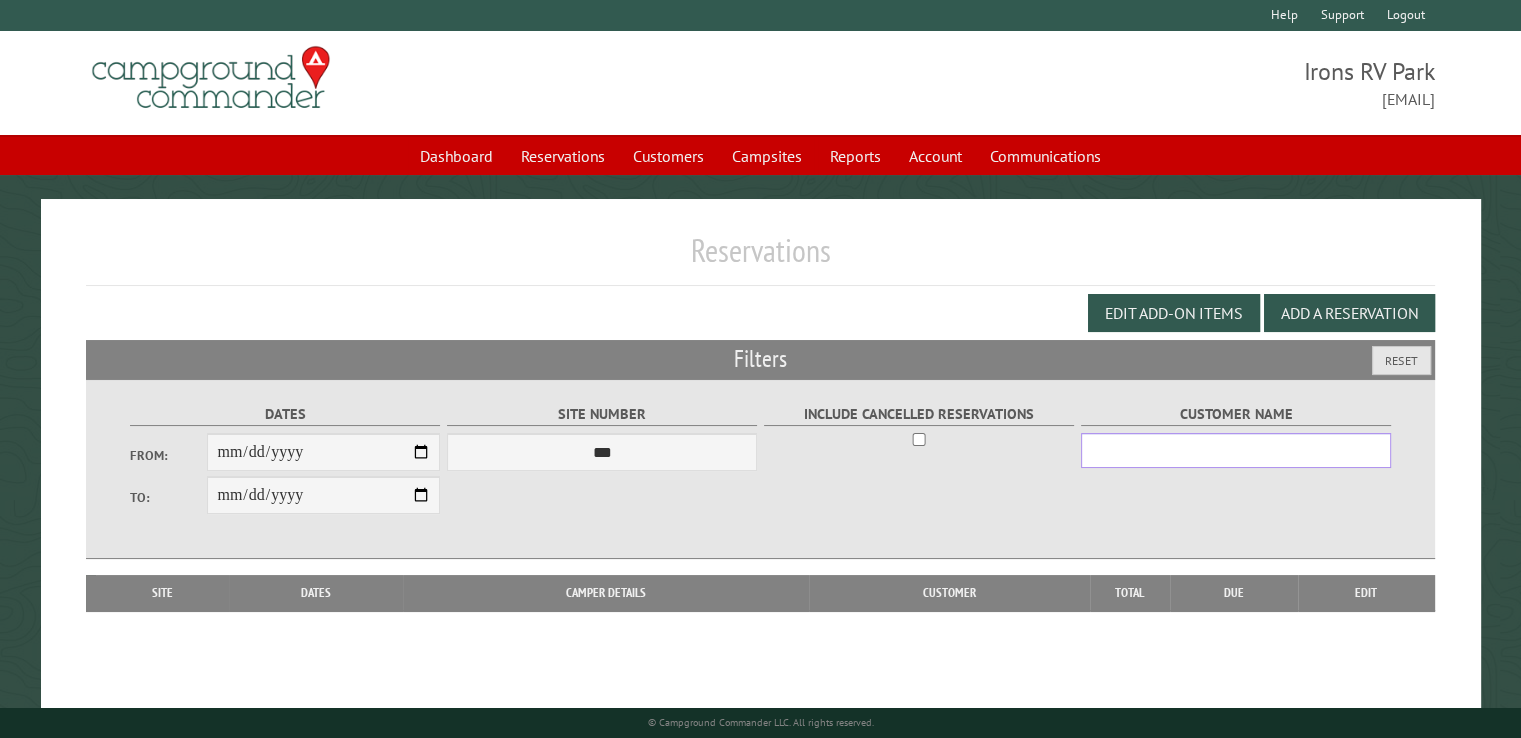 click on "Customer Name" at bounding box center [1236, 450] 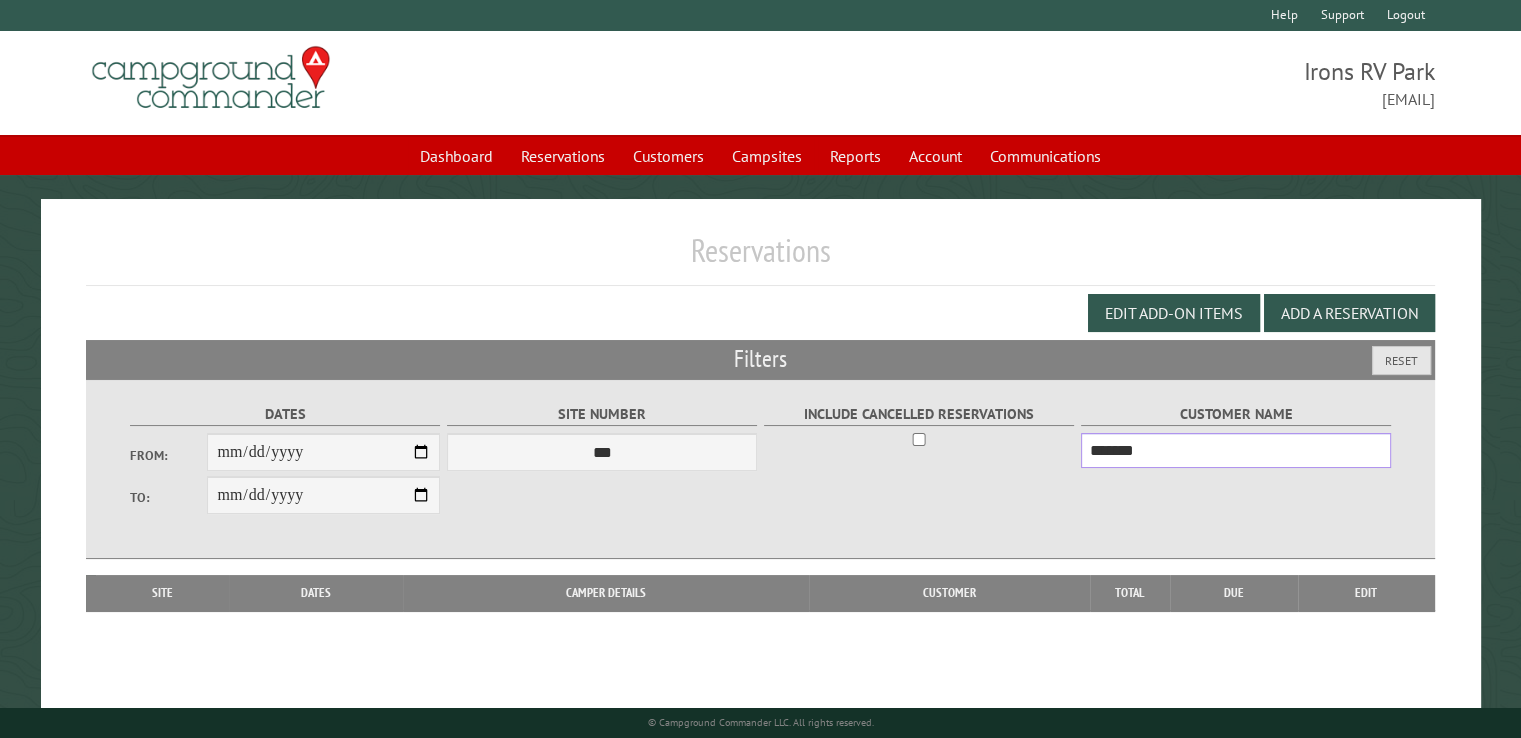 type on "*******" 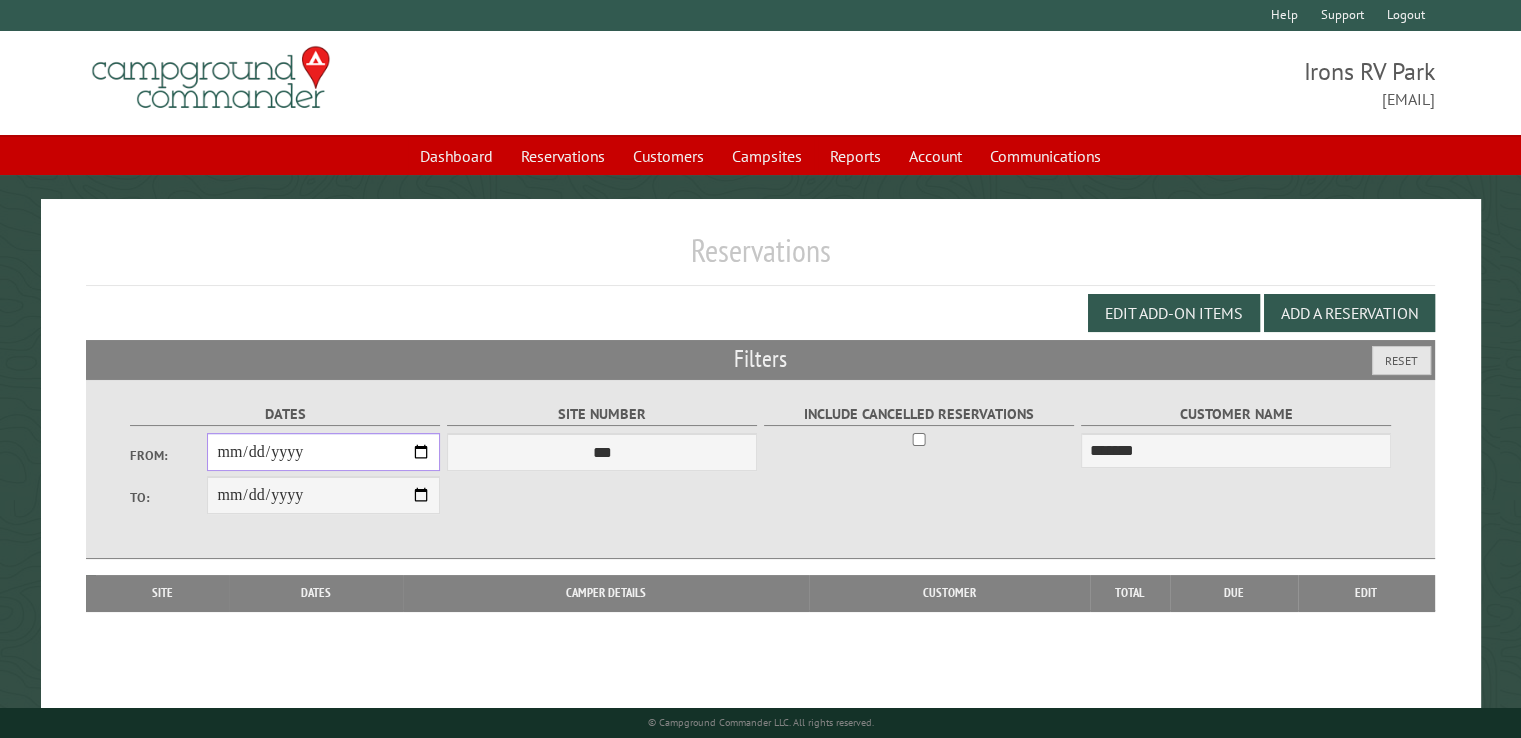 drag, startPoint x: 417, startPoint y: 453, endPoint x: 393, endPoint y: 433, distance: 31.241 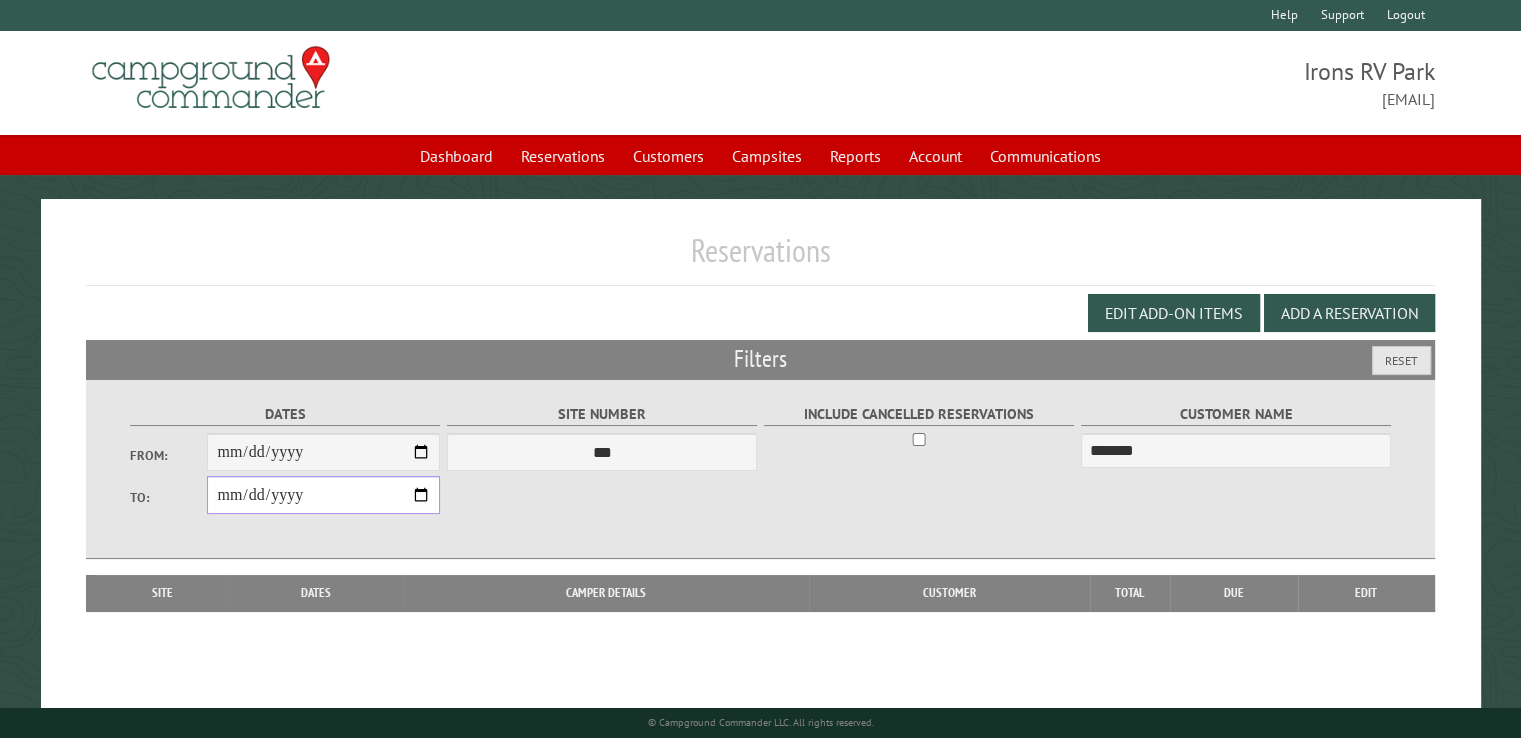 click on "**********" at bounding box center (323, 495) 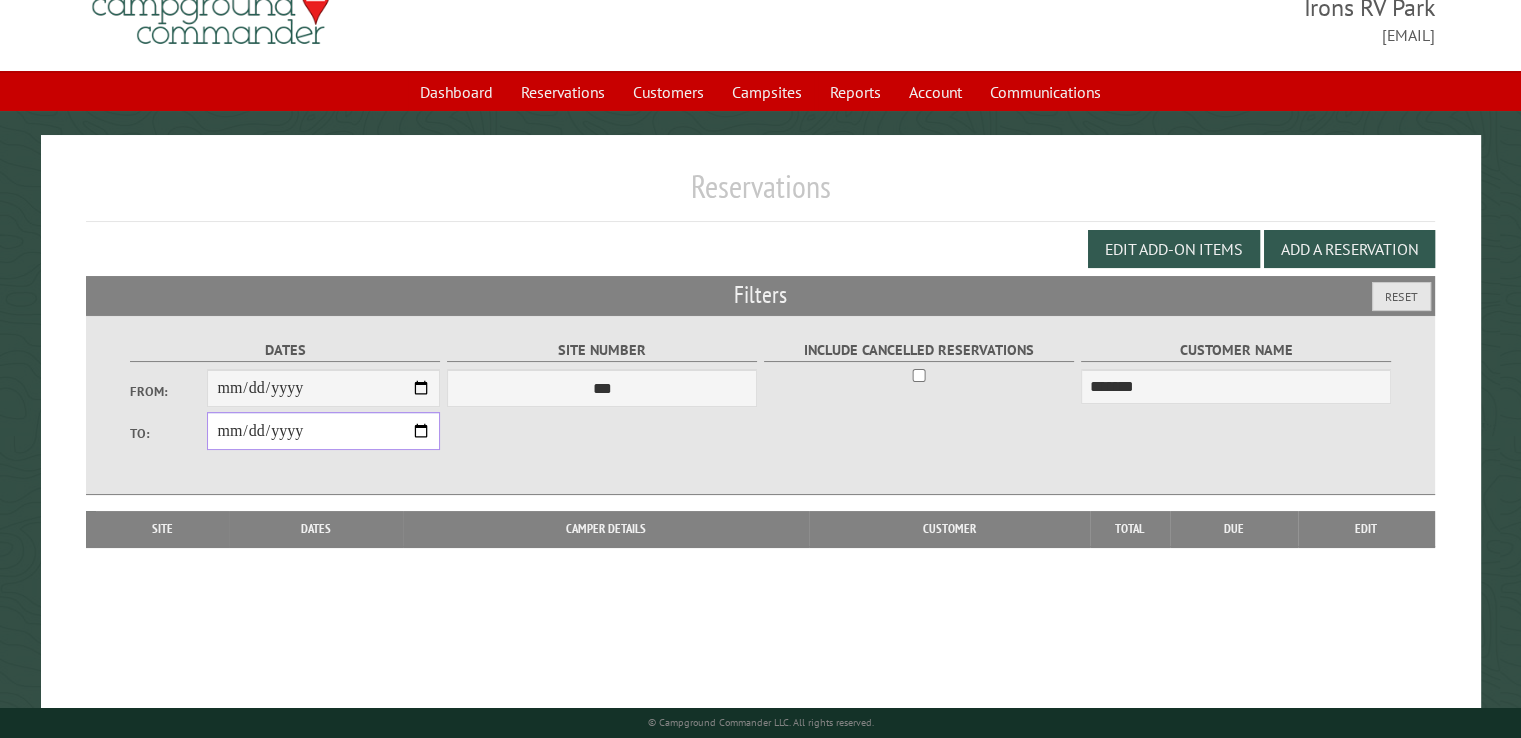 scroll, scrollTop: 99, scrollLeft: 0, axis: vertical 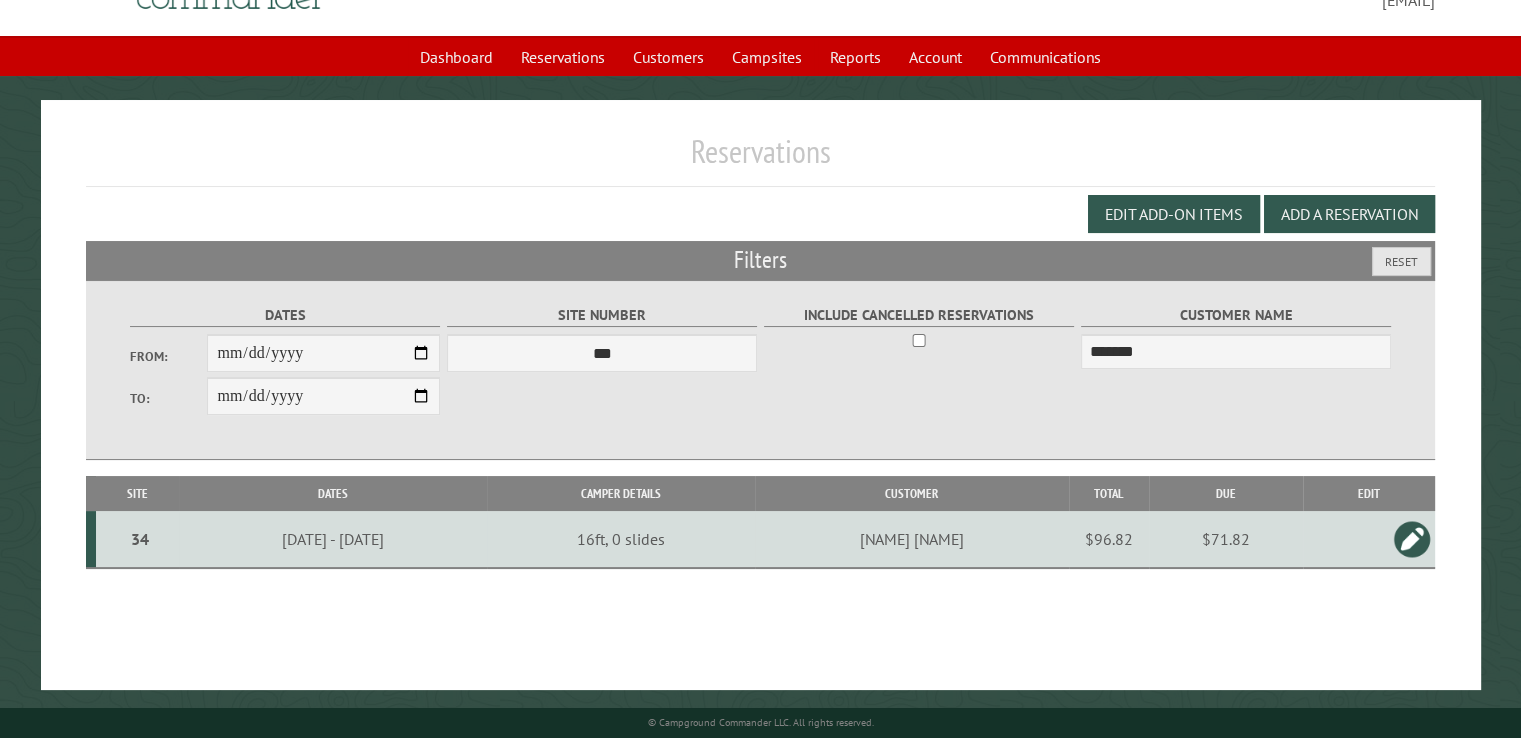 click at bounding box center [1412, 539] 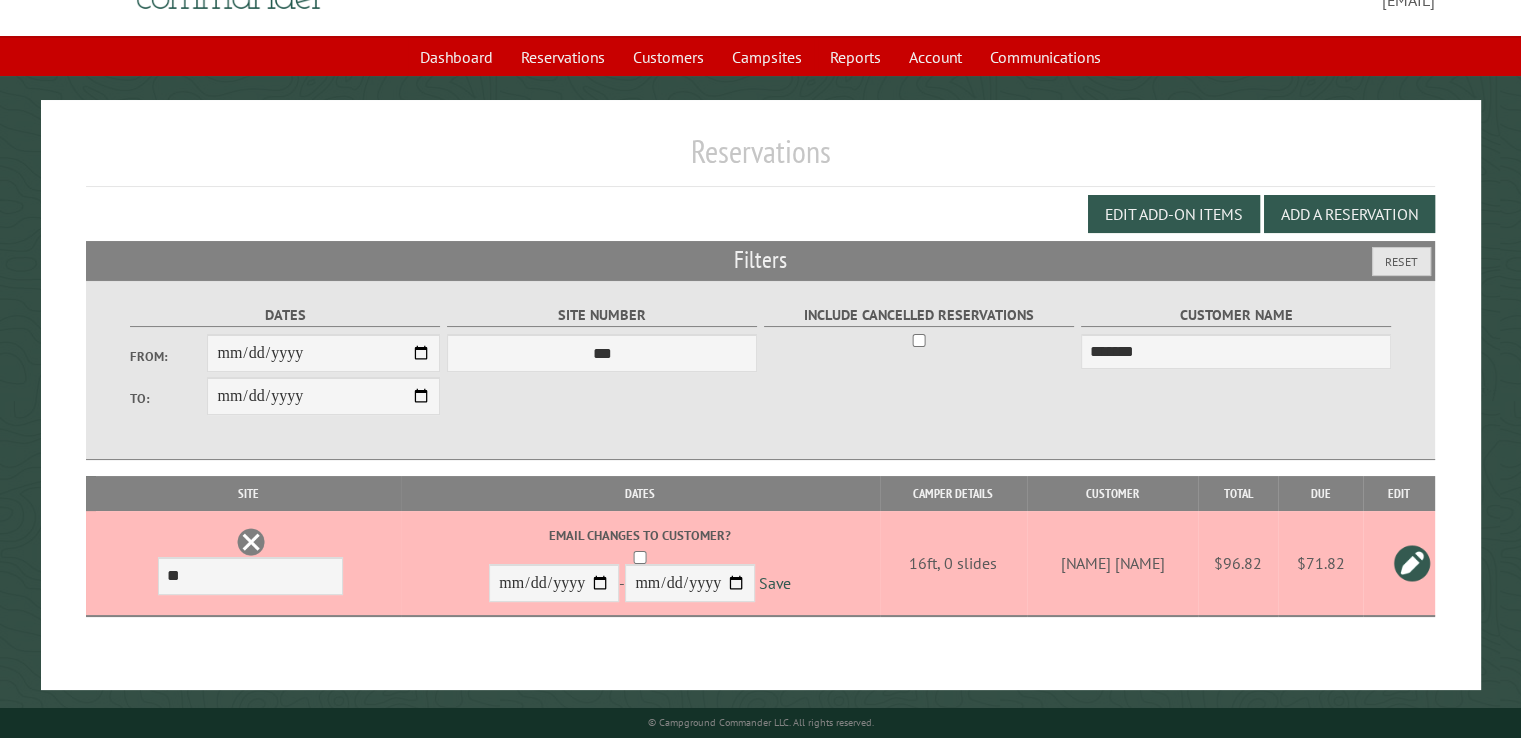 click at bounding box center [251, 542] 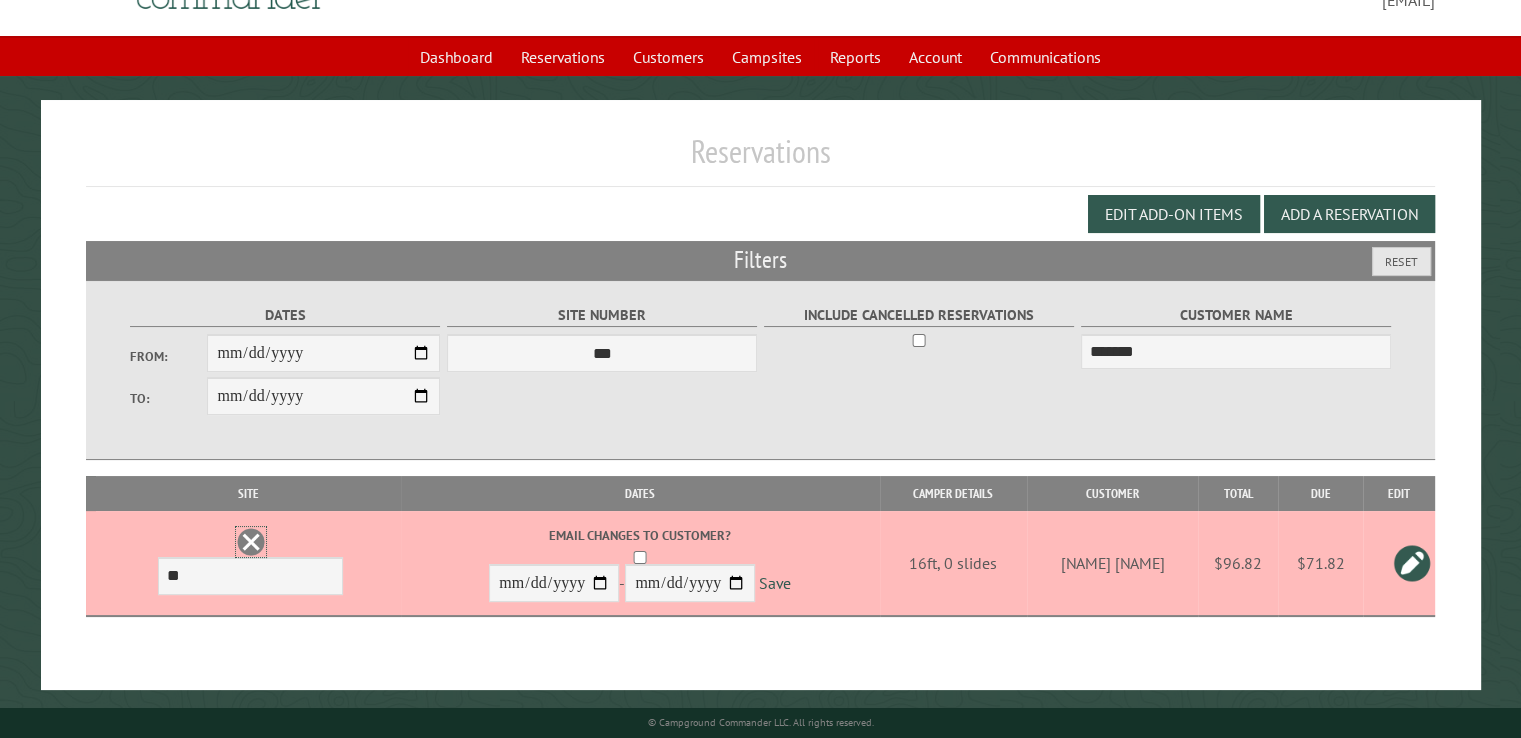 scroll, scrollTop: 0, scrollLeft: 0, axis: both 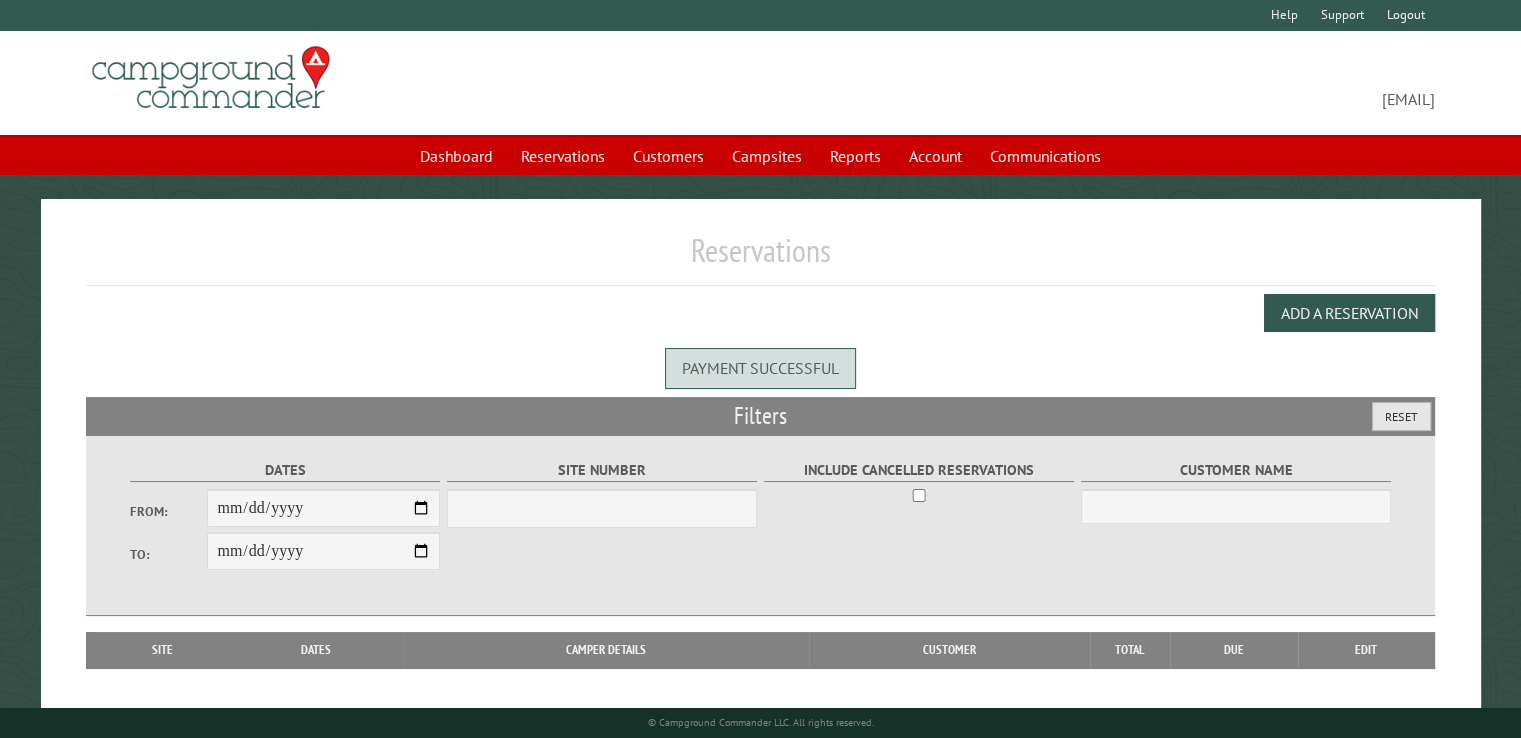 select on "***" 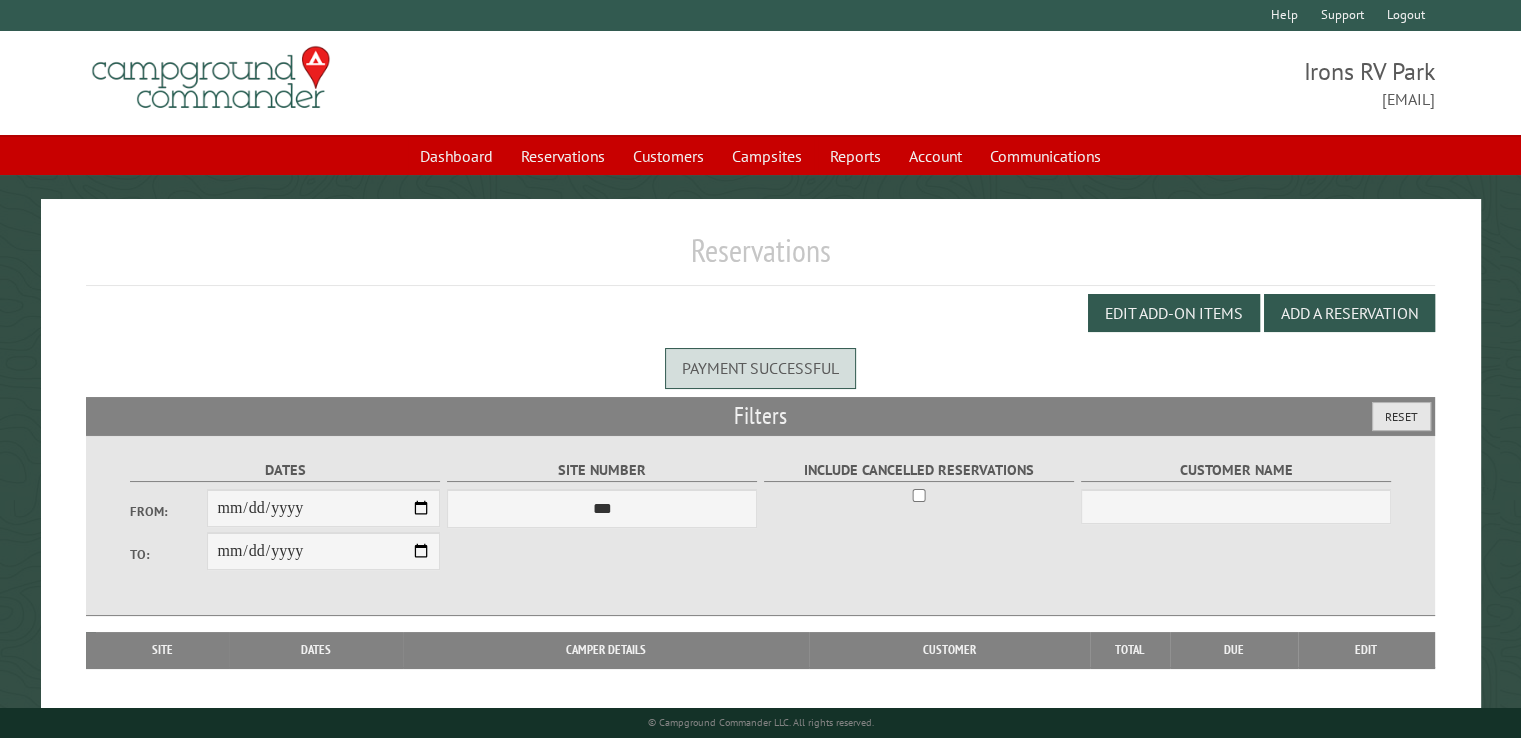 drag, startPoint x: 1399, startPoint y: 417, endPoint x: 1303, endPoint y: 445, distance: 100 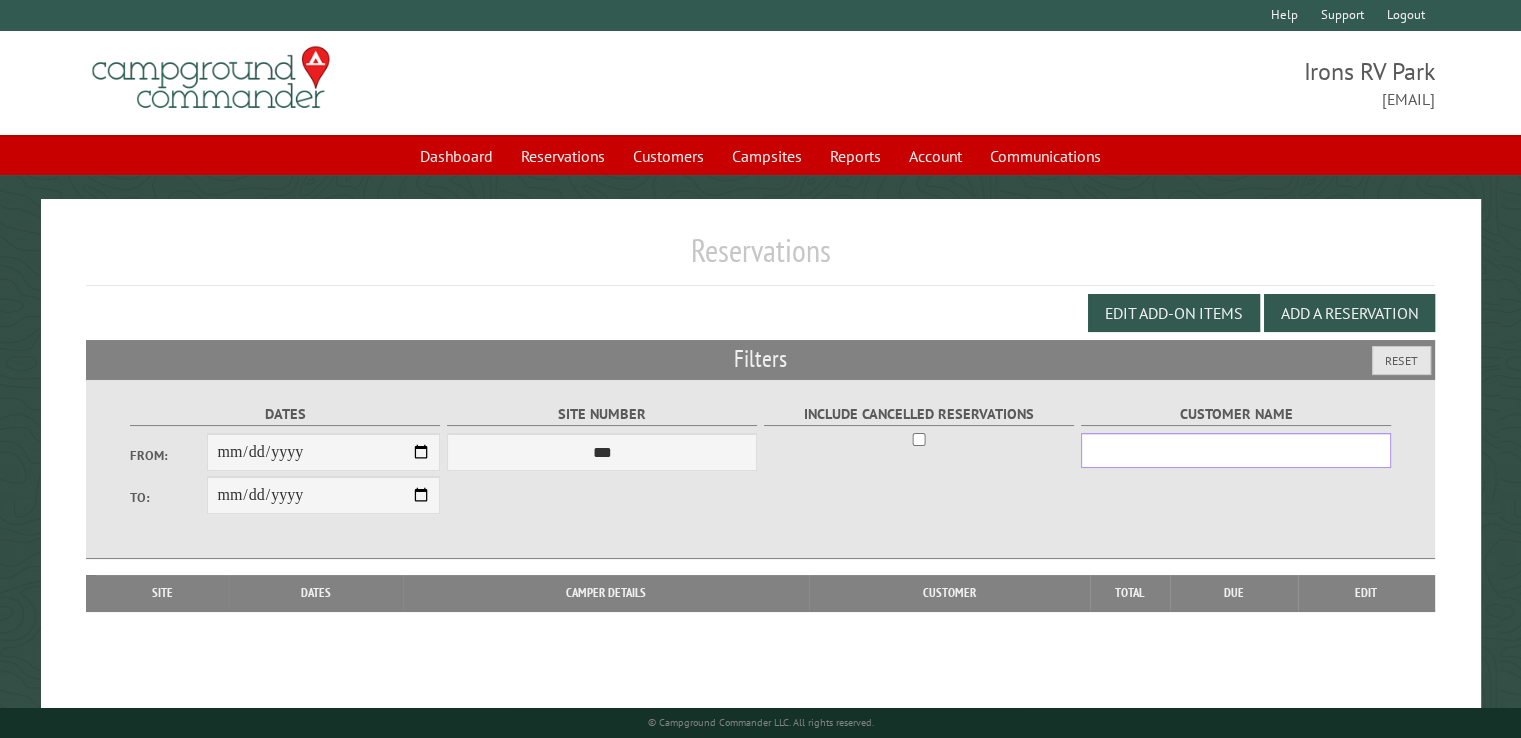 click on "Customer Name" at bounding box center [1236, 450] 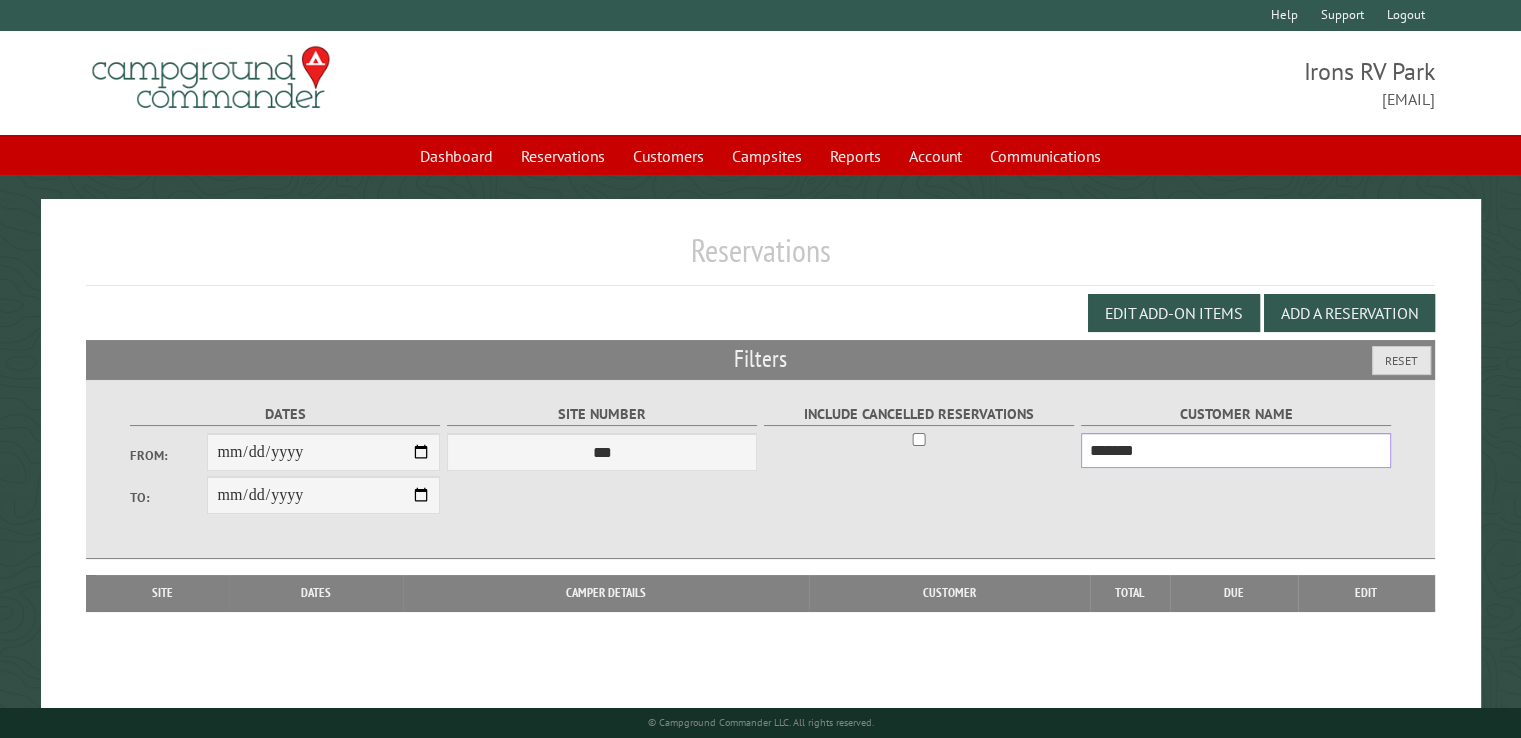 type on "*******" 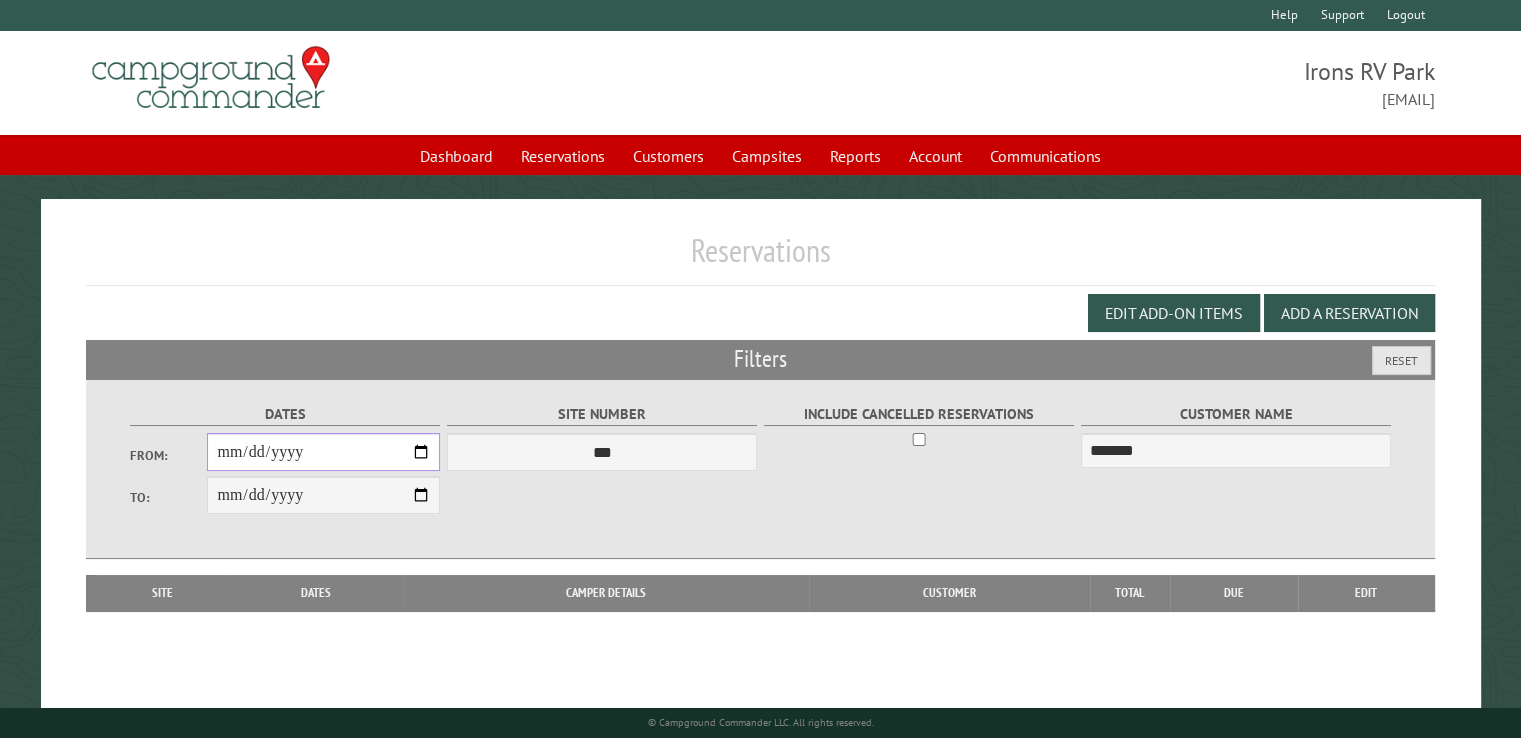click on "From:" at bounding box center [323, 452] 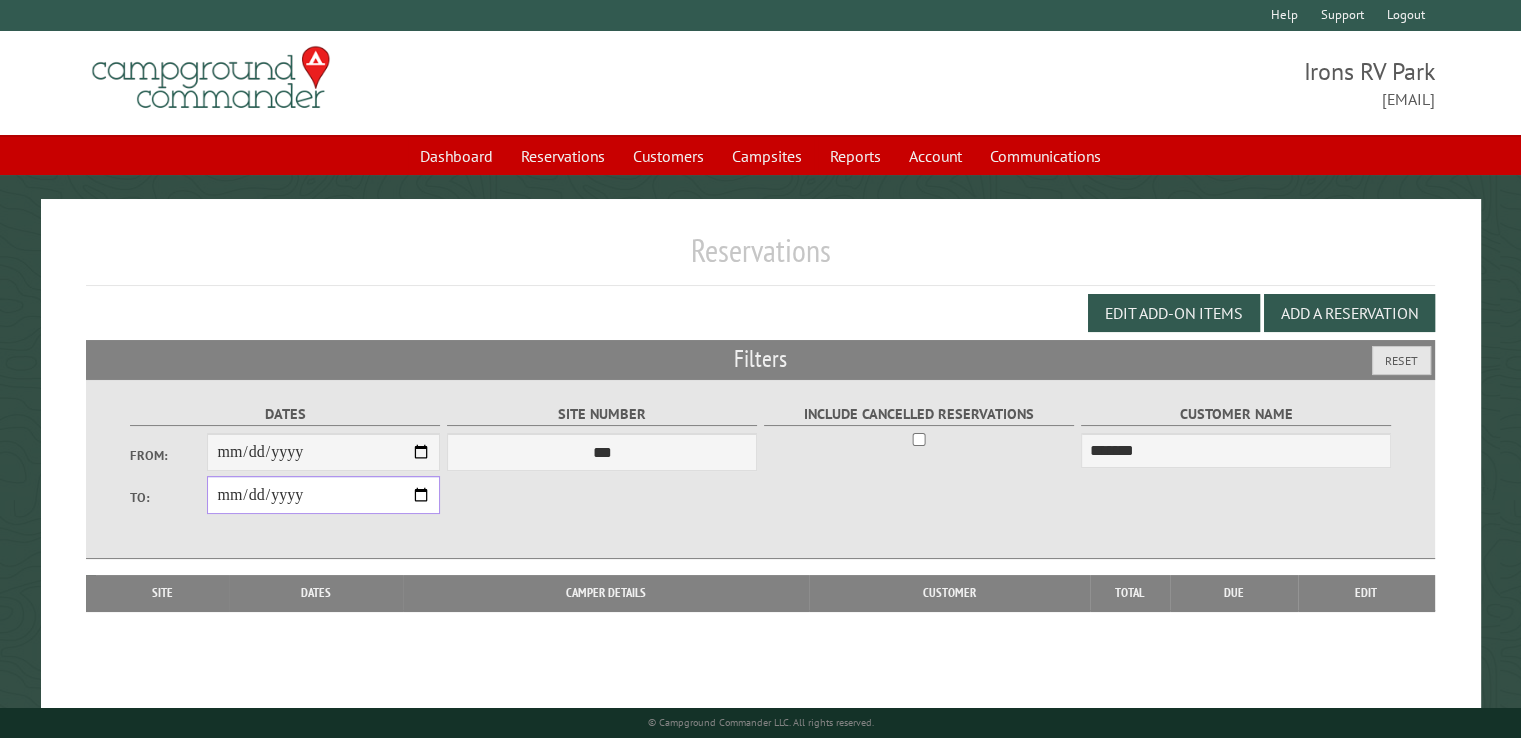 drag, startPoint x: 420, startPoint y: 494, endPoint x: 419, endPoint y: 482, distance: 12.0415945 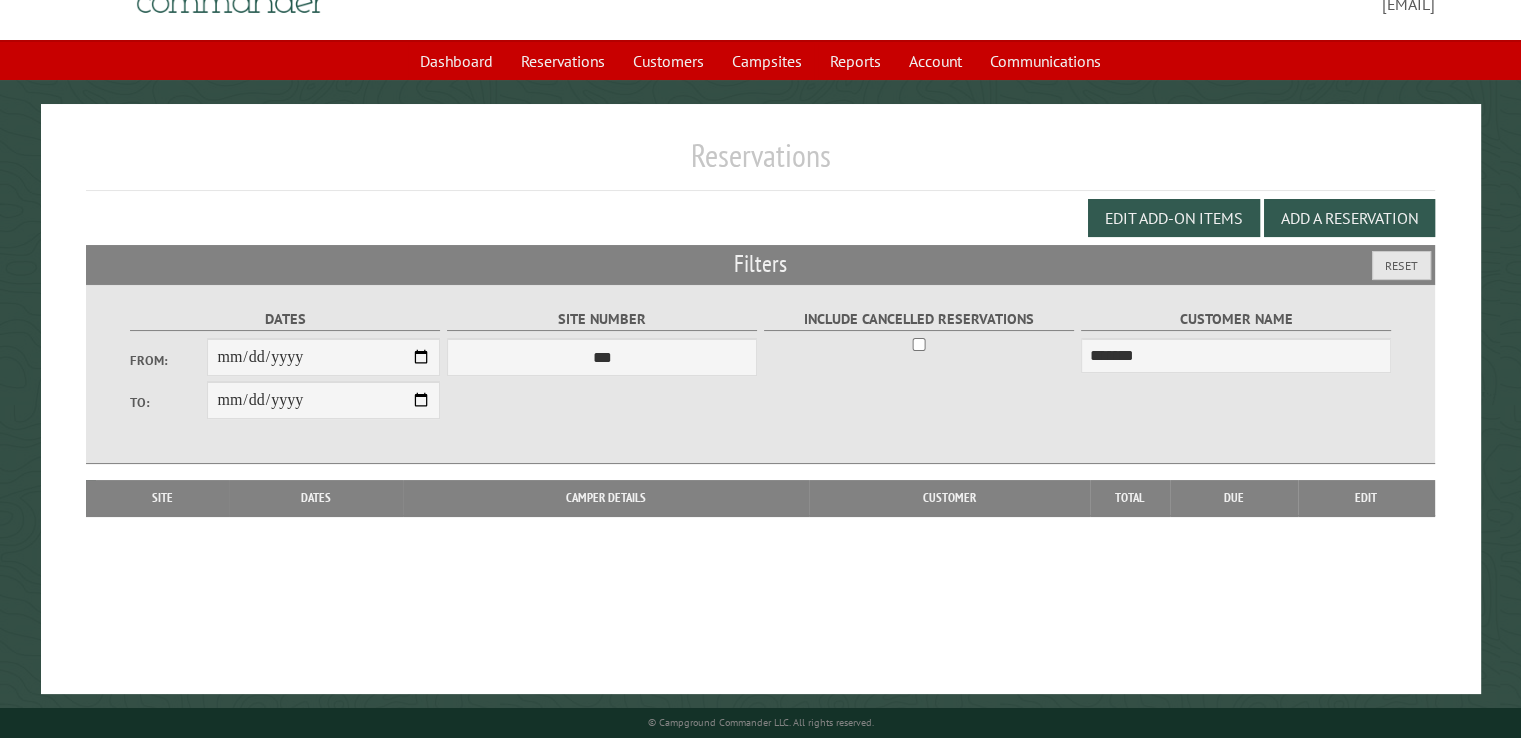 scroll, scrollTop: 99, scrollLeft: 0, axis: vertical 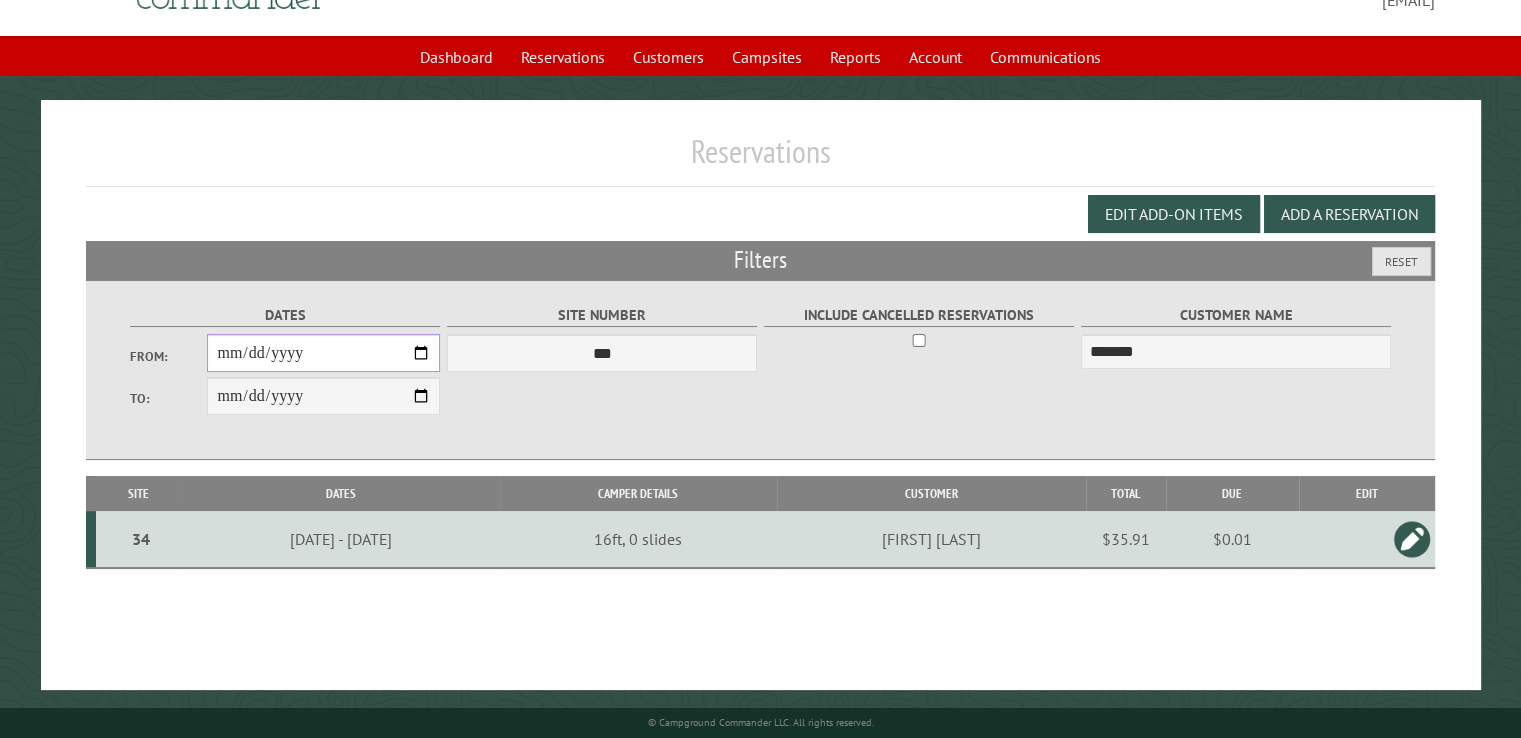 drag, startPoint x: 244, startPoint y: 353, endPoint x: 326, endPoint y: 360, distance: 82.29824 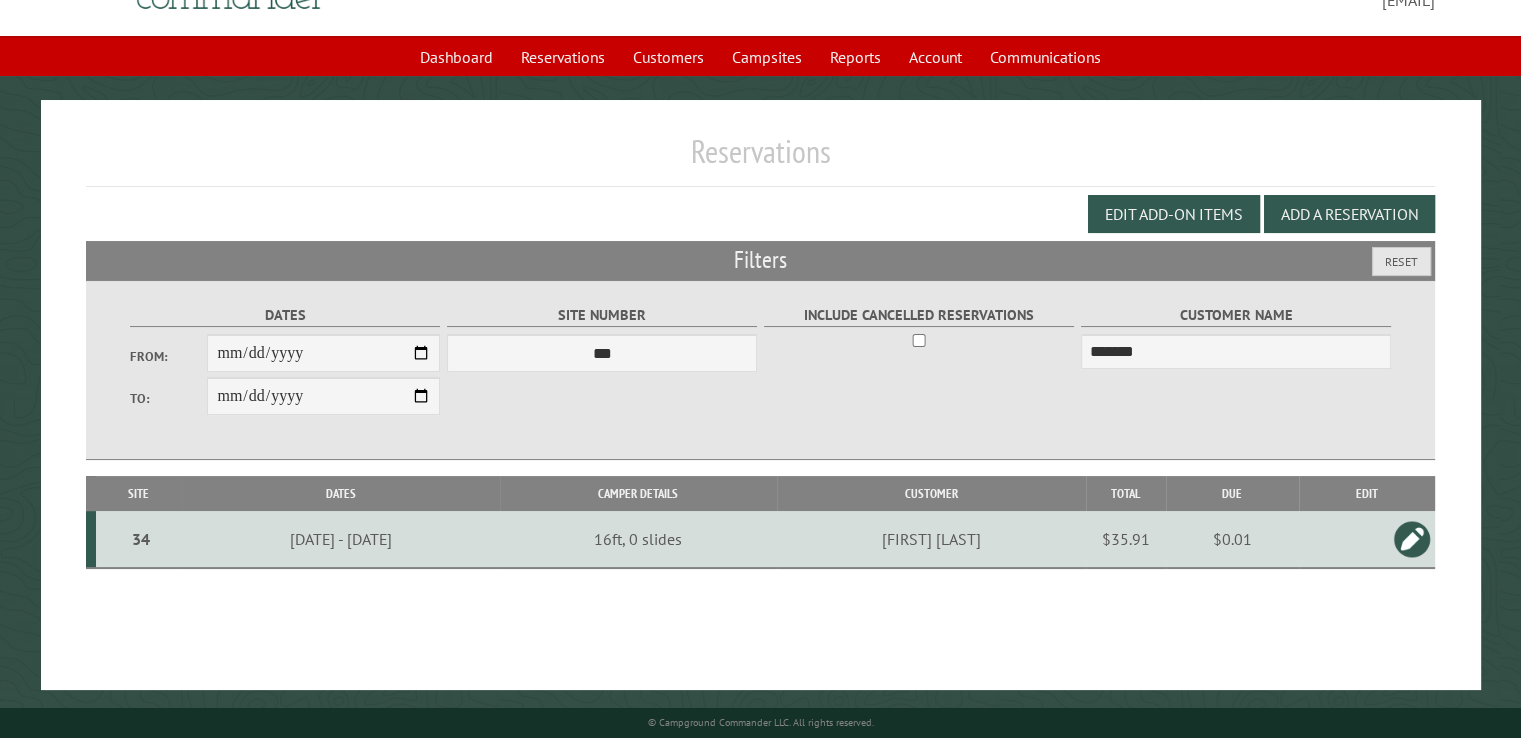 click on "$35.91" at bounding box center (1126, 539) 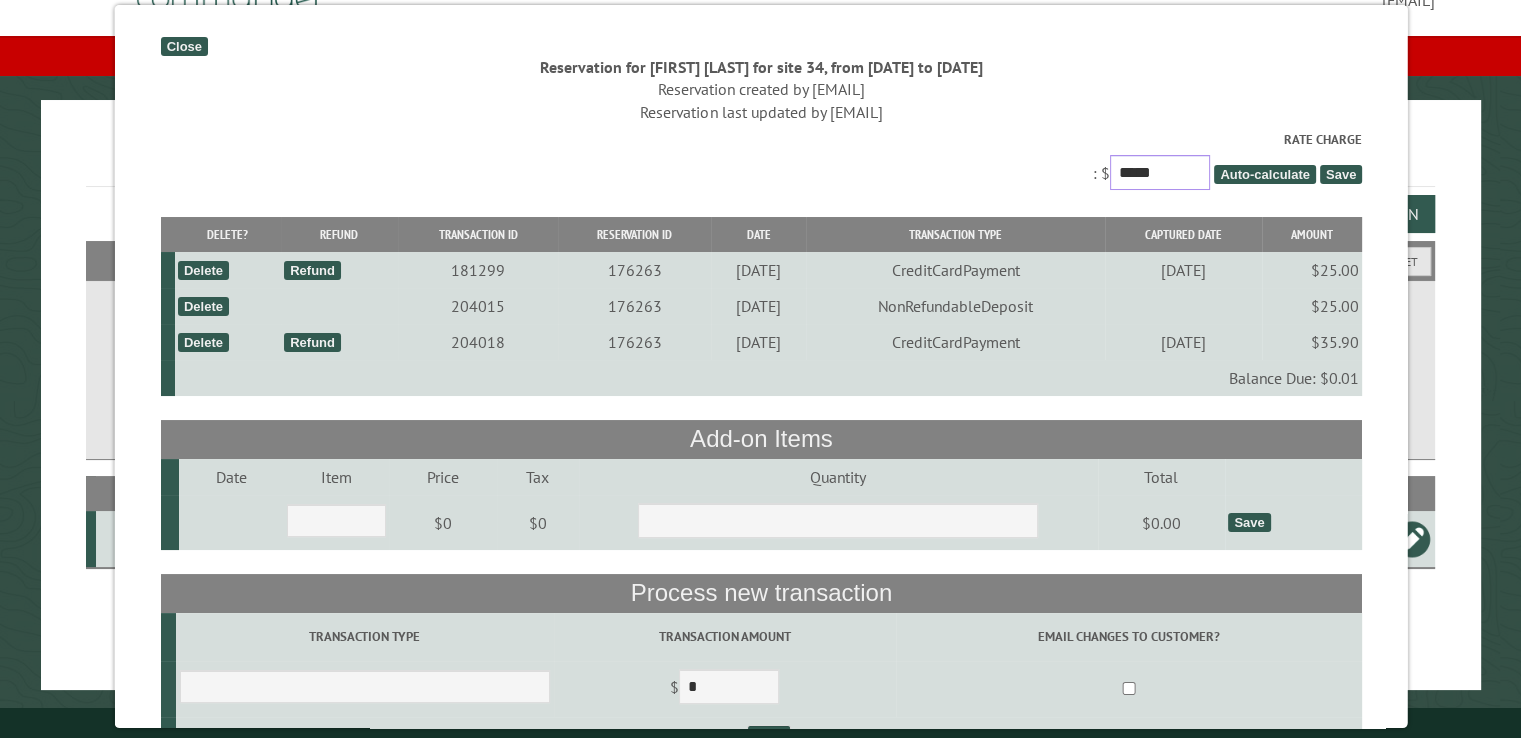 click on "*****" at bounding box center (1159, 172) 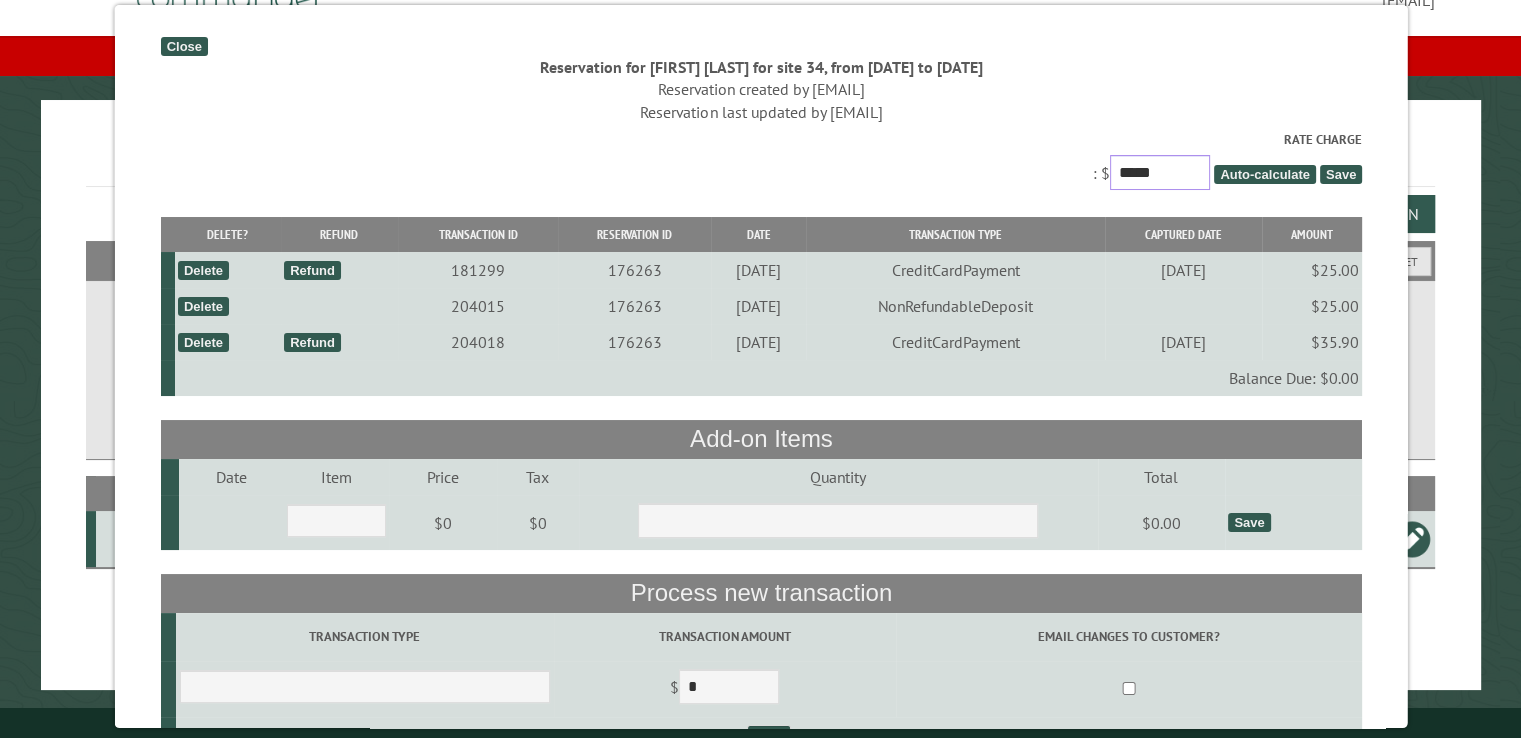 type on "*****" 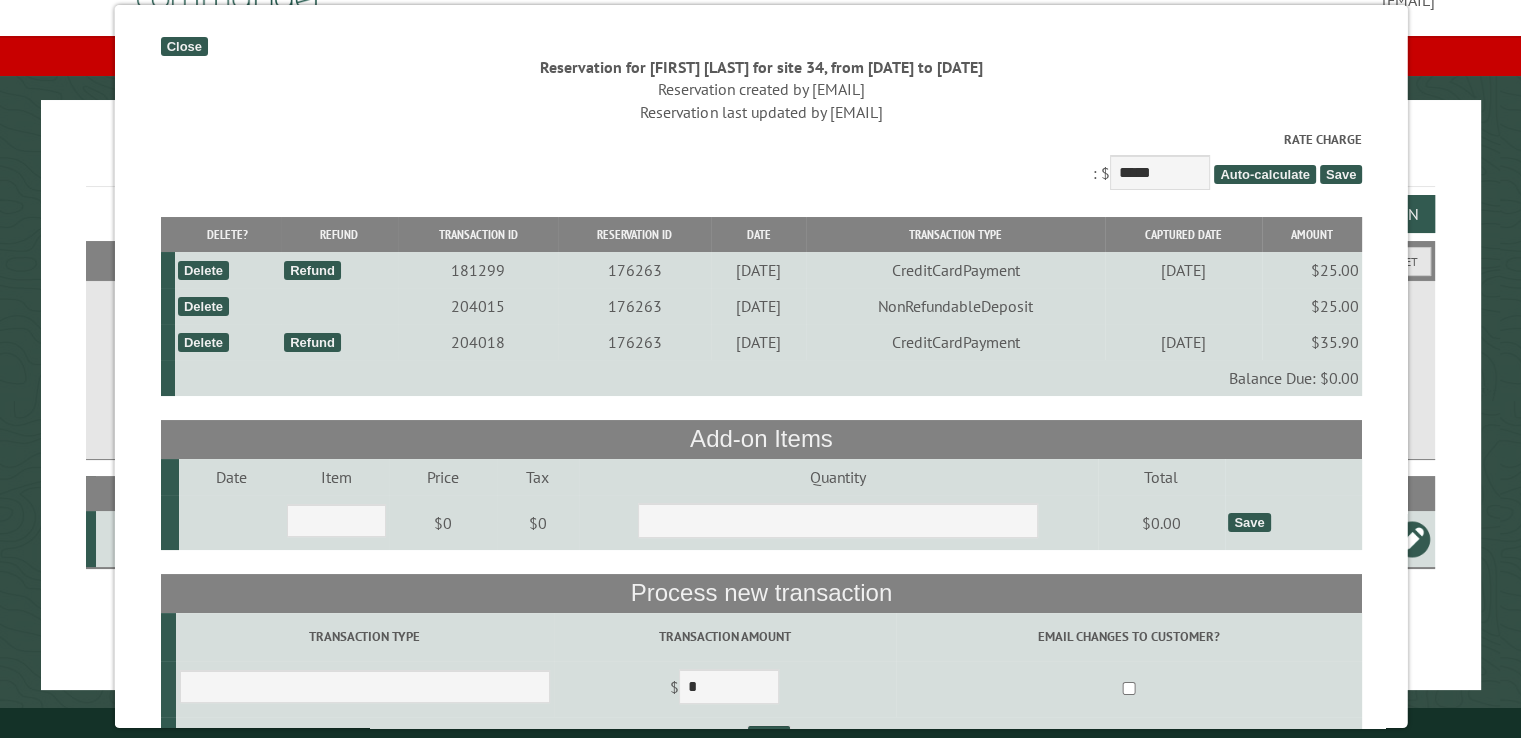 click on "Save" at bounding box center (1340, 174) 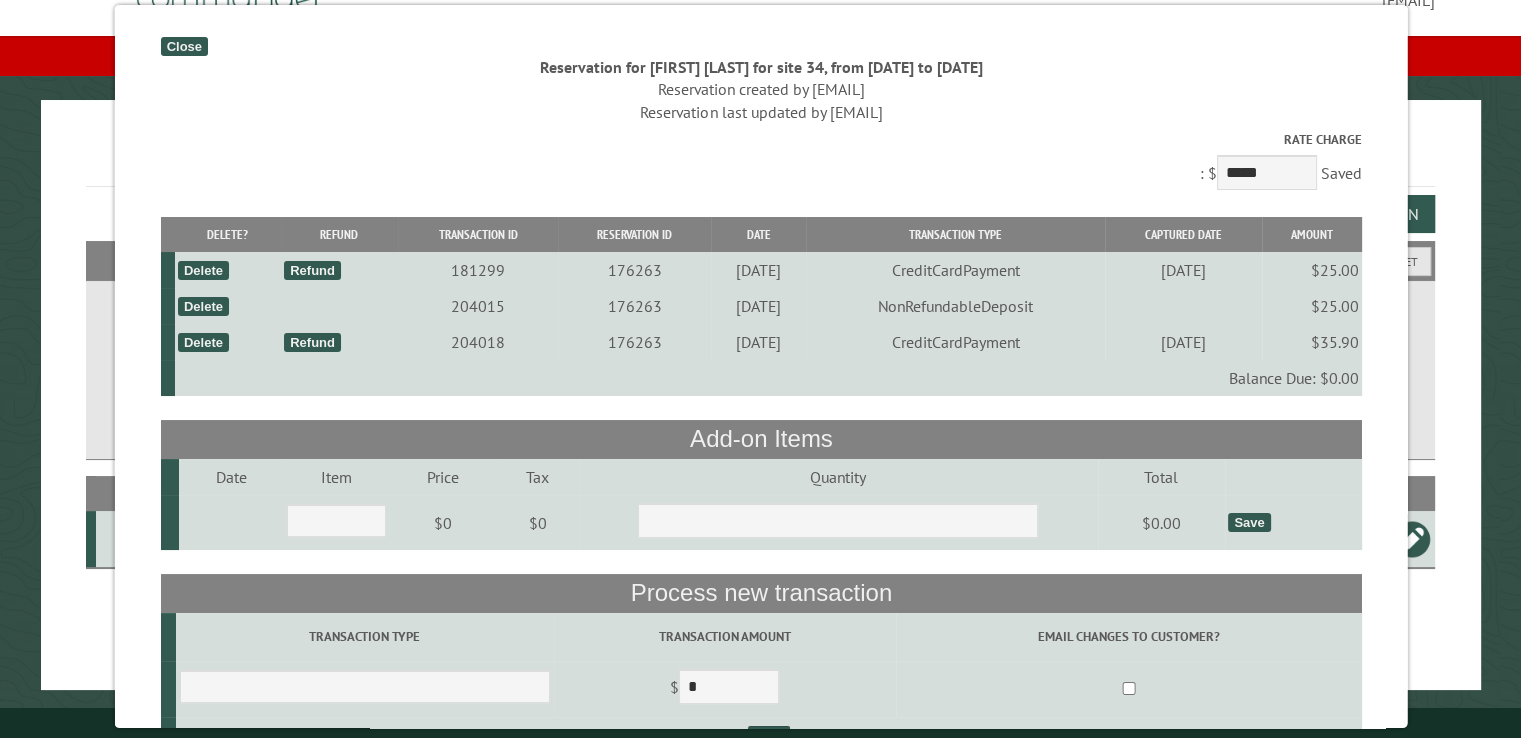 drag, startPoint x: 1362, startPoint y: 129, endPoint x: 803, endPoint y: 201, distance: 563.6178 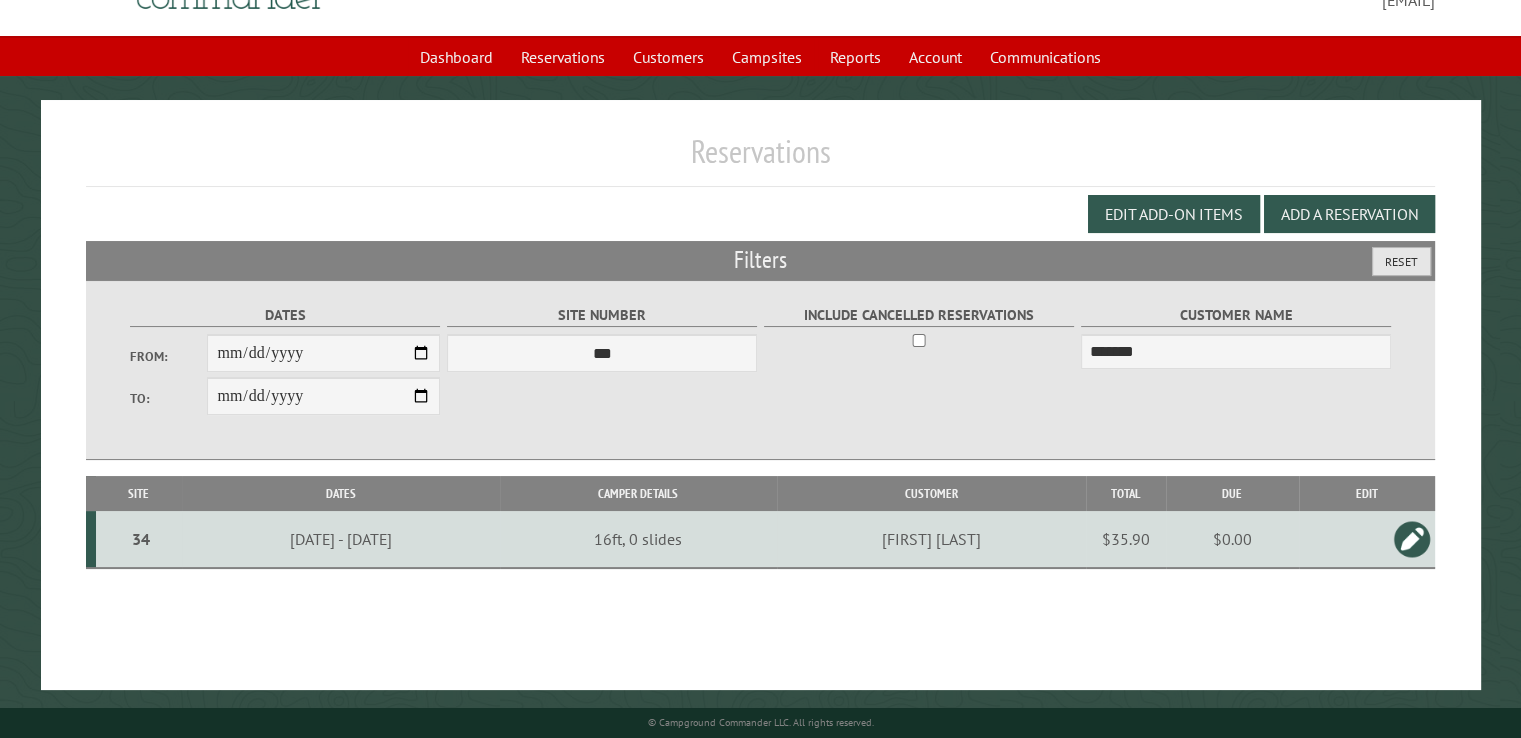 click on "Reset" at bounding box center [1401, 261] 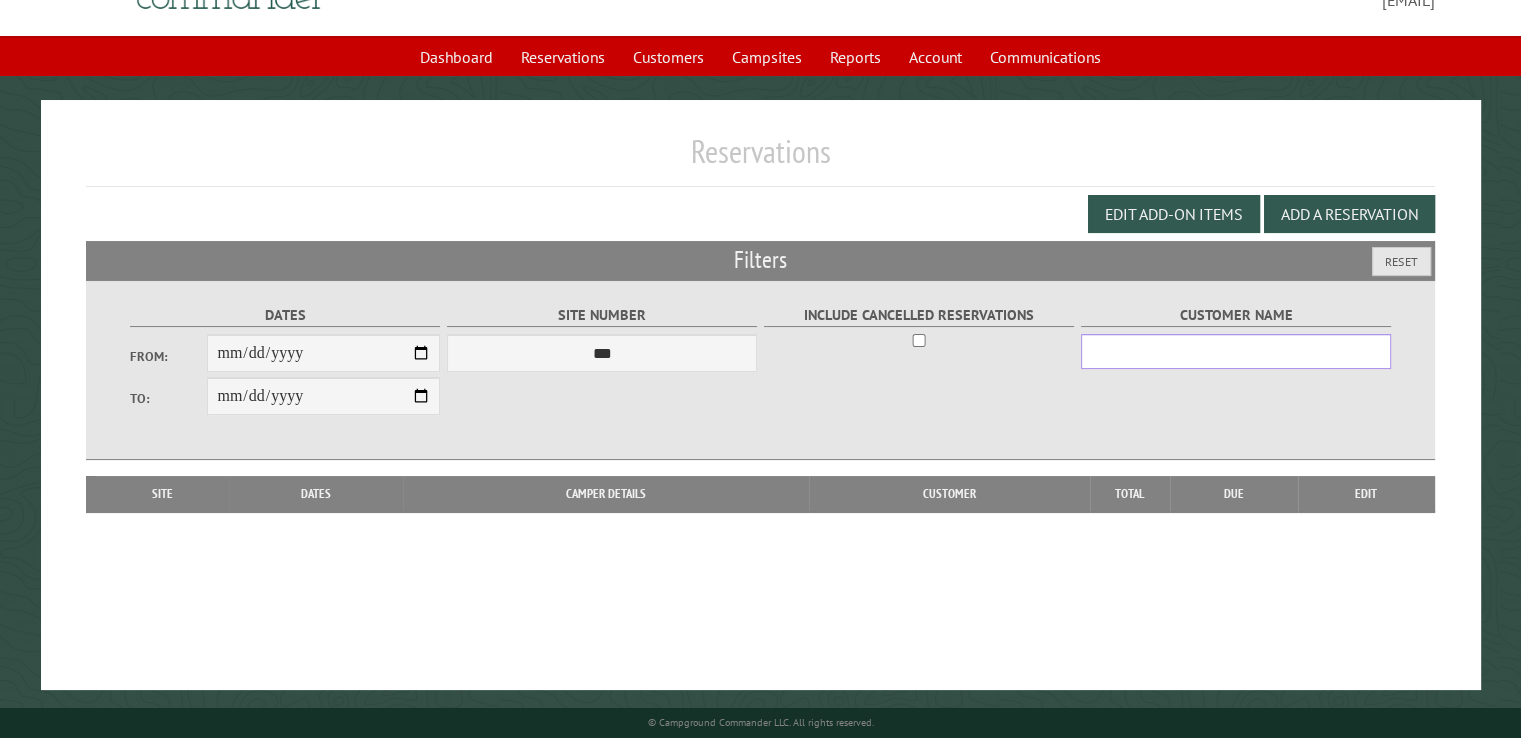 click on "Customer Name" at bounding box center [1236, 351] 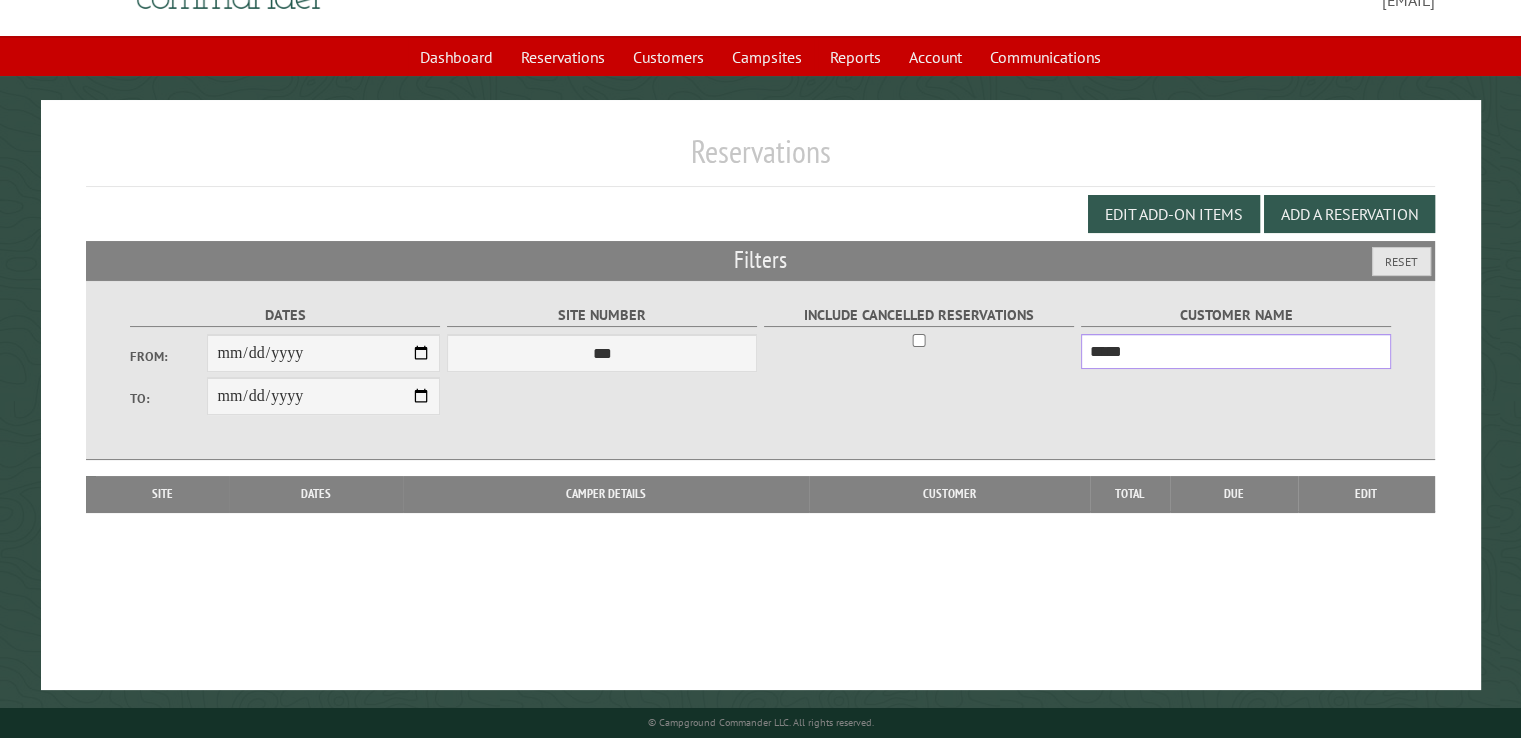 type on "*****" 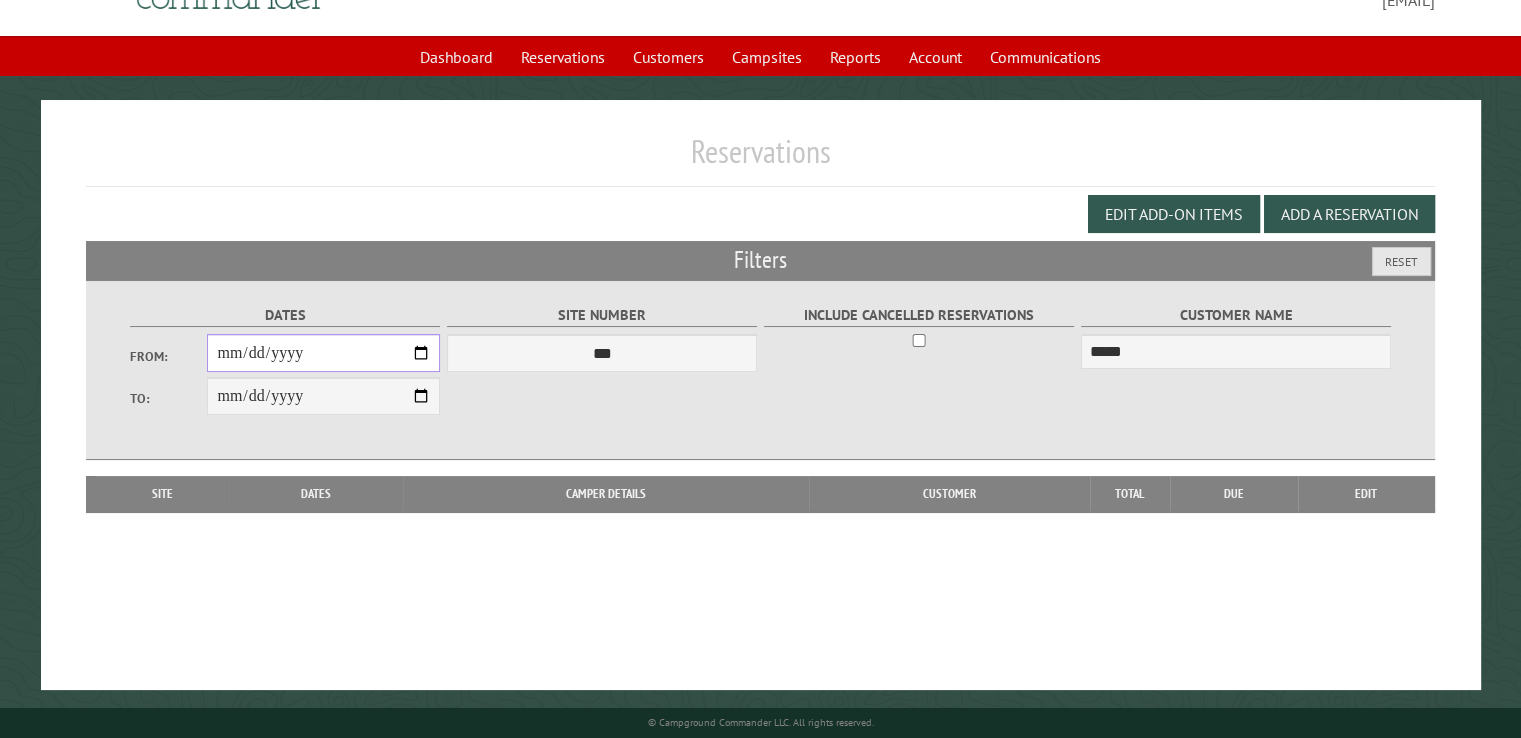click on "From:" at bounding box center (323, 353) 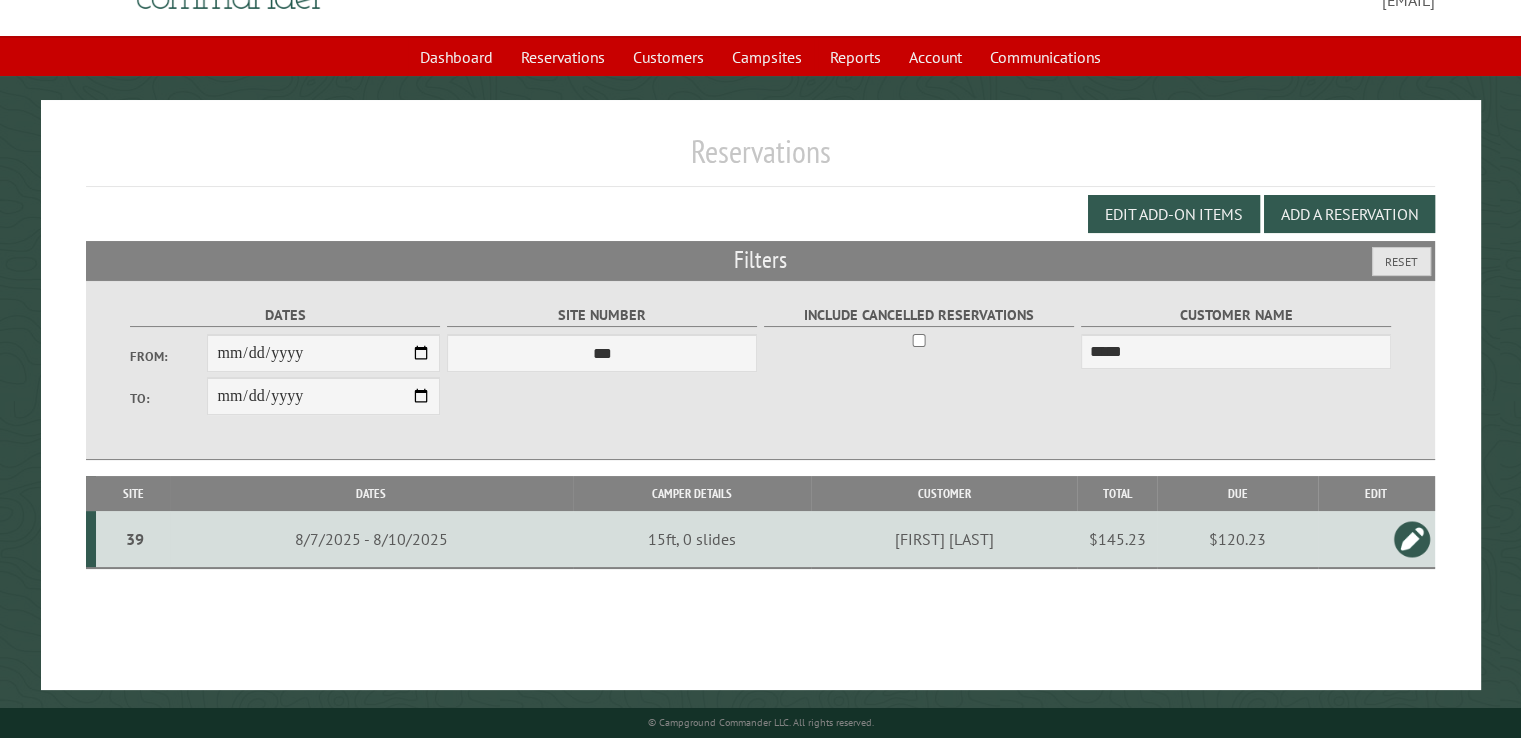 click at bounding box center (1412, 539) 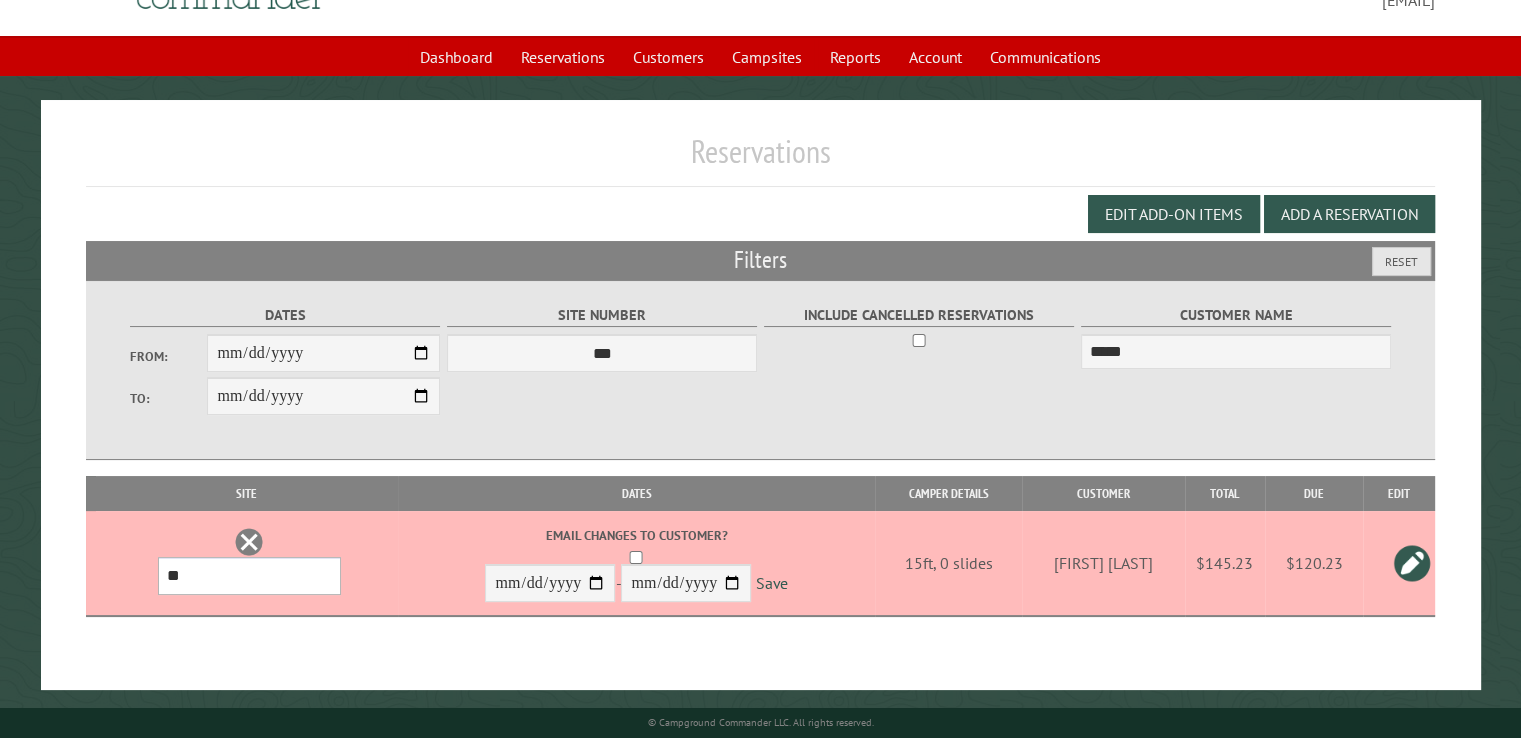 click on "**********" at bounding box center [249, 576] 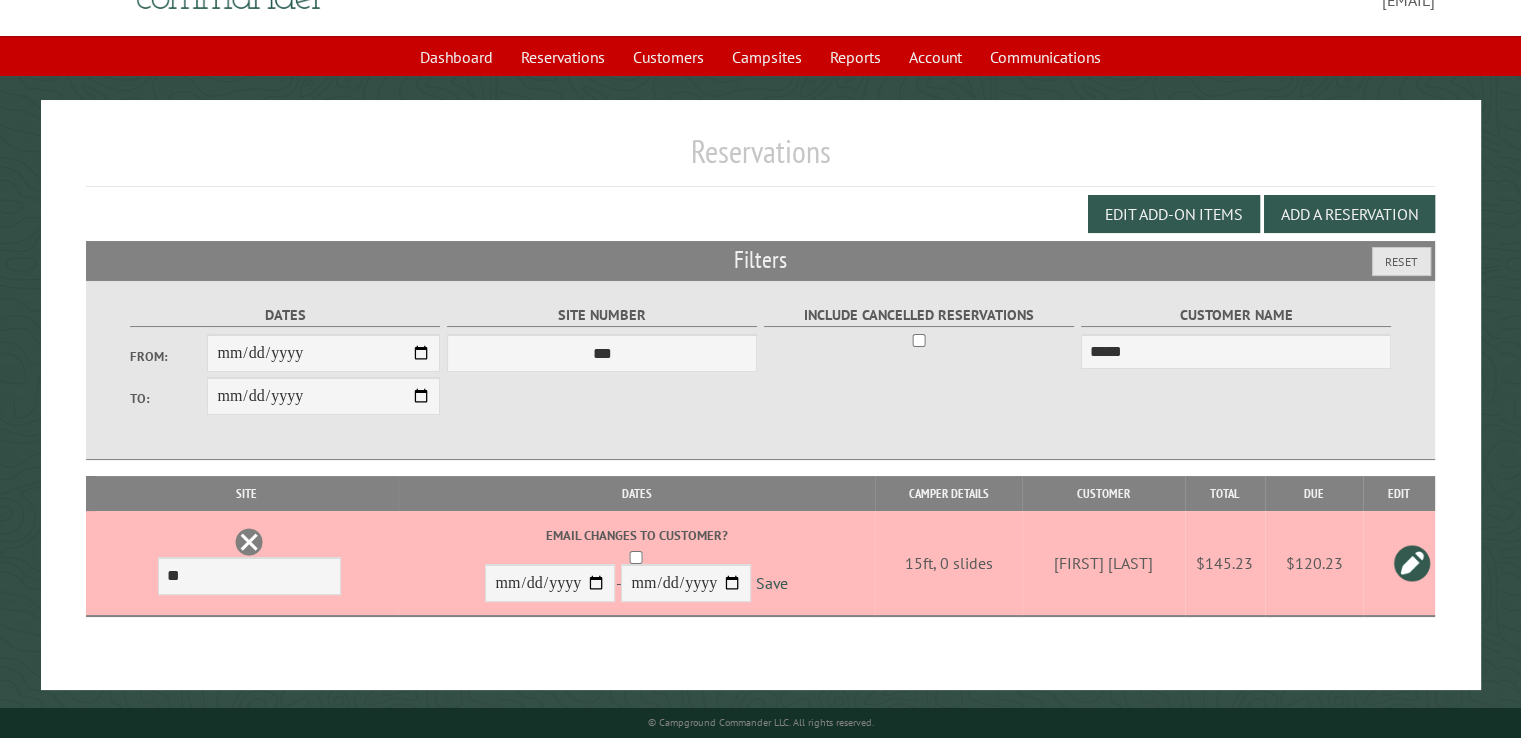 click at bounding box center [1412, 563] 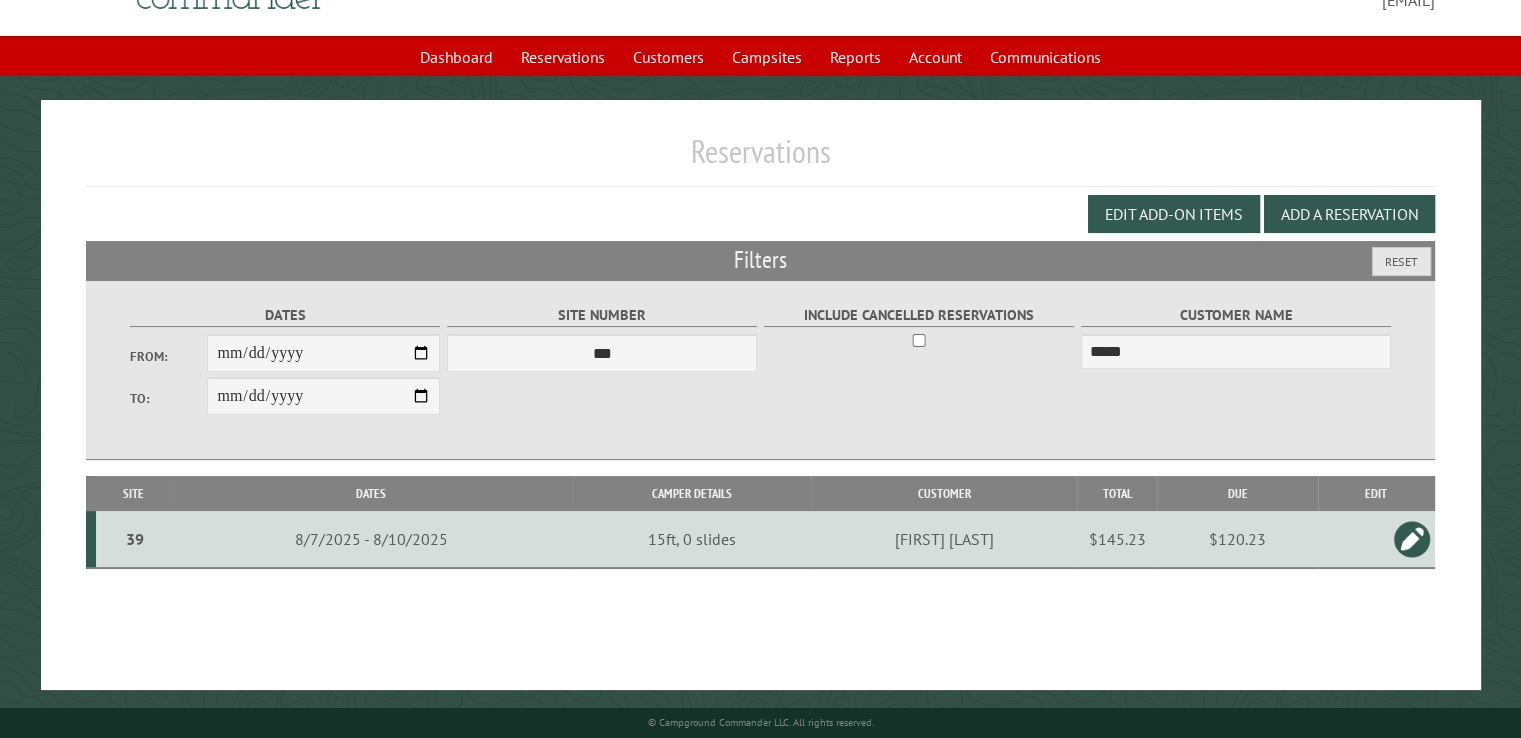 click at bounding box center [1412, 539] 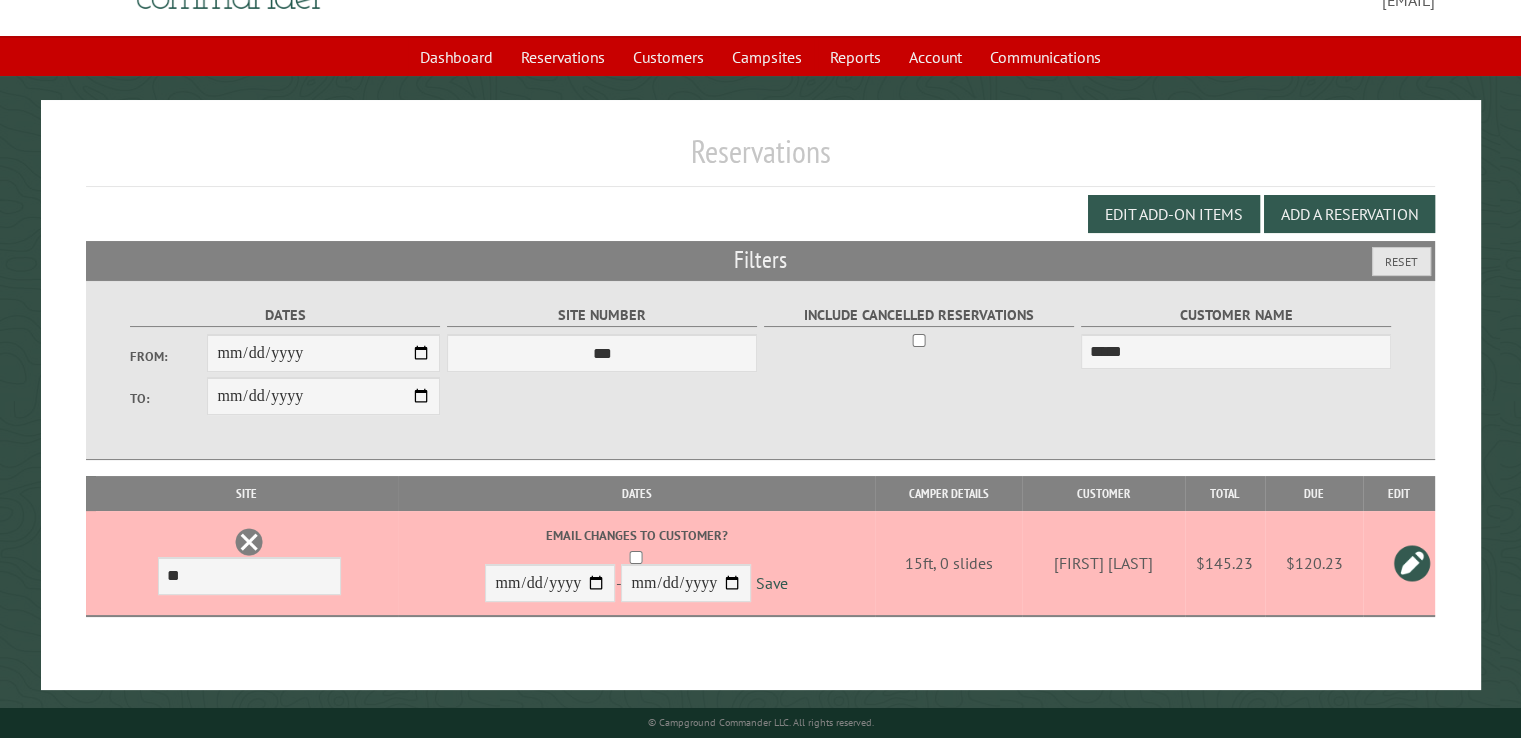 drag, startPoint x: 1195, startPoint y: 561, endPoint x: 1105, endPoint y: 473, distance: 125.872955 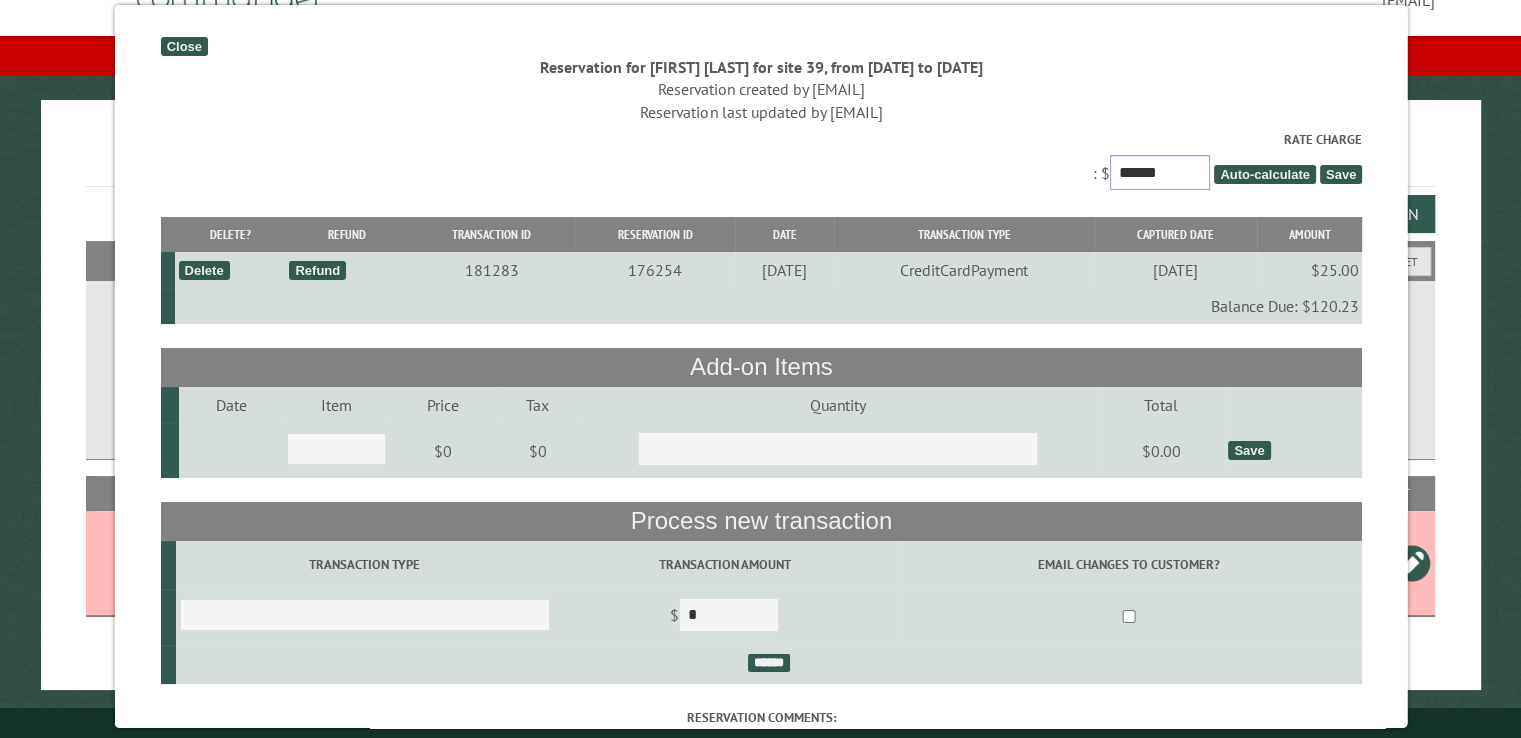 click on "******" at bounding box center (1159, 172) 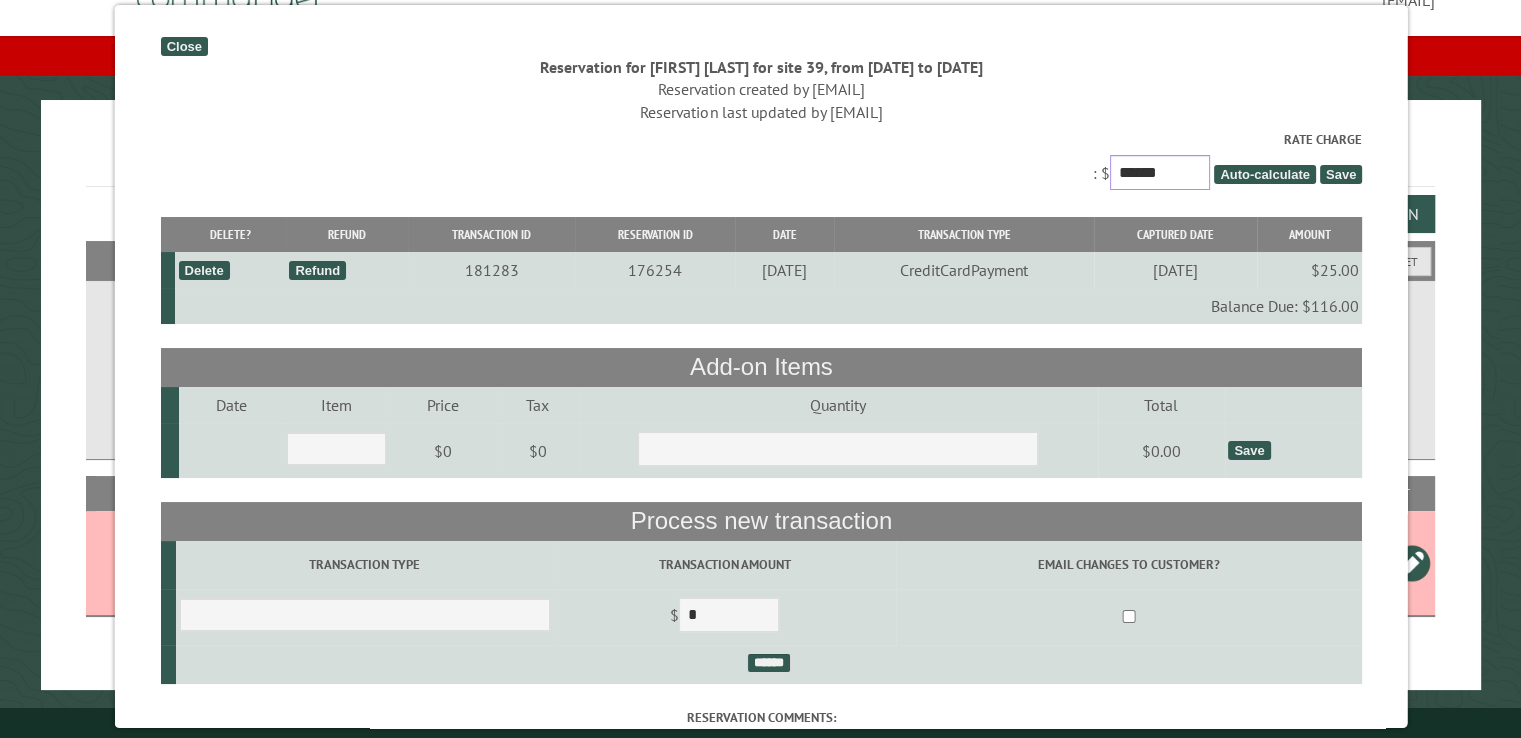 type on "******" 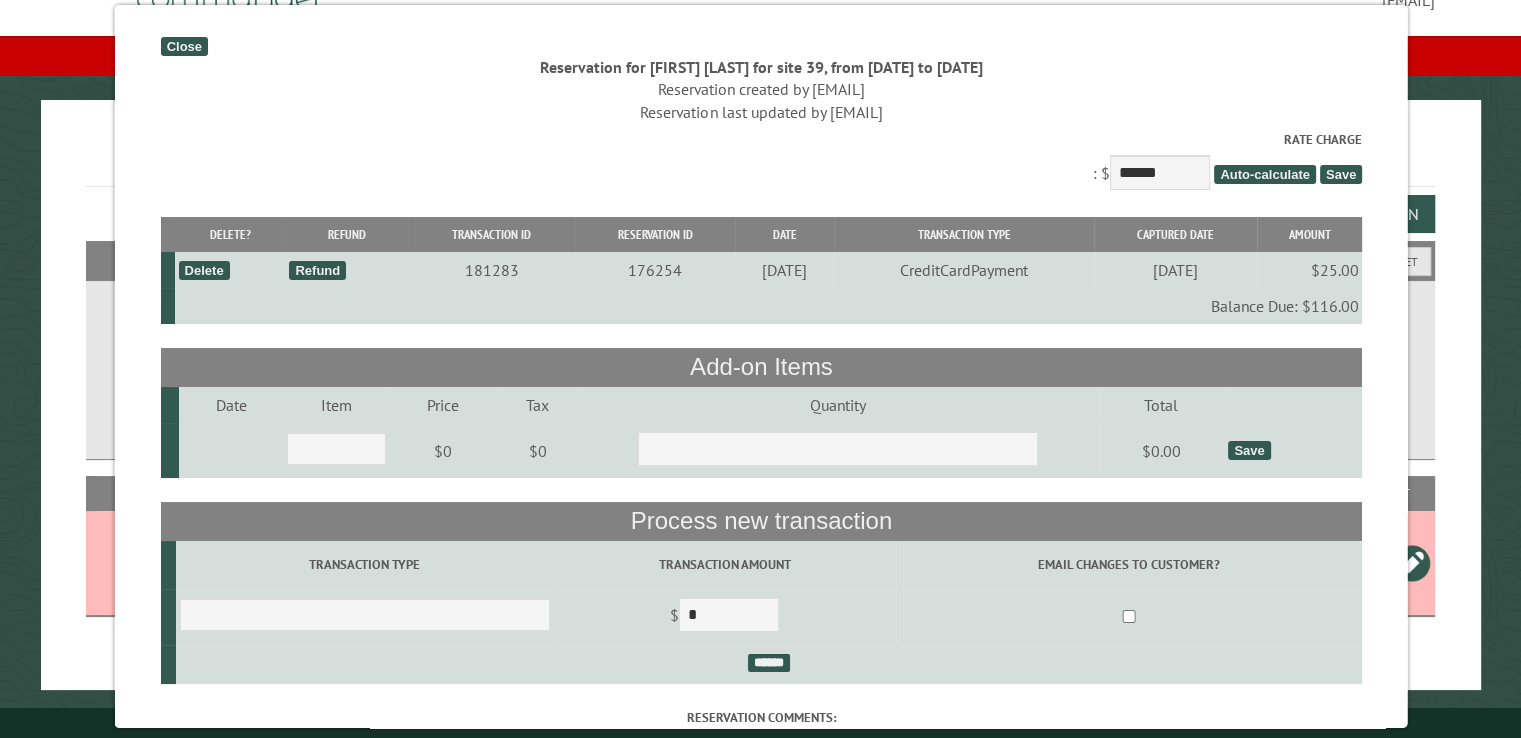 click on "Save" at bounding box center (1340, 174) 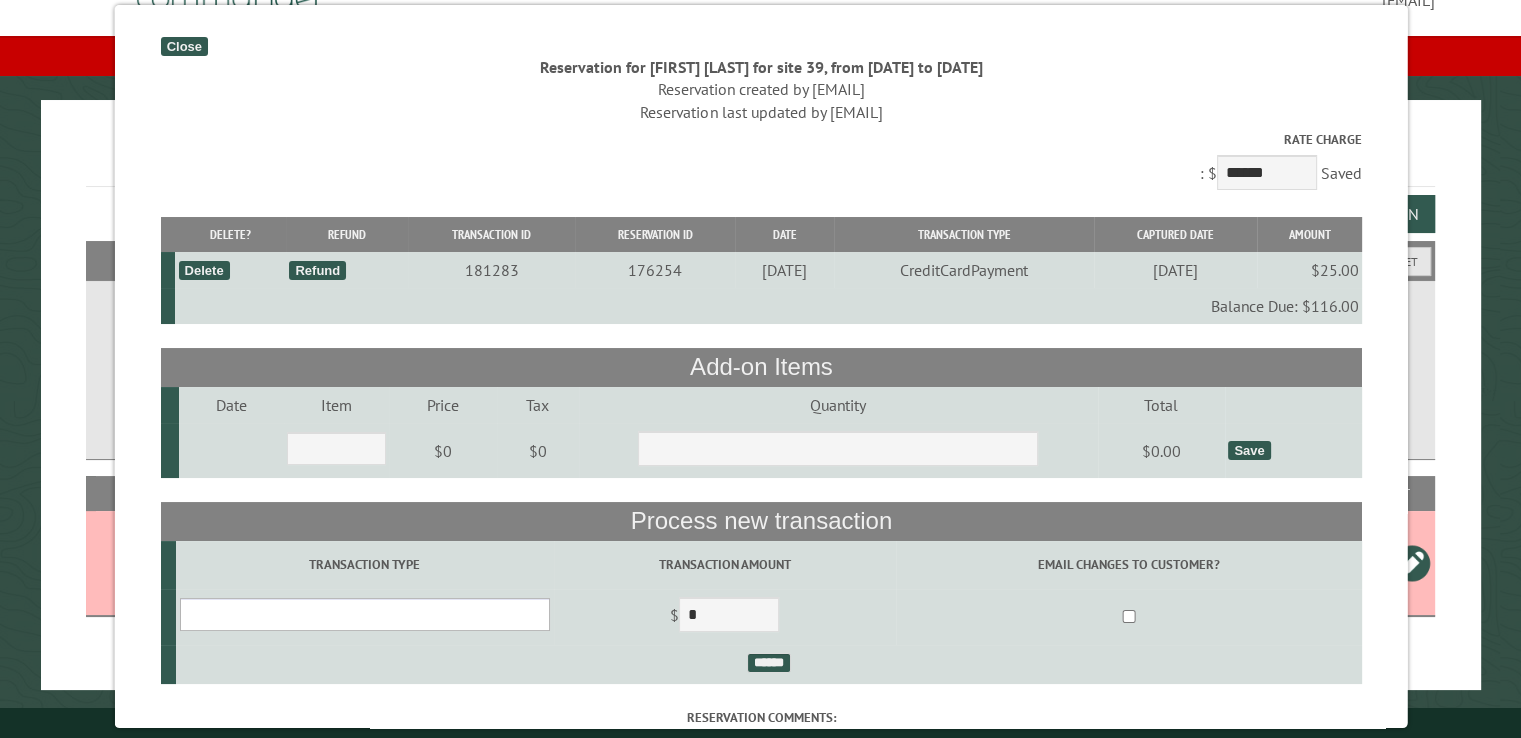 click on "**********" at bounding box center (364, 614) 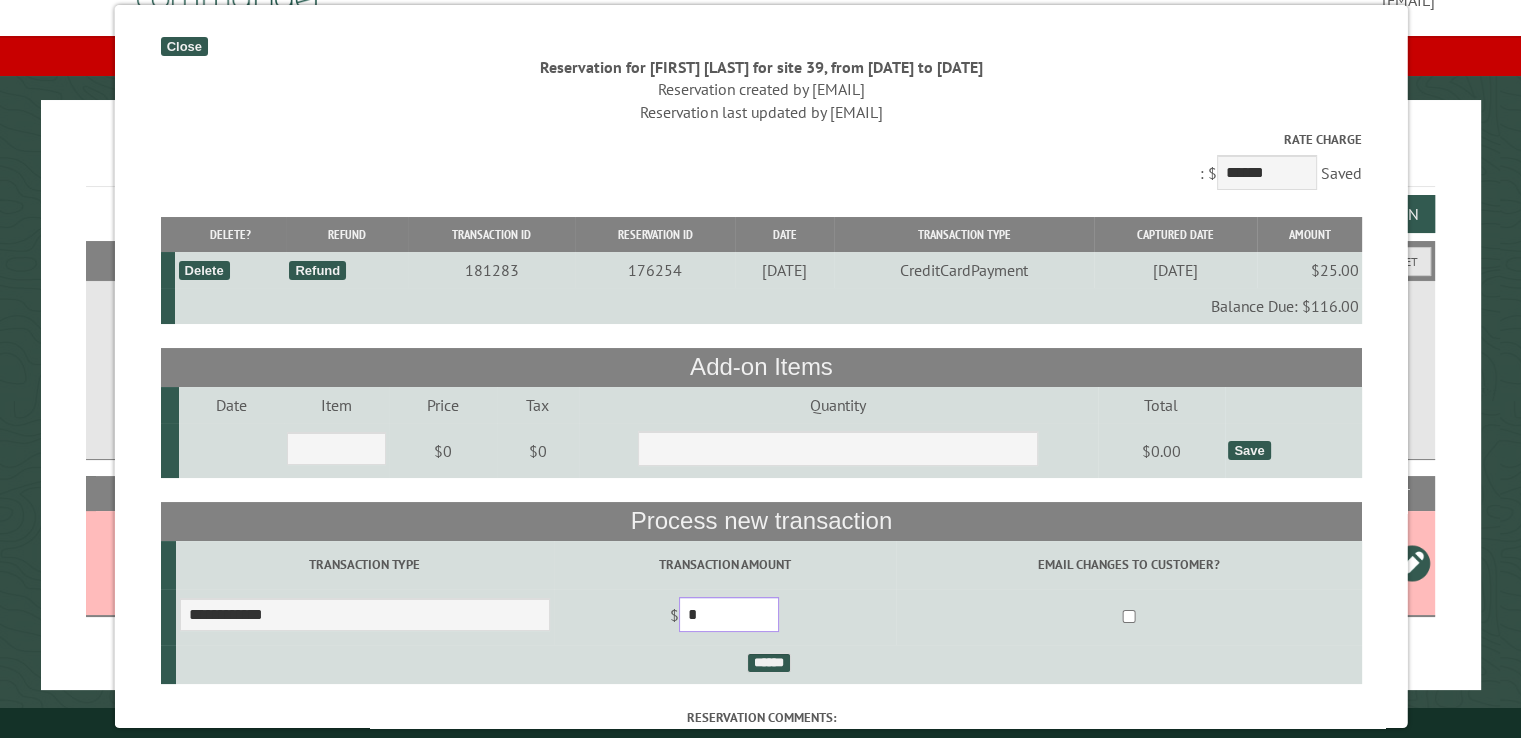 click on "*" at bounding box center (728, 614) 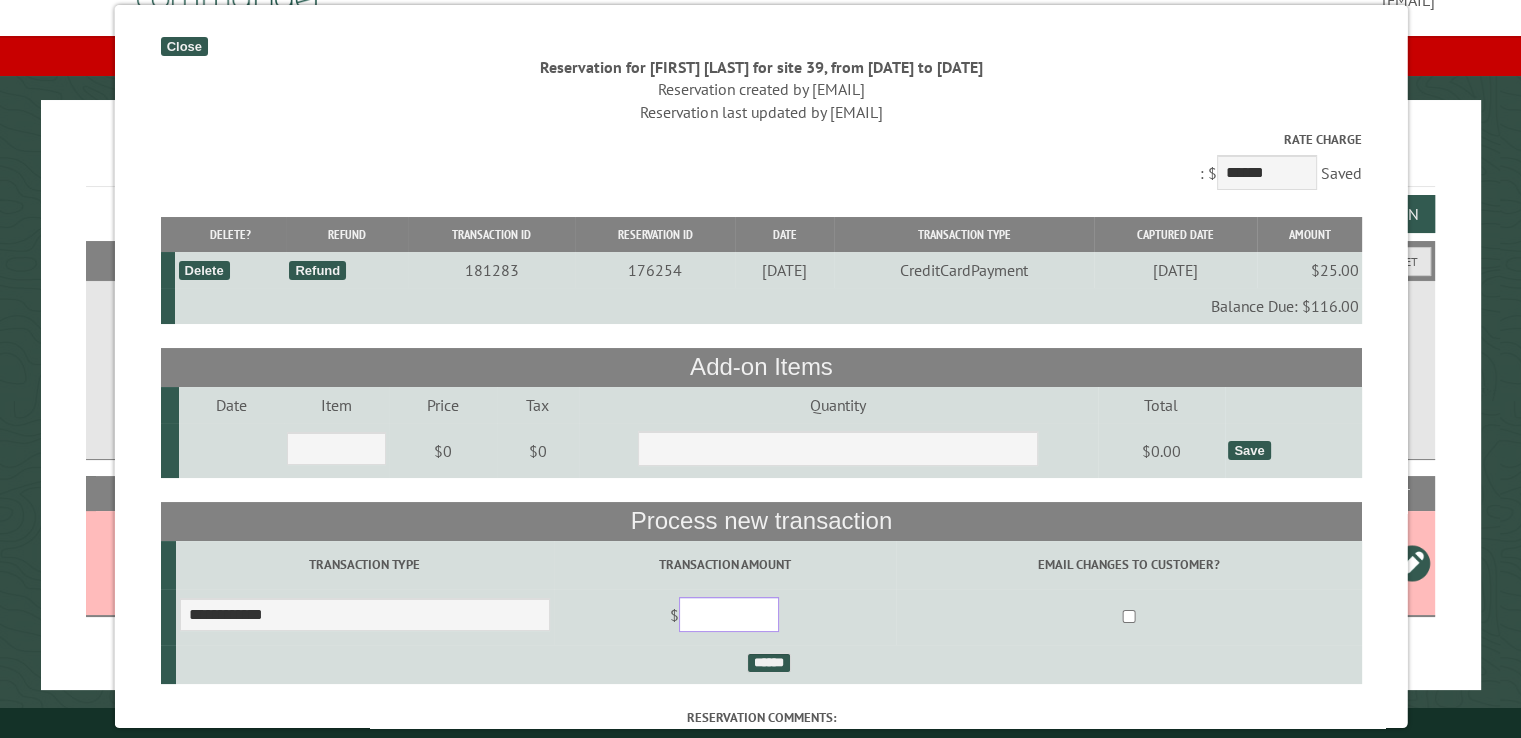 type on "*" 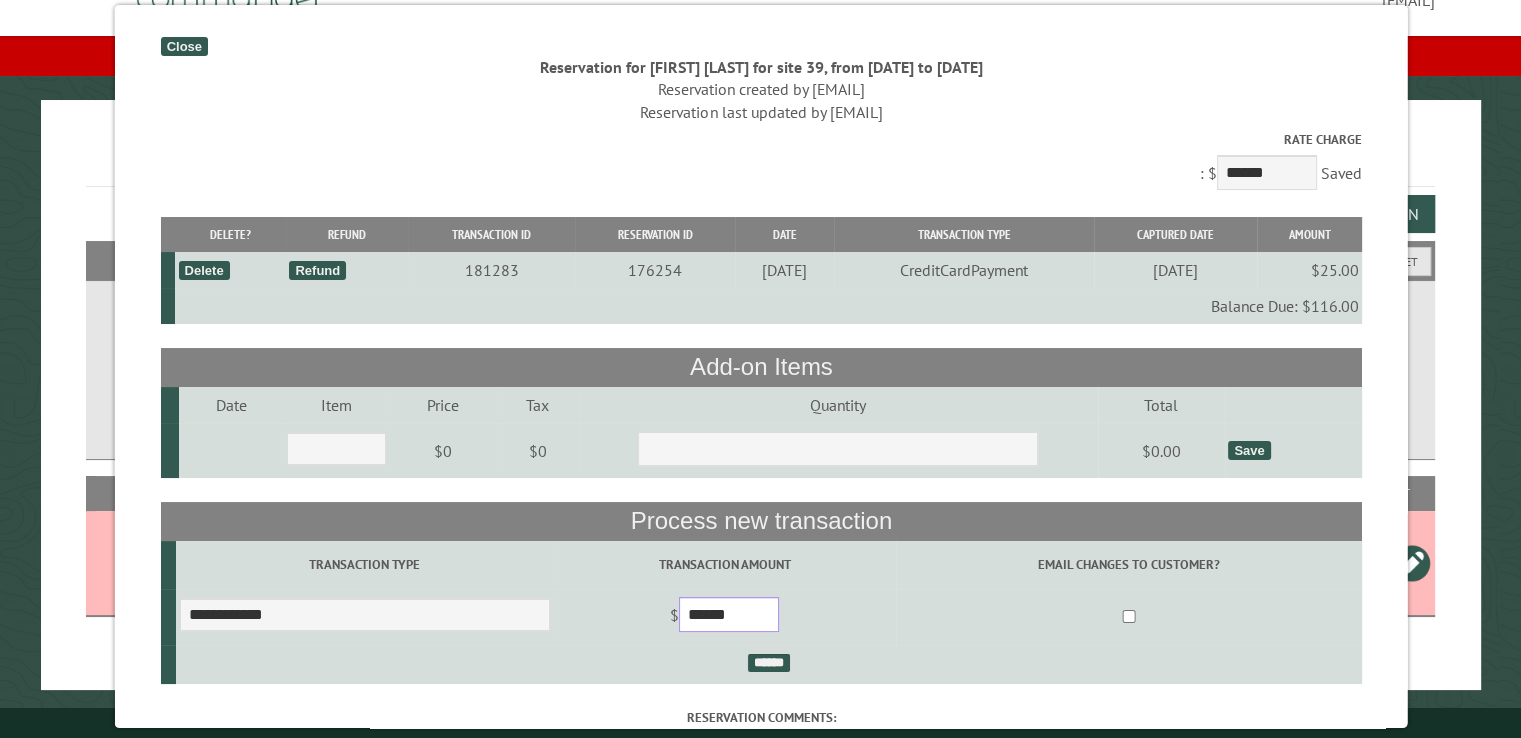 scroll, scrollTop: 100, scrollLeft: 0, axis: vertical 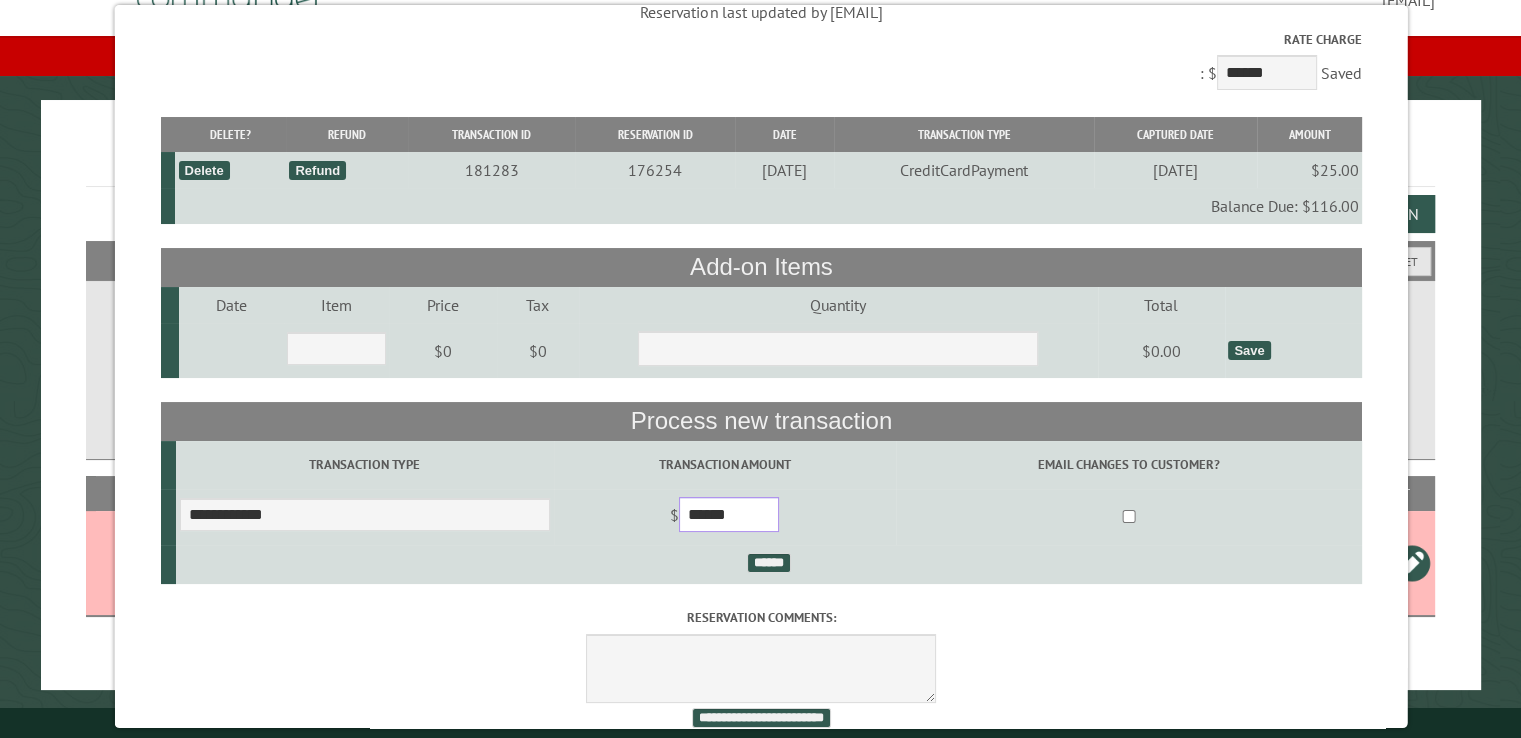 type on "******" 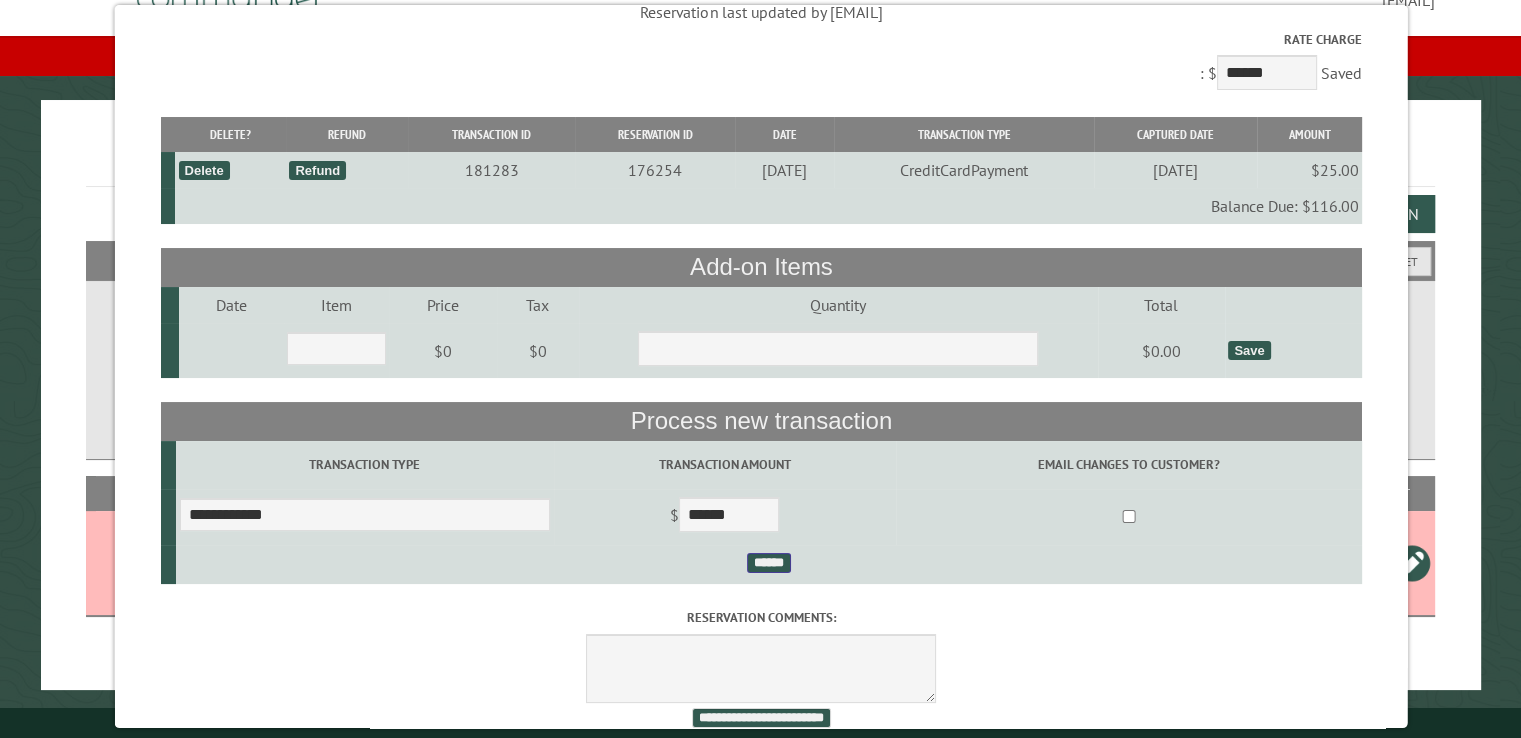 click on "******" at bounding box center (768, 563) 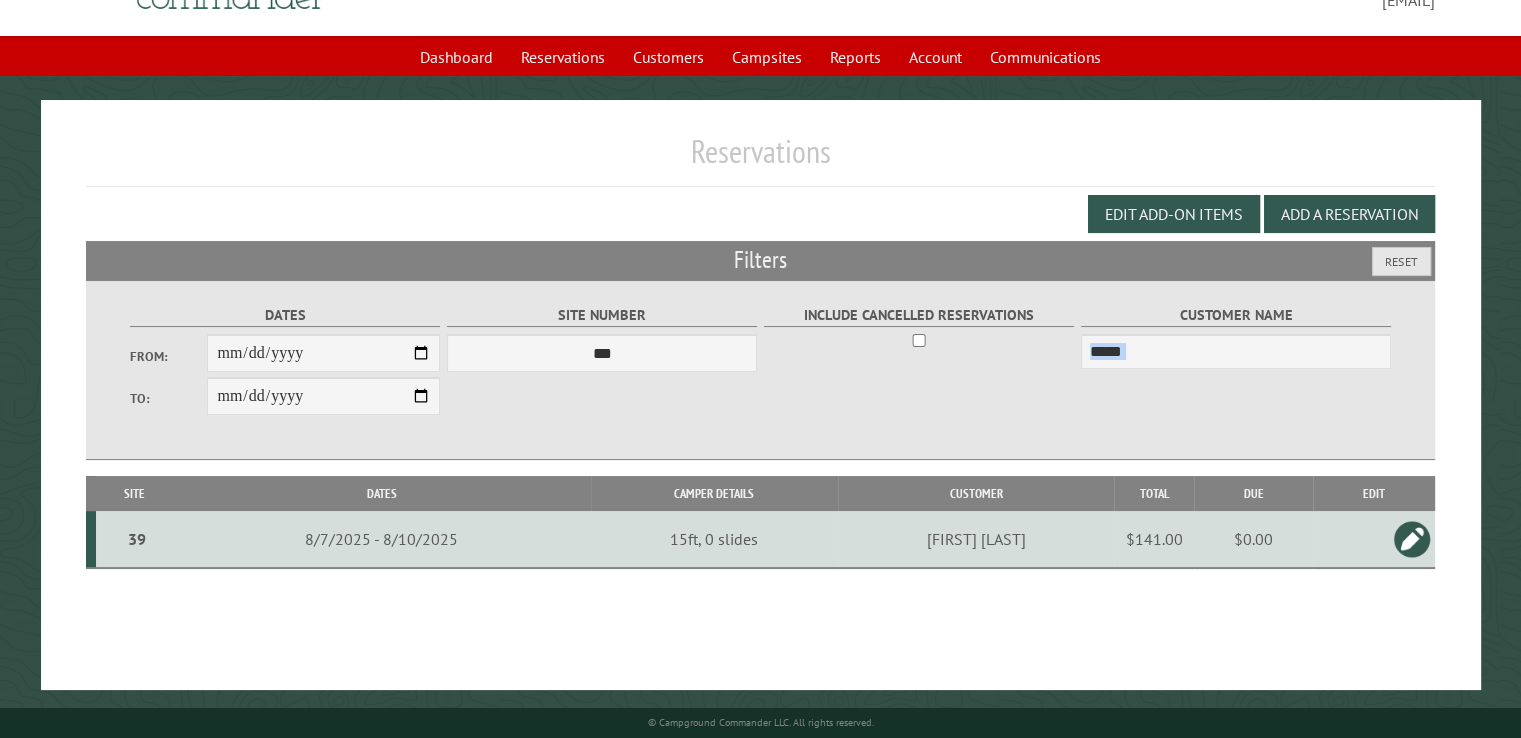 drag, startPoint x: 1457, startPoint y: 397, endPoint x: 1448, endPoint y: 477, distance: 80.50466 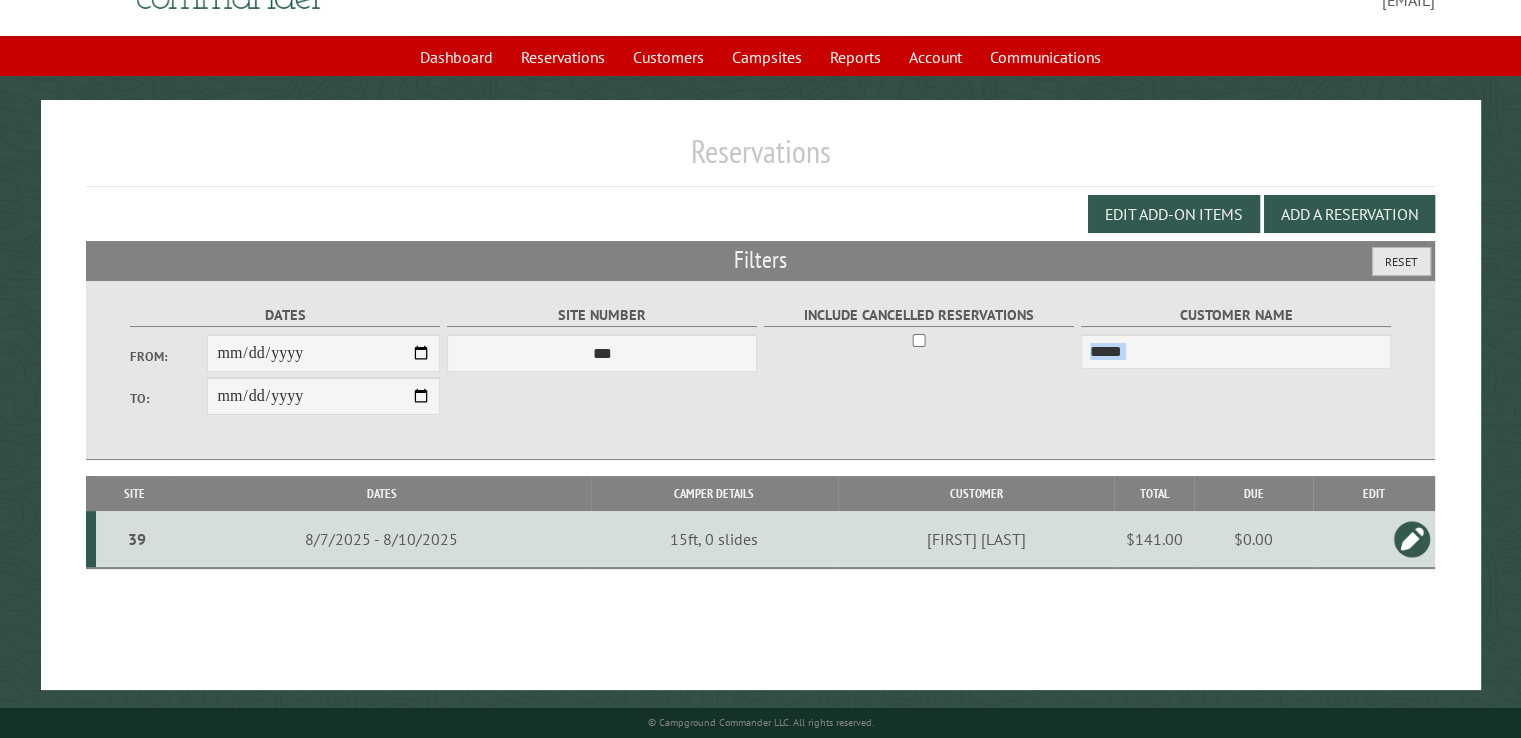 click on "Reset" at bounding box center (1401, 261) 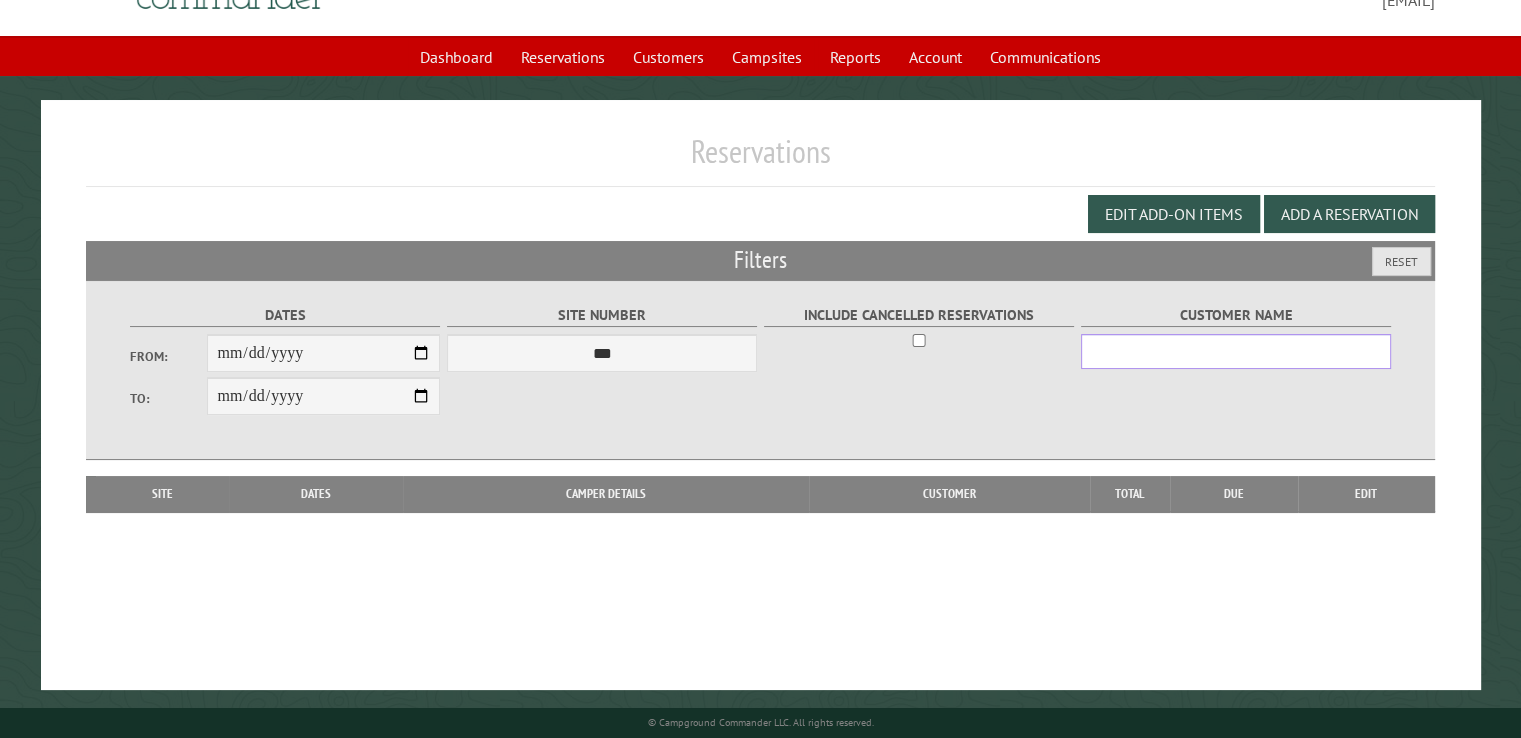 click on "Customer Name" at bounding box center [1236, 351] 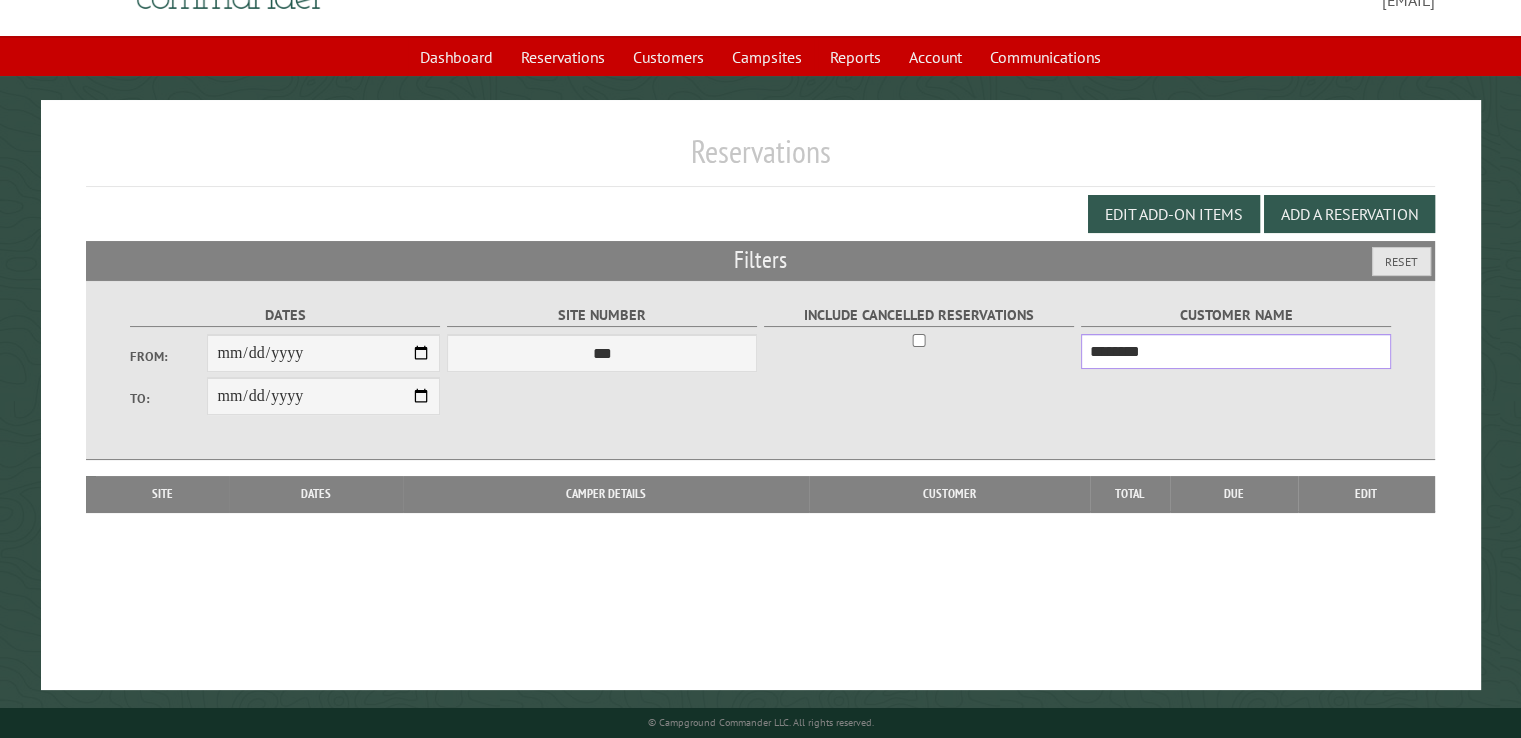 type on "********" 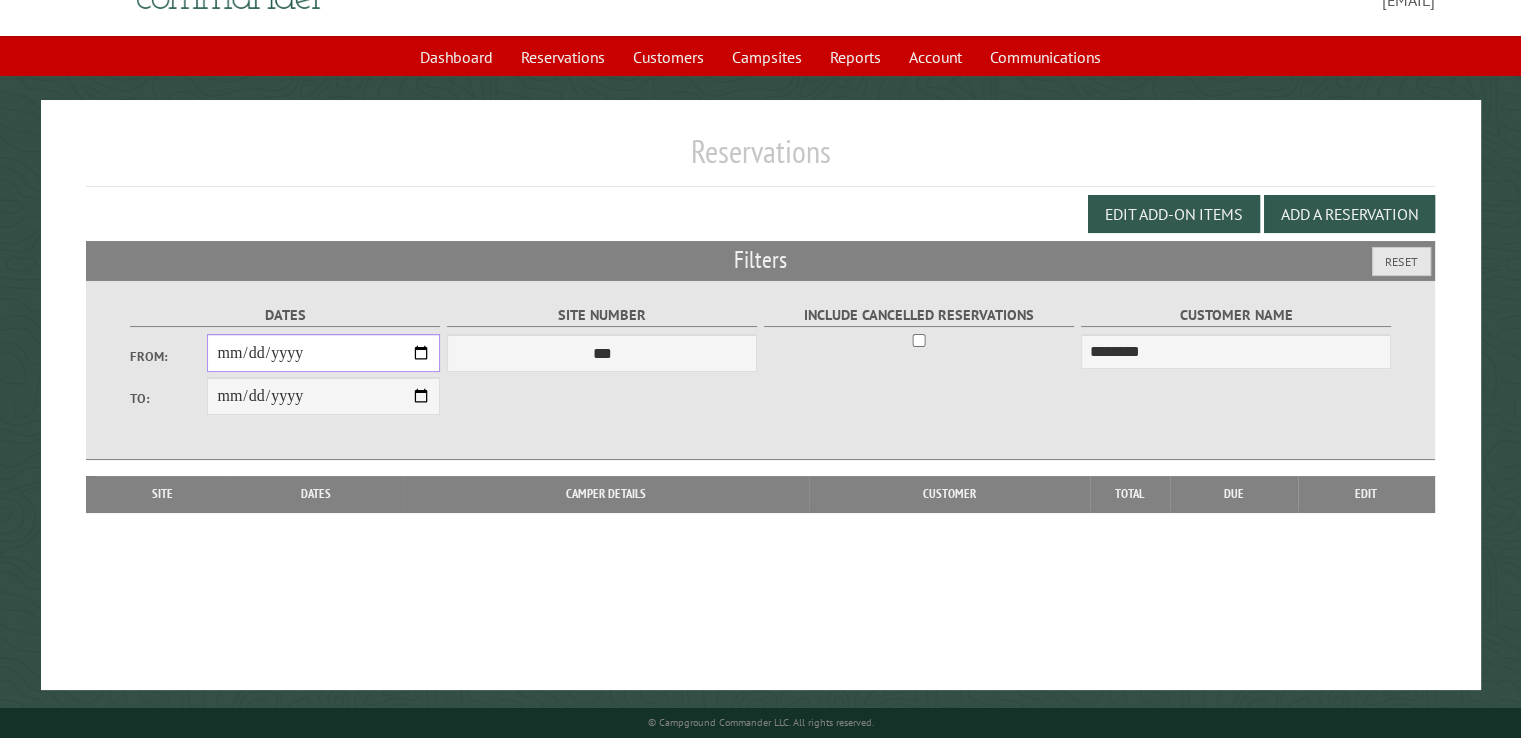 drag, startPoint x: 421, startPoint y: 352, endPoint x: 371, endPoint y: 336, distance: 52.49762 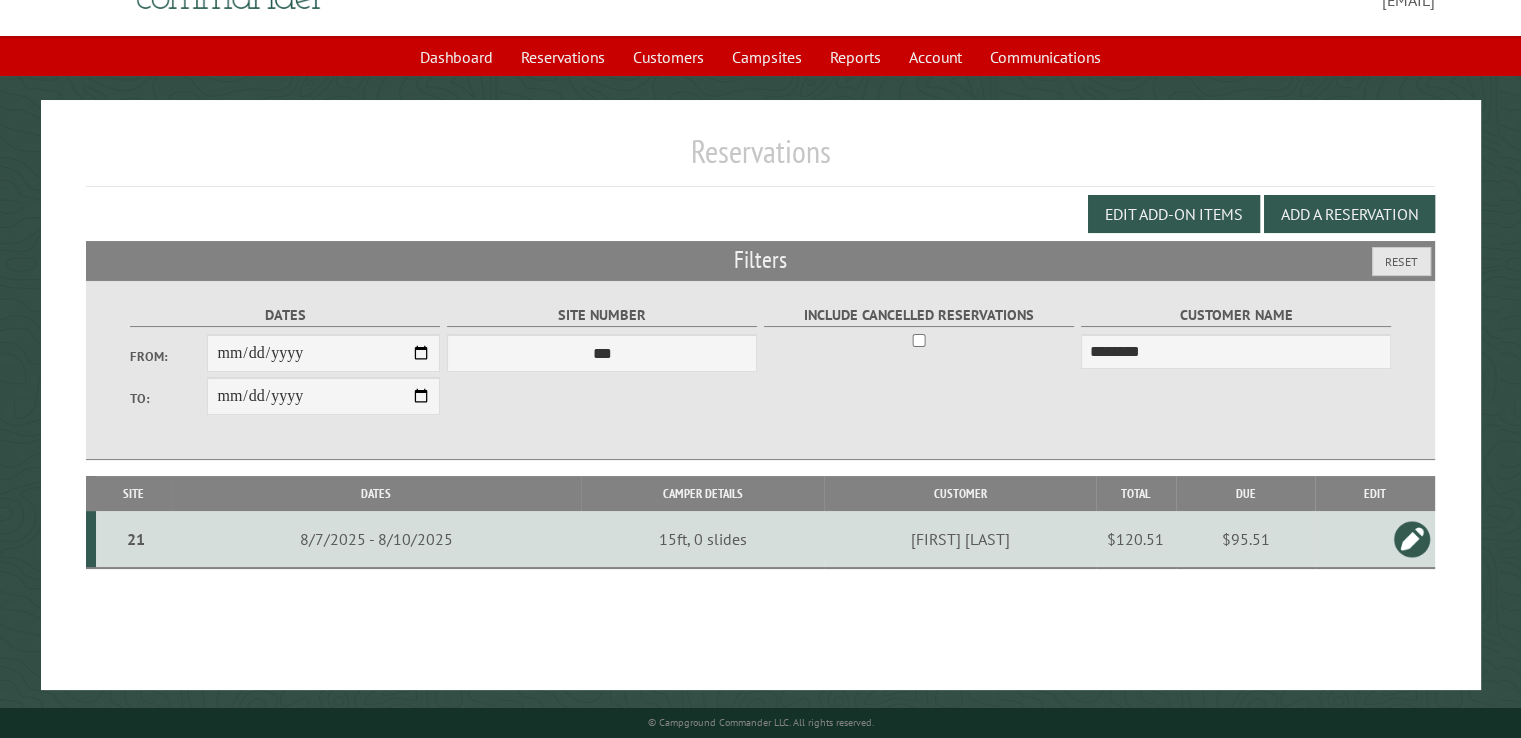 click on "$95.51" at bounding box center (1246, 539) 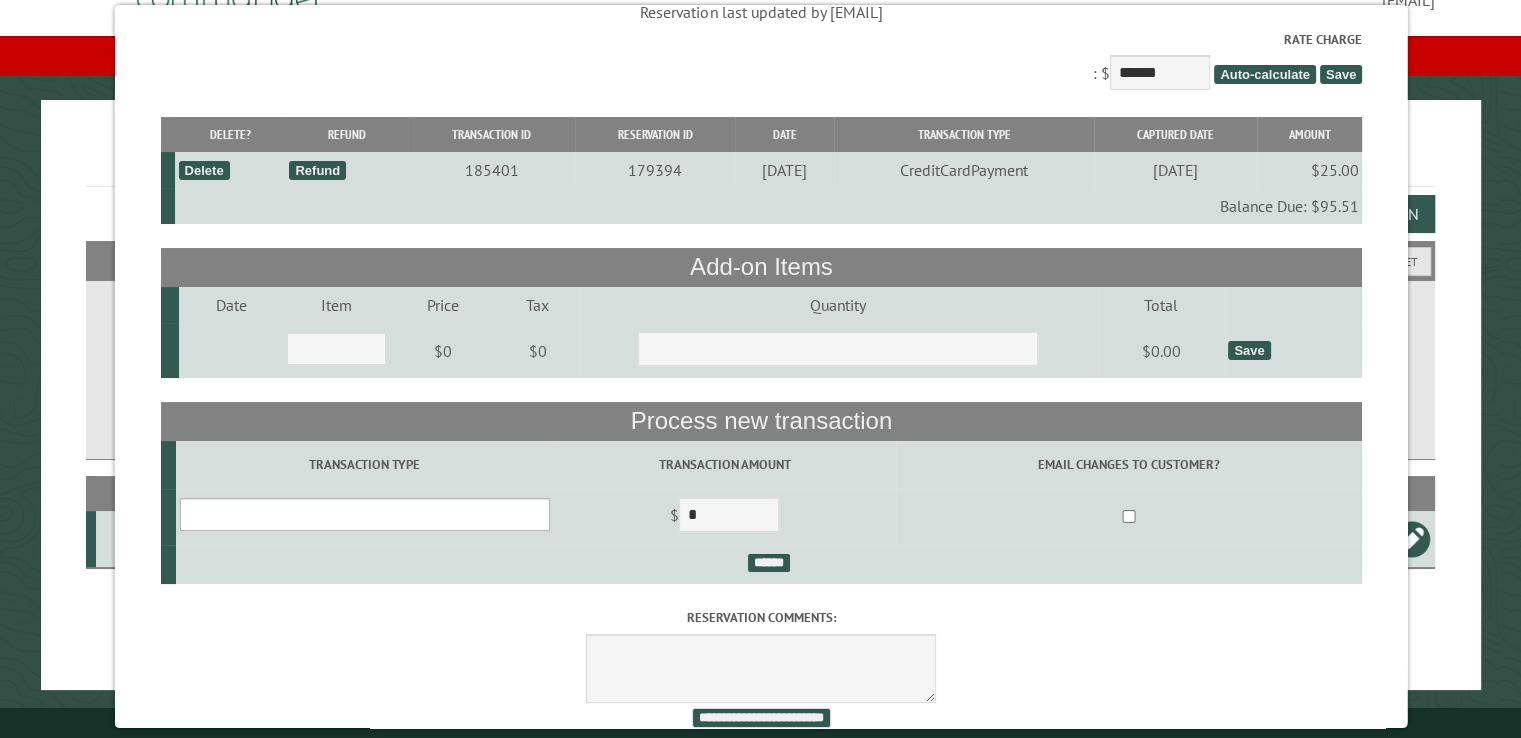 click on "**********" at bounding box center (364, 514) 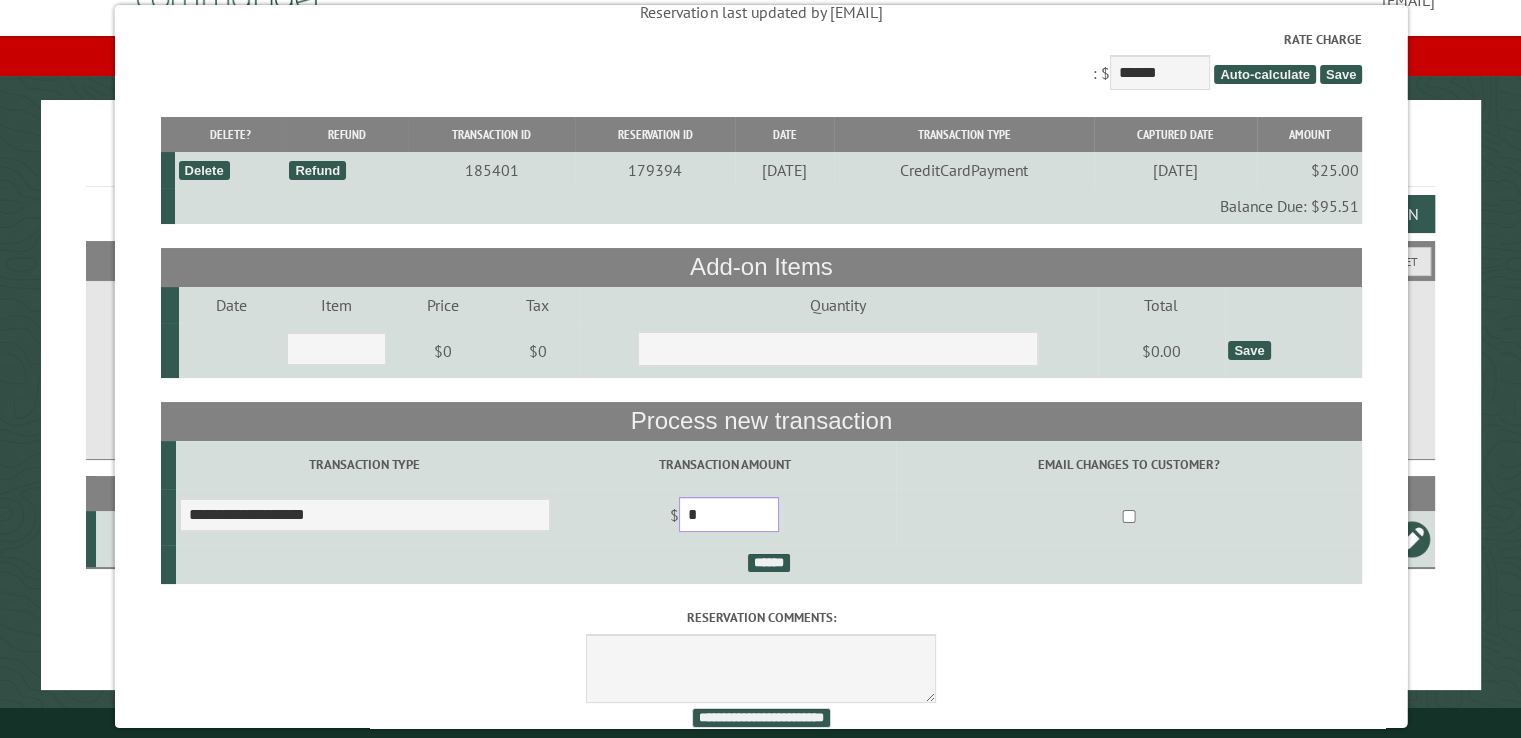 click on "*" at bounding box center [728, 514] 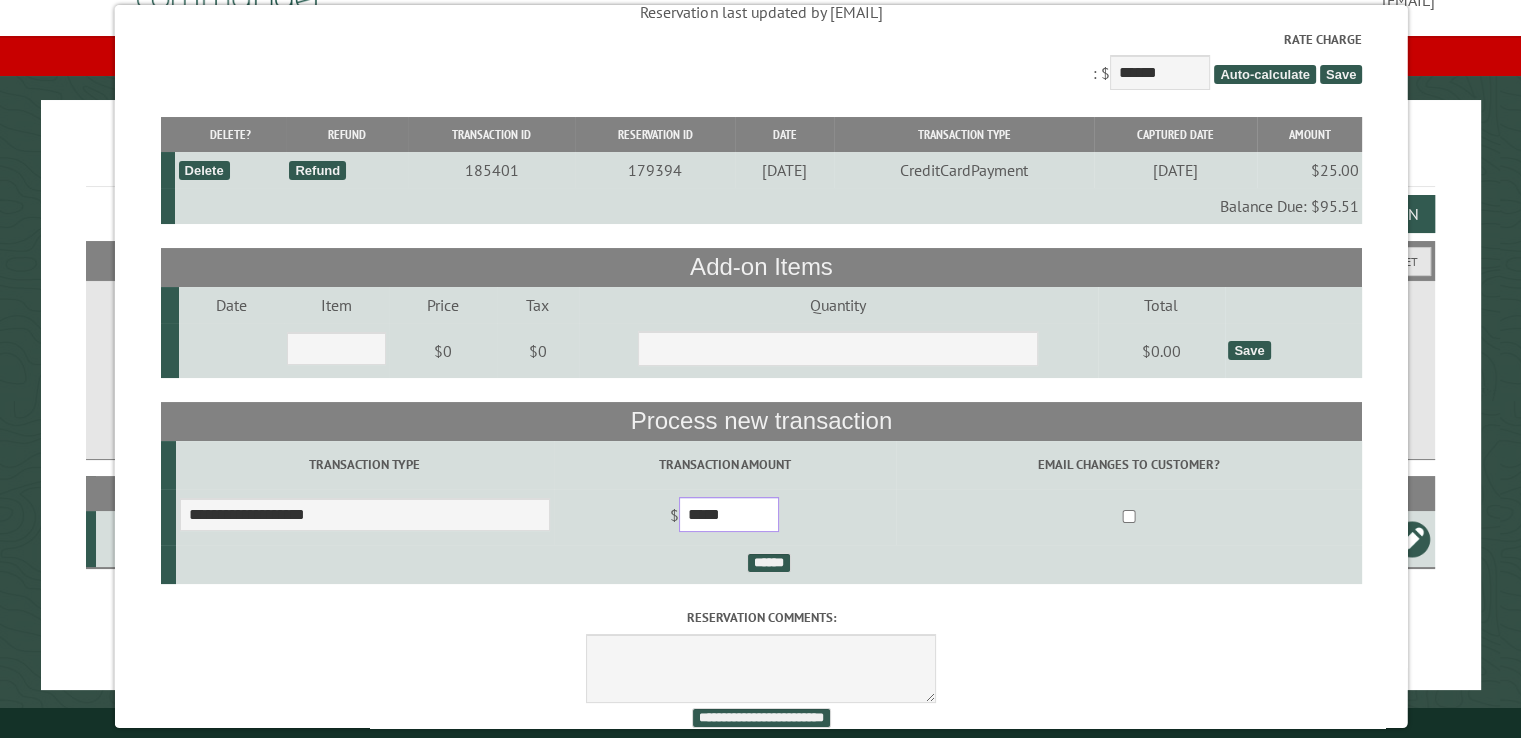 type on "*****" 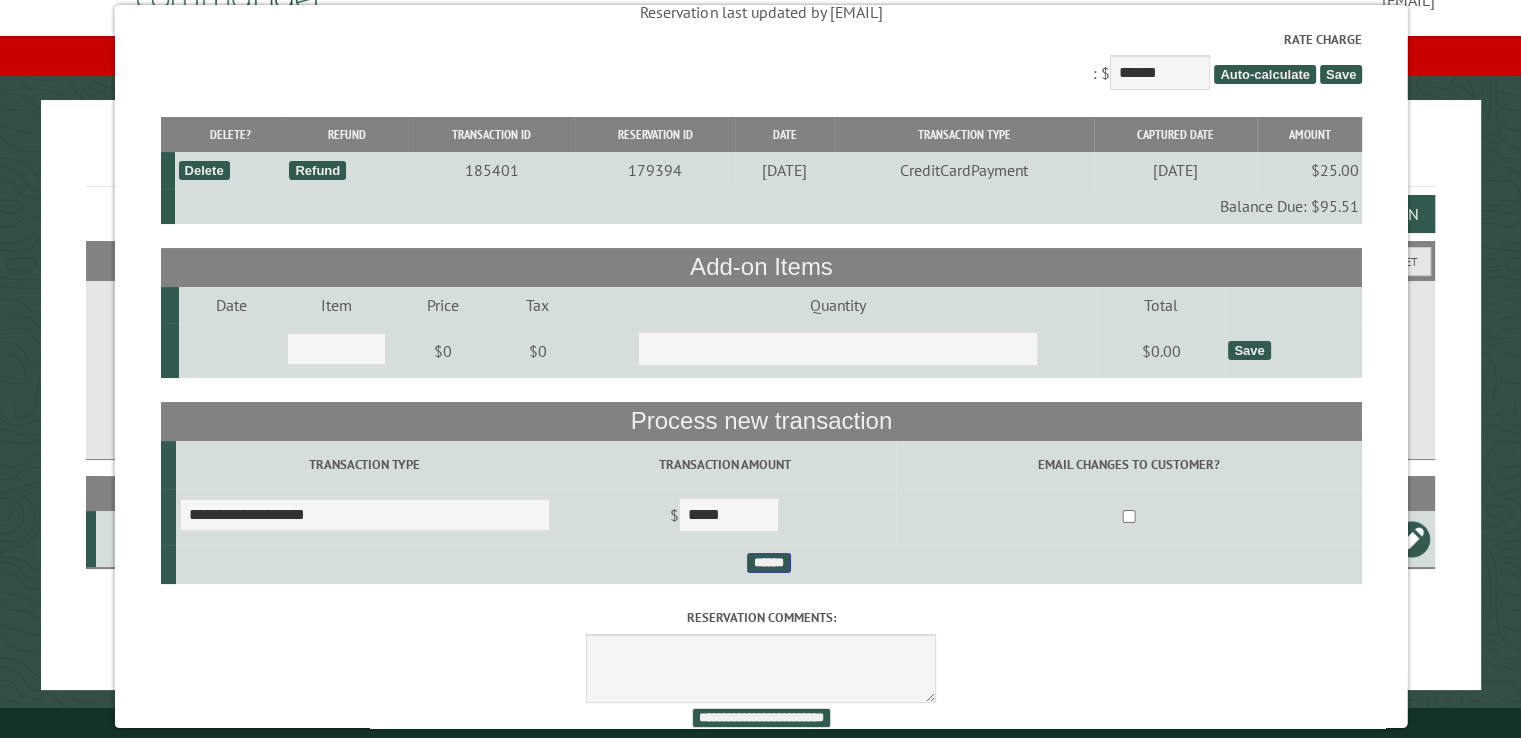 click on "******" at bounding box center [768, 563] 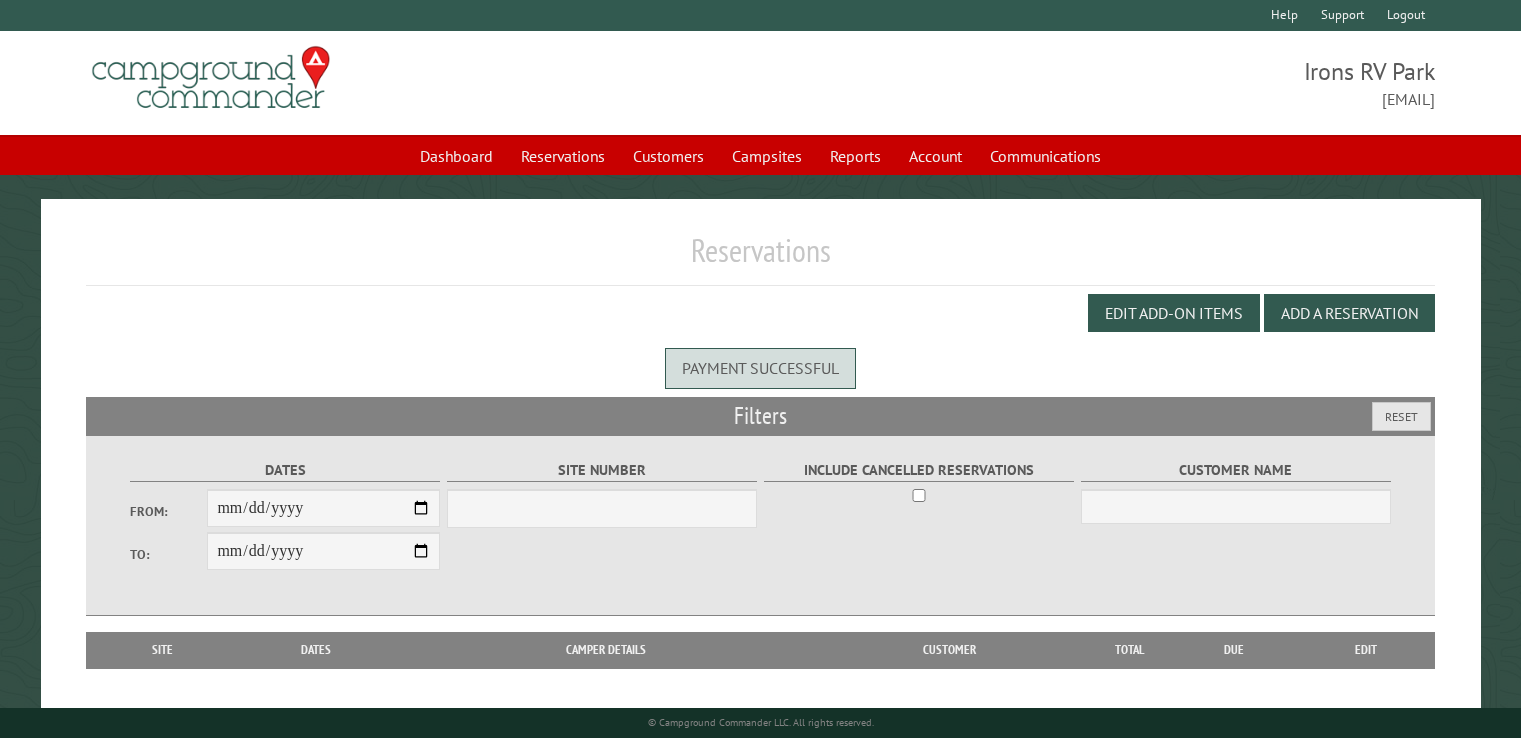 scroll, scrollTop: 0, scrollLeft: 0, axis: both 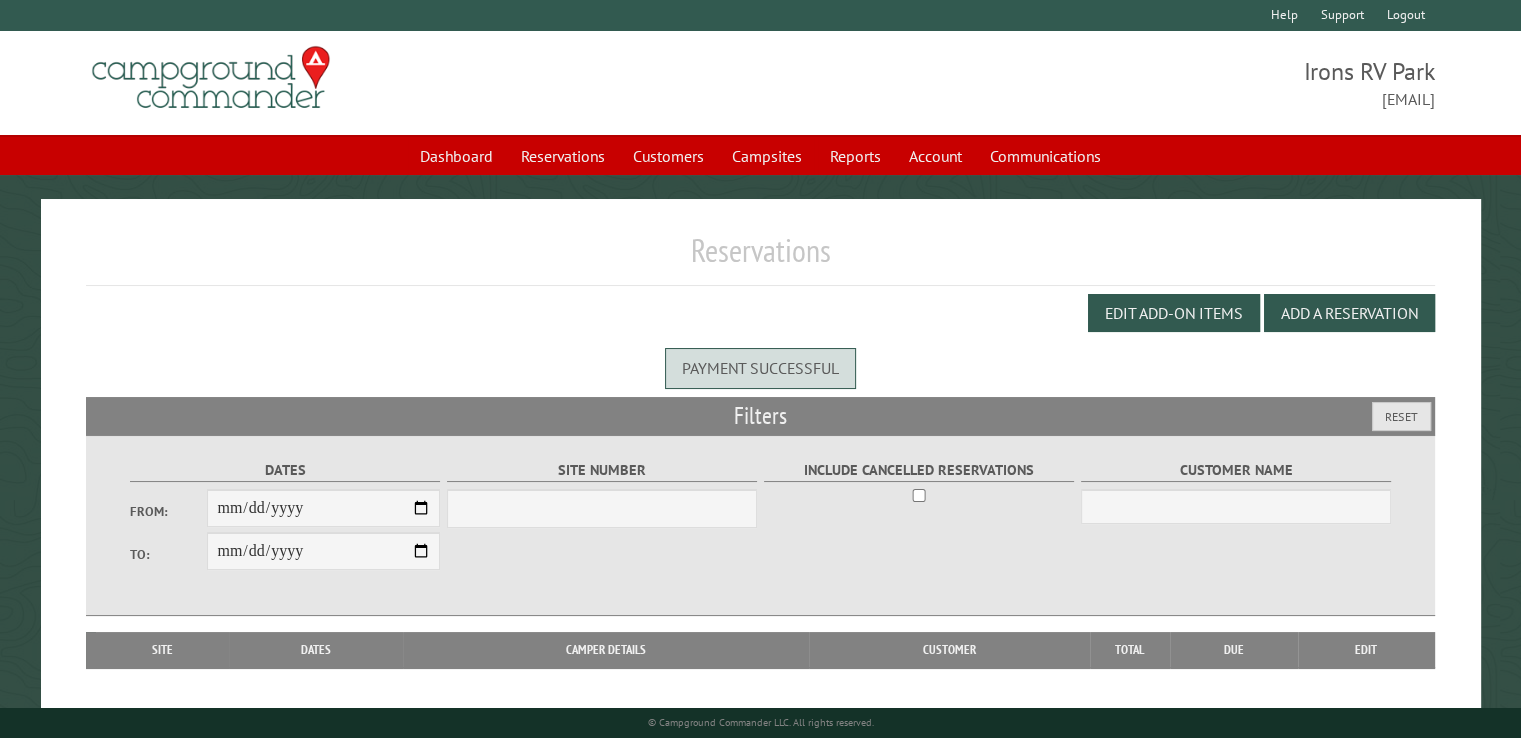 select on "***" 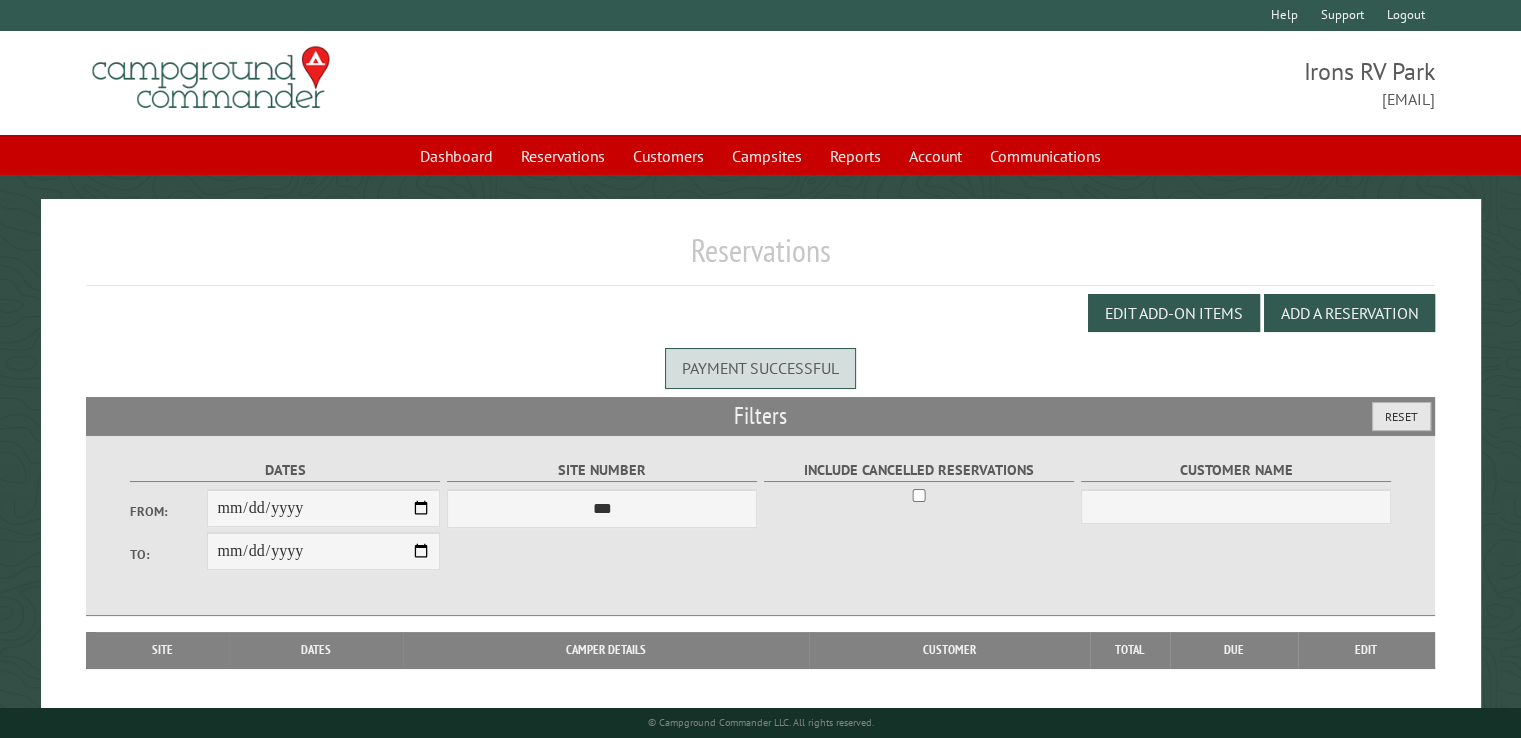click on "Reset" at bounding box center [1401, 416] 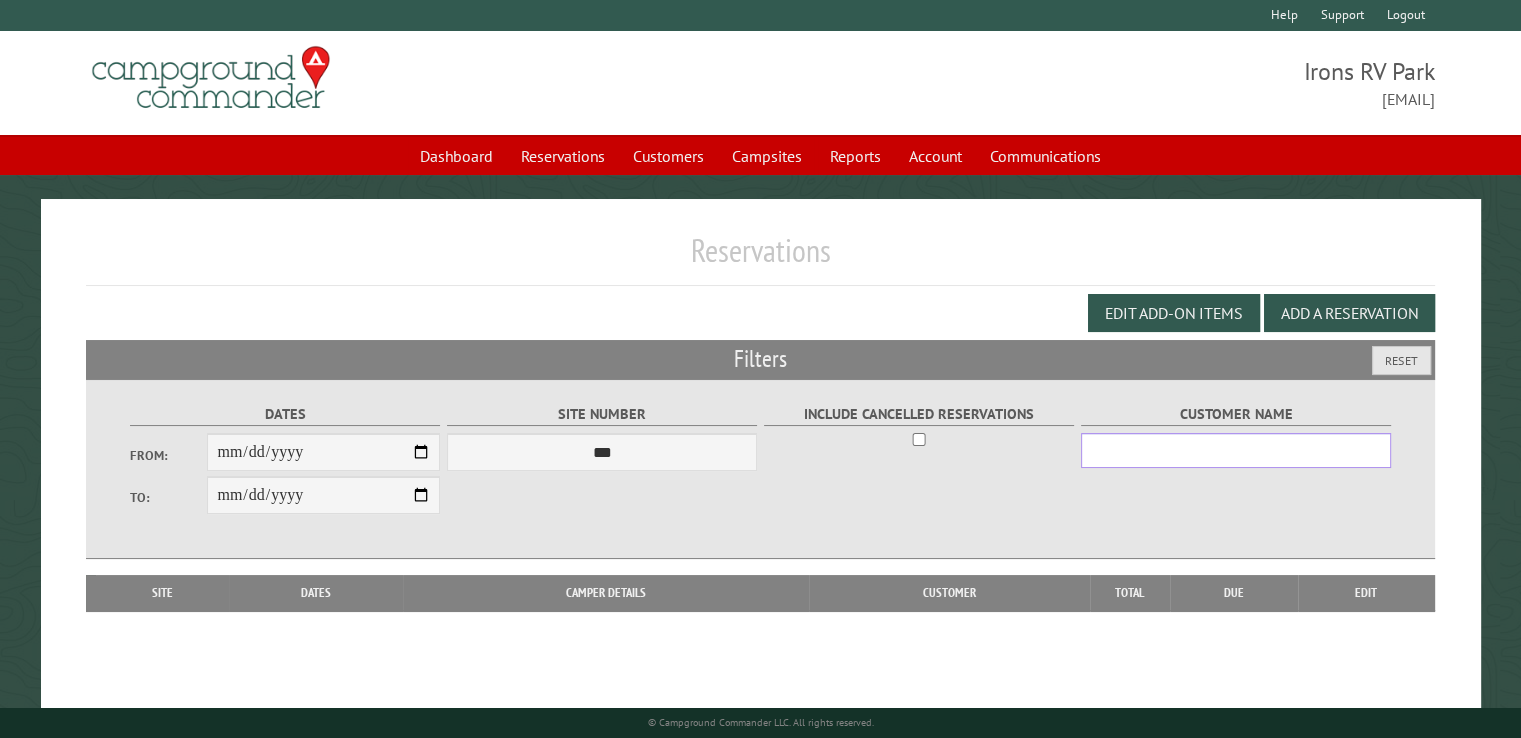 click on "Customer Name" at bounding box center [1236, 450] 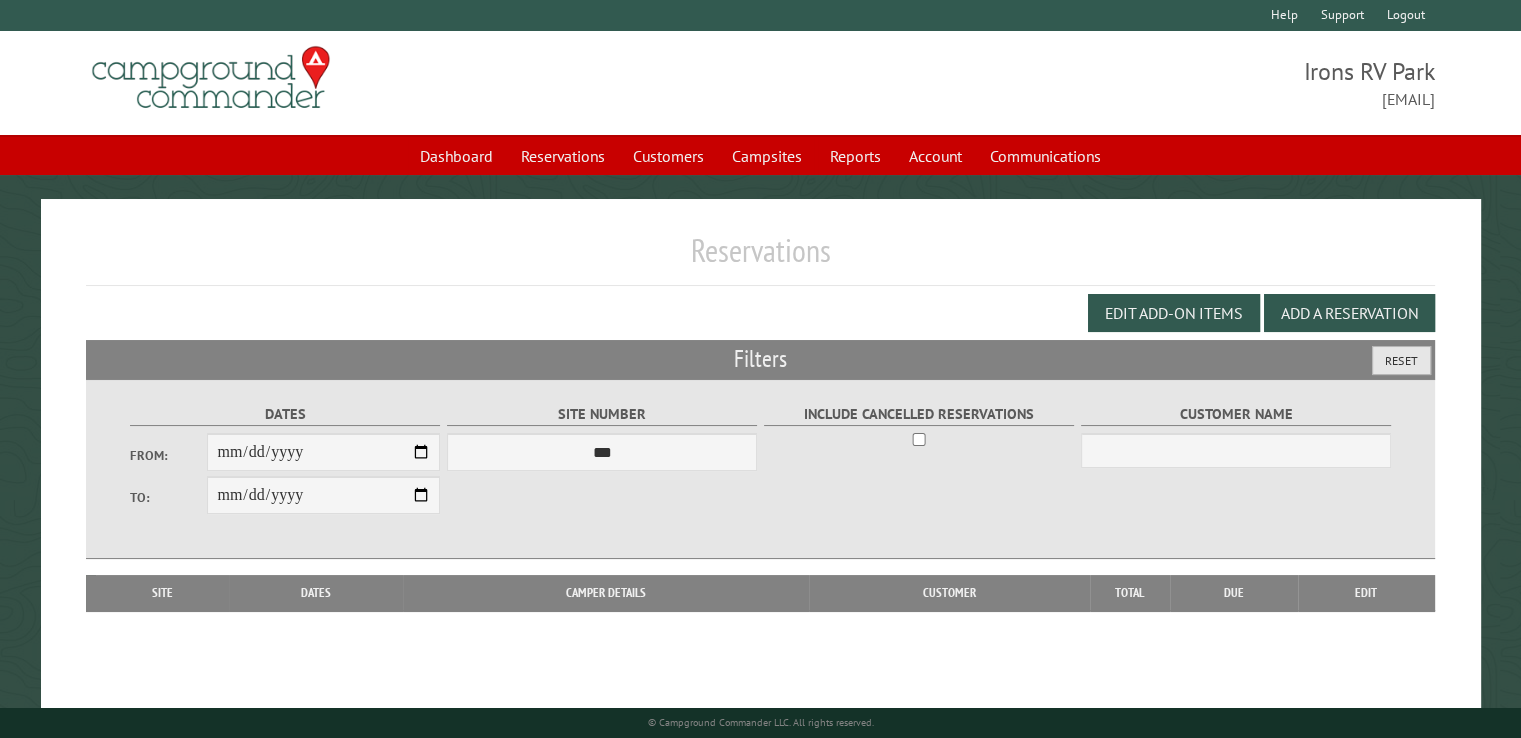 drag, startPoint x: 1388, startPoint y: 364, endPoint x: 1416, endPoint y: 373, distance: 29.410883 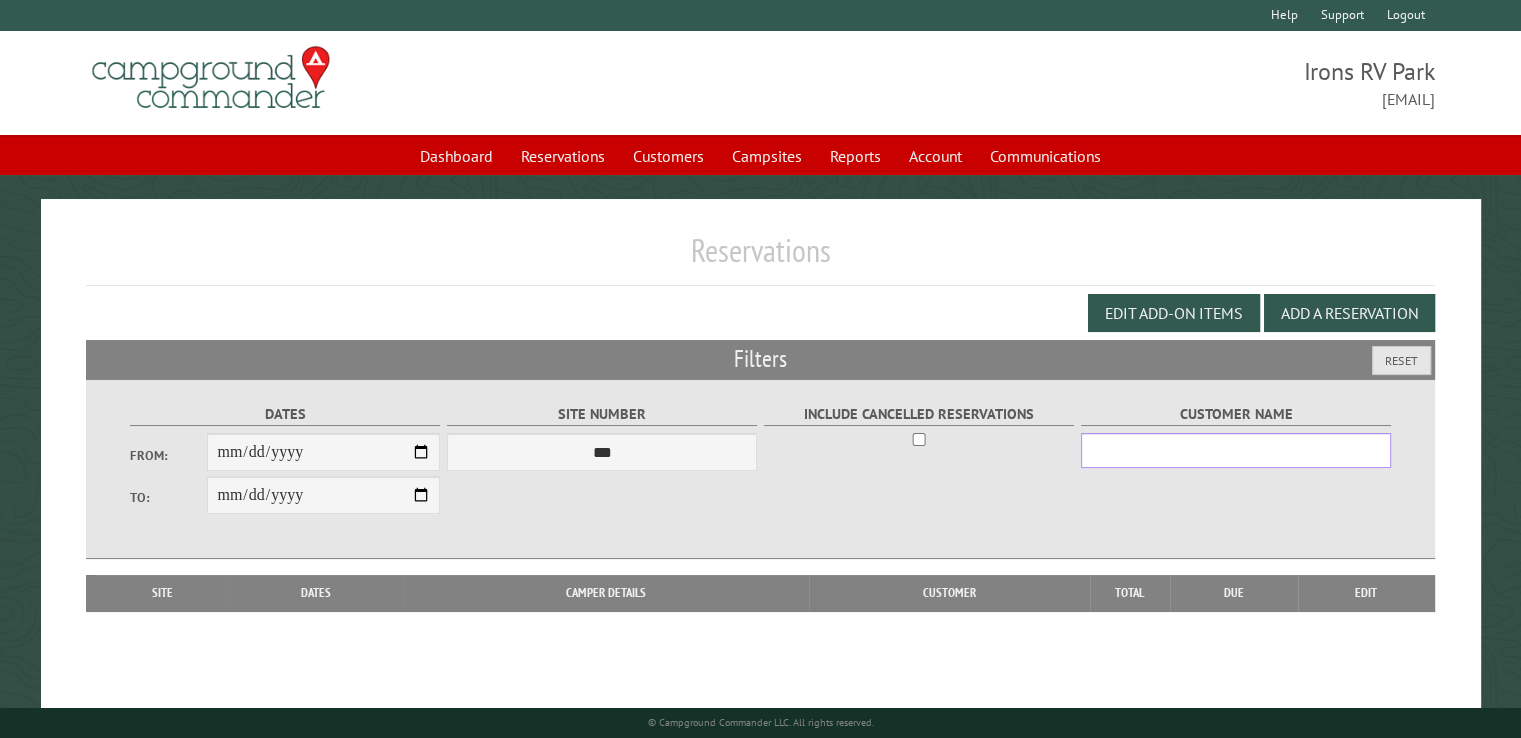 click on "Customer Name" at bounding box center [1236, 450] 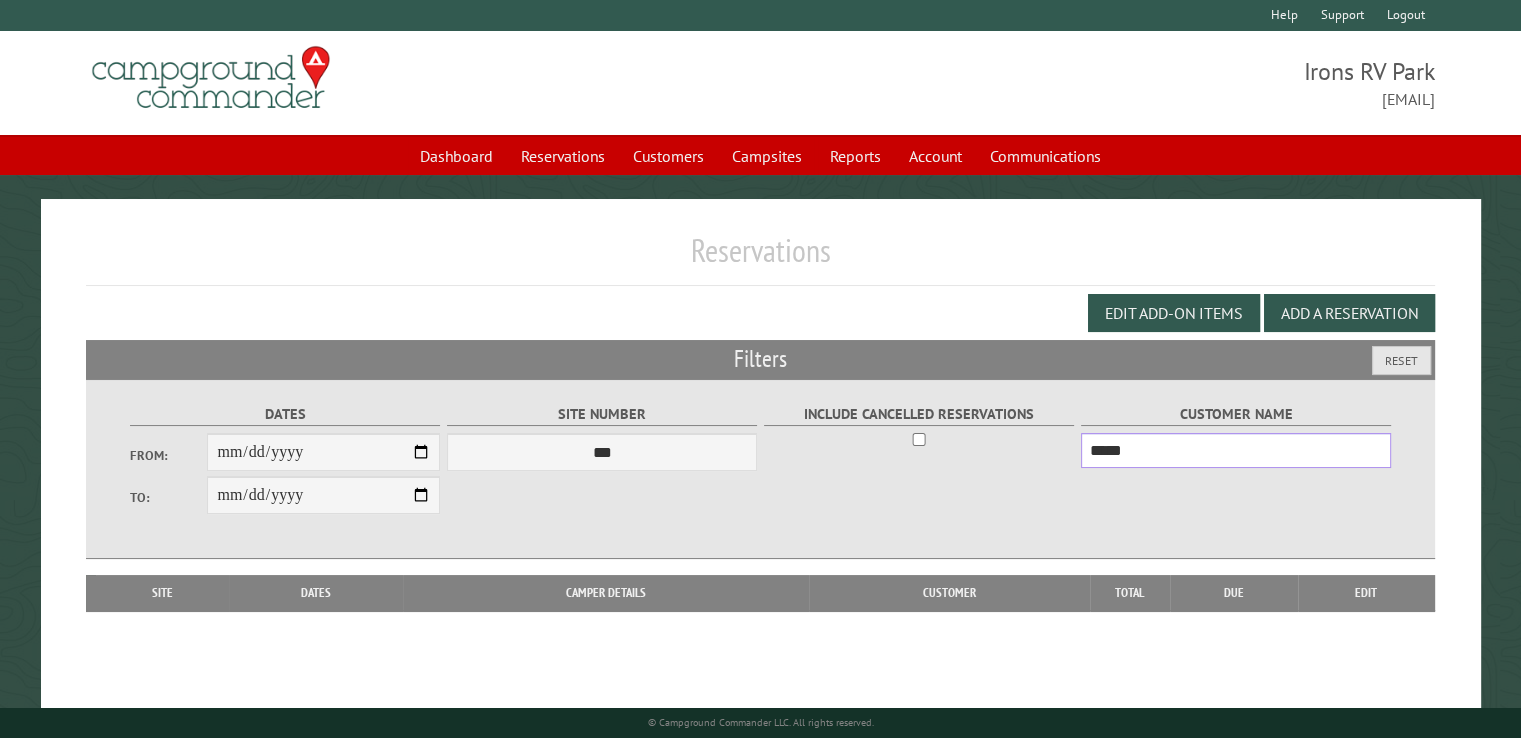 type on "*****" 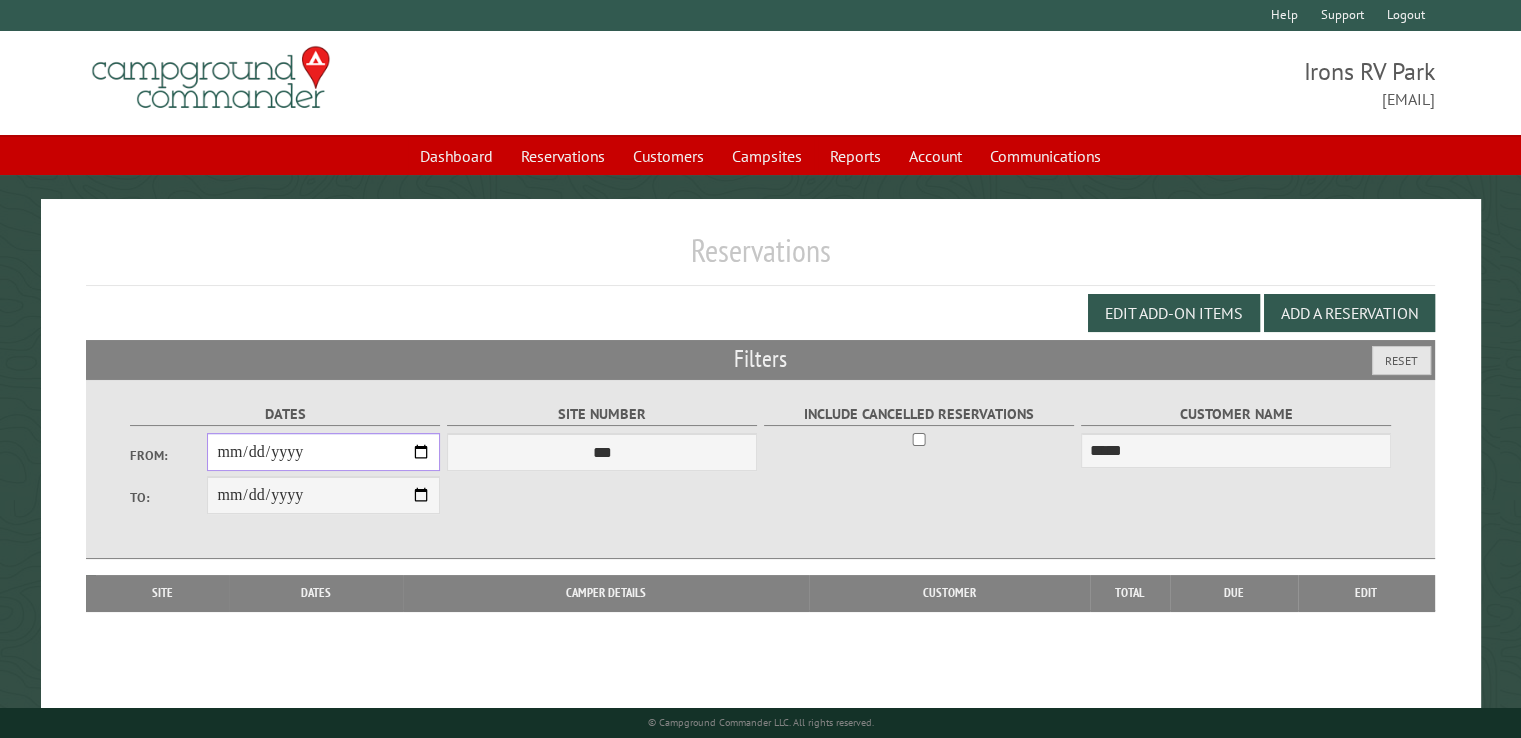click on "From:" at bounding box center (323, 452) 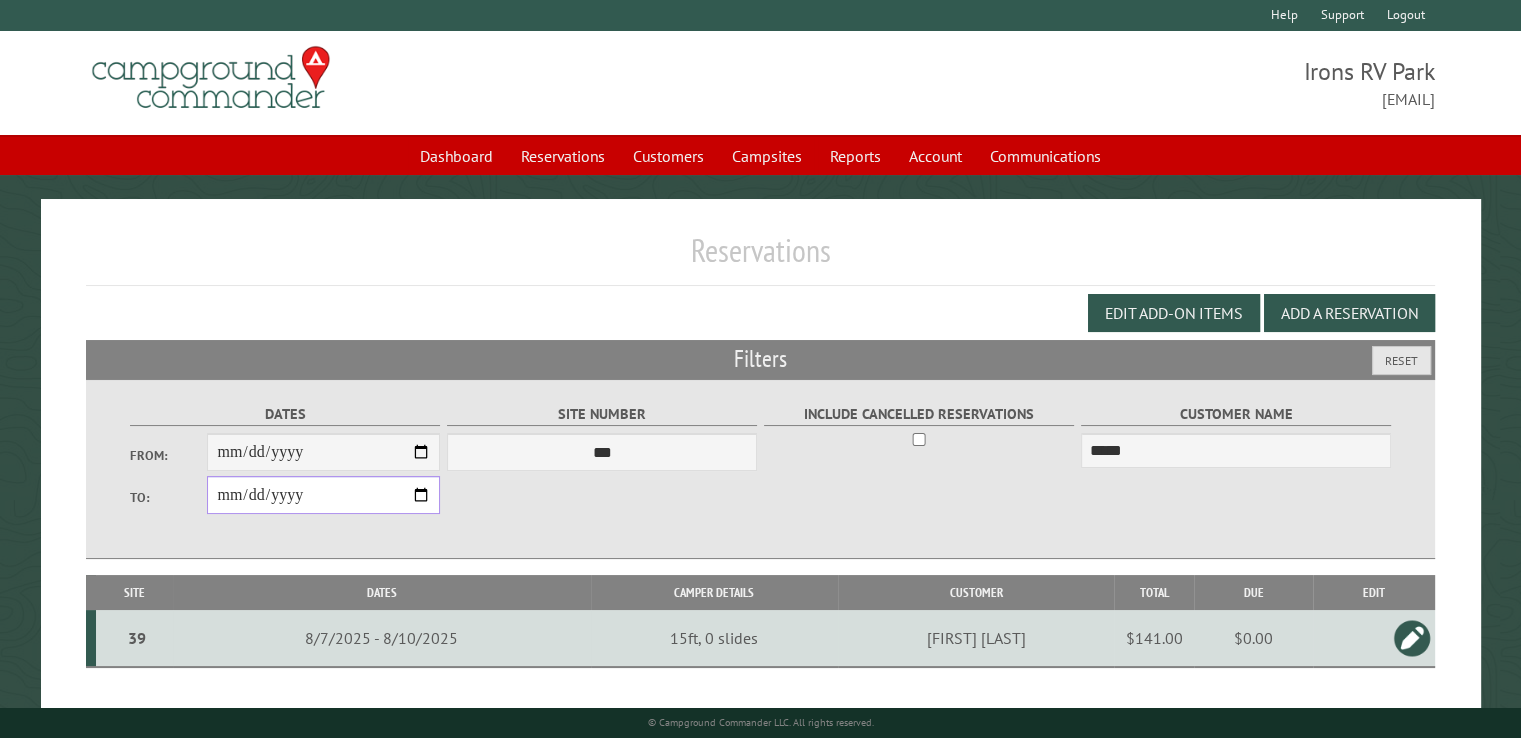drag, startPoint x: 252, startPoint y: 500, endPoint x: 332, endPoint y: 497, distance: 80.05623 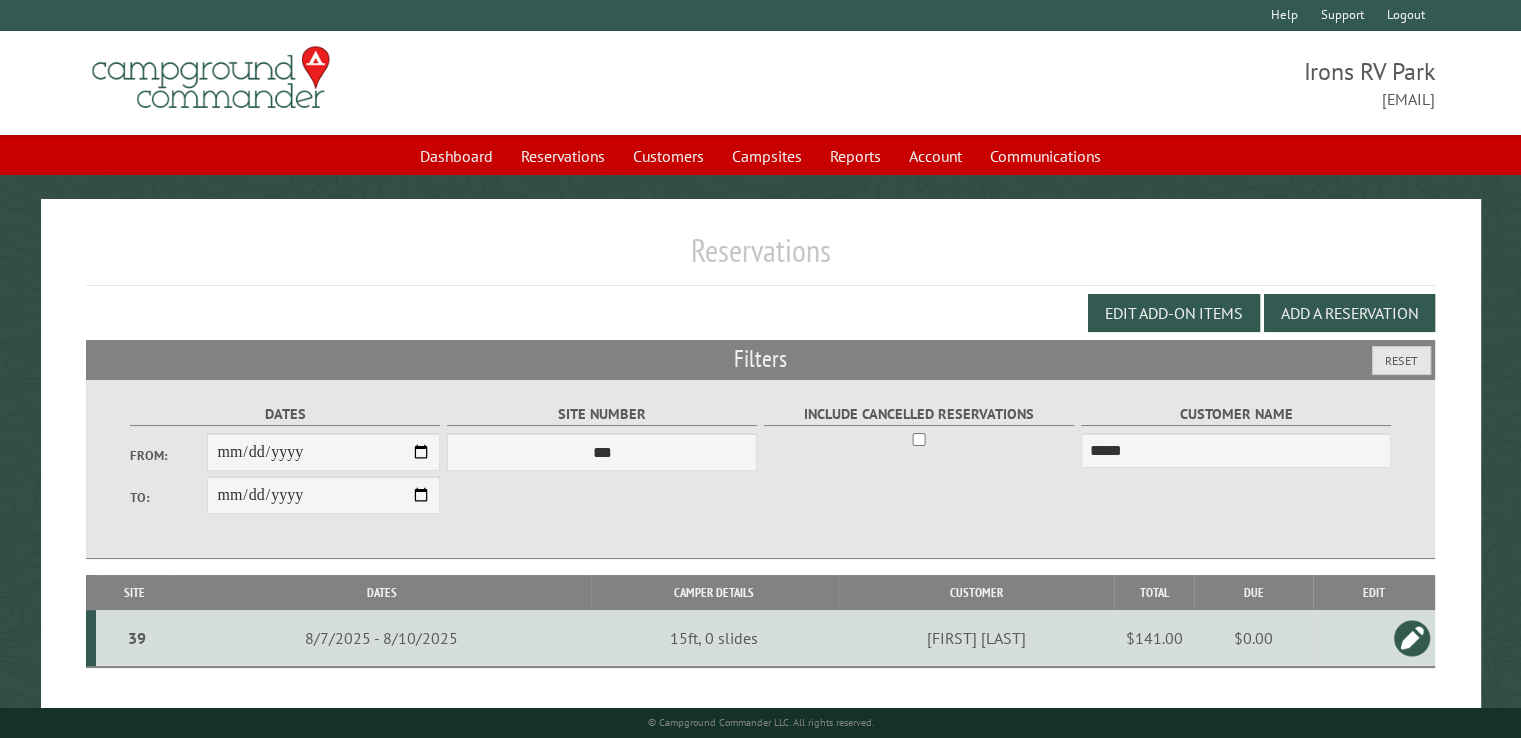 click at bounding box center [1412, 638] 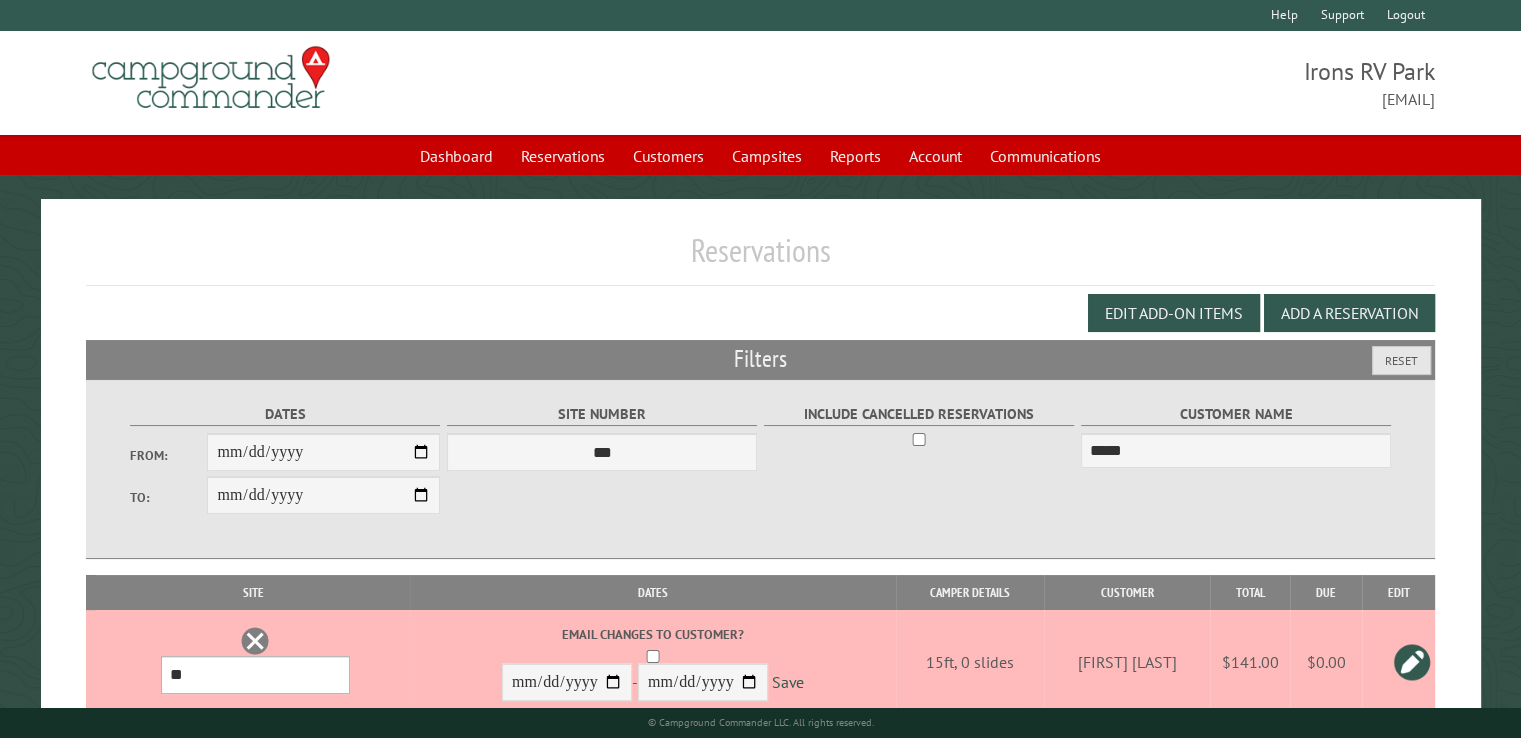 click on "**********" at bounding box center [255, 675] 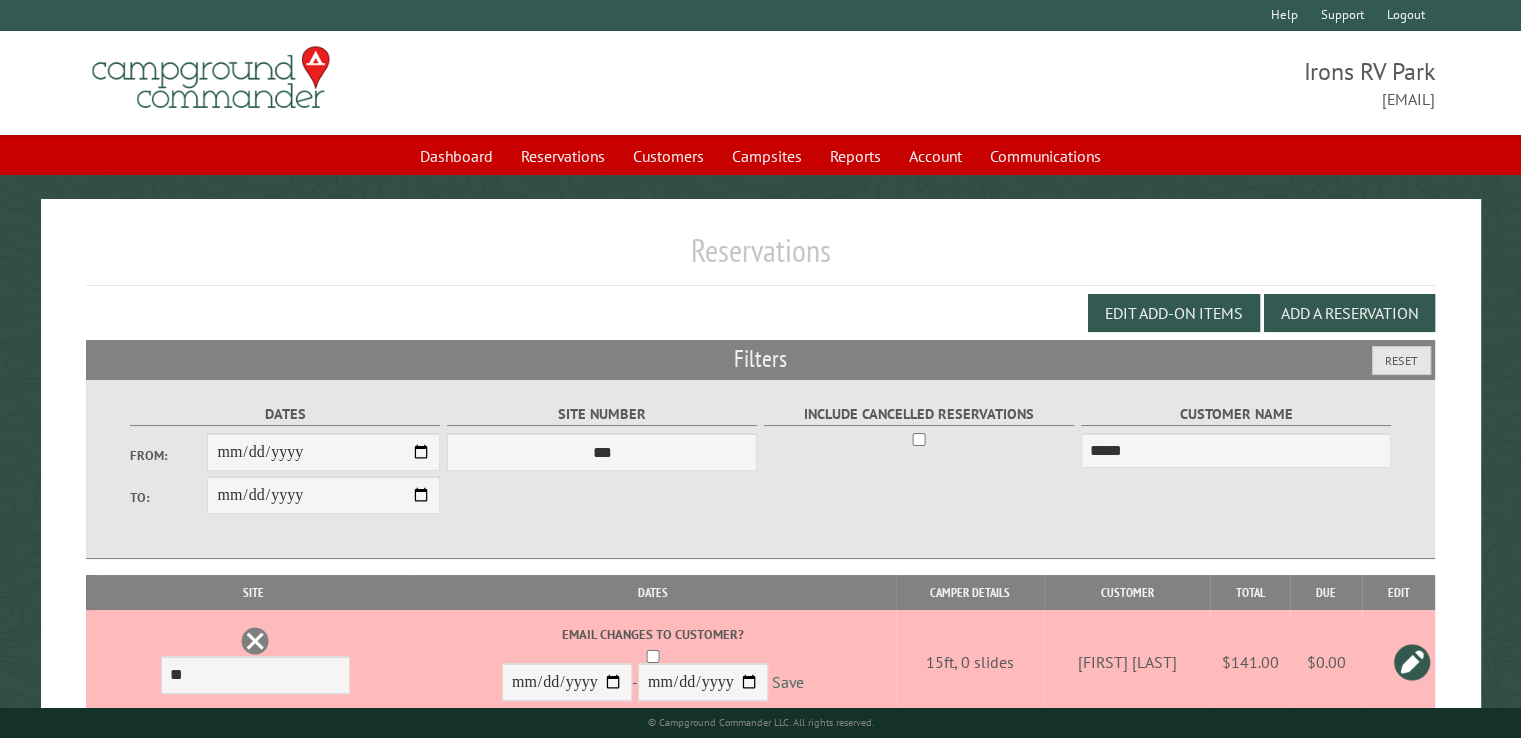 click on "Save" at bounding box center [788, 683] 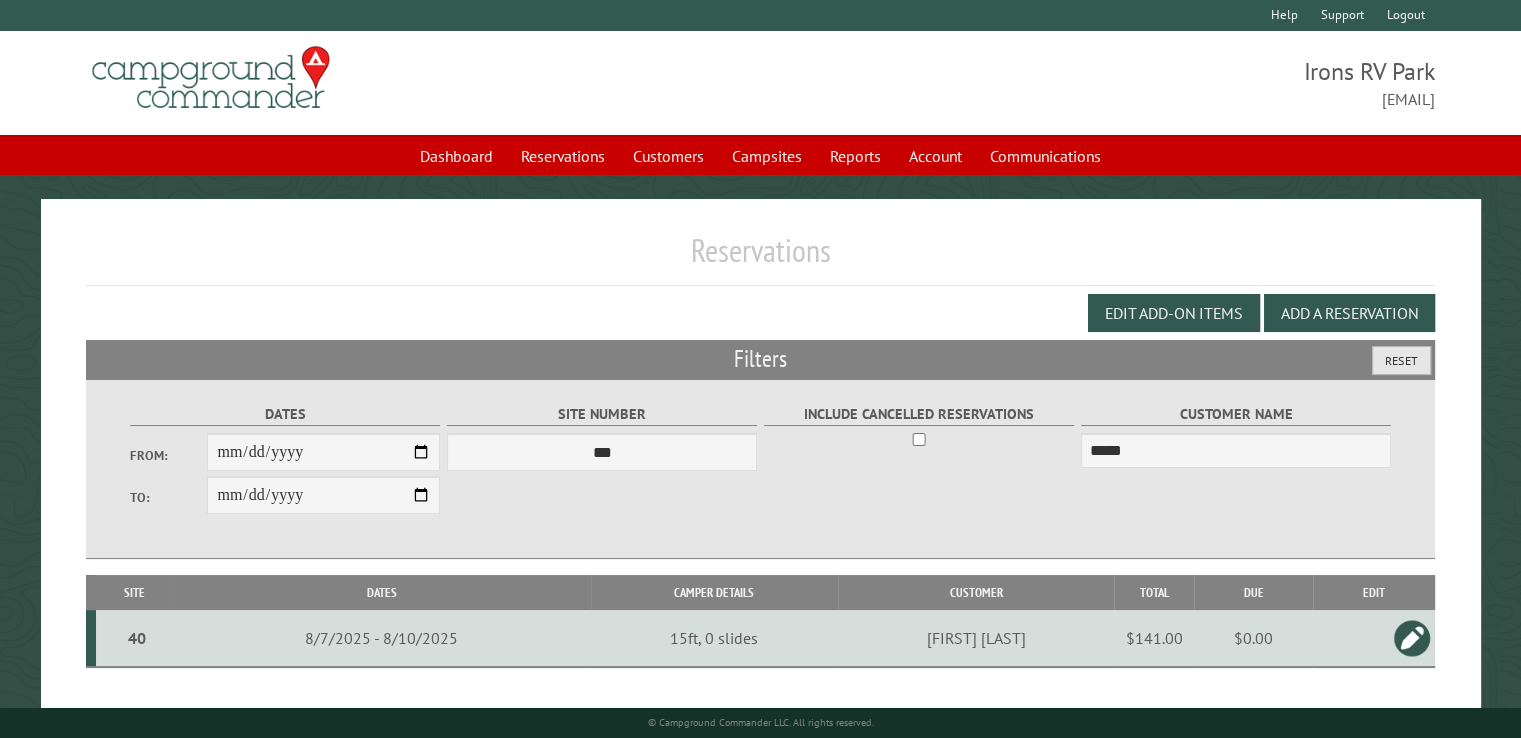 click on "Reset" at bounding box center [1401, 360] 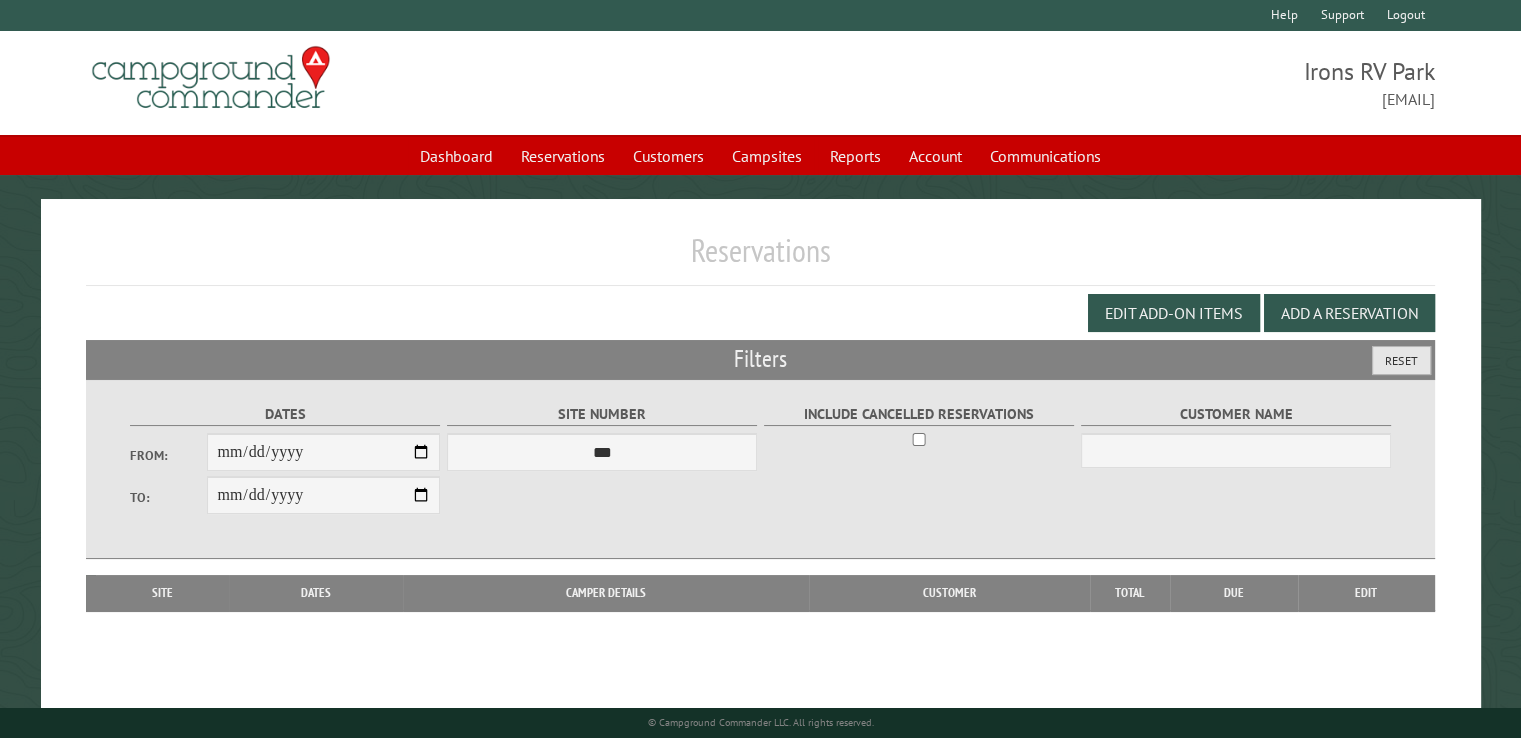 click on "Reset" at bounding box center (1401, 360) 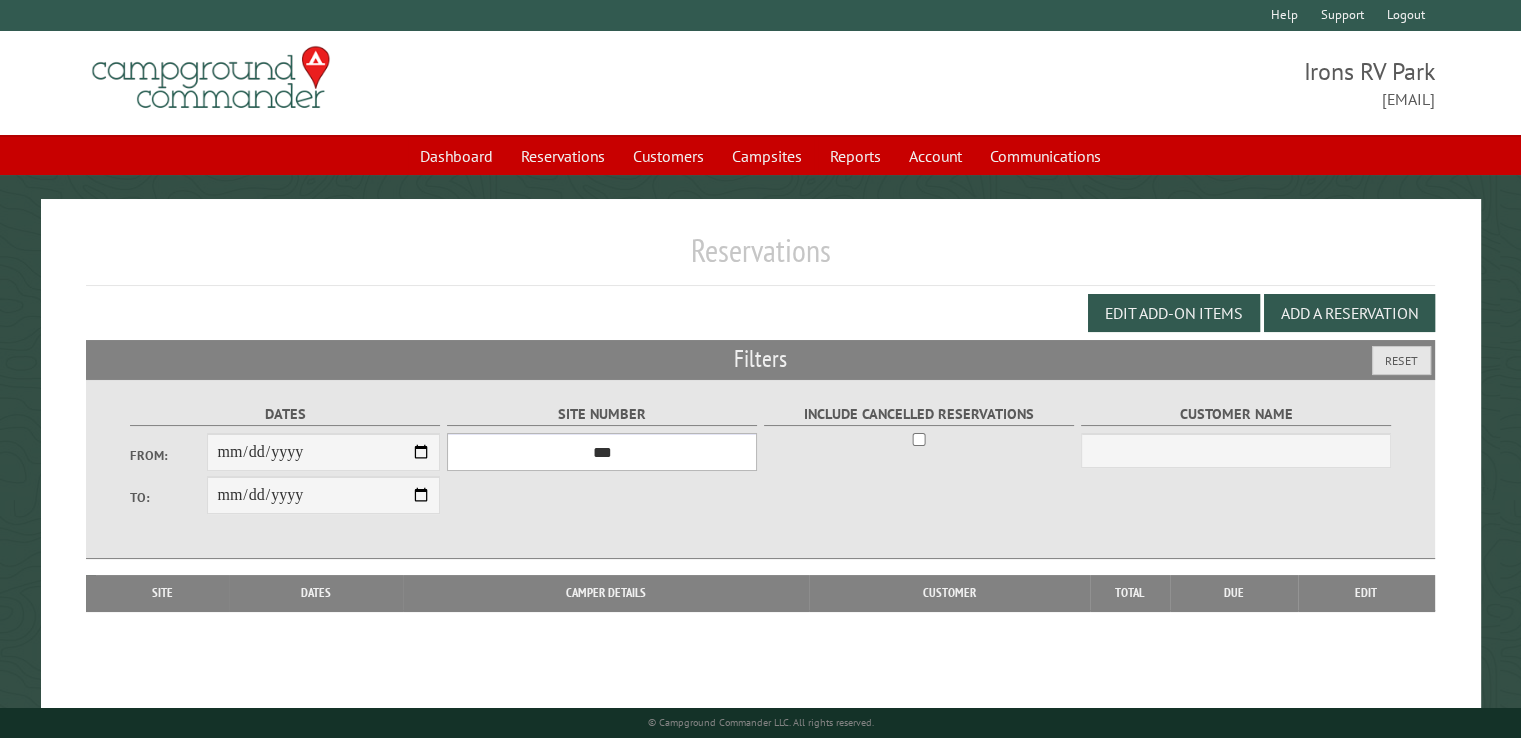 drag, startPoint x: 576, startPoint y: 441, endPoint x: 1535, endPoint y: 521, distance: 962.331 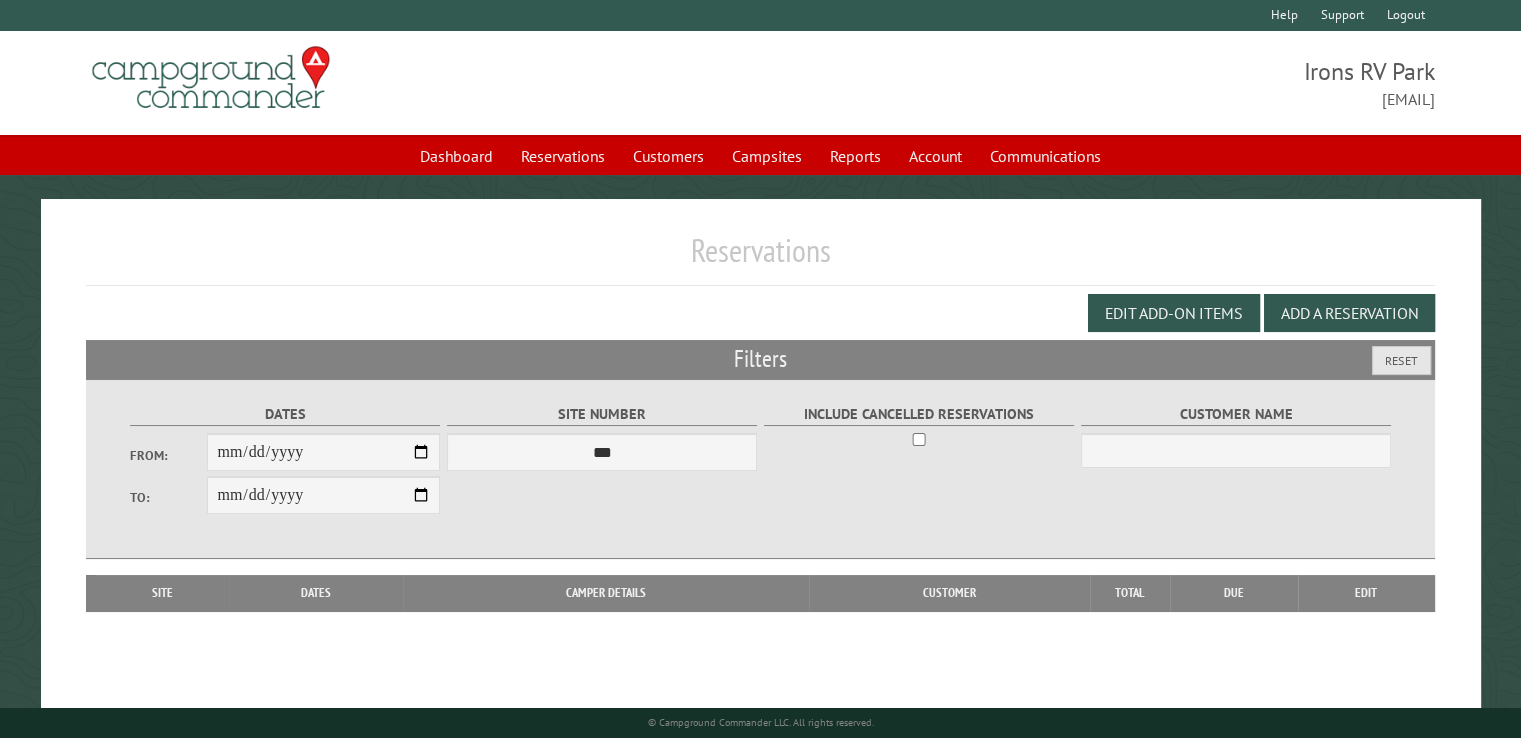 drag, startPoint x: 865, startPoint y: 494, endPoint x: 985, endPoint y: 461, distance: 124.45481 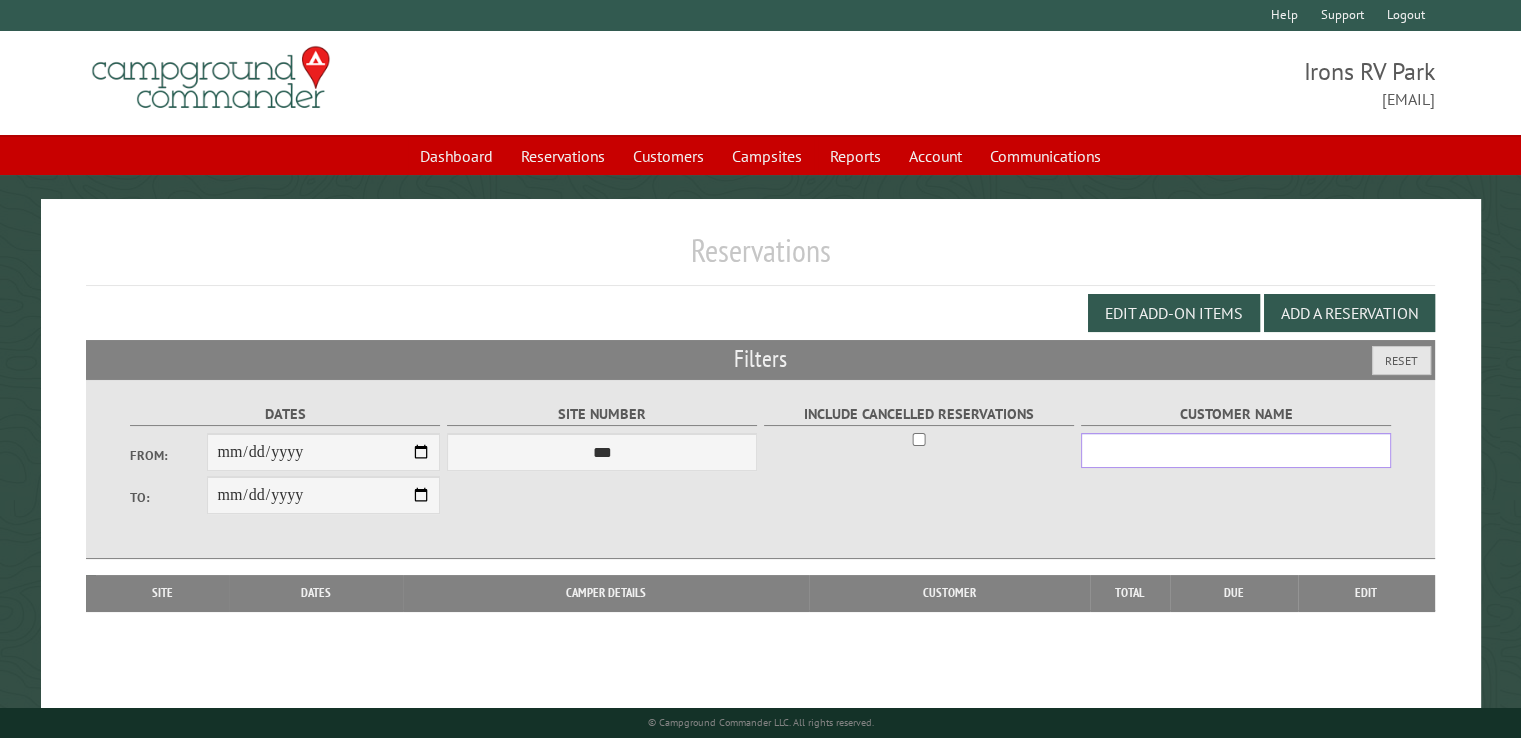 drag, startPoint x: 1100, startPoint y: 461, endPoint x: 1108, endPoint y: 470, distance: 12.0415945 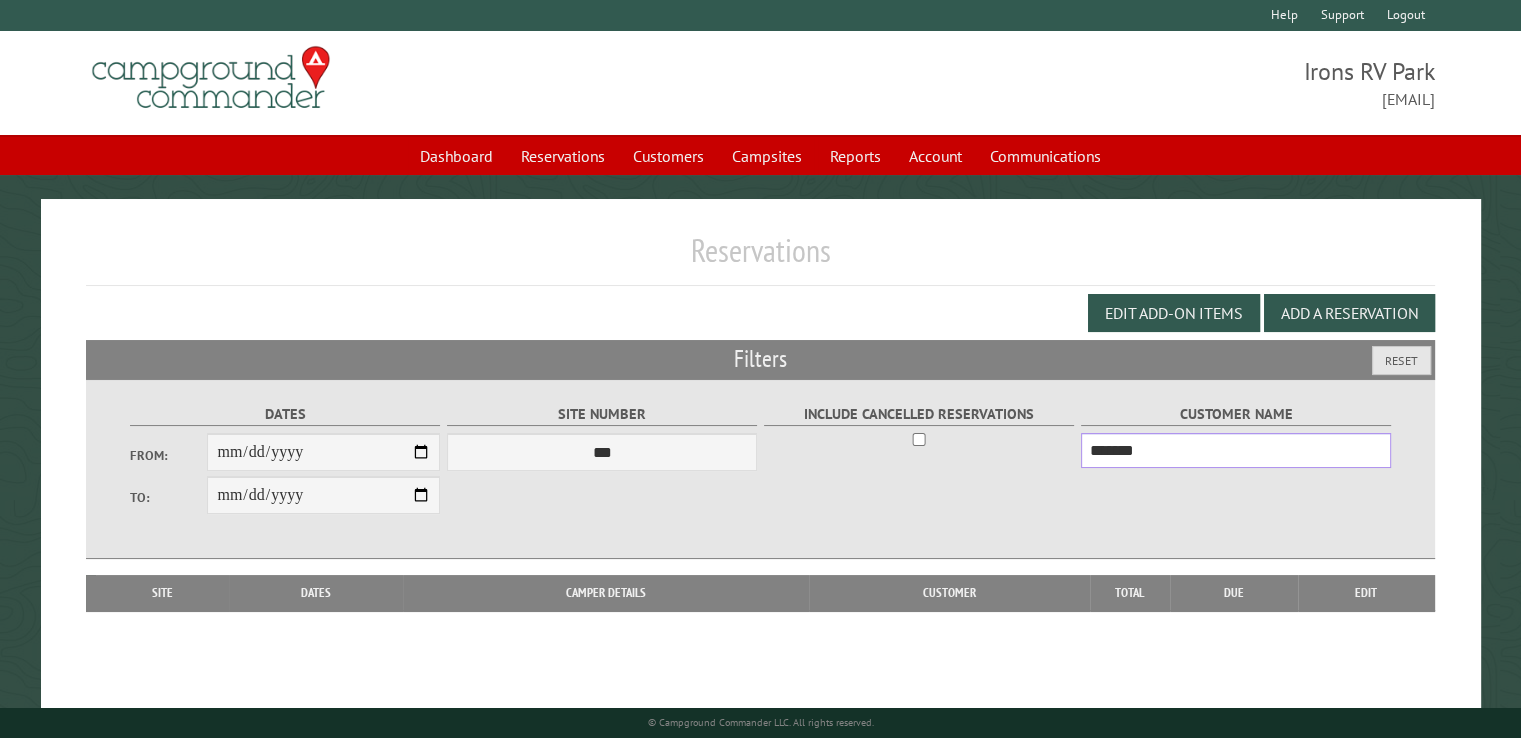 type on "*******" 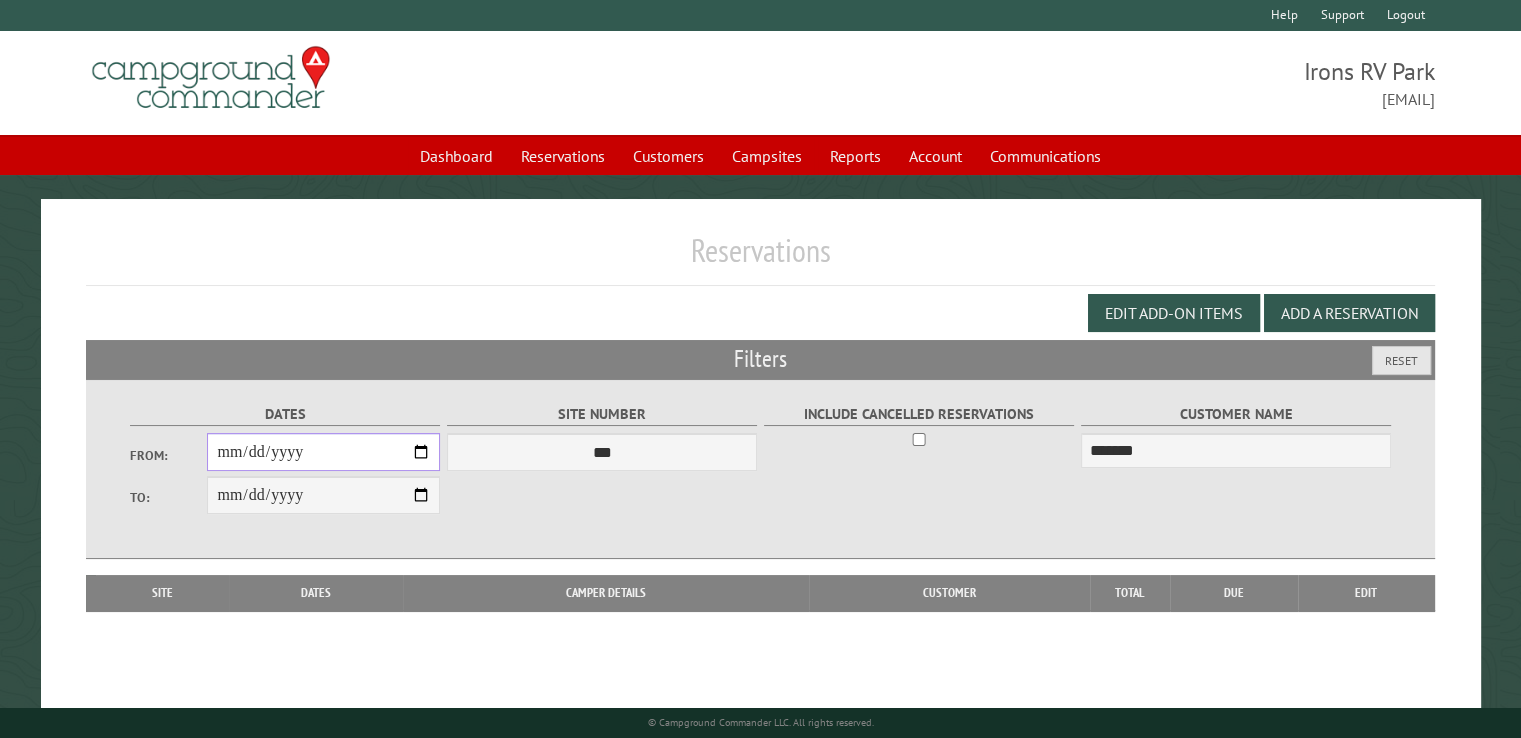 click on "From:" at bounding box center [323, 452] 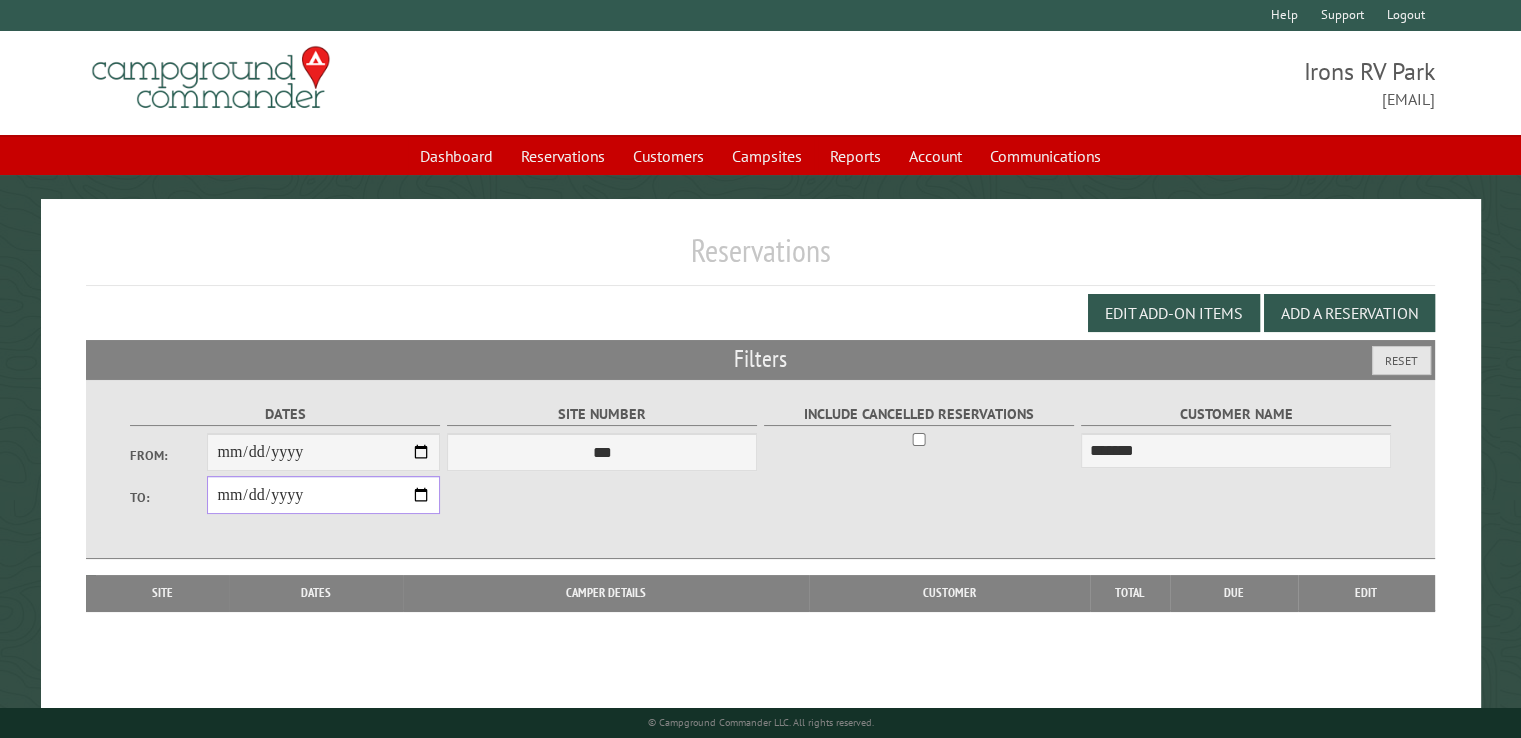 drag, startPoint x: 251, startPoint y: 497, endPoint x: 308, endPoint y: 508, distance: 58.0517 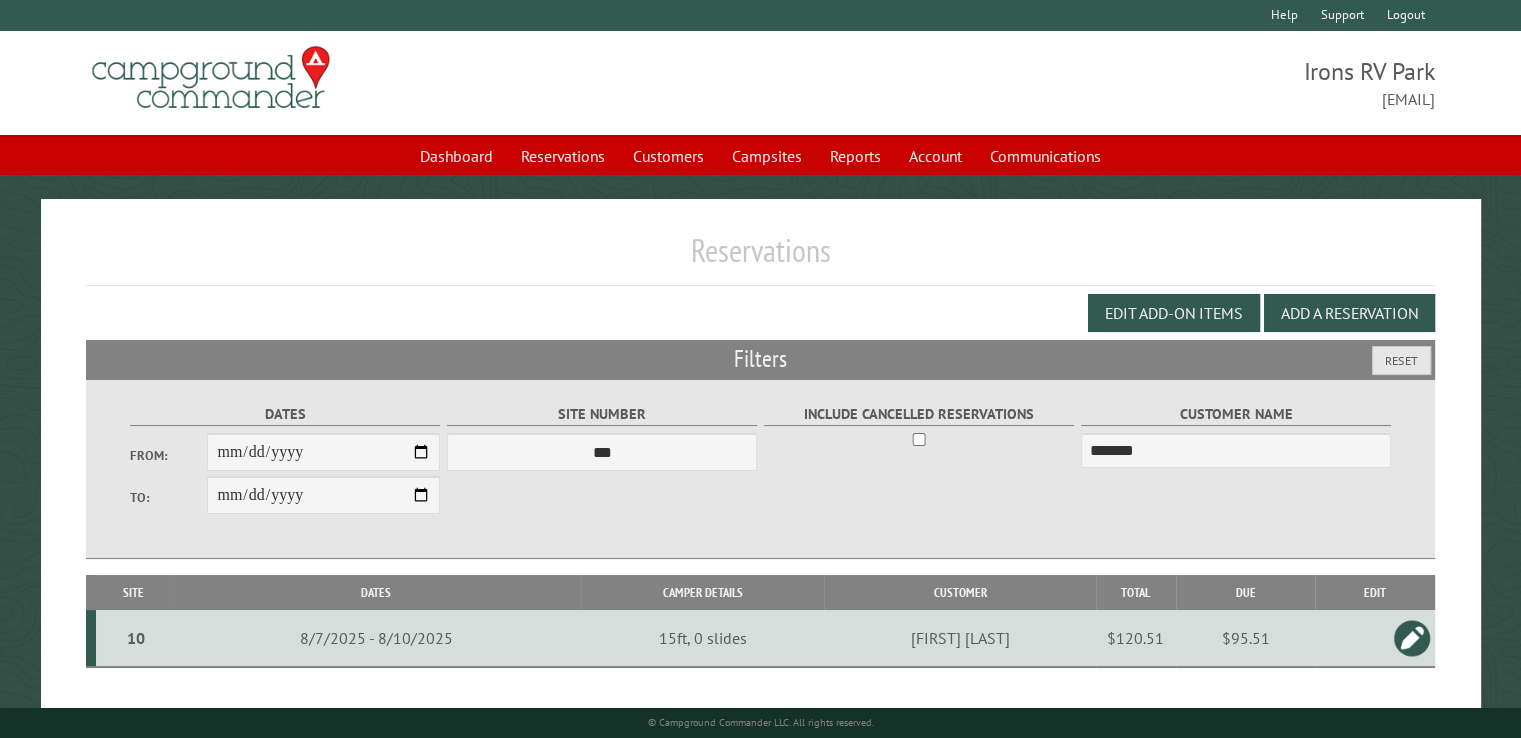 click on "$95.51" at bounding box center (1246, 638) 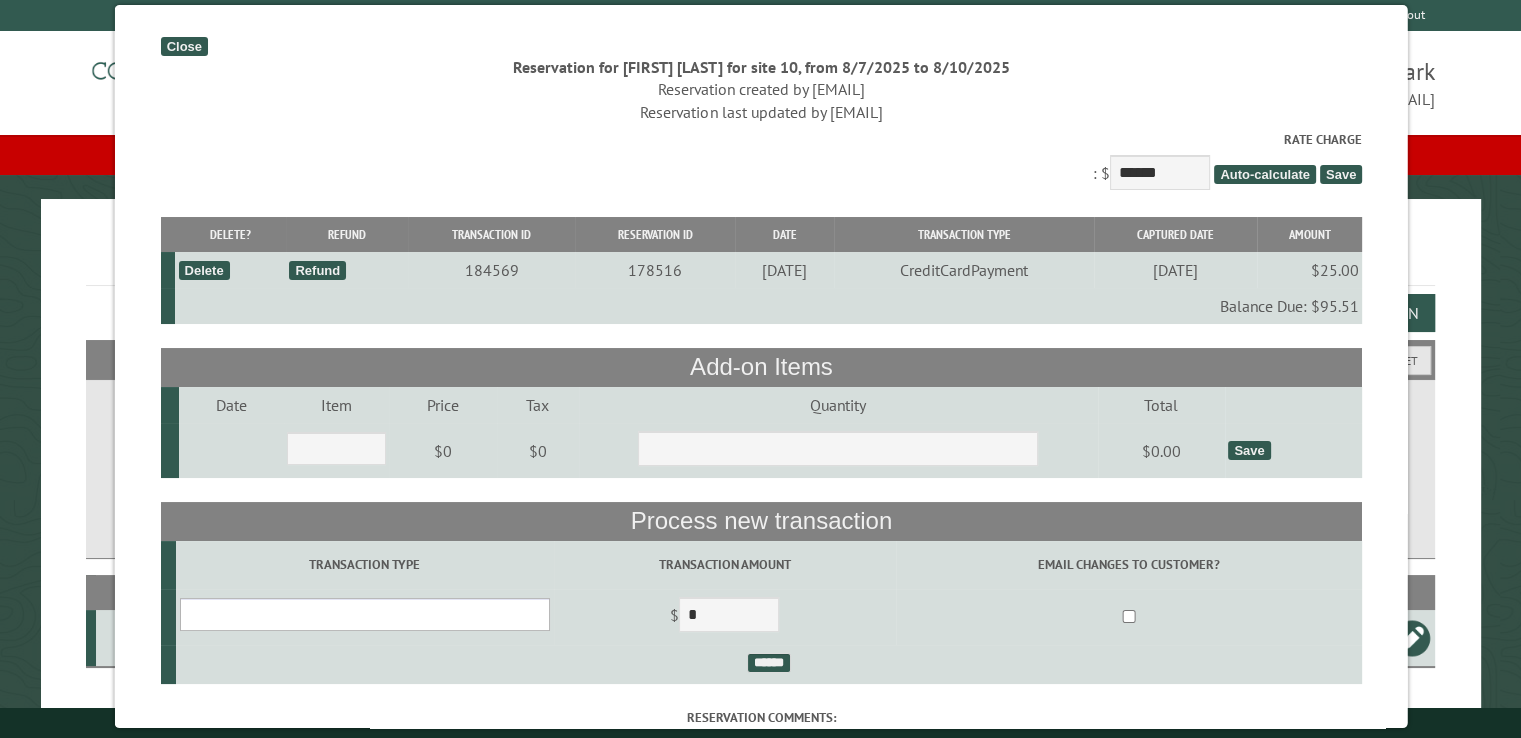 click on "**********" at bounding box center (364, 614) 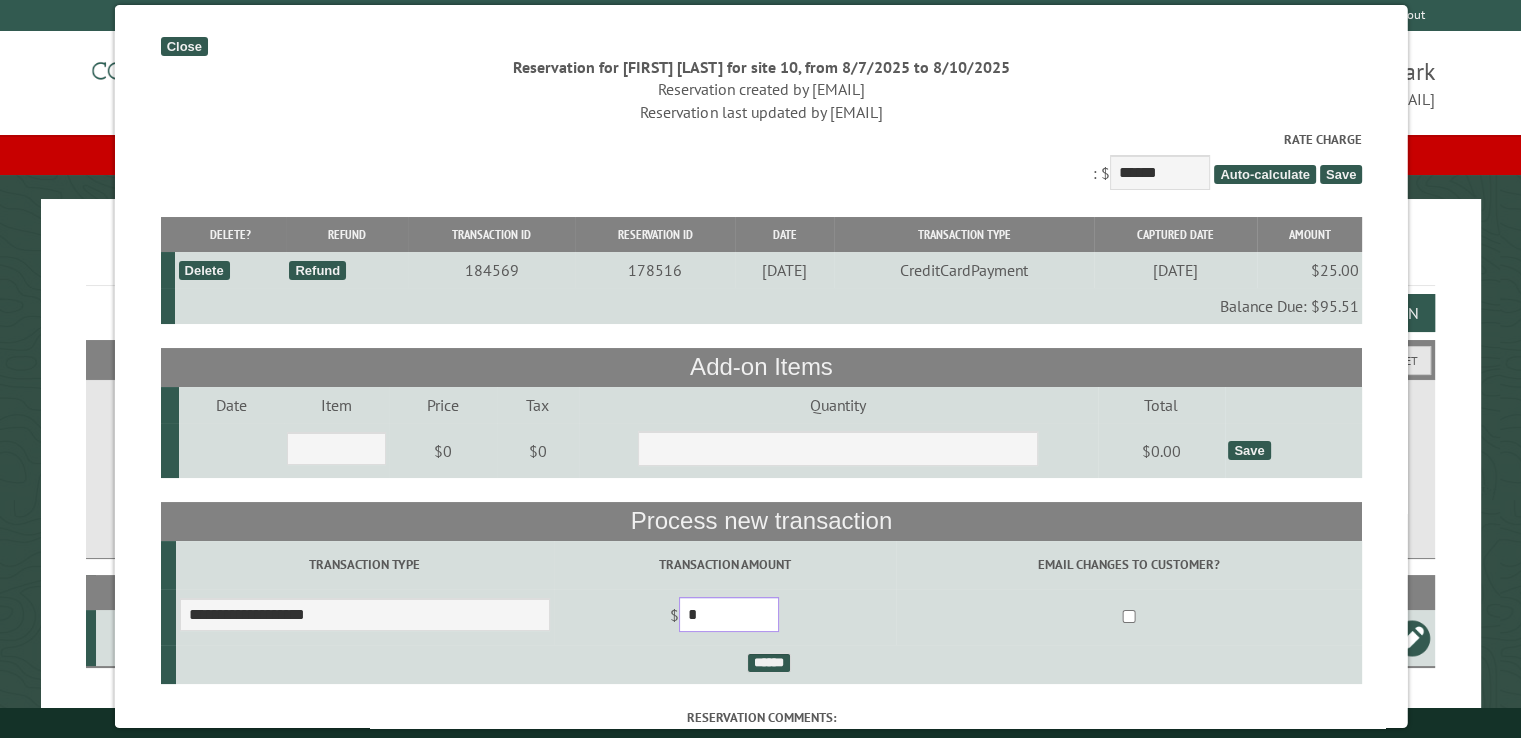 click on "*" at bounding box center (728, 614) 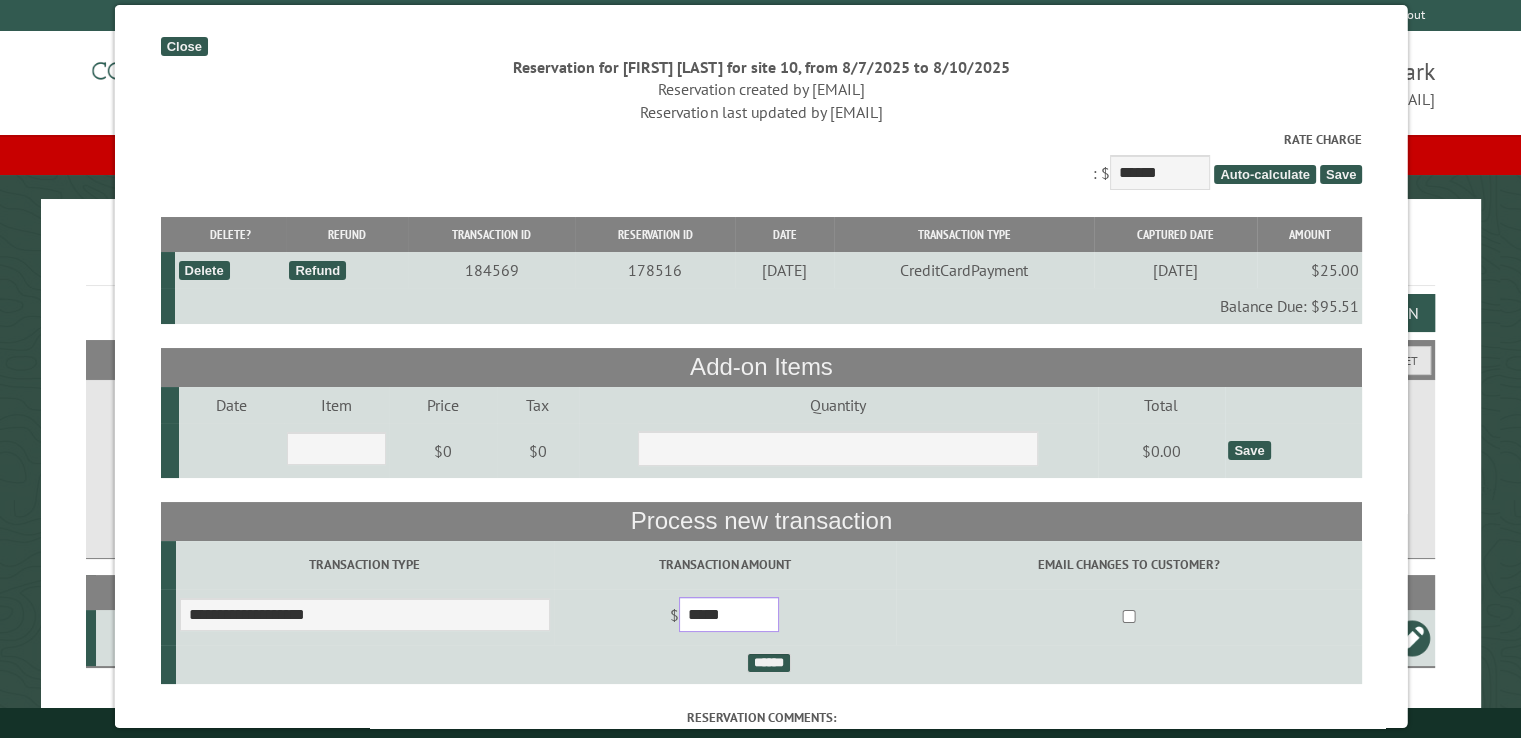 type on "*****" 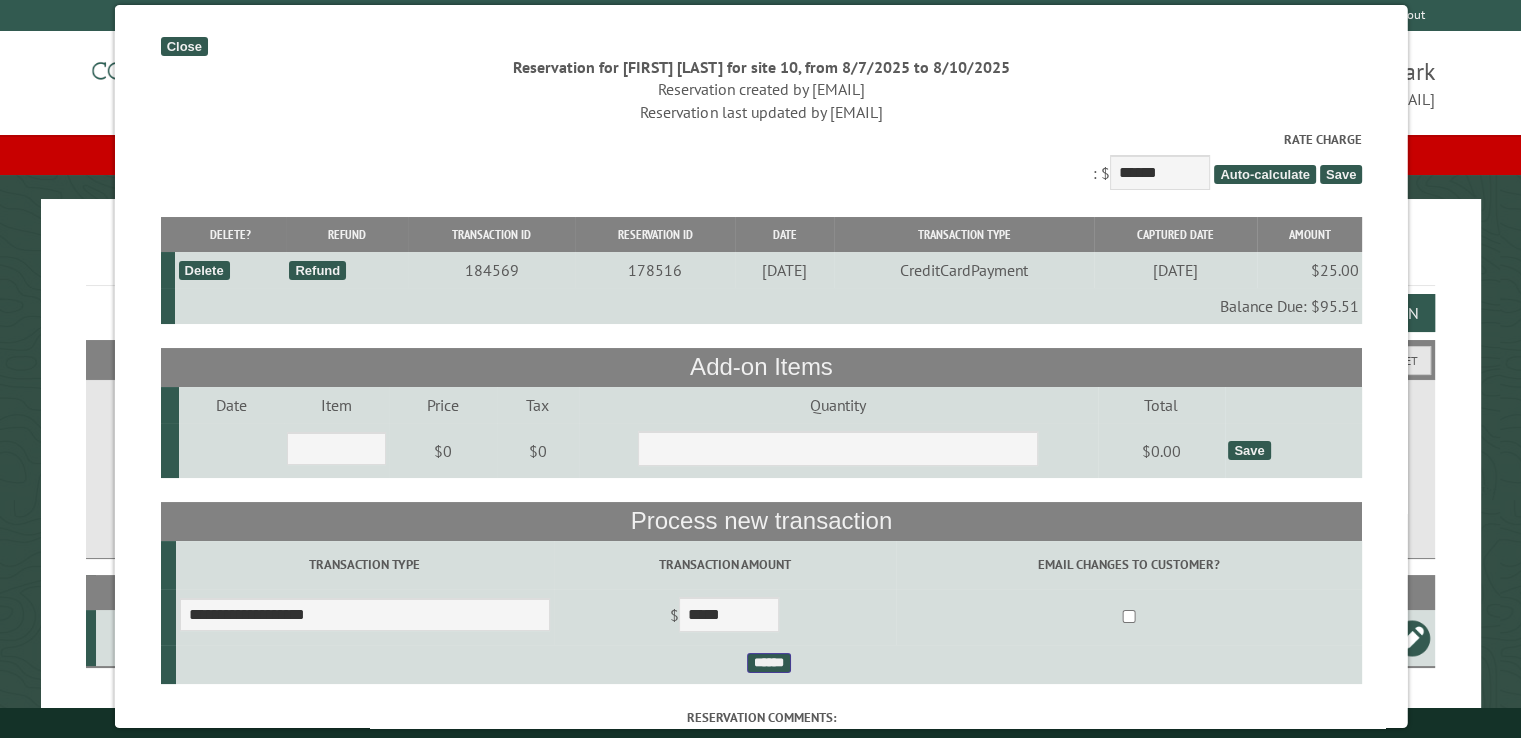 click on "******" at bounding box center [768, 663] 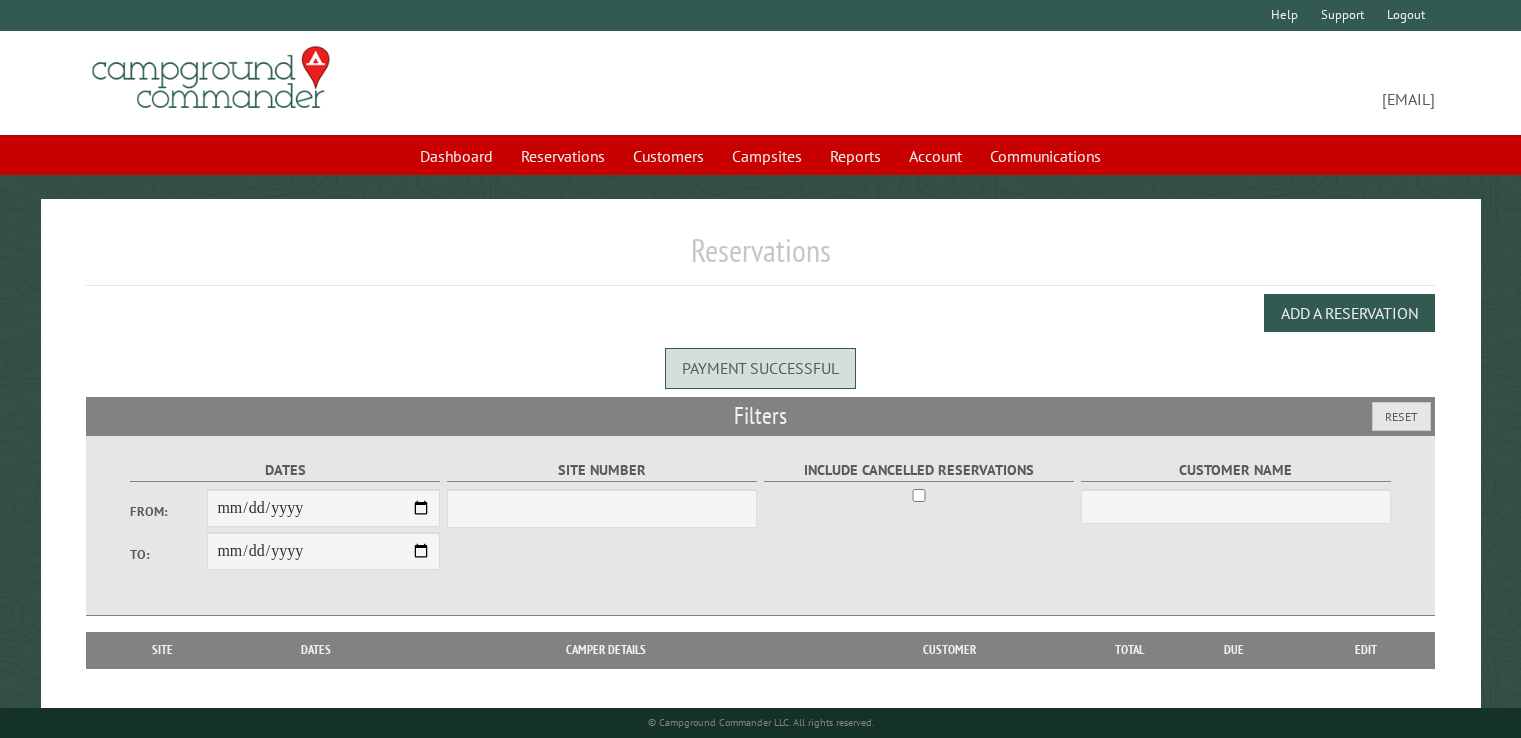 scroll, scrollTop: 0, scrollLeft: 0, axis: both 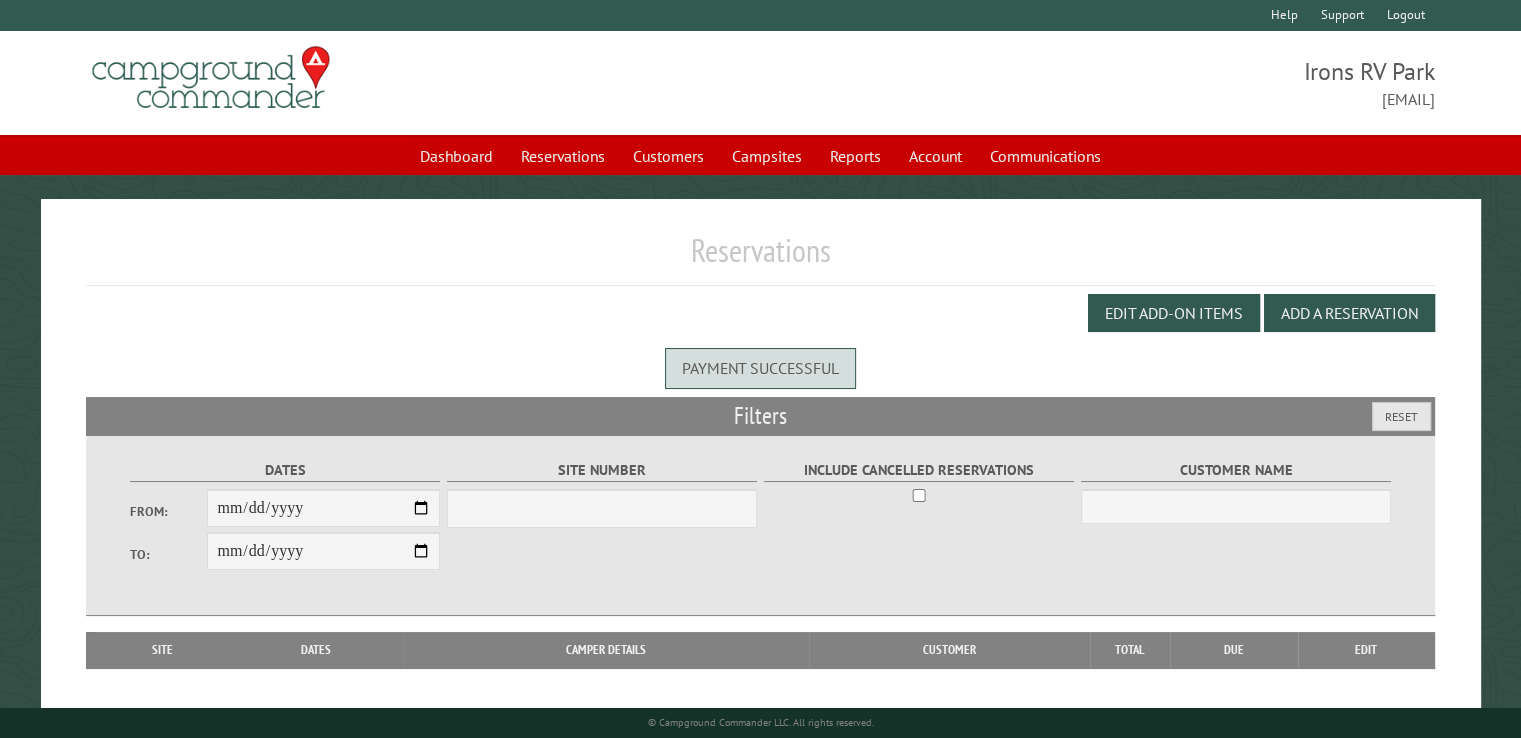 select on "***" 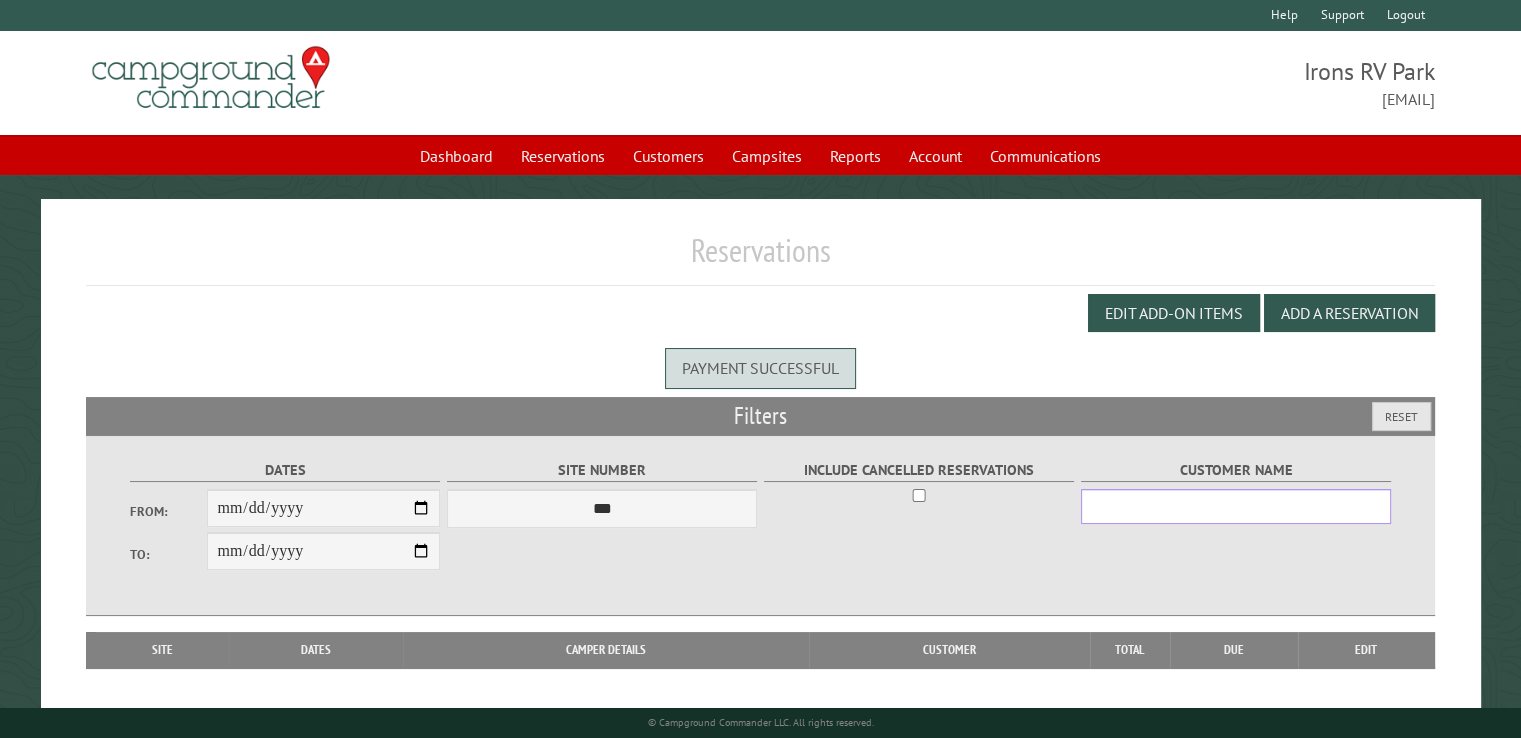 click on "Customer Name" at bounding box center (1236, 506) 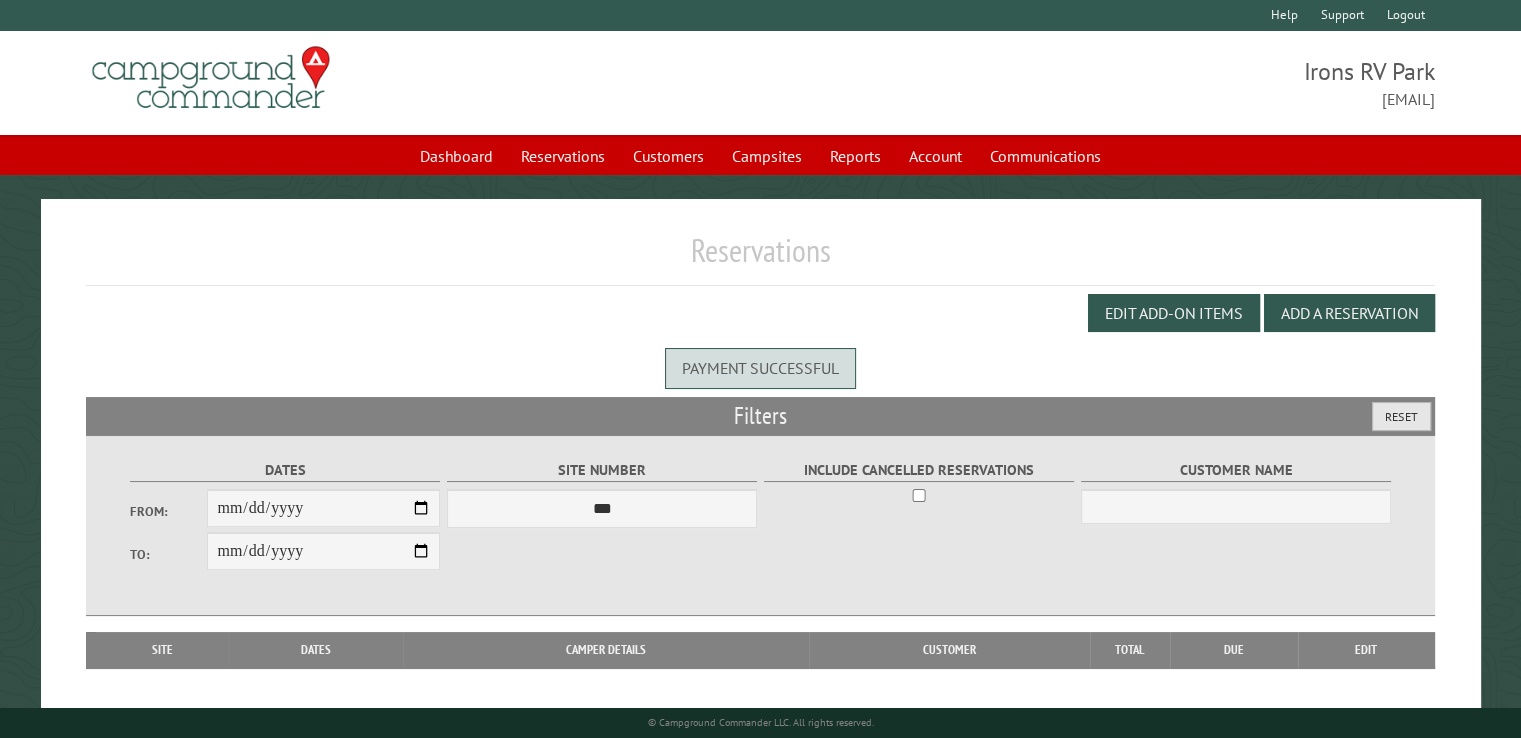 click on "Reset" at bounding box center [1401, 416] 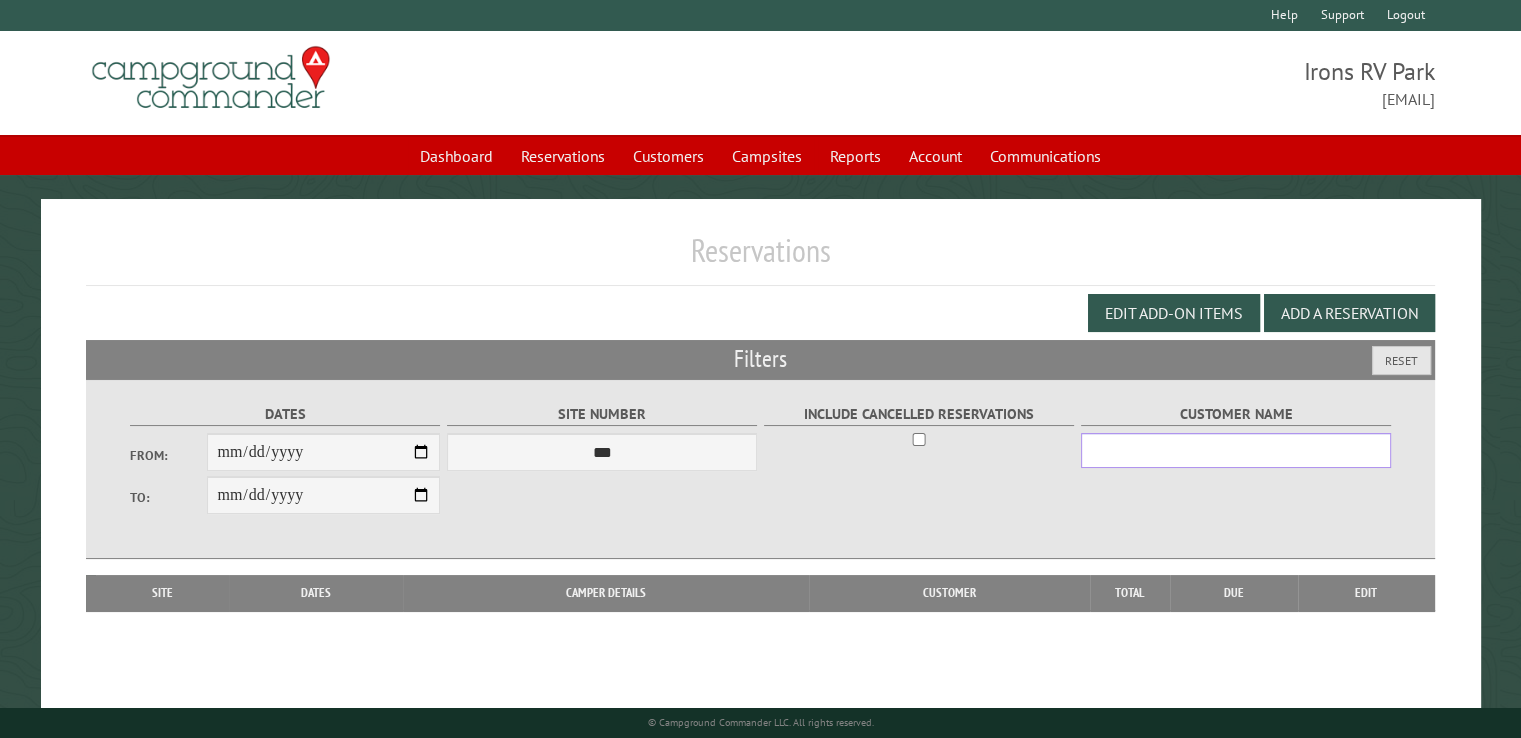 click on "Customer Name" at bounding box center [1236, 450] 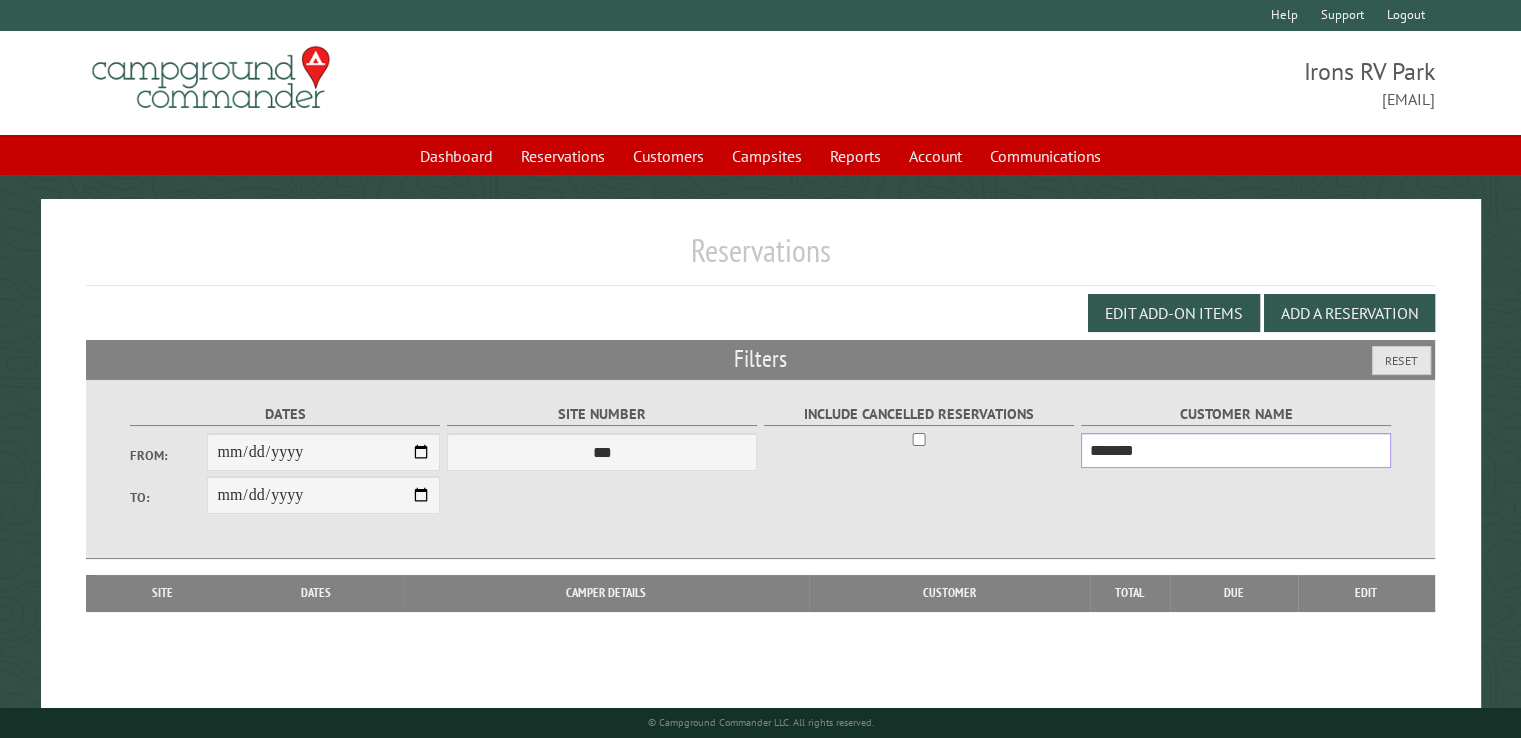 type on "*******" 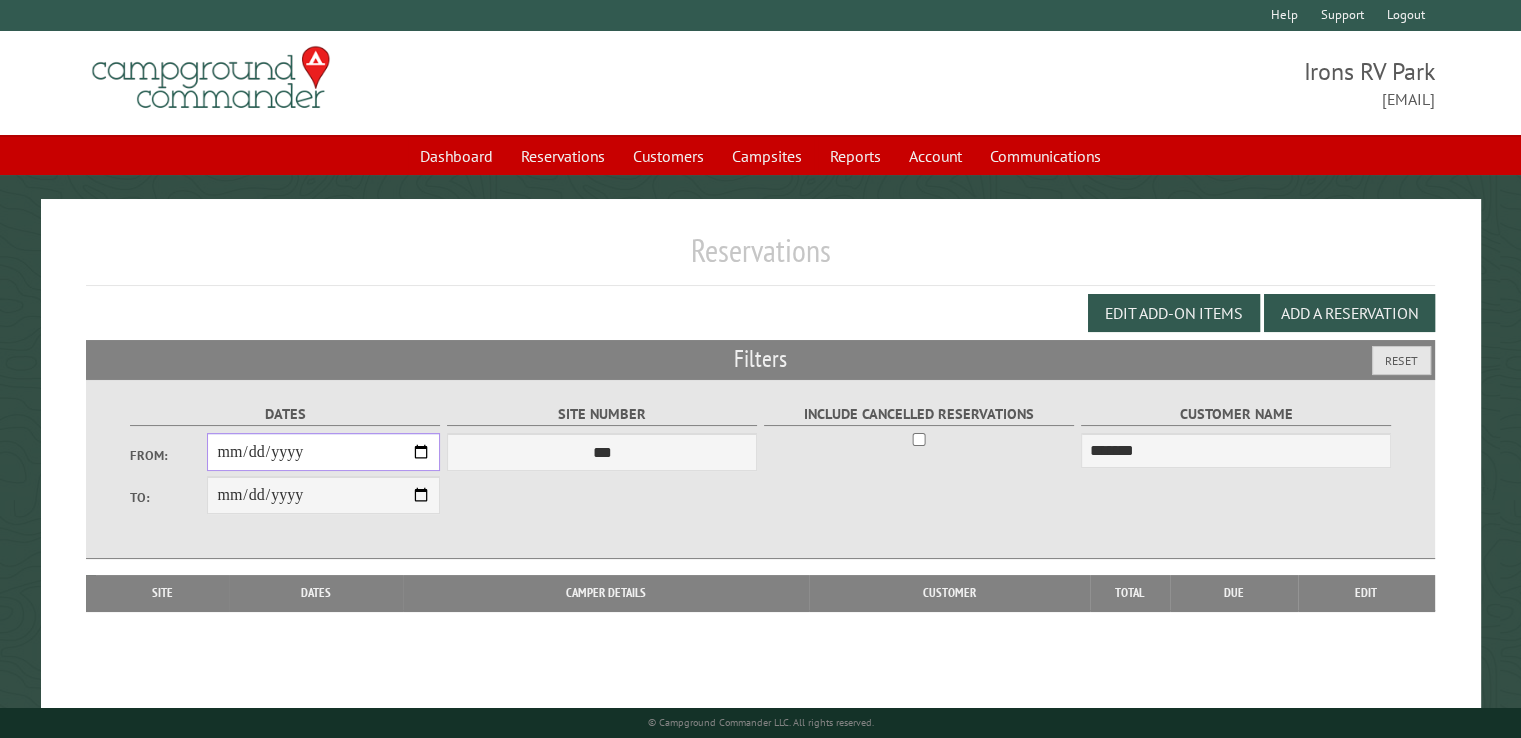 click on "From:" at bounding box center (323, 452) 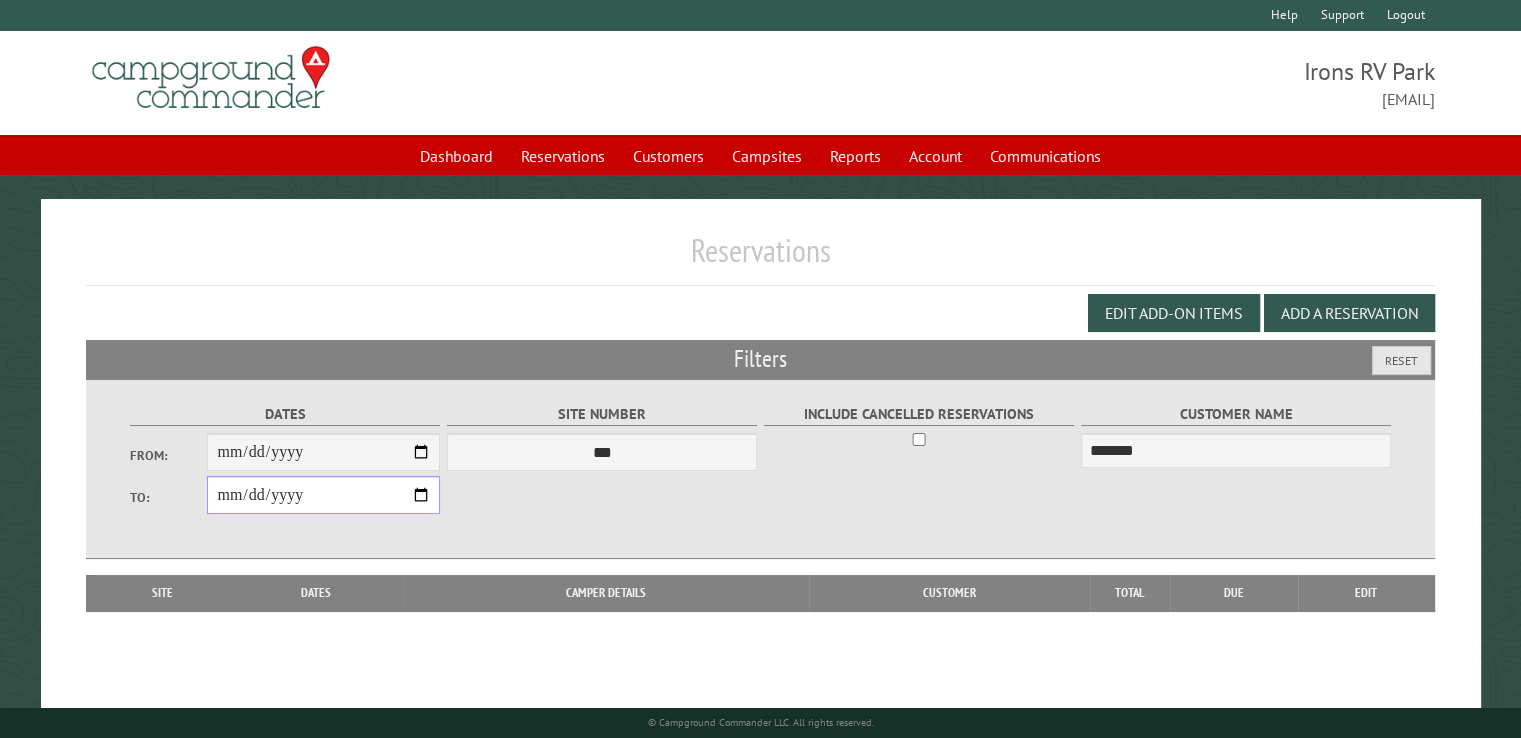 click on "**********" at bounding box center [323, 495] 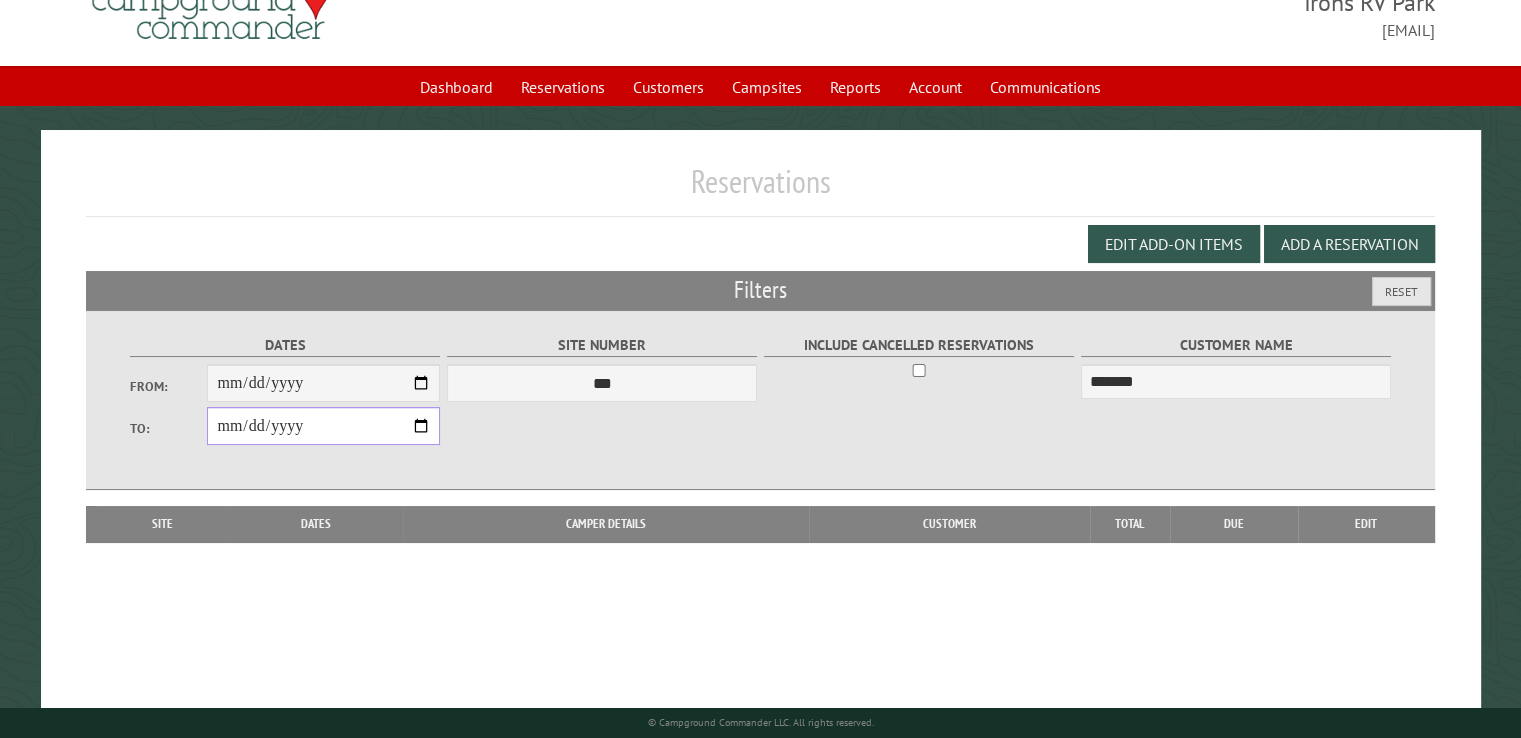 scroll, scrollTop: 99, scrollLeft: 0, axis: vertical 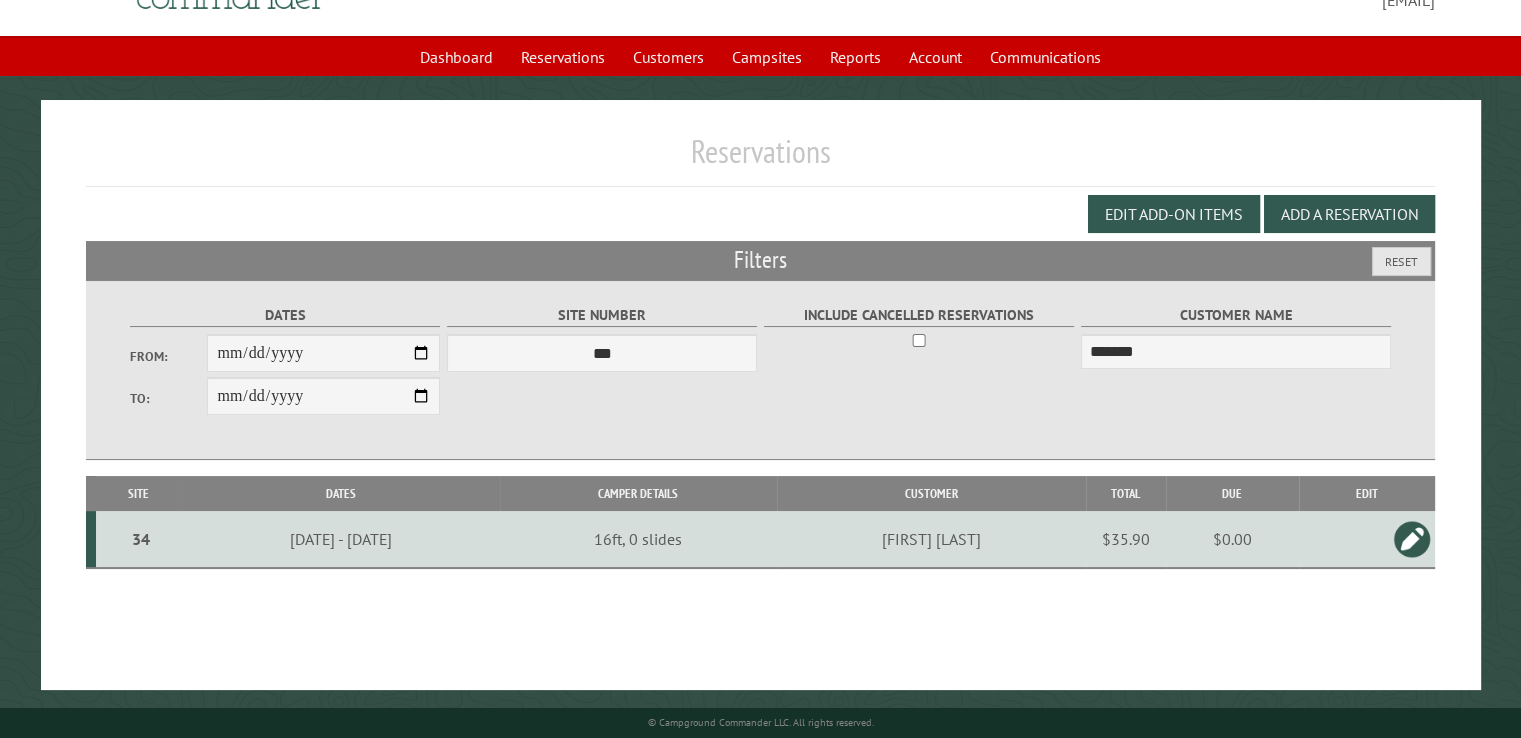 click at bounding box center [1412, 539] 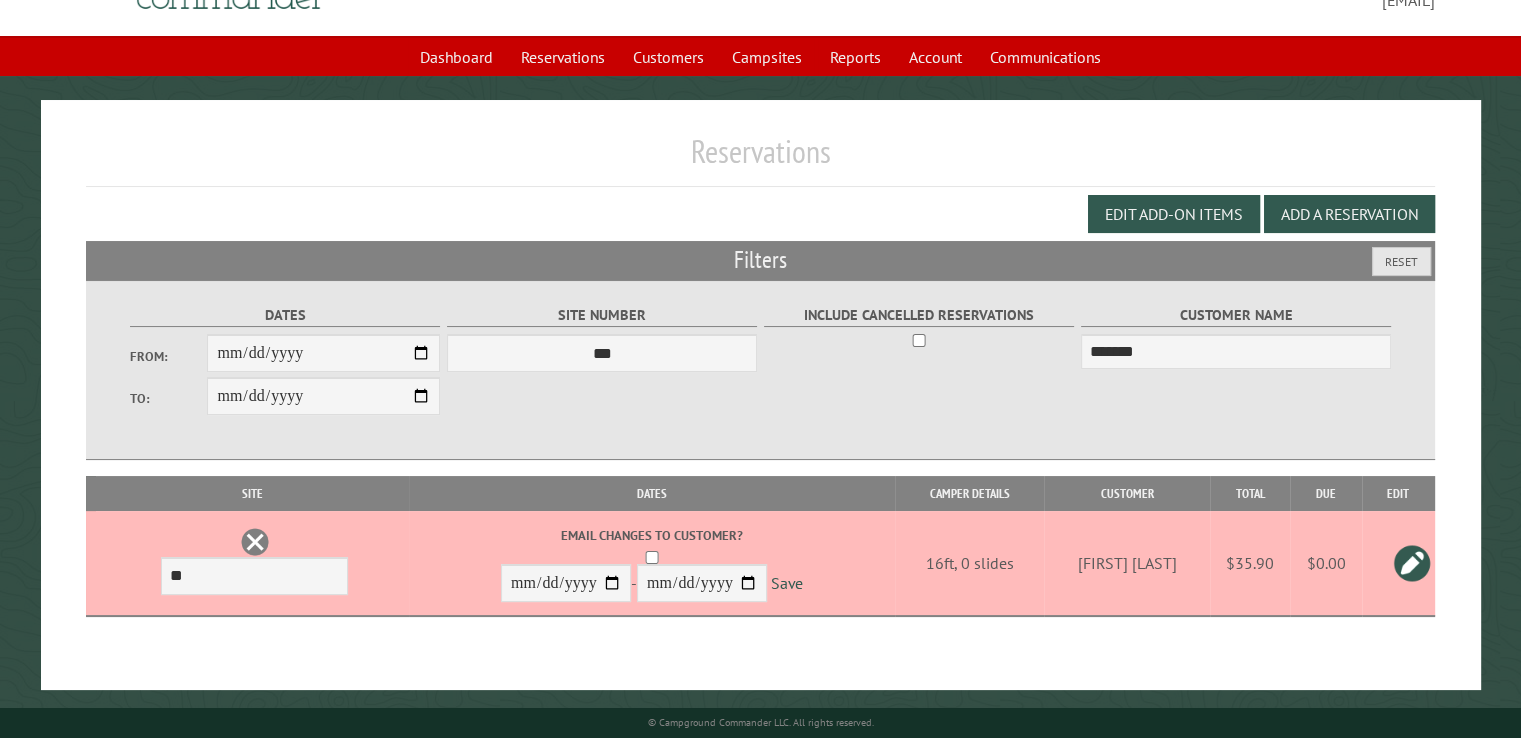 drag, startPoint x: 1091, startPoint y: 574, endPoint x: 1086, endPoint y: 560, distance: 14.866069 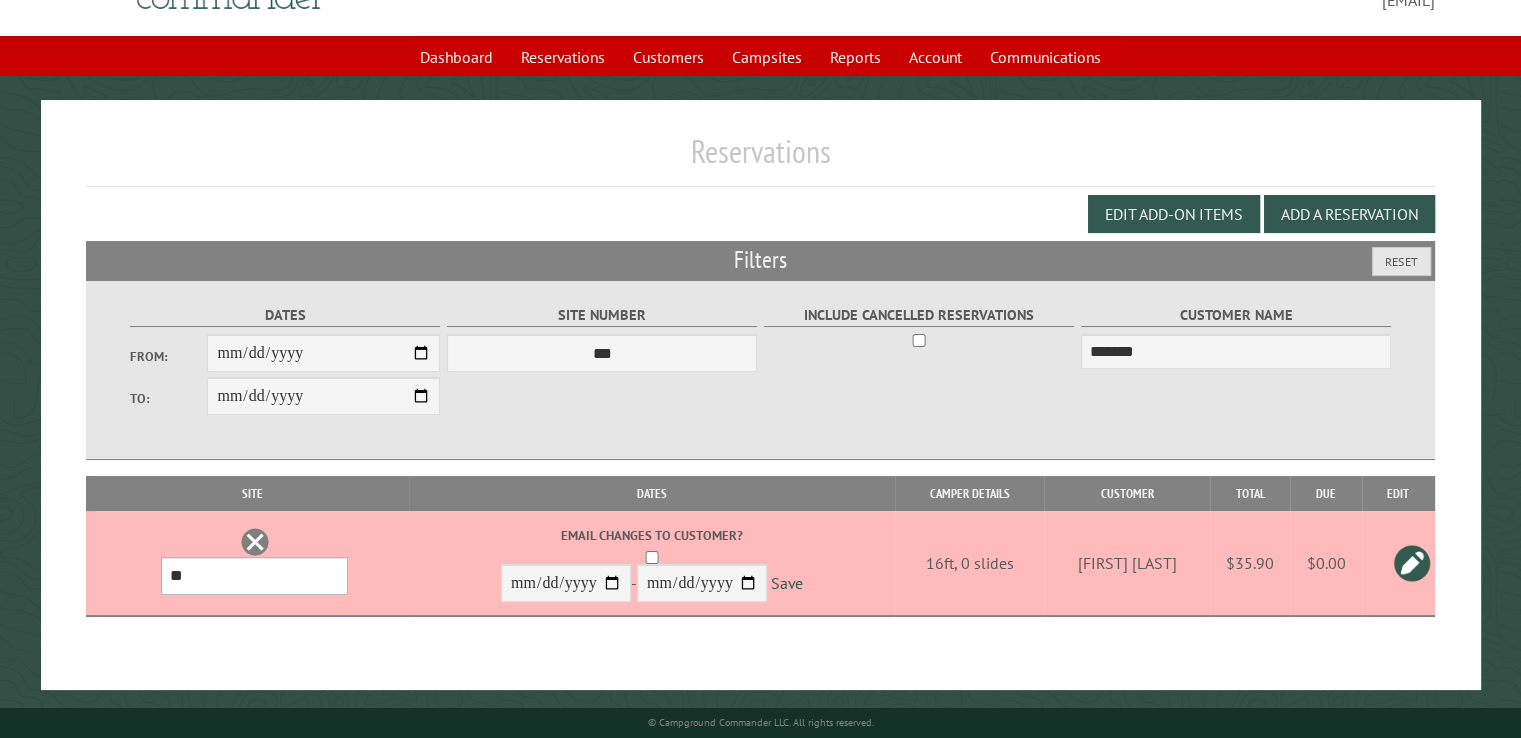 click on "**********" at bounding box center (254, 576) 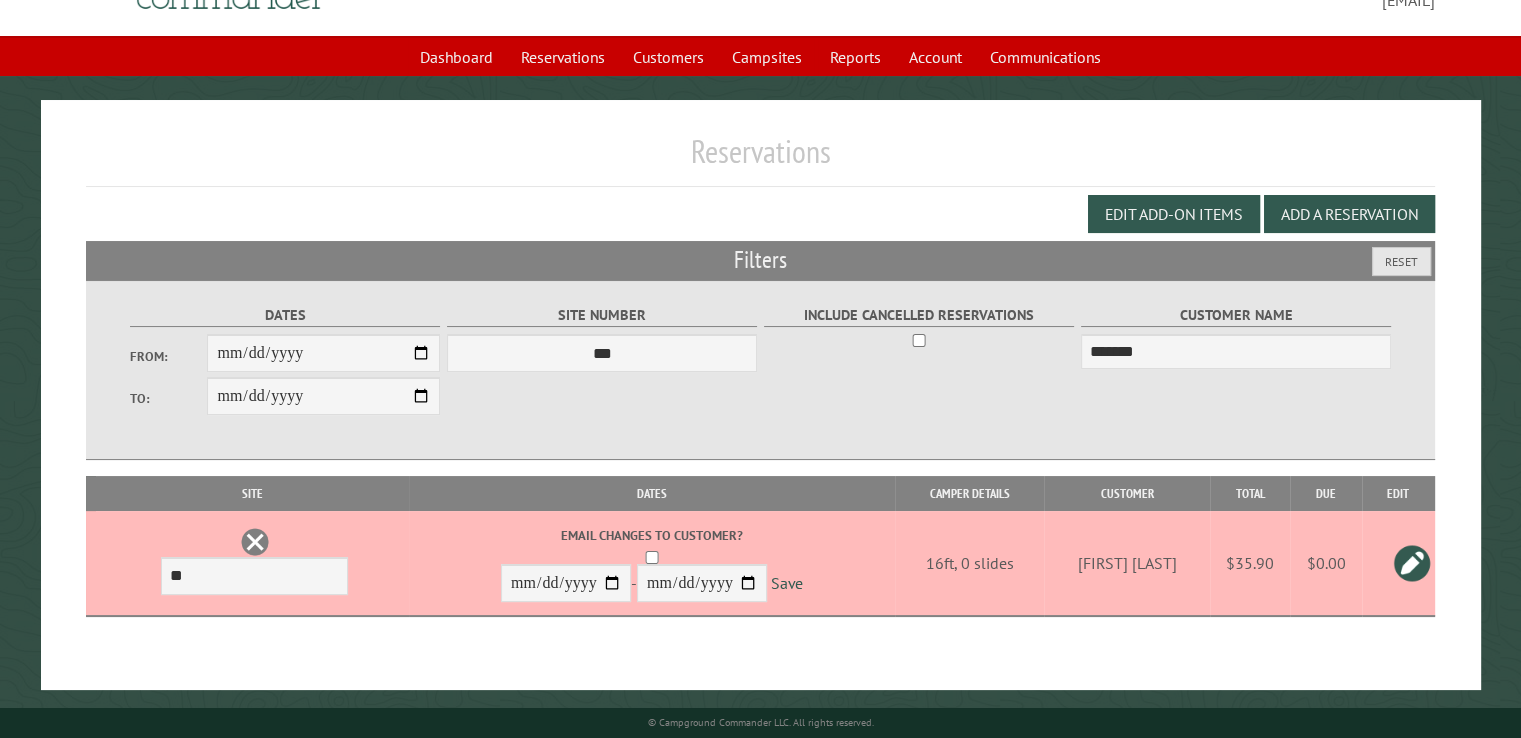 click at bounding box center [255, 542] 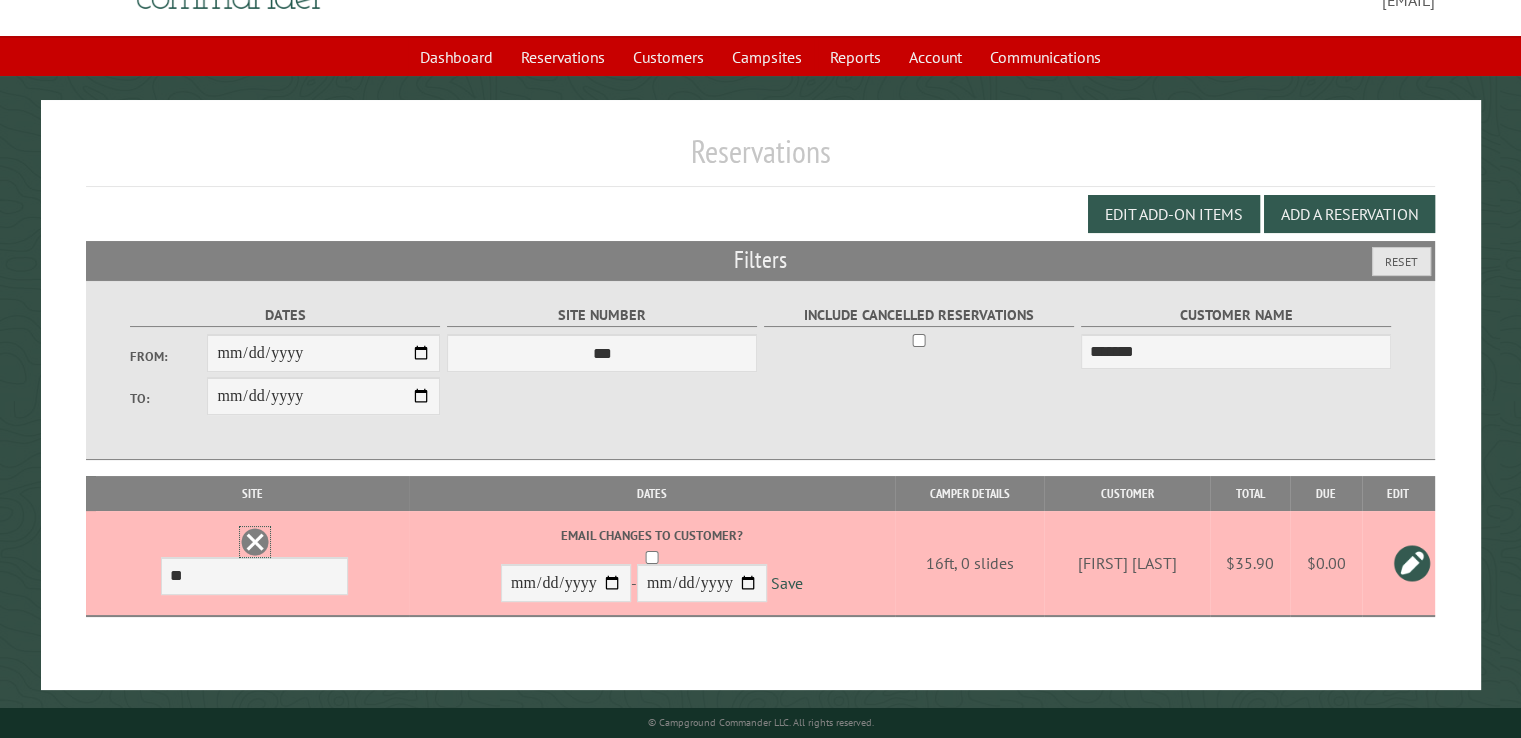 scroll, scrollTop: 0, scrollLeft: 0, axis: both 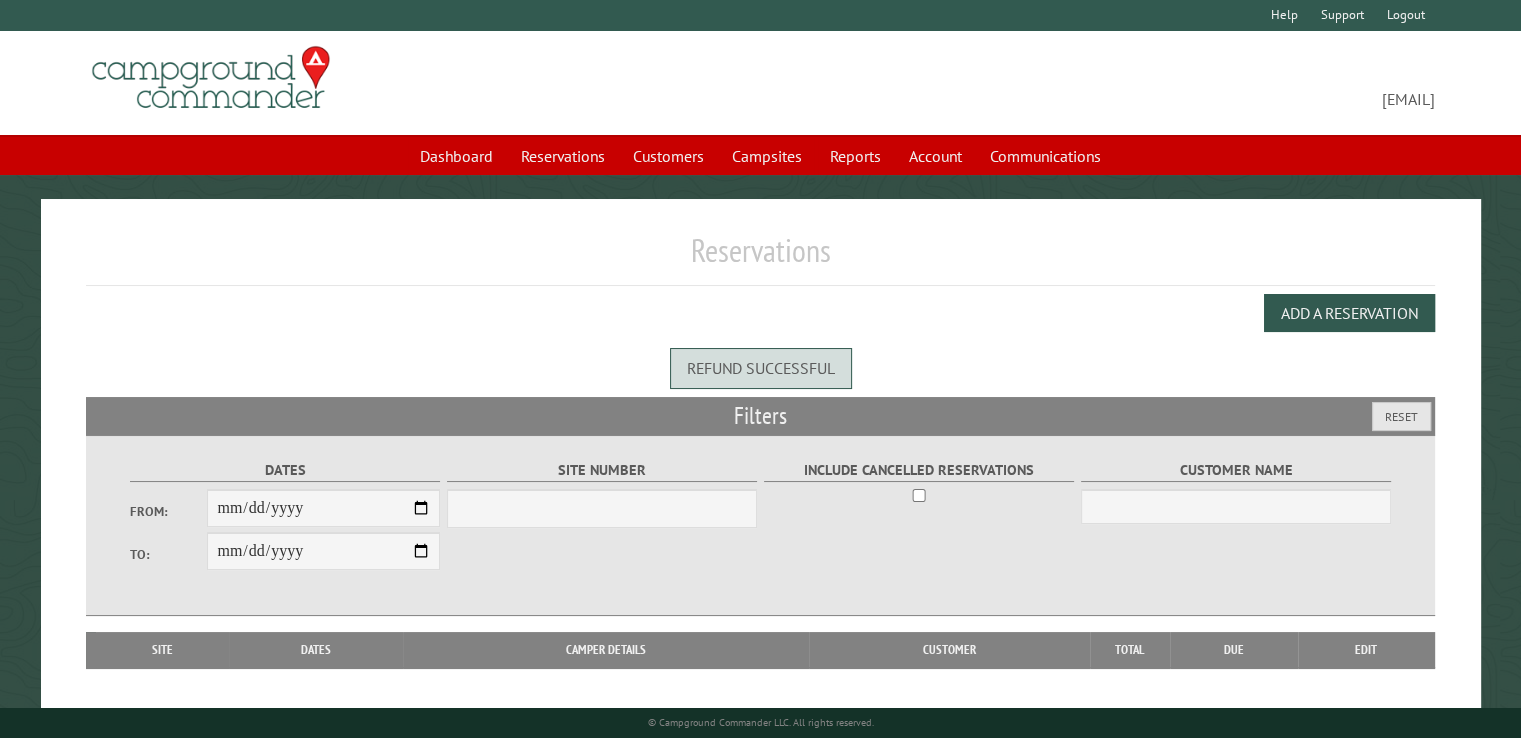 select on "***" 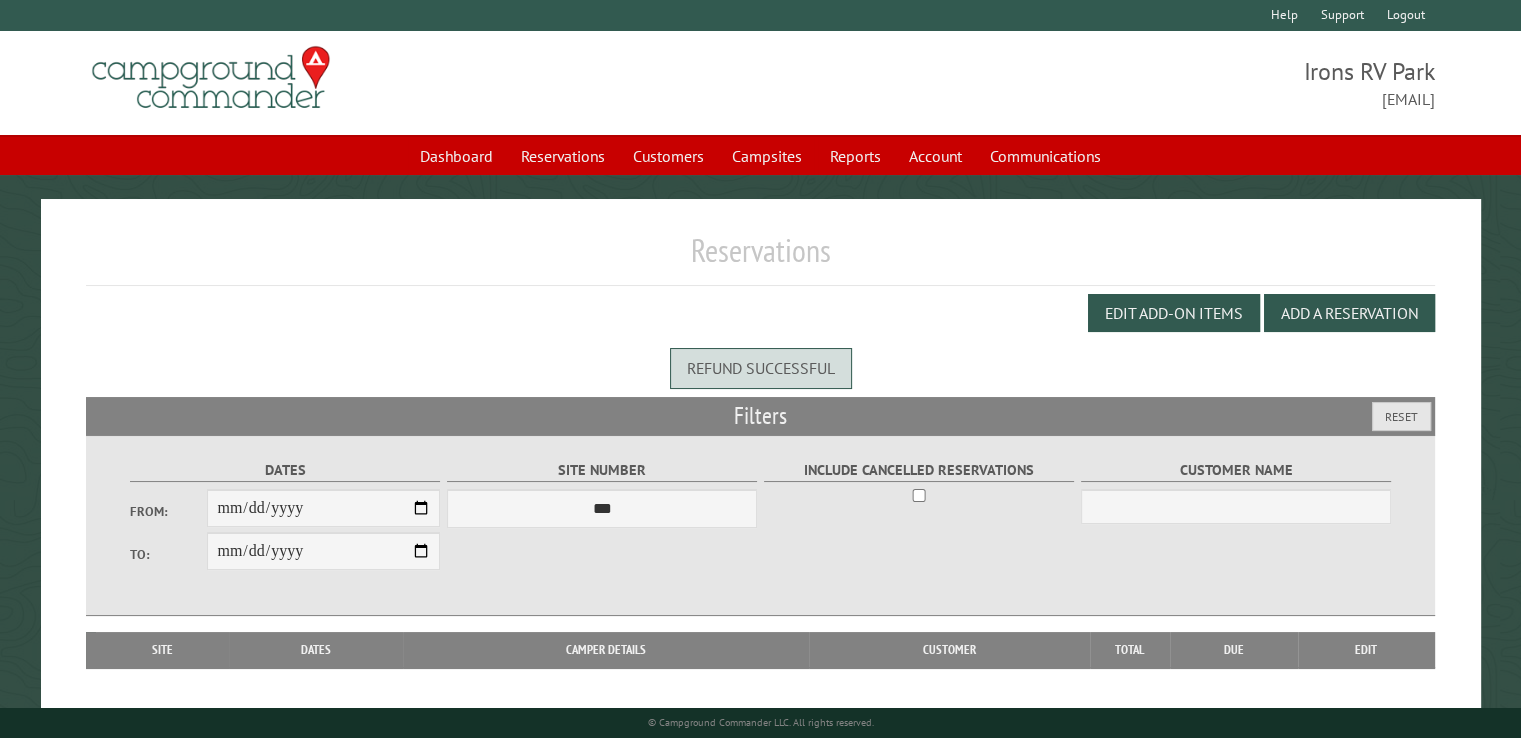 scroll, scrollTop: 99, scrollLeft: 0, axis: vertical 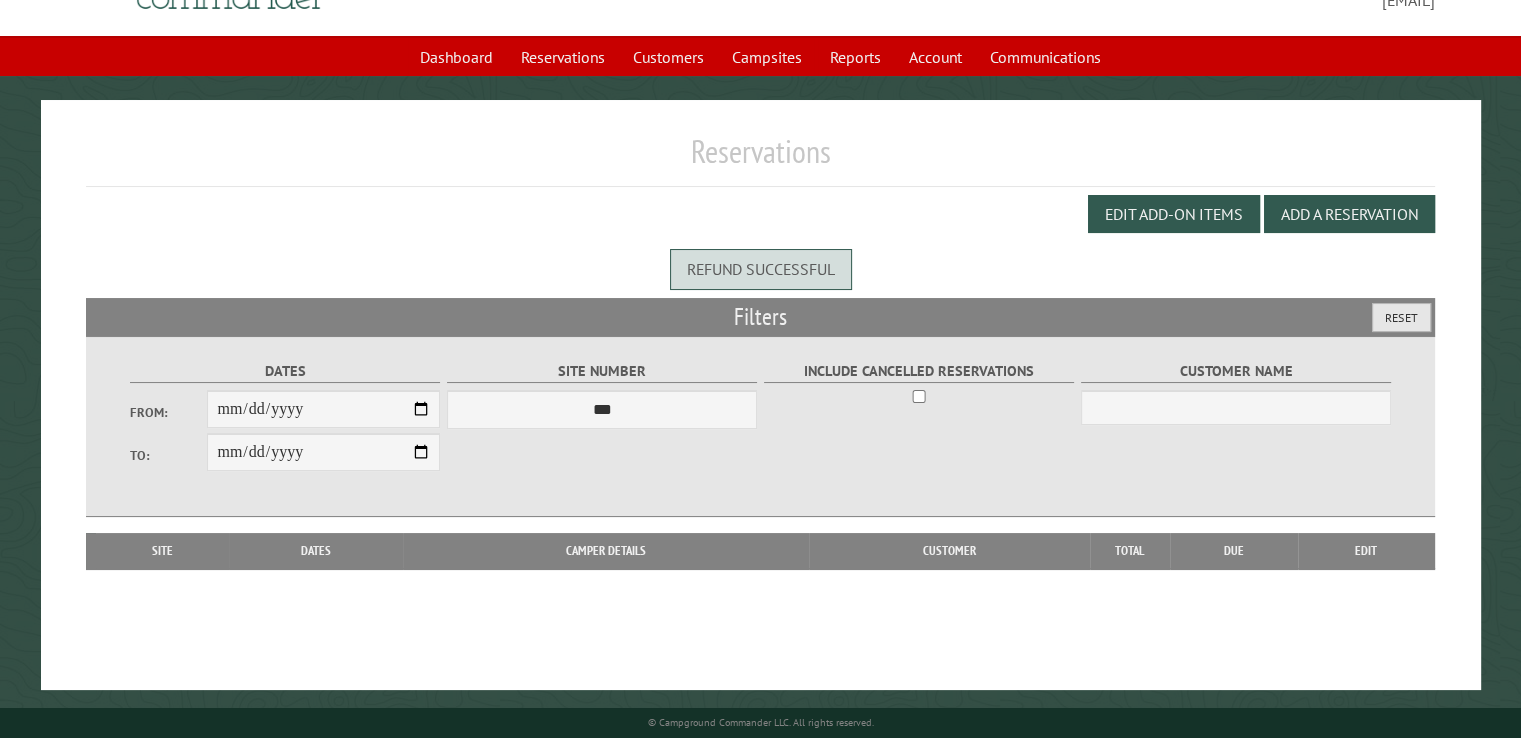 click on "Reset" at bounding box center (1401, 317) 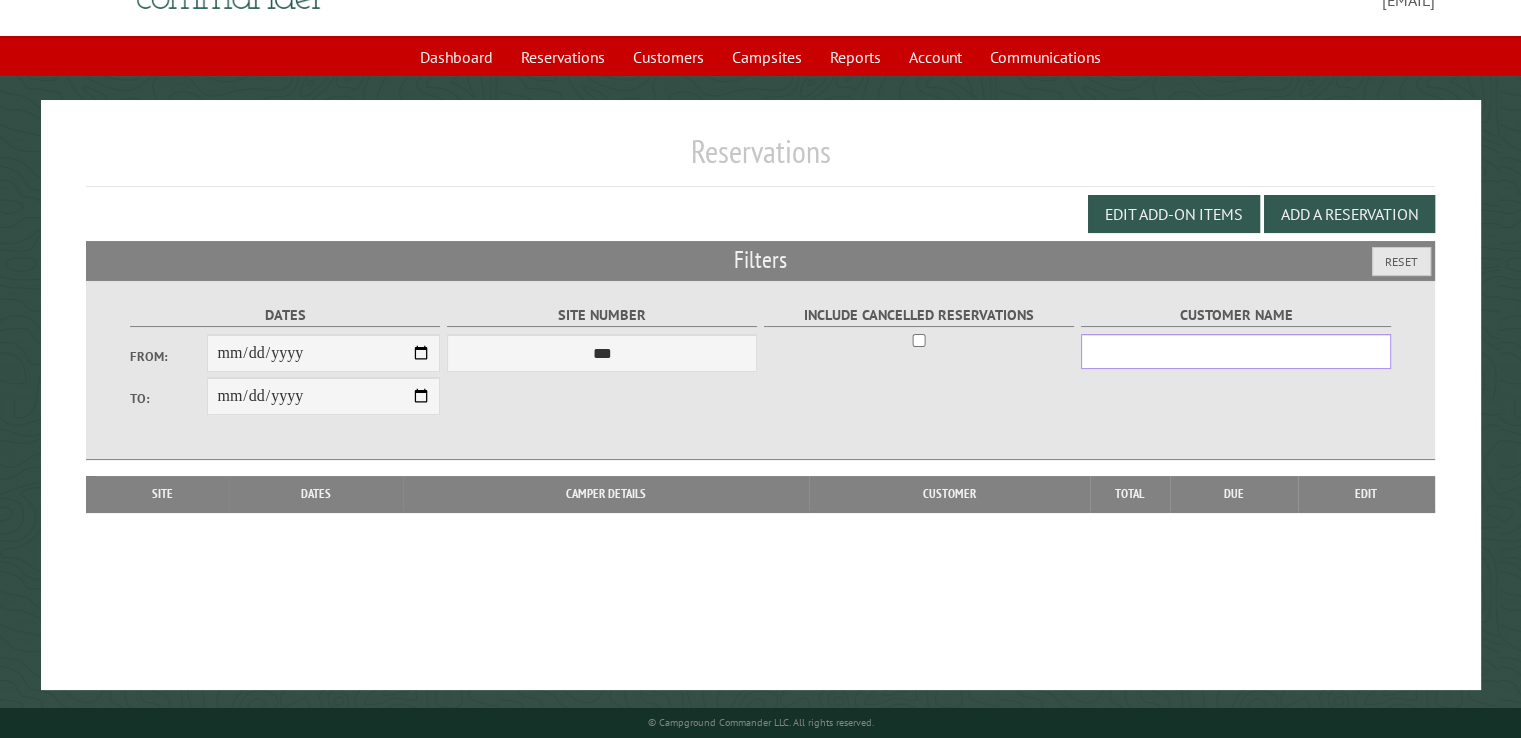 click on "Customer Name" at bounding box center [1236, 351] 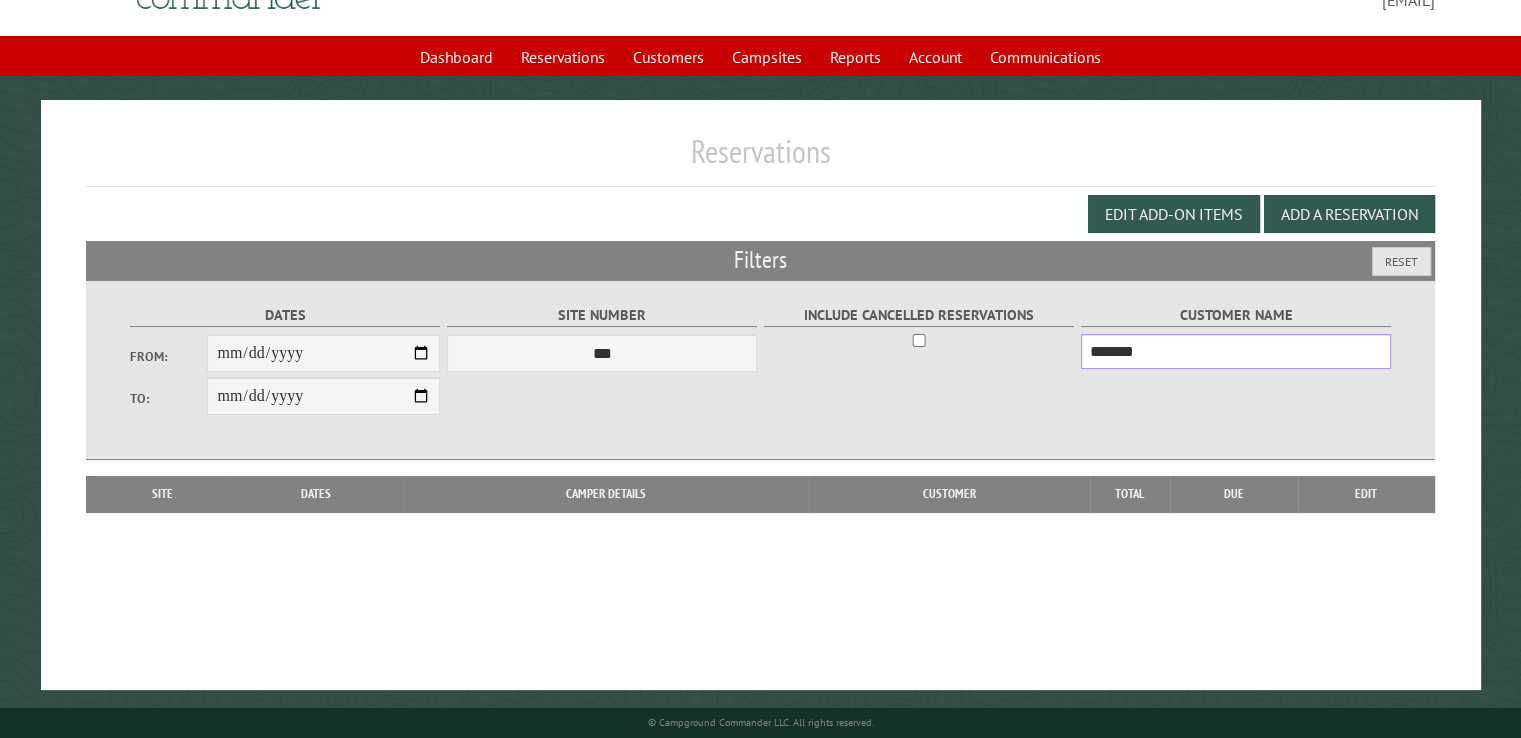 type on "*******" 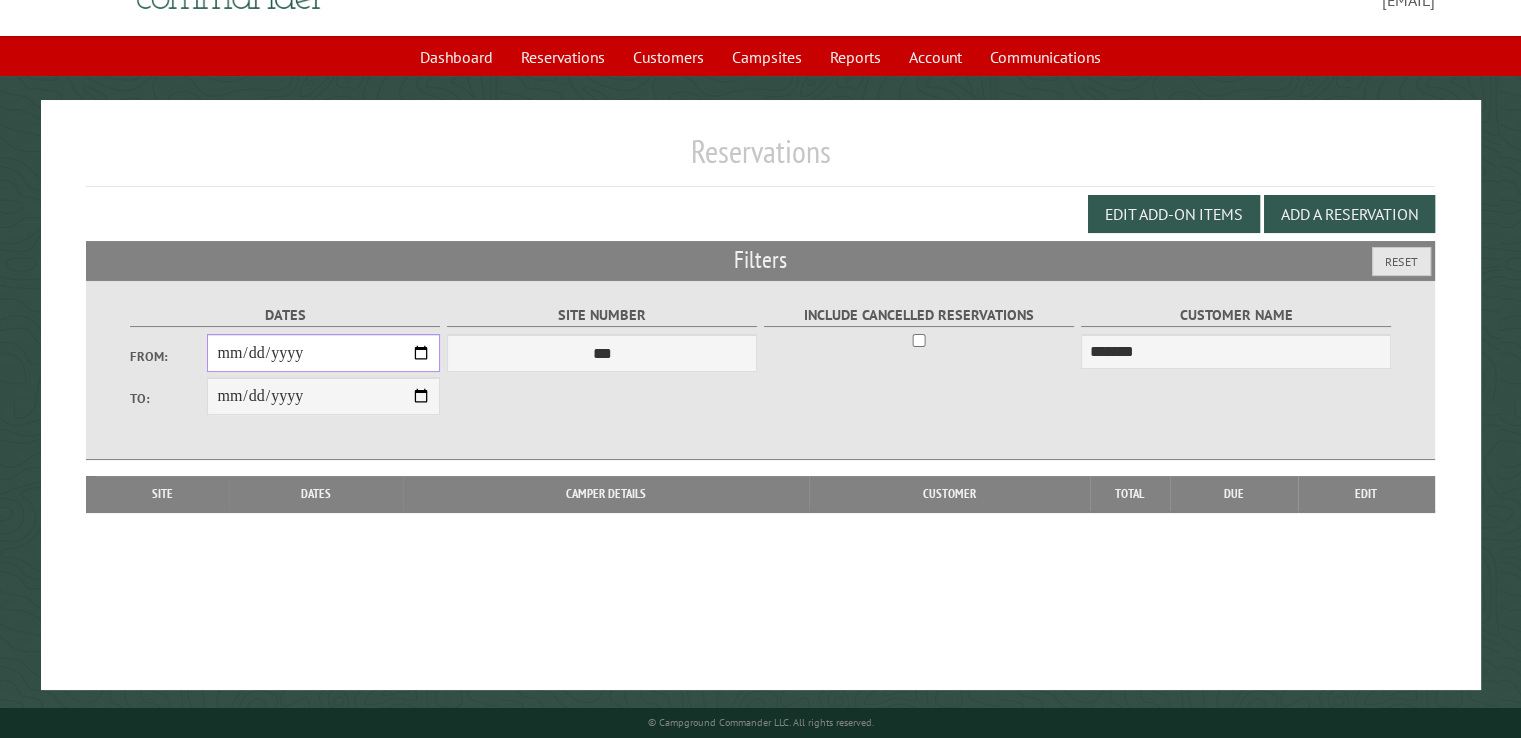 click on "From:" at bounding box center [323, 353] 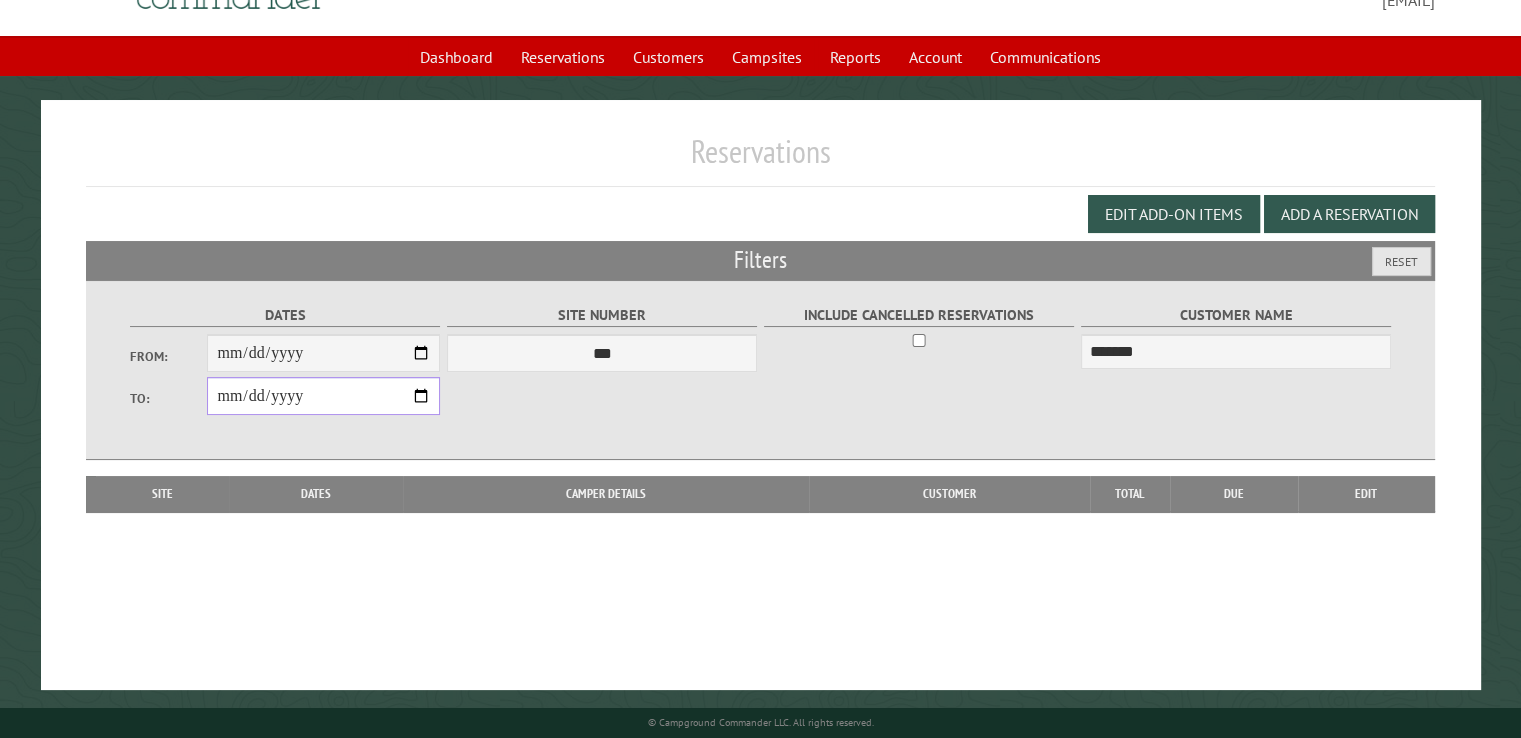 click on "**********" at bounding box center (323, 396) 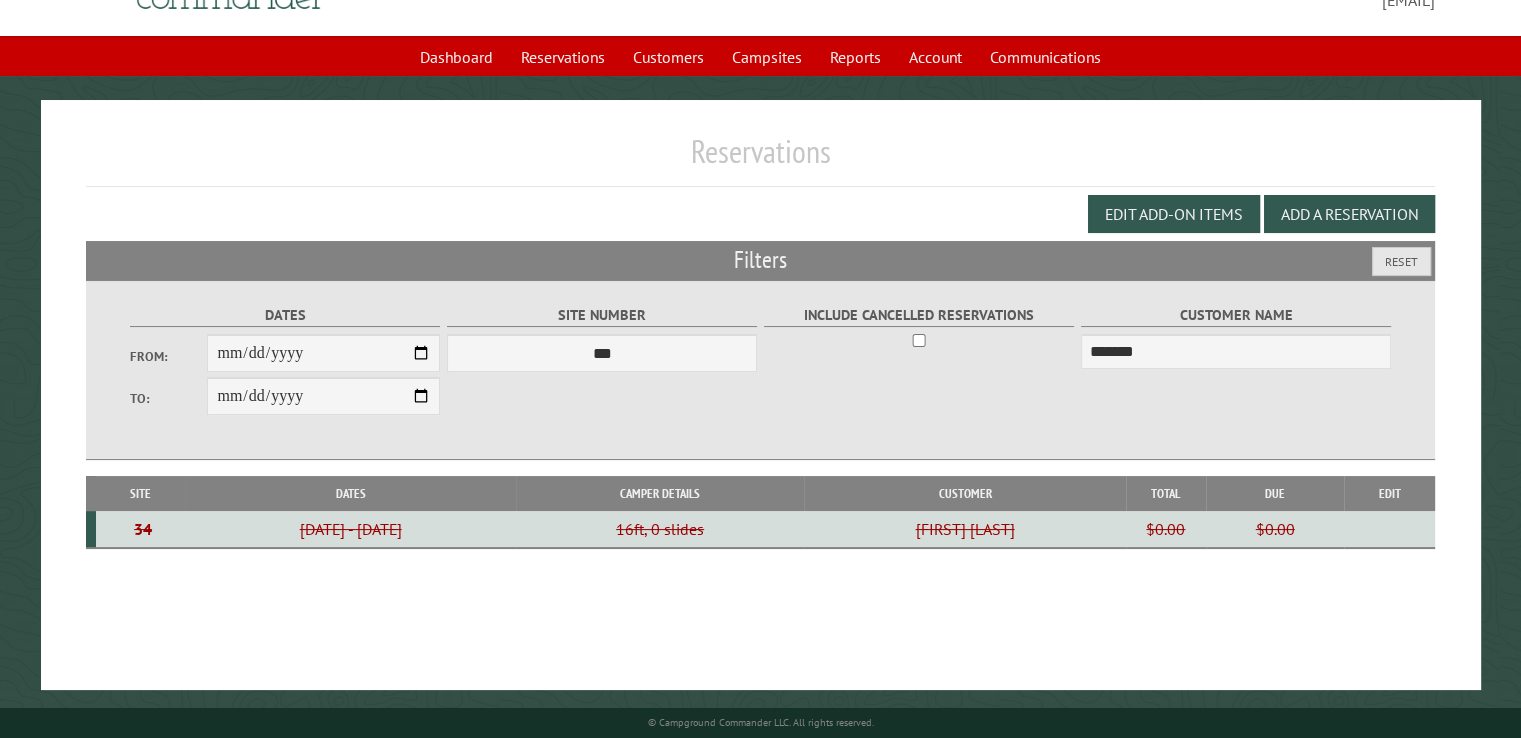 click on "$0.00" at bounding box center (1166, 529) 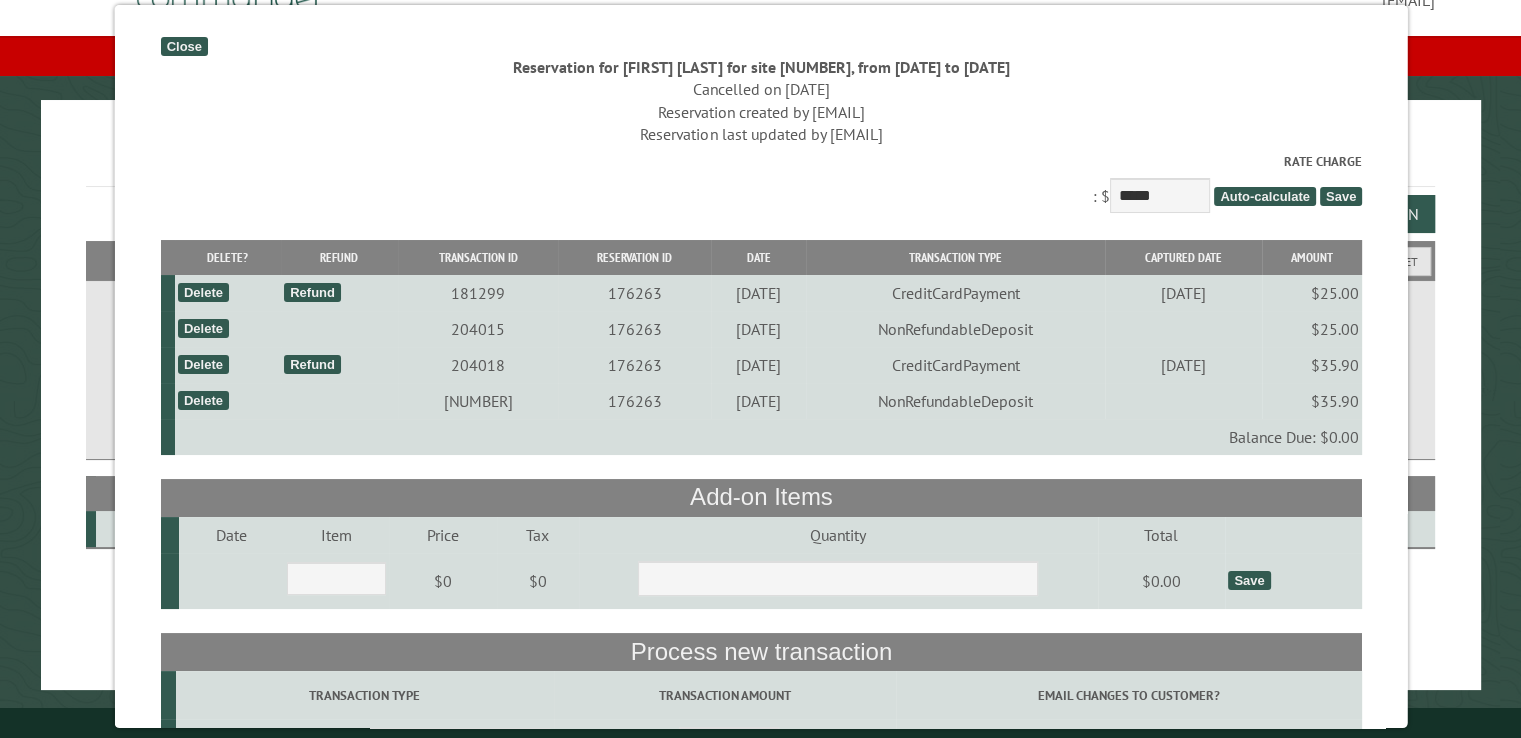 click on "Close" at bounding box center [183, 46] 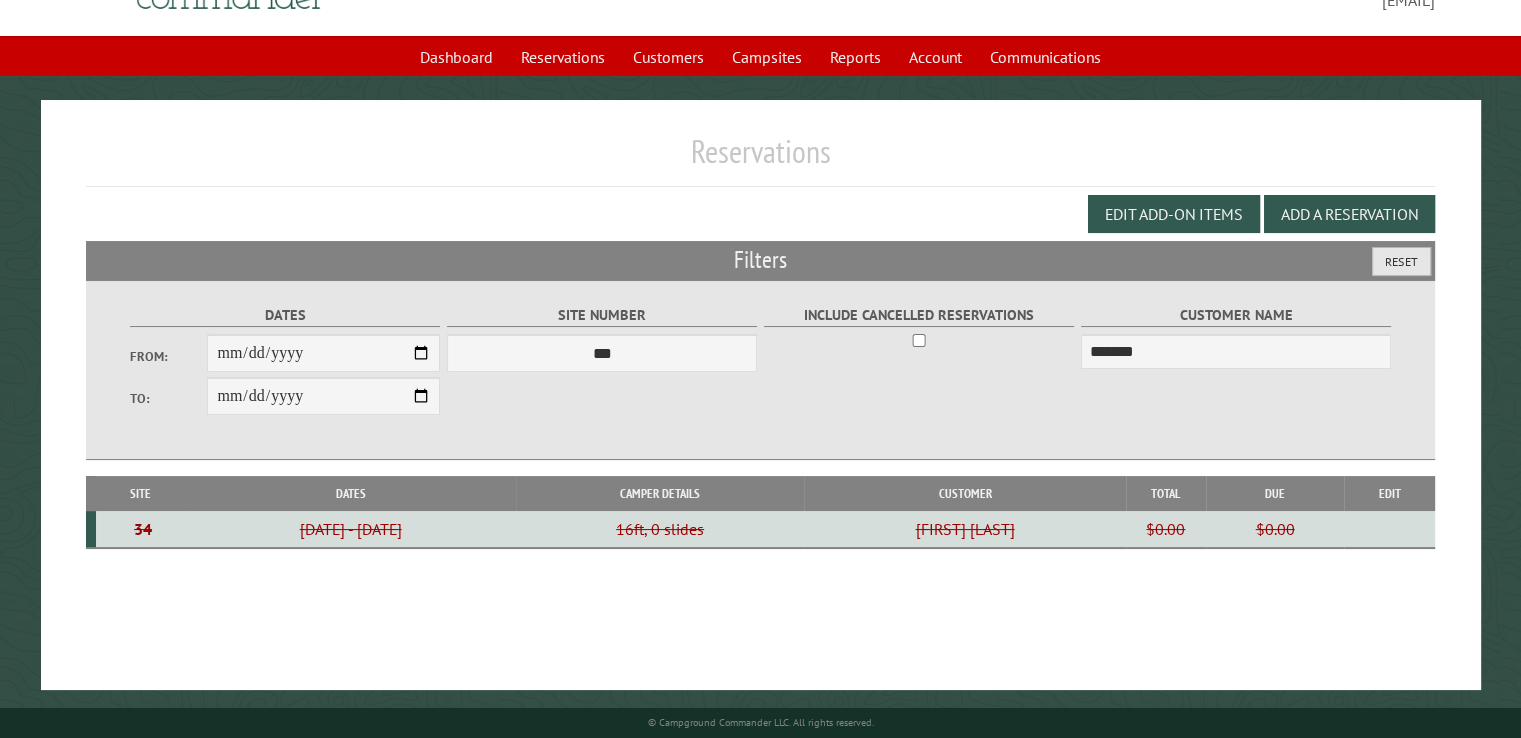 click on "Reset" at bounding box center [1401, 261] 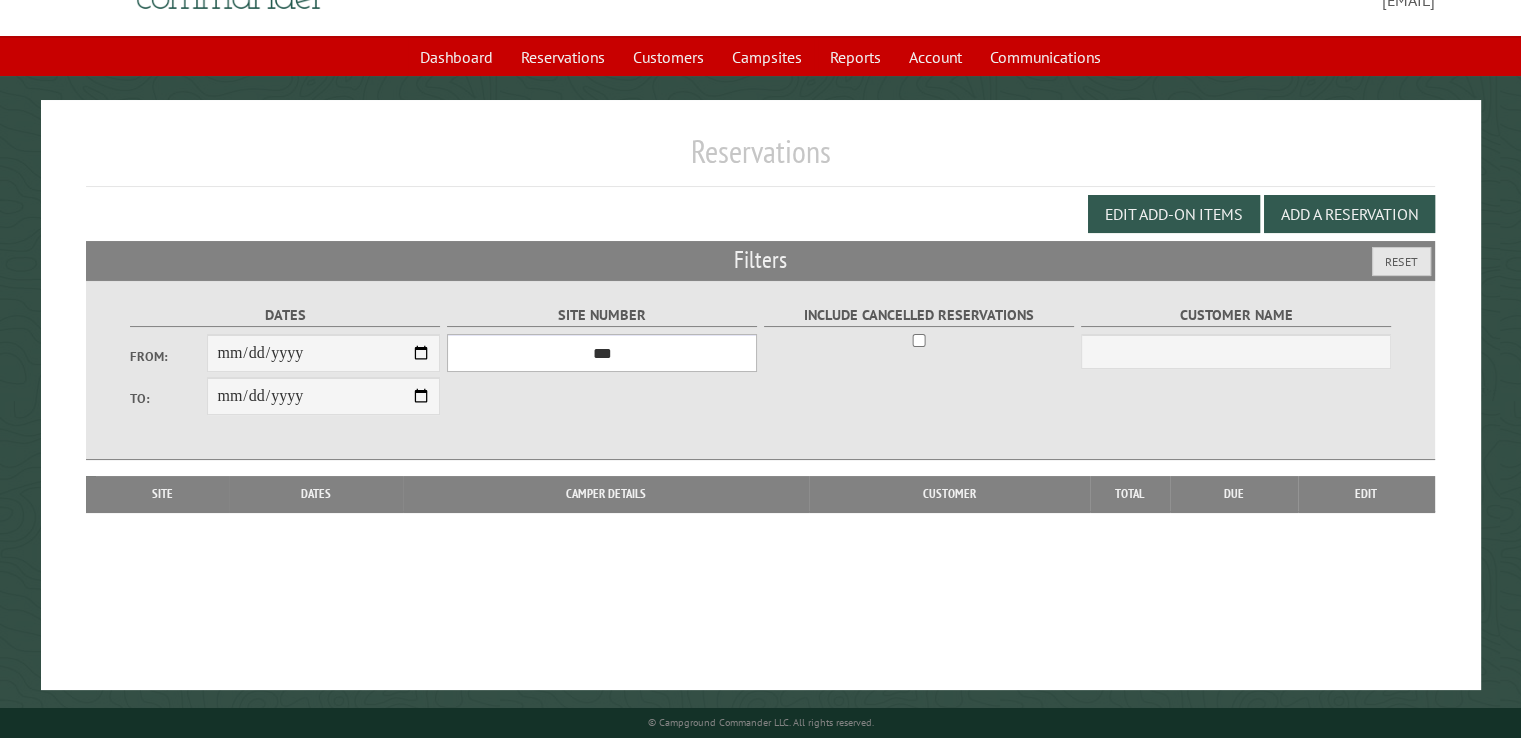 click on "**********" at bounding box center [602, 353] 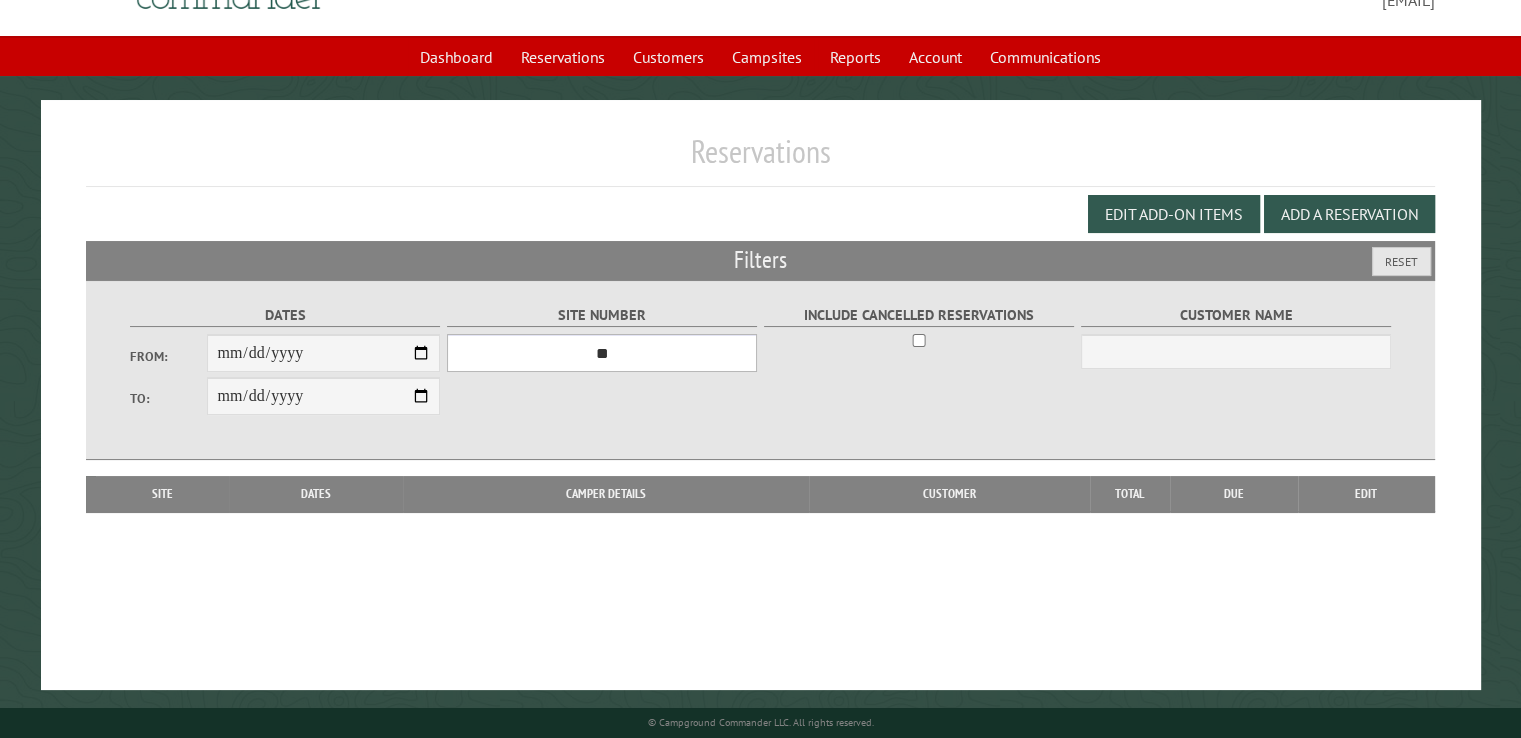click on "**********" at bounding box center (602, 353) 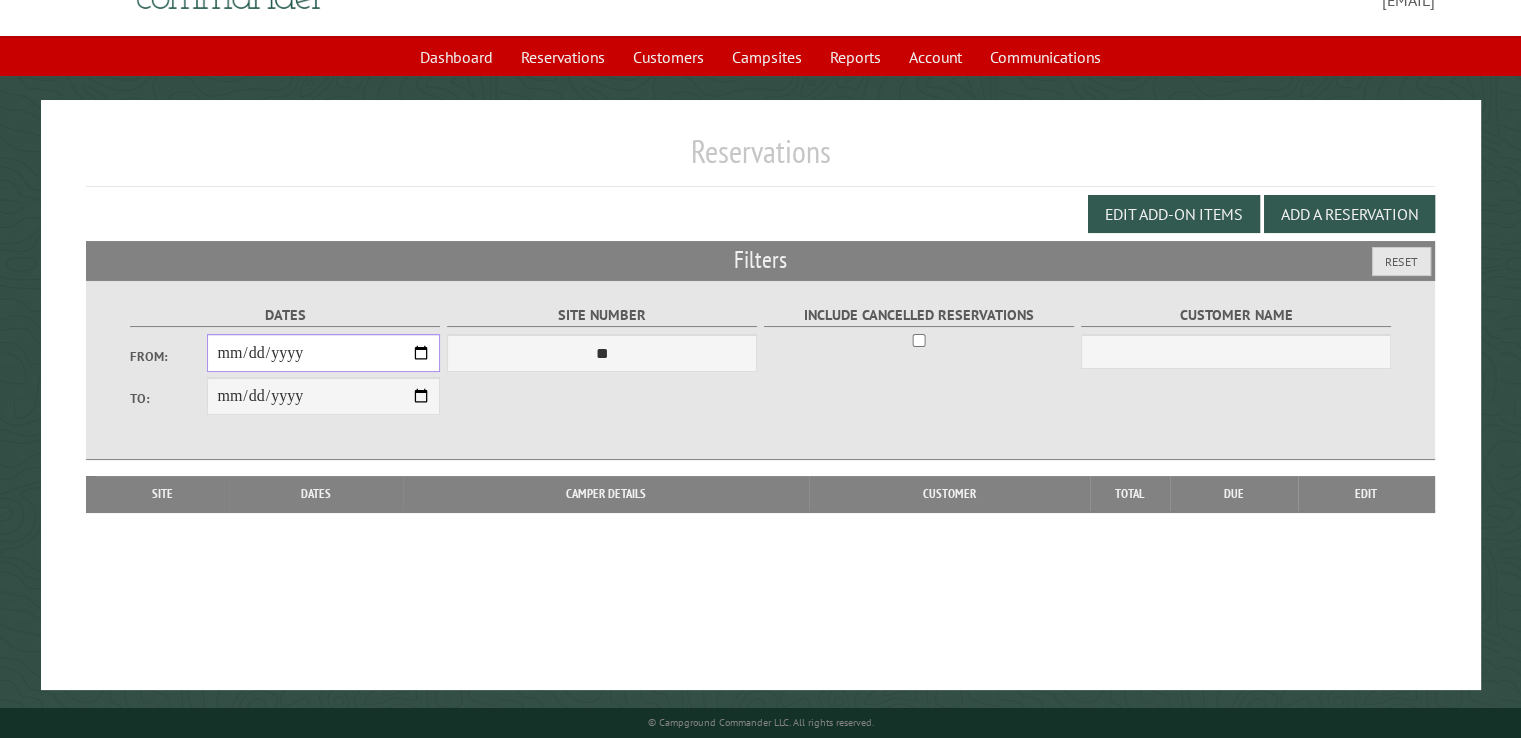 click on "From:" at bounding box center (323, 353) 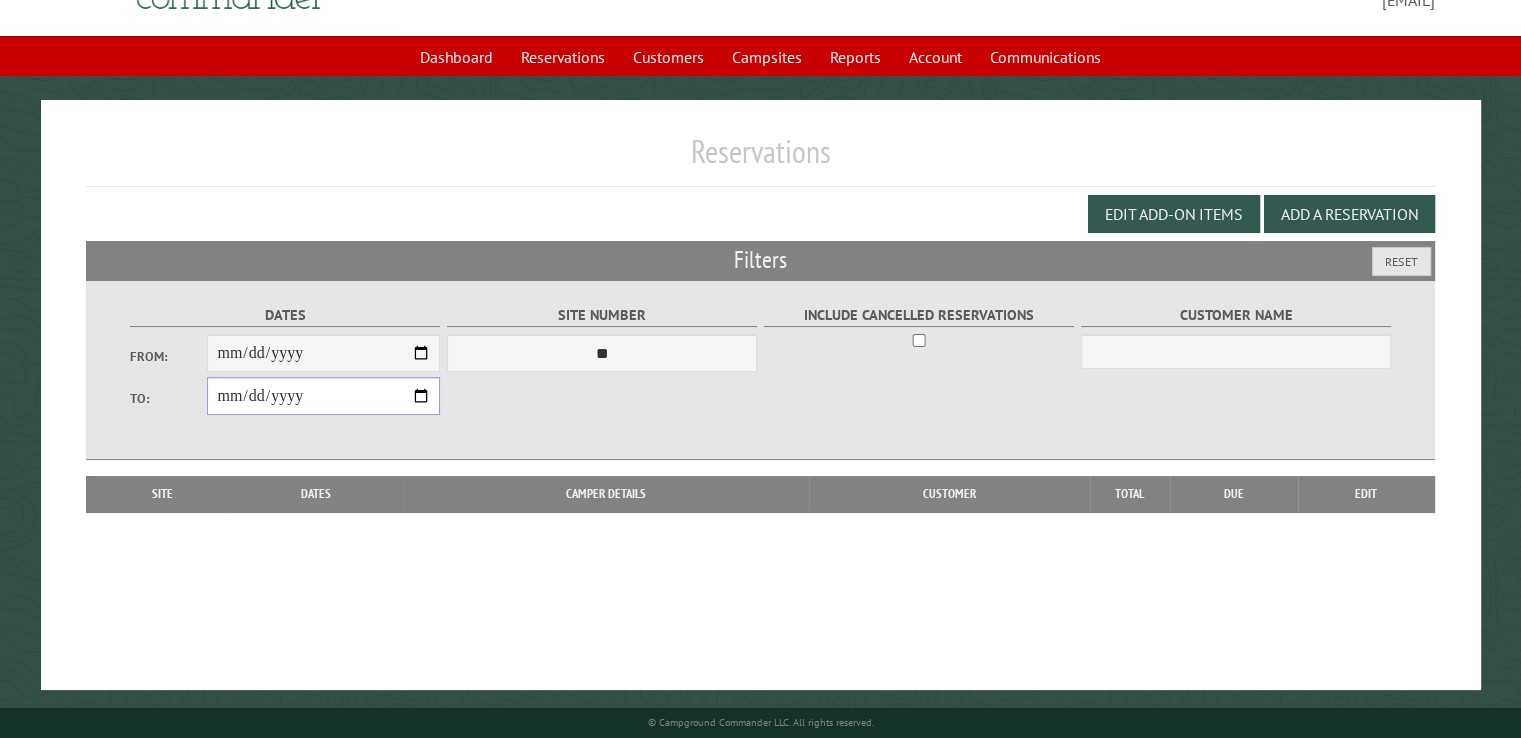 drag, startPoint x: 254, startPoint y: 402, endPoint x: 386, endPoint y: 425, distance: 133.9888 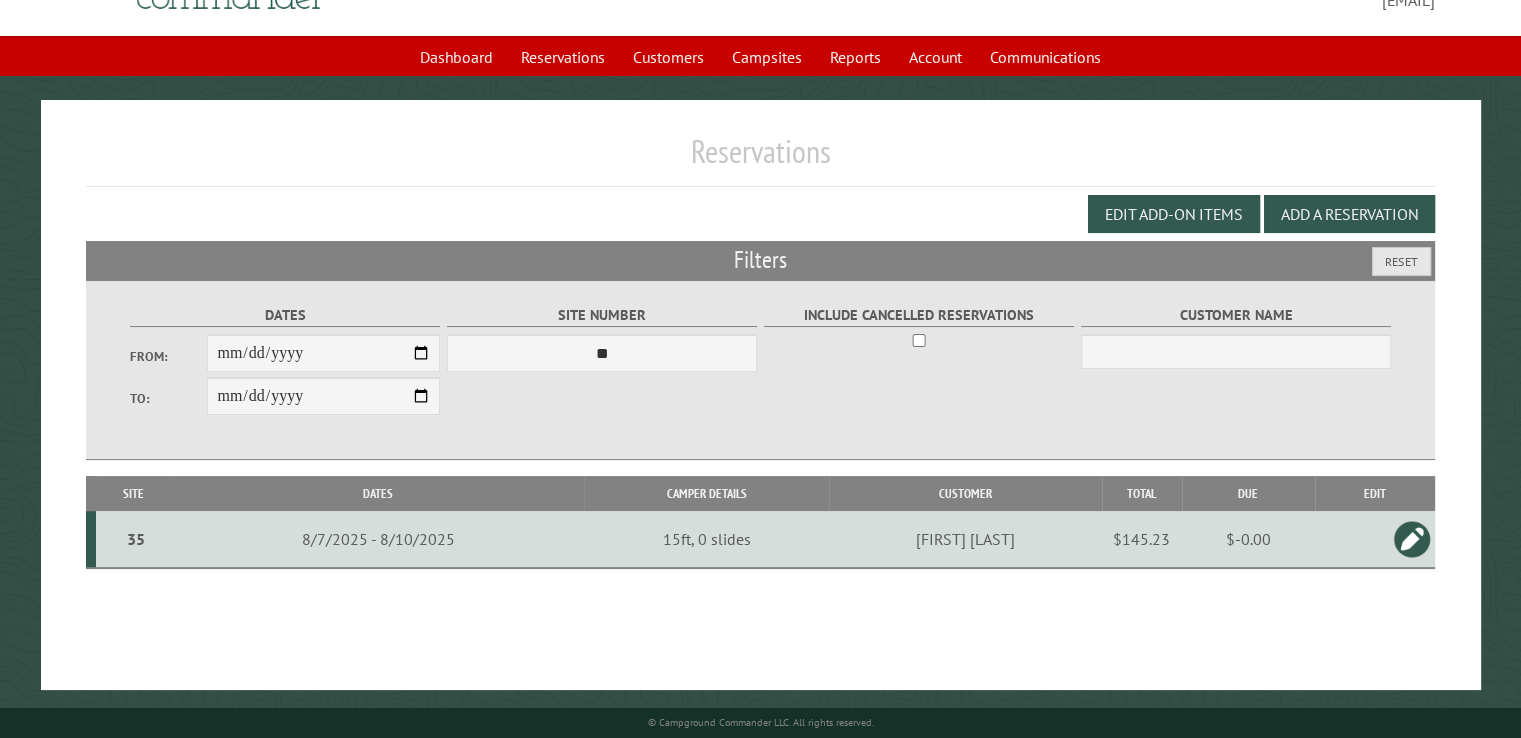 click at bounding box center [1412, 539] 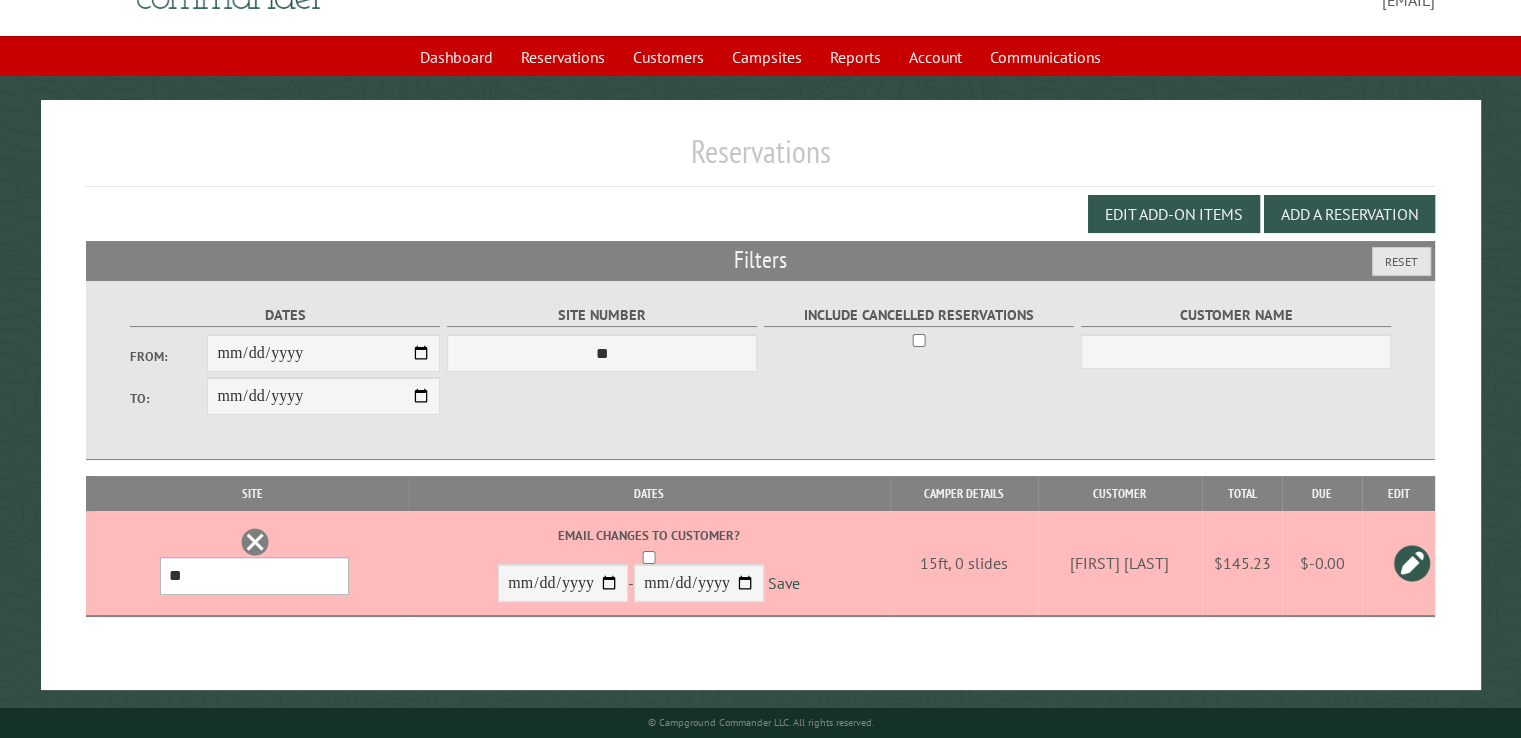 click on "**********" at bounding box center [254, 576] 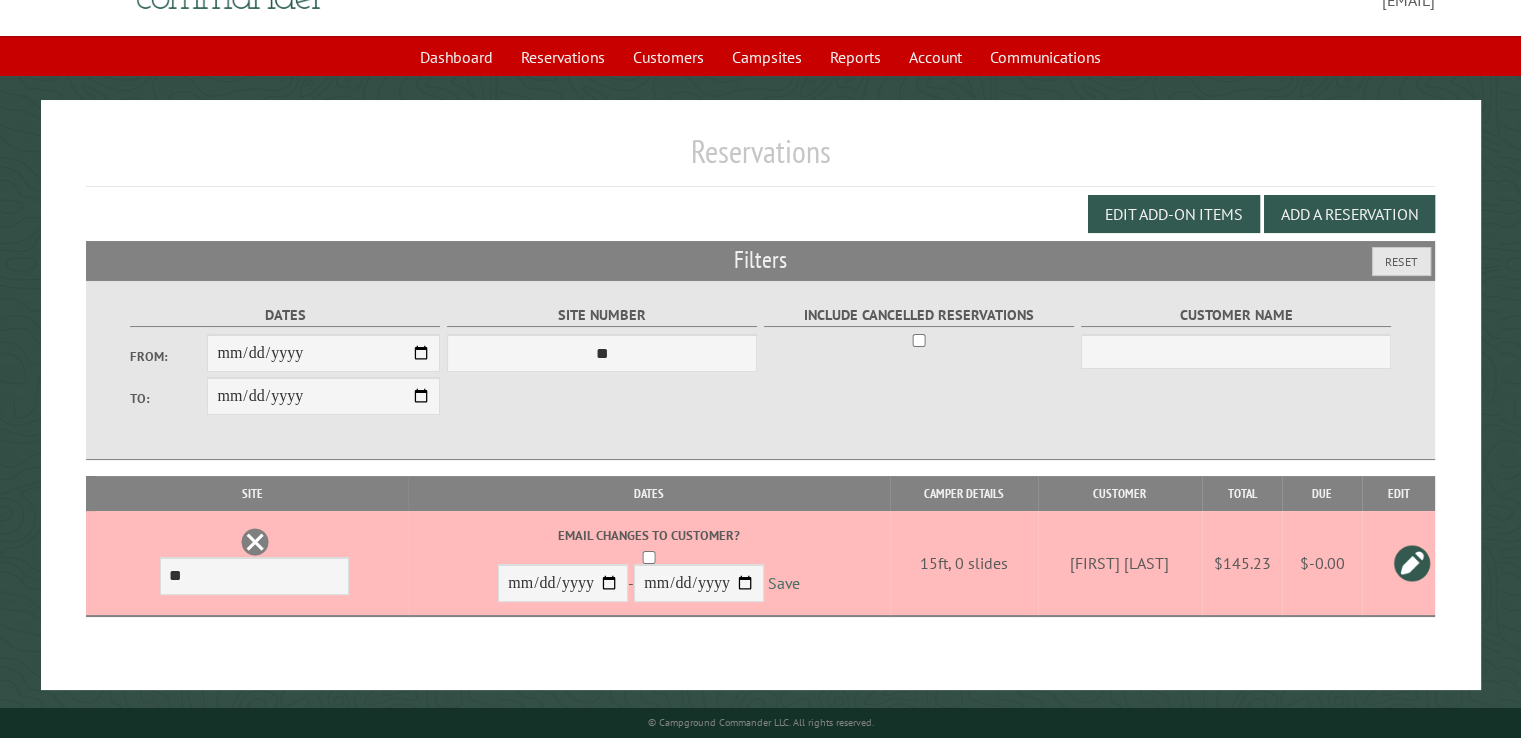 click on "Save" at bounding box center (784, 584) 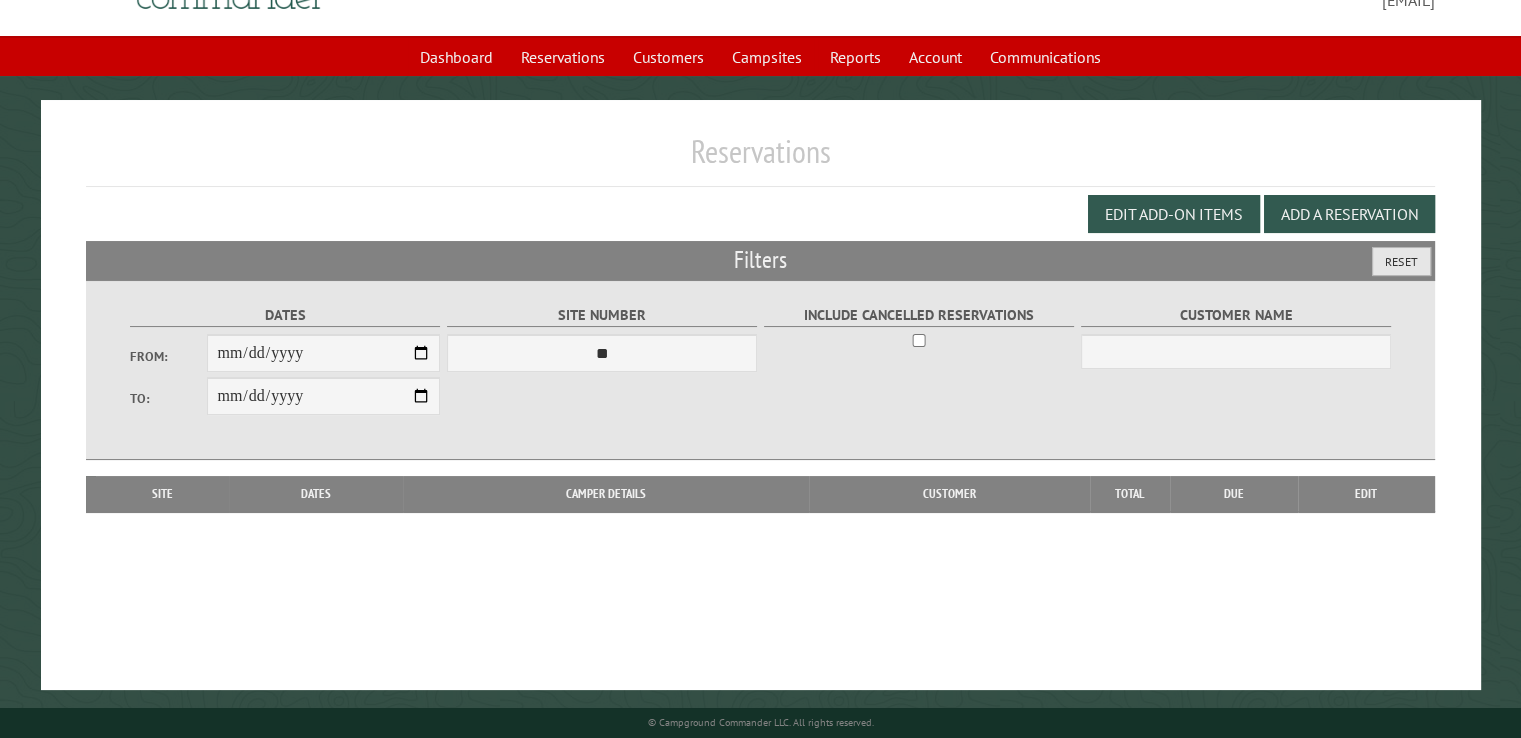 click on "Reset" at bounding box center [1401, 261] 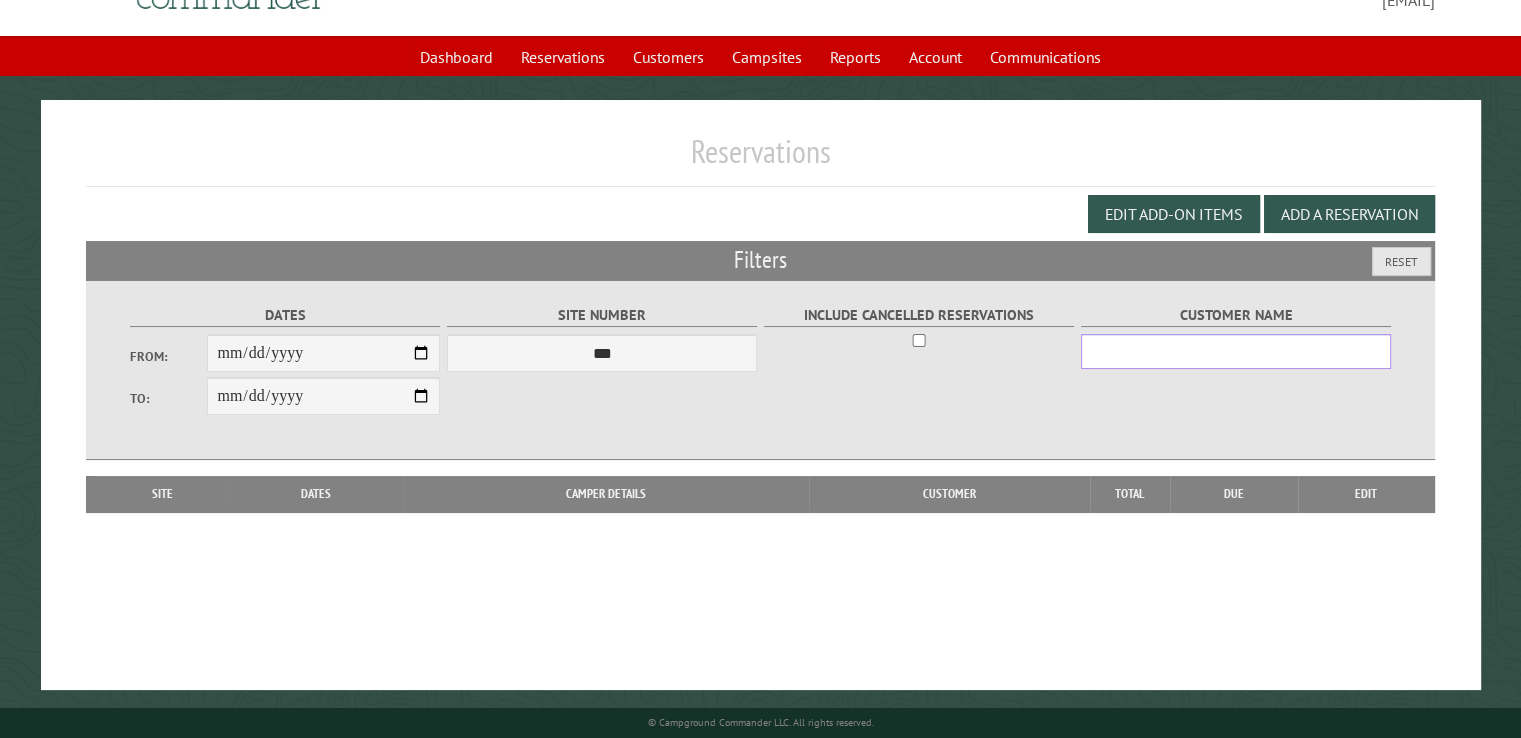 click on "Customer Name" at bounding box center (1236, 351) 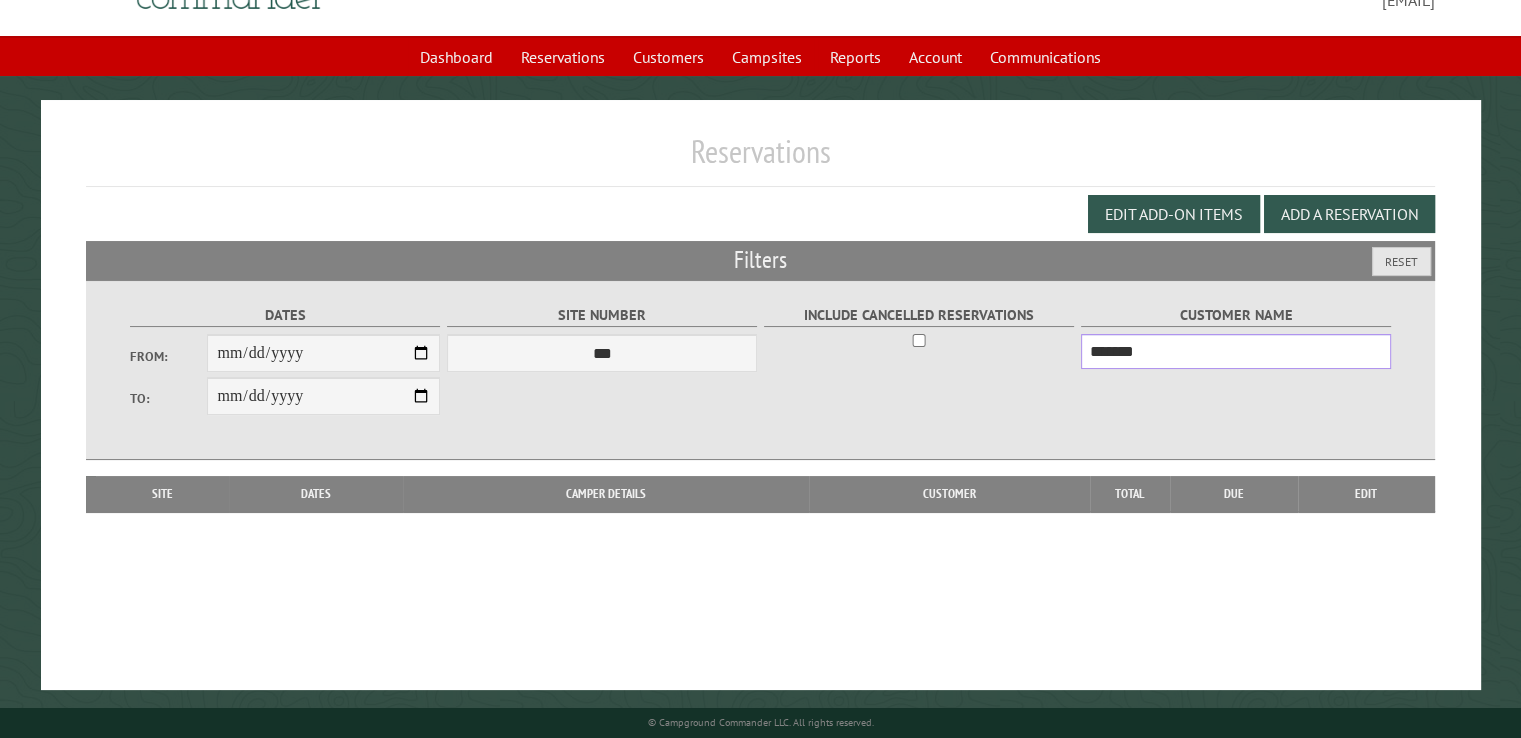 type on "*******" 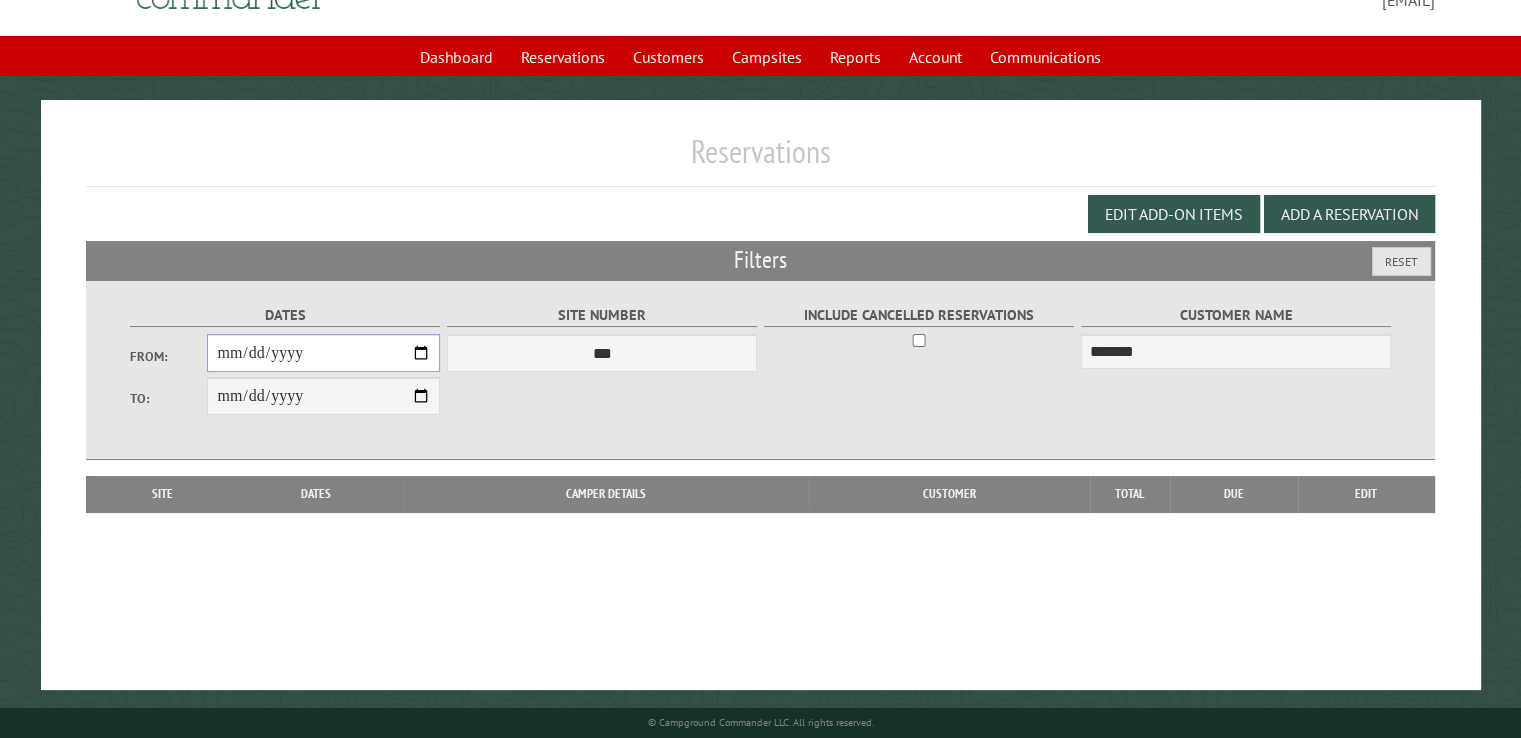 click on "From:" at bounding box center (323, 353) 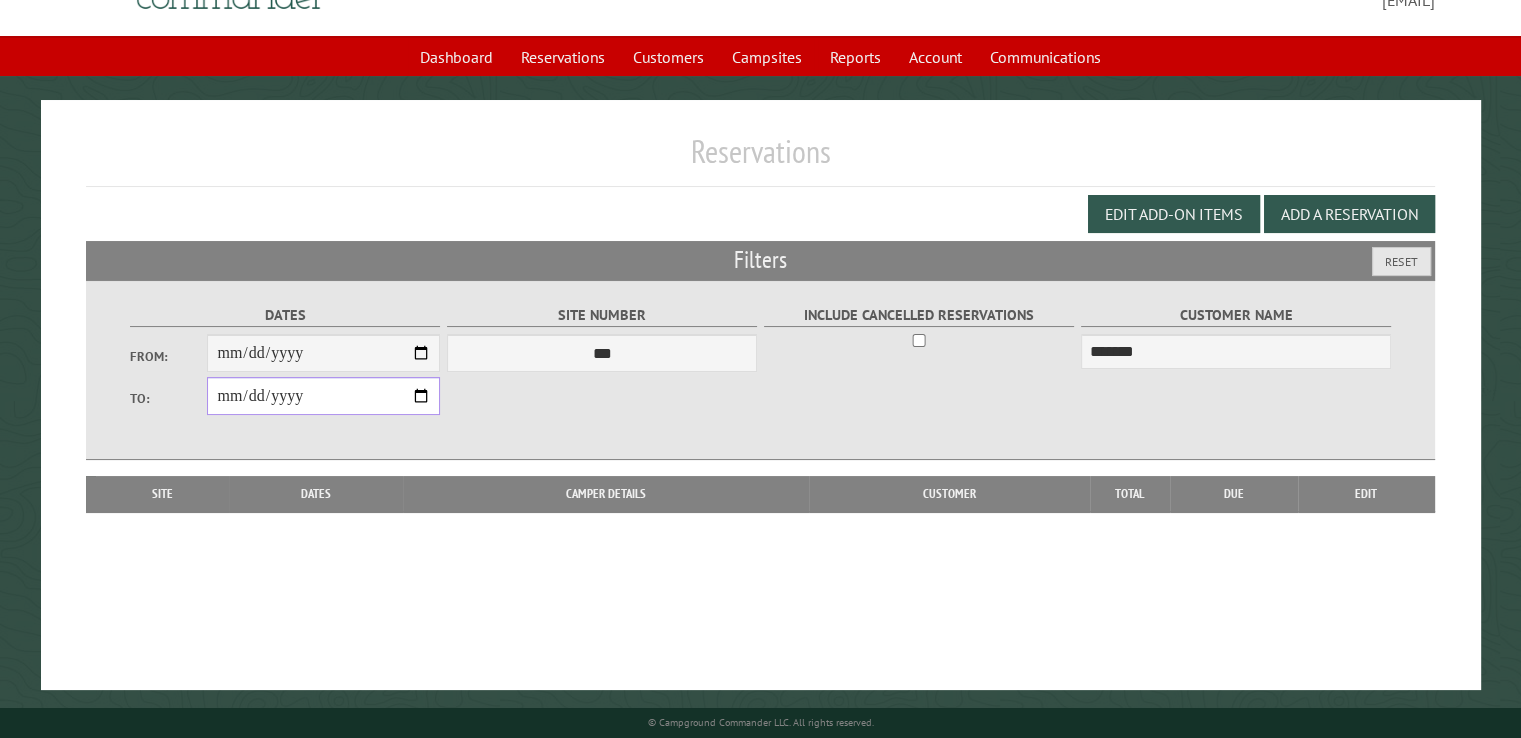 drag, startPoint x: 244, startPoint y: 405, endPoint x: 358, endPoint y: 418, distance: 114.73883 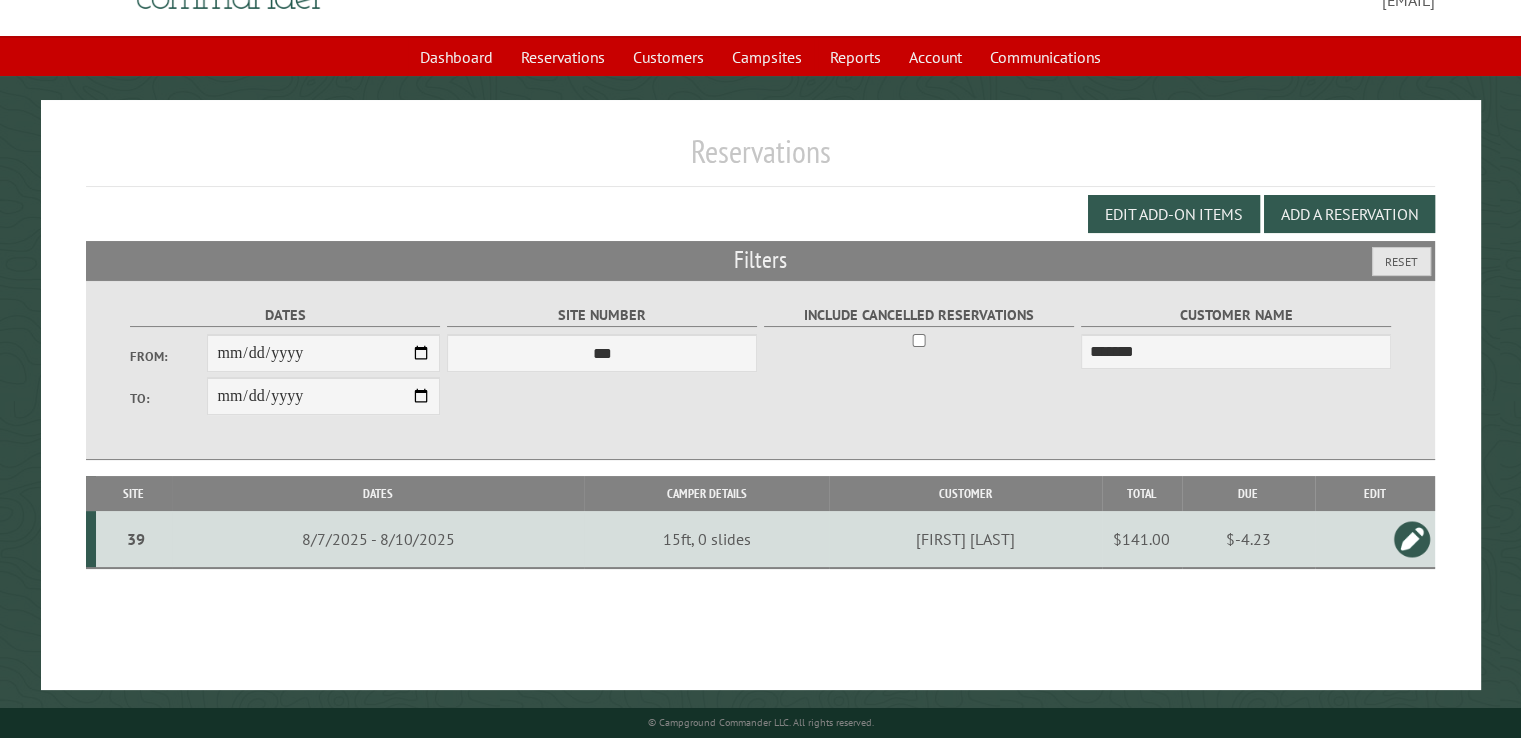 click on "$141.00" at bounding box center (1142, 539) 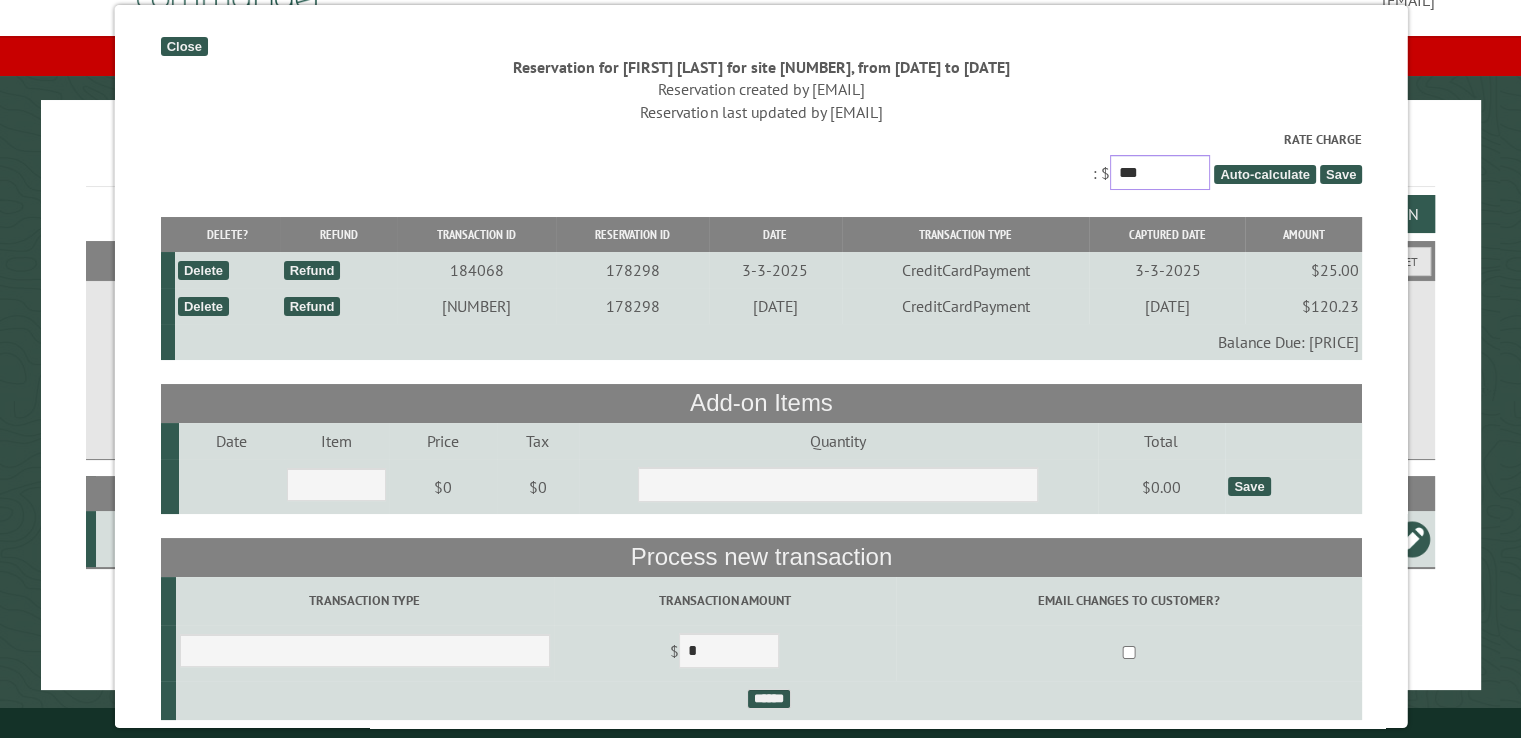 click on "***" at bounding box center [1159, 172] 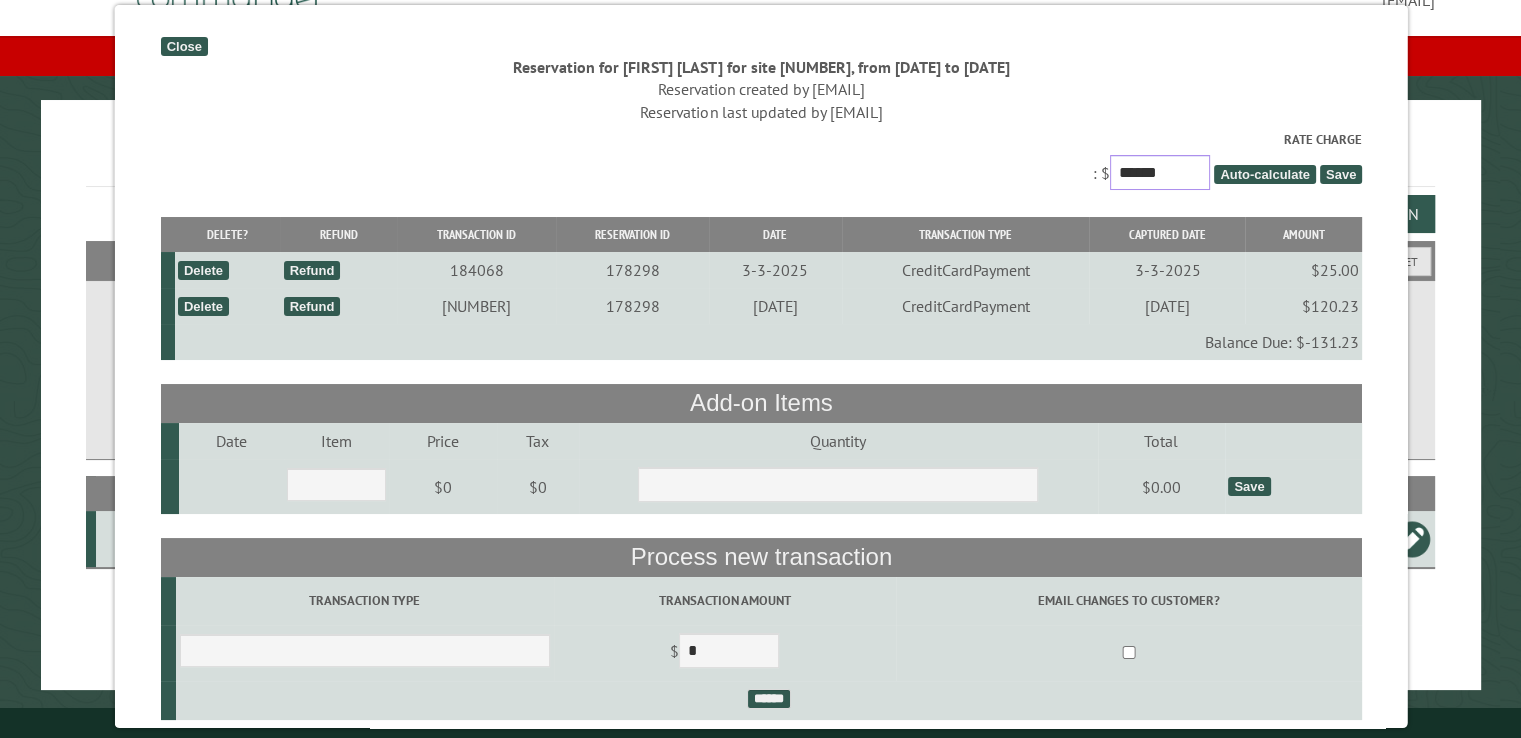click on "******" at bounding box center (1159, 172) 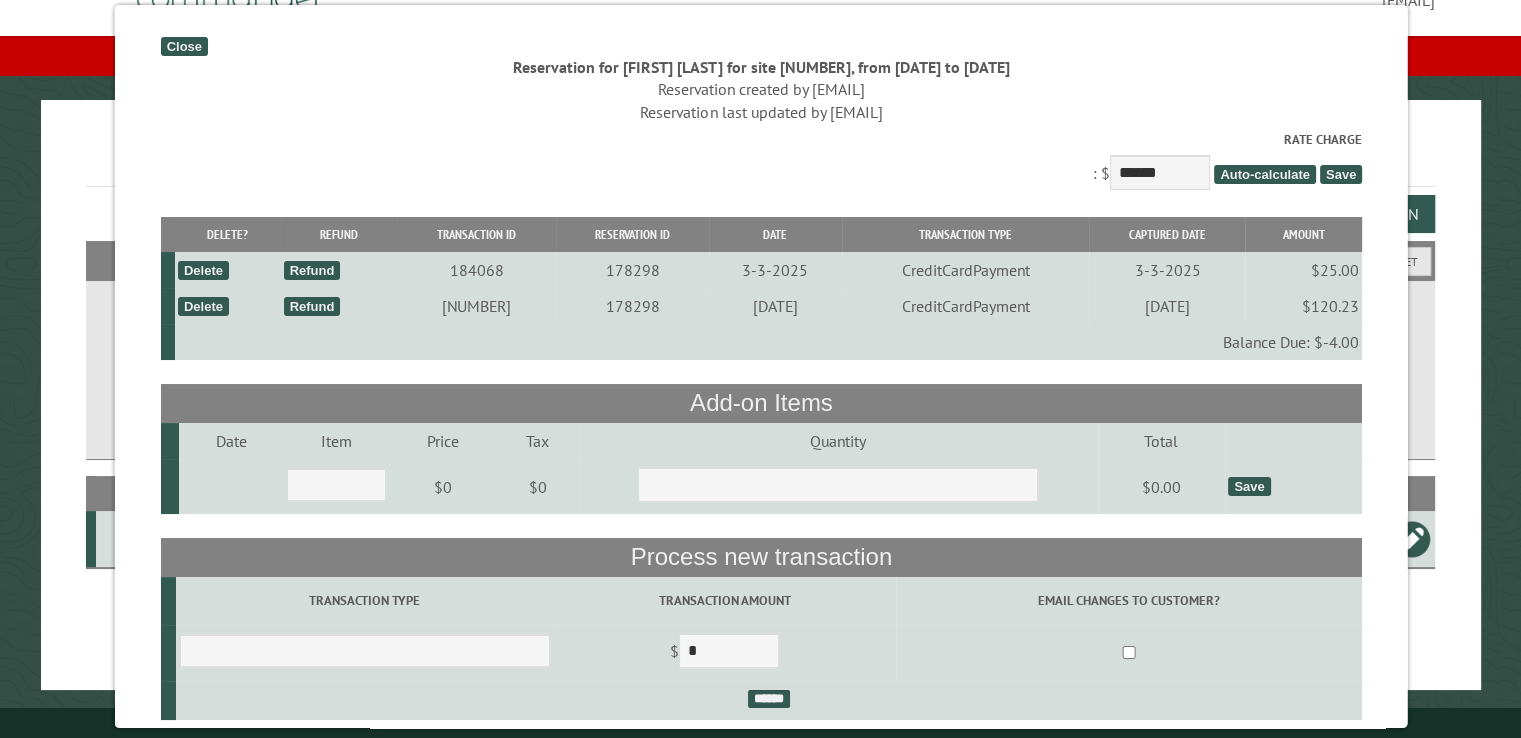 click on "Save" at bounding box center (1340, 174) 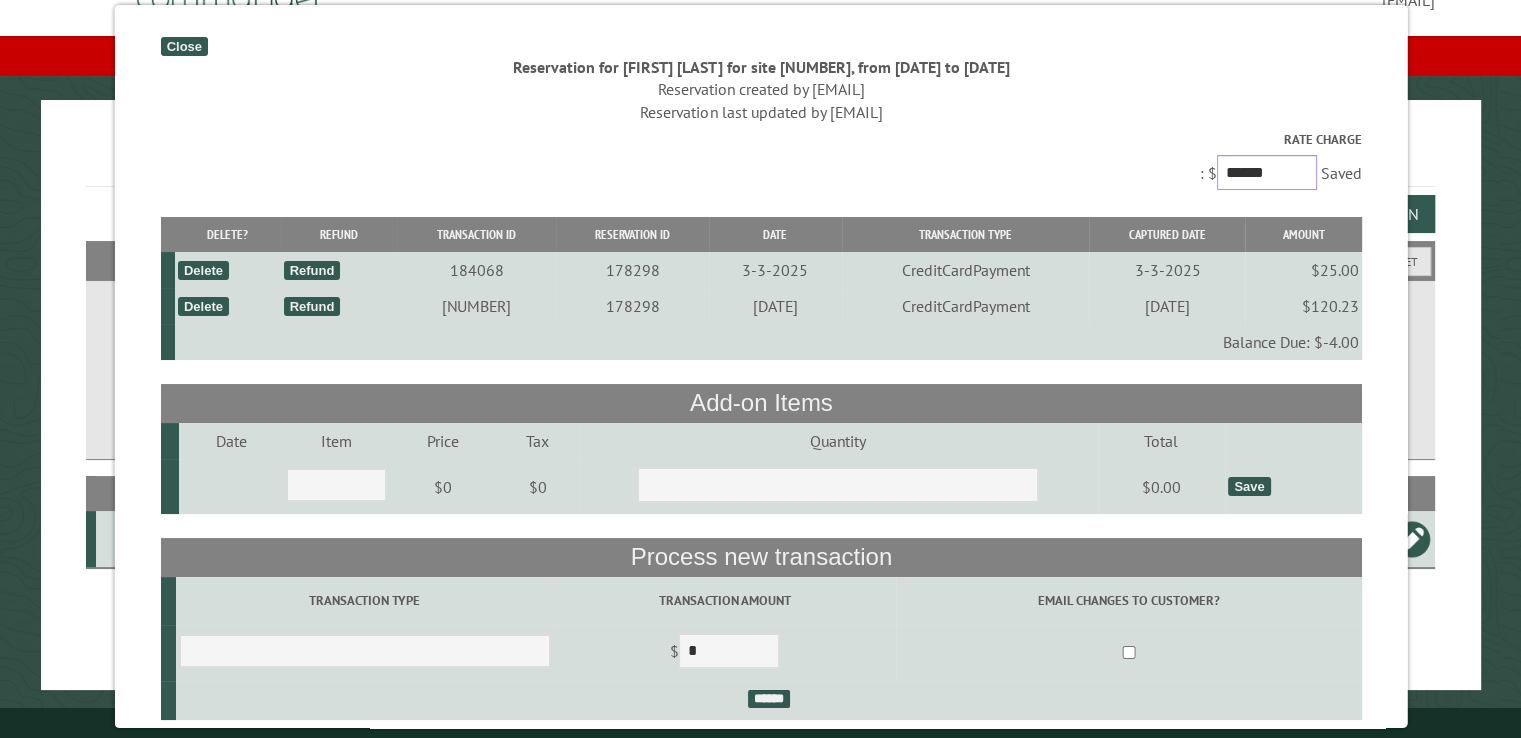 click on "******" at bounding box center (1266, 172) 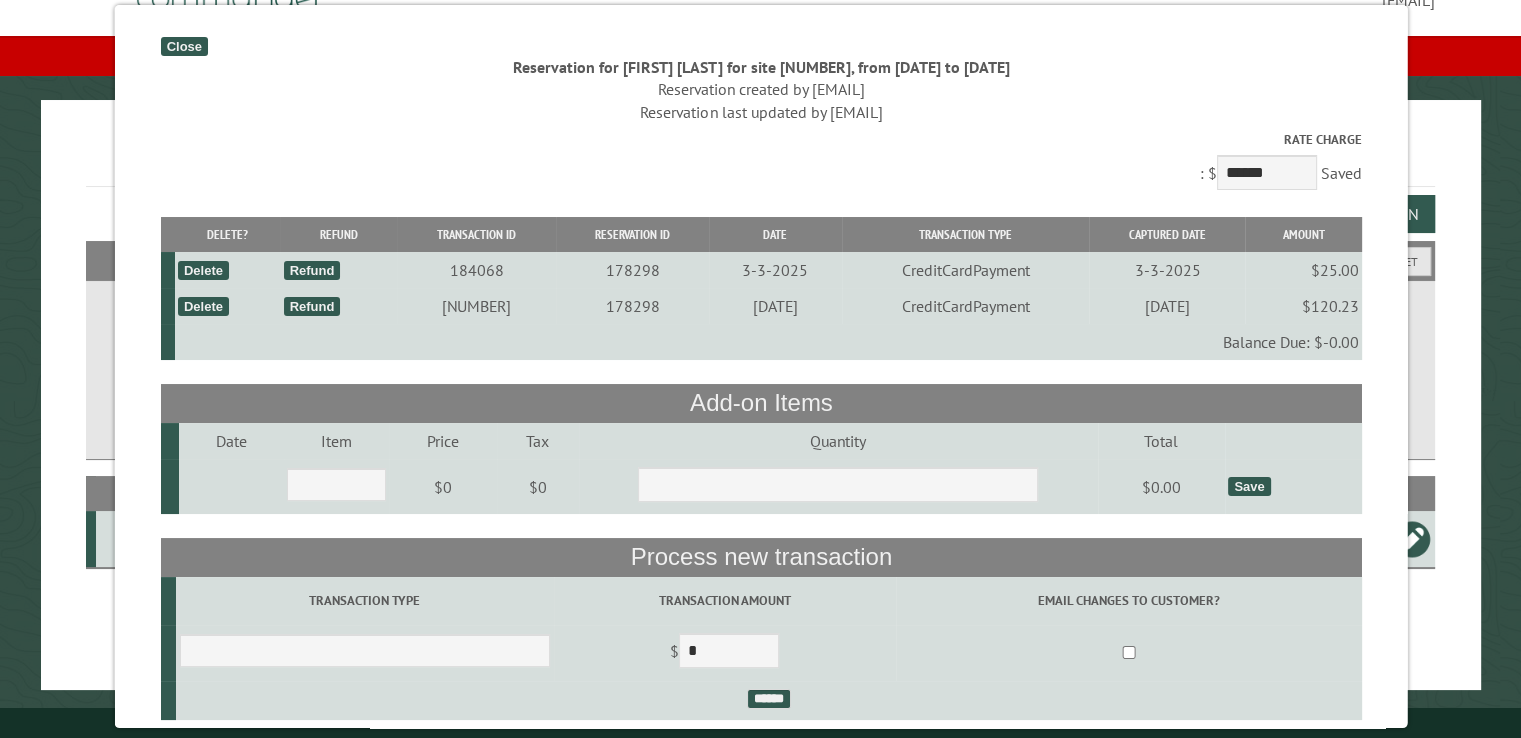 click on "Saved" at bounding box center [1340, 173] 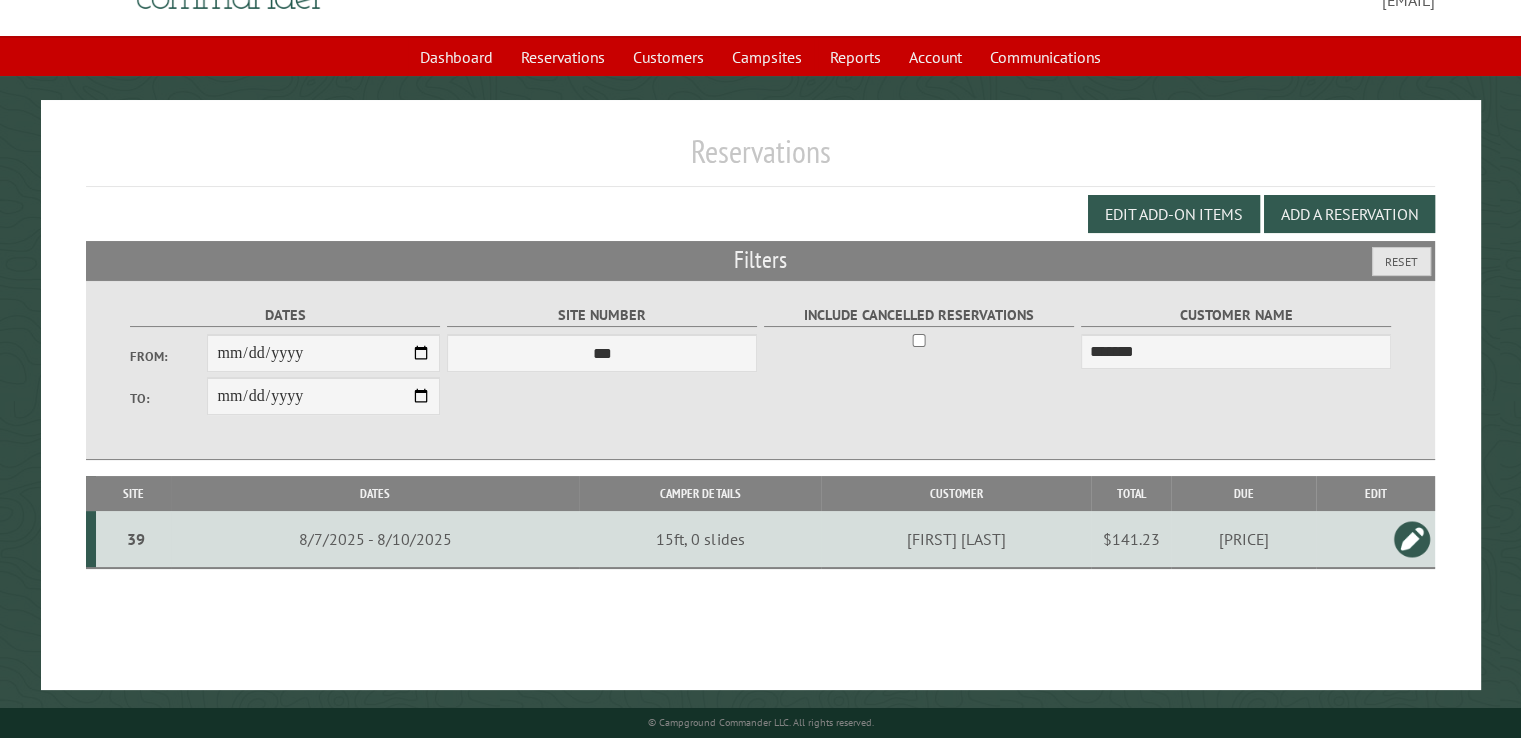 click at bounding box center (1412, 539) 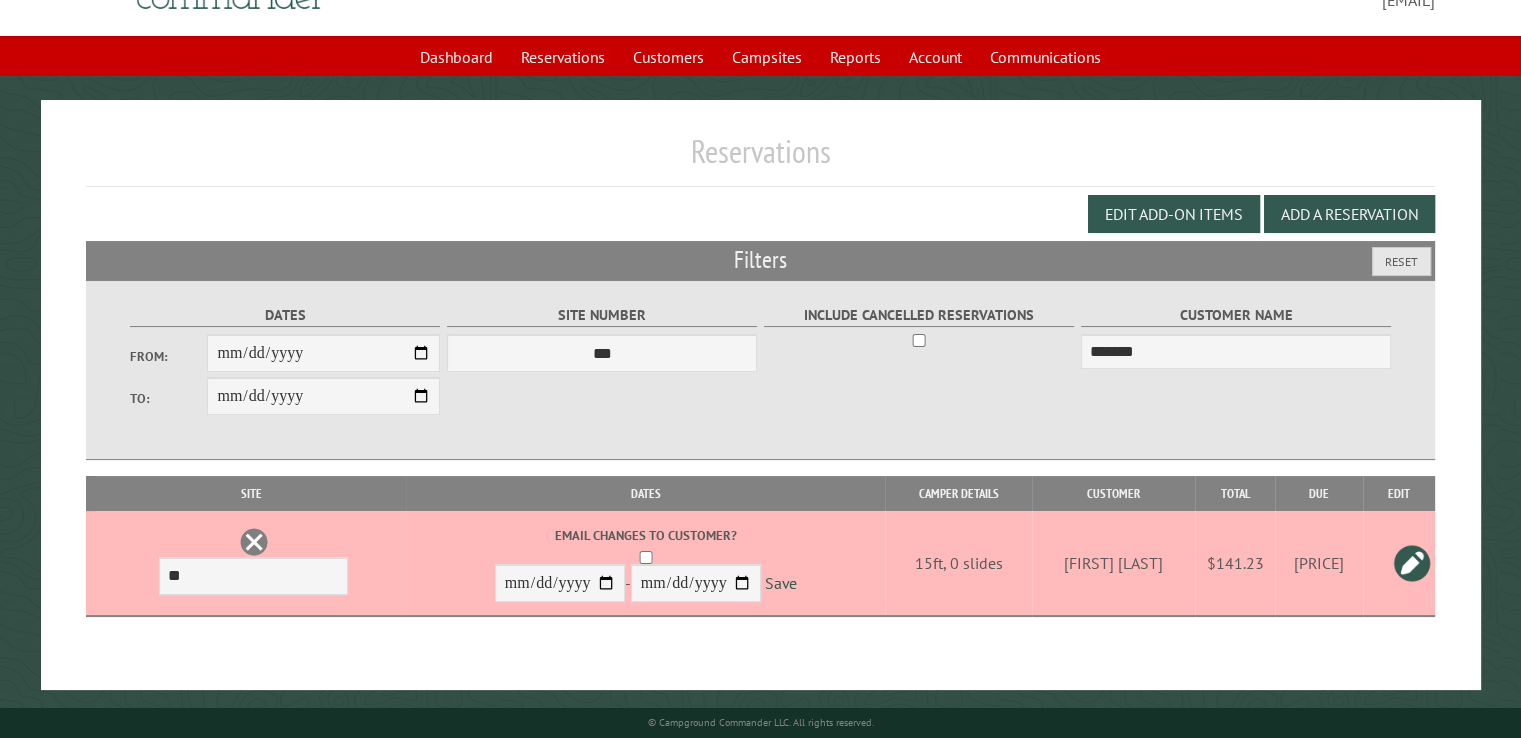 click on "$141.23" at bounding box center [1235, 563] 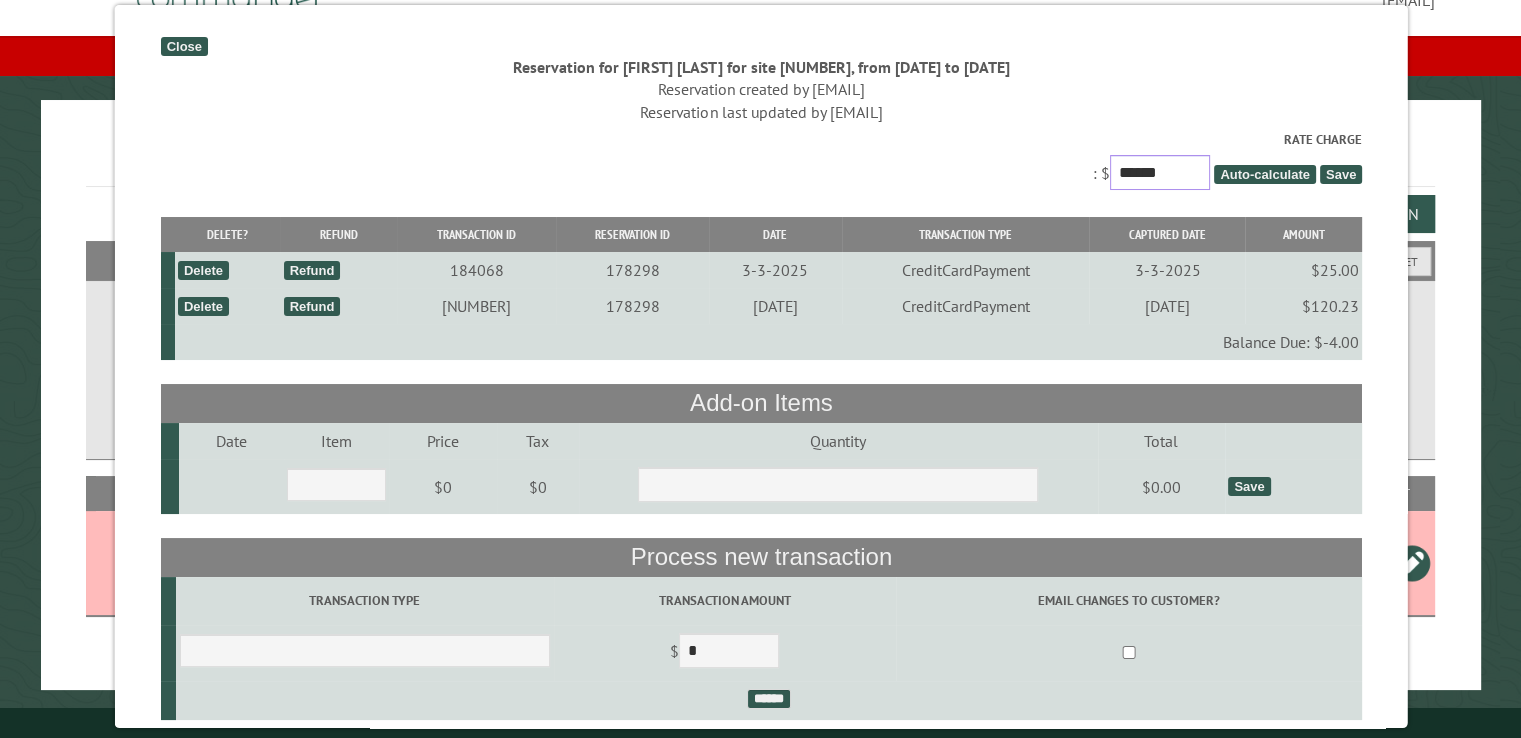 click on "******" at bounding box center (1159, 172) 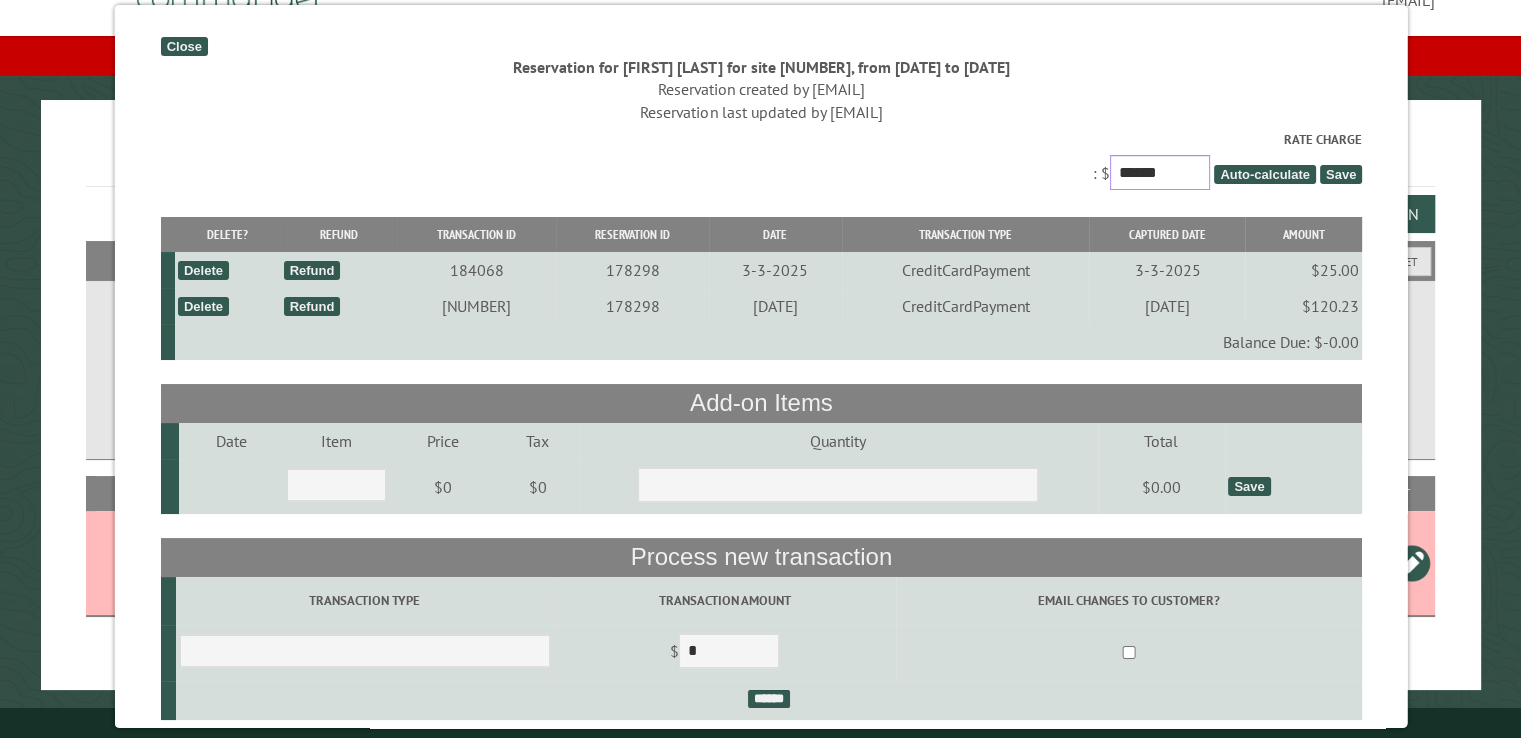 type on "******" 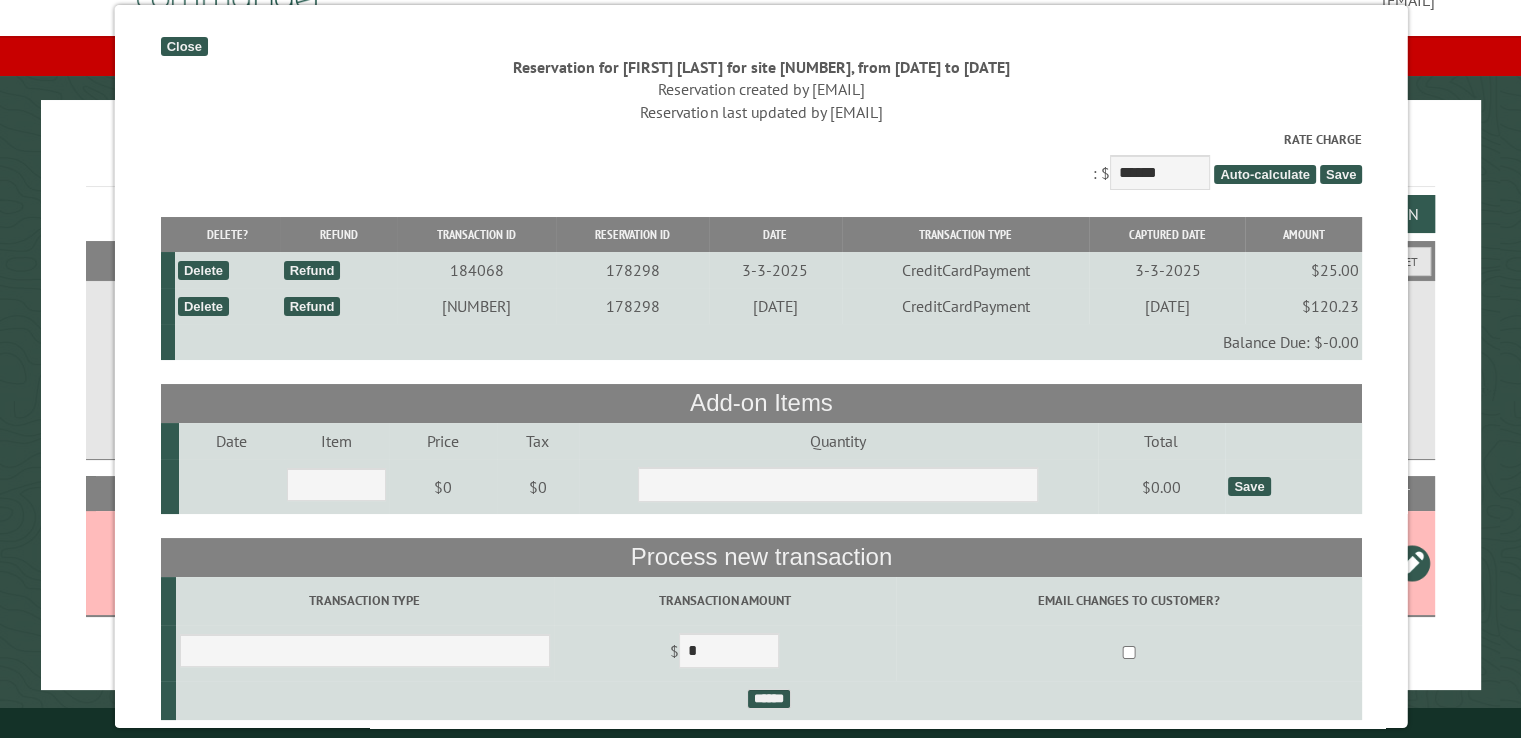 click on "Save" at bounding box center (1340, 174) 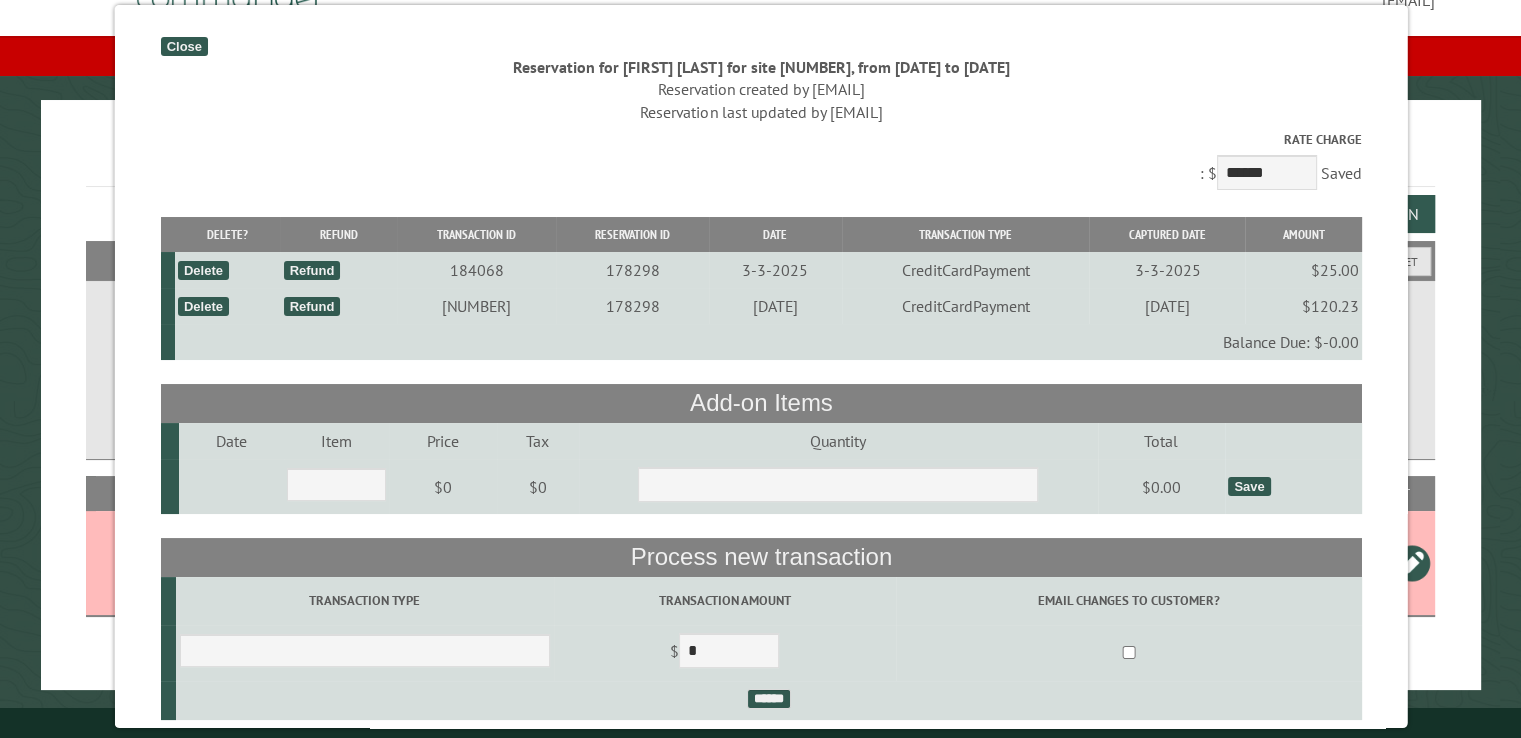 click on "Close" at bounding box center (183, 46) 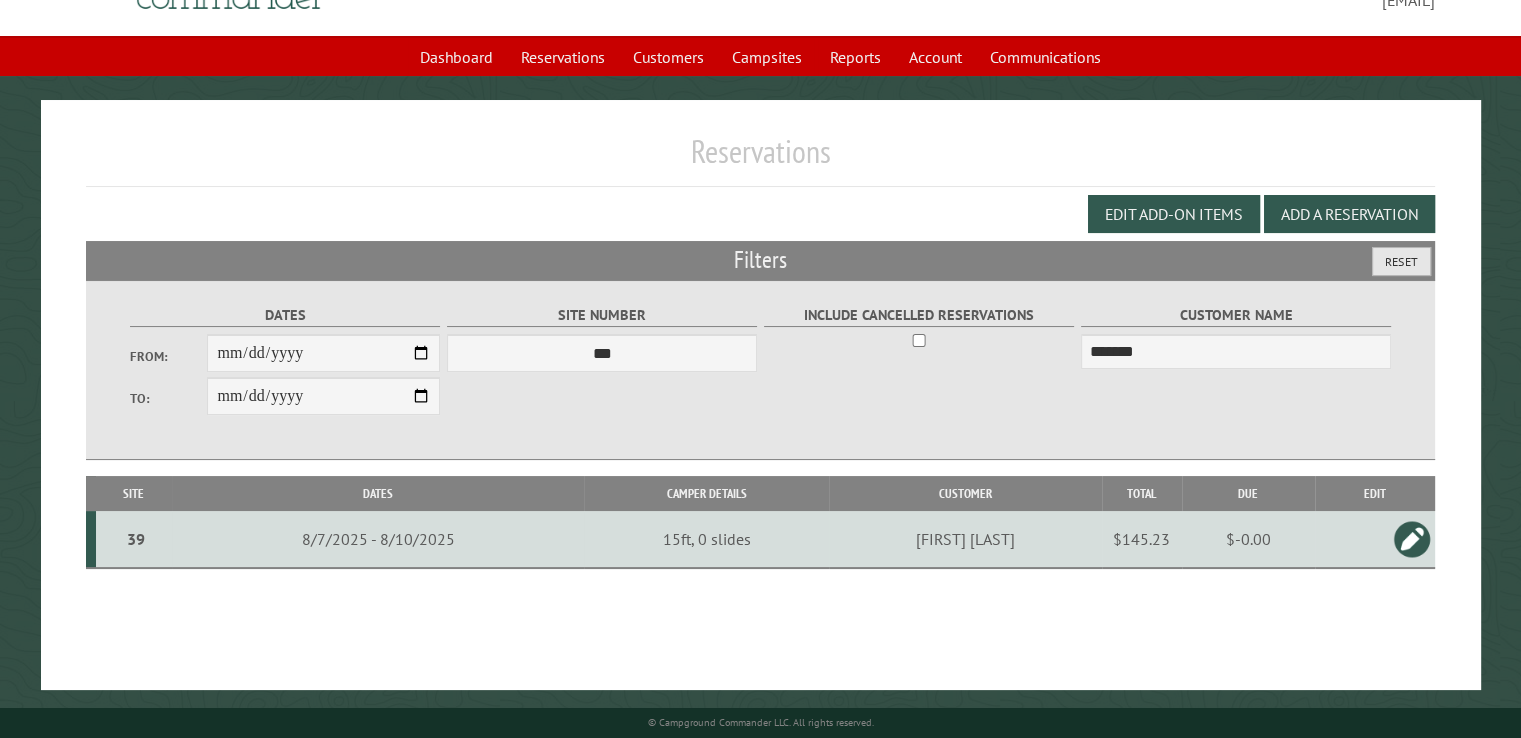 click on "Reset" at bounding box center [1401, 261] 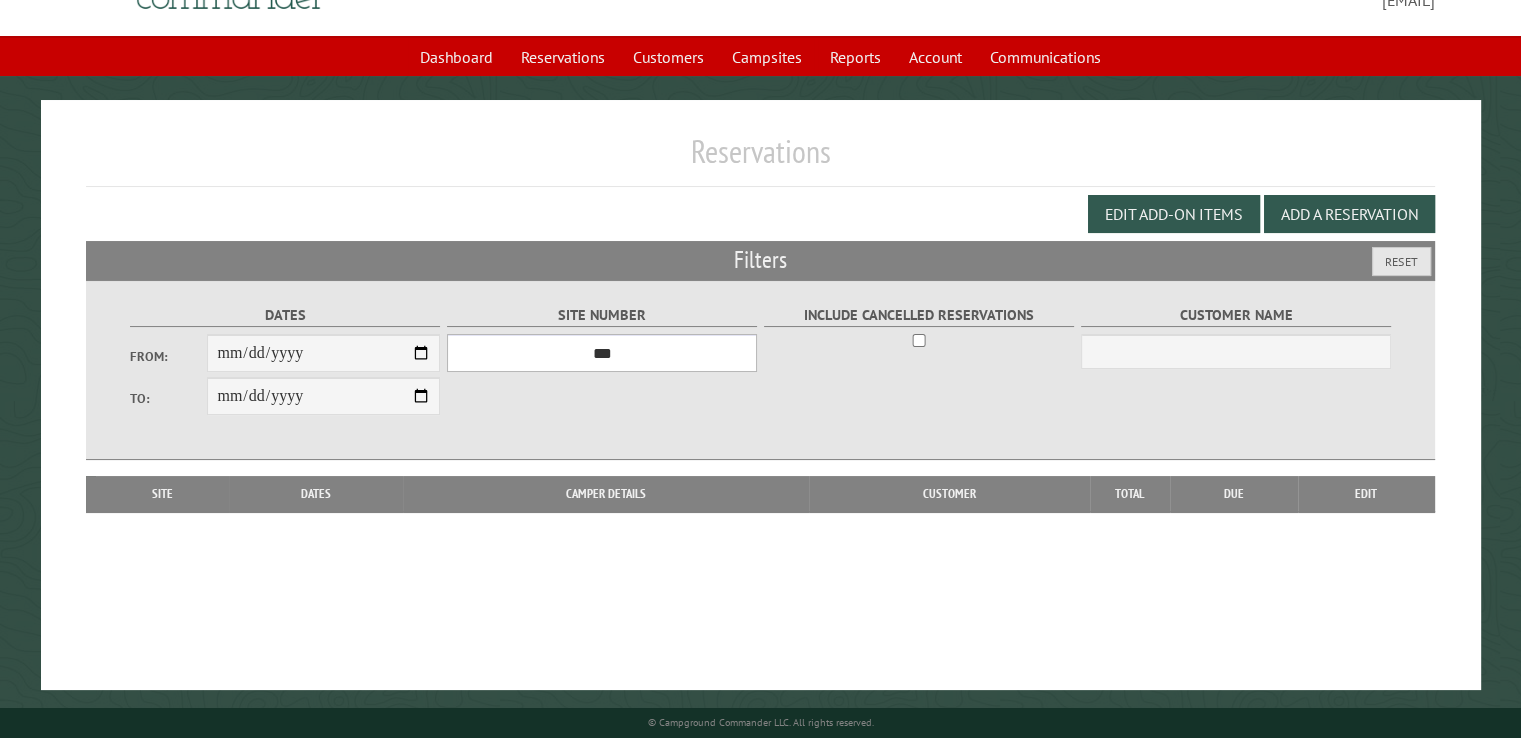 drag, startPoint x: 623, startPoint y: 360, endPoint x: 584, endPoint y: 333, distance: 47.434166 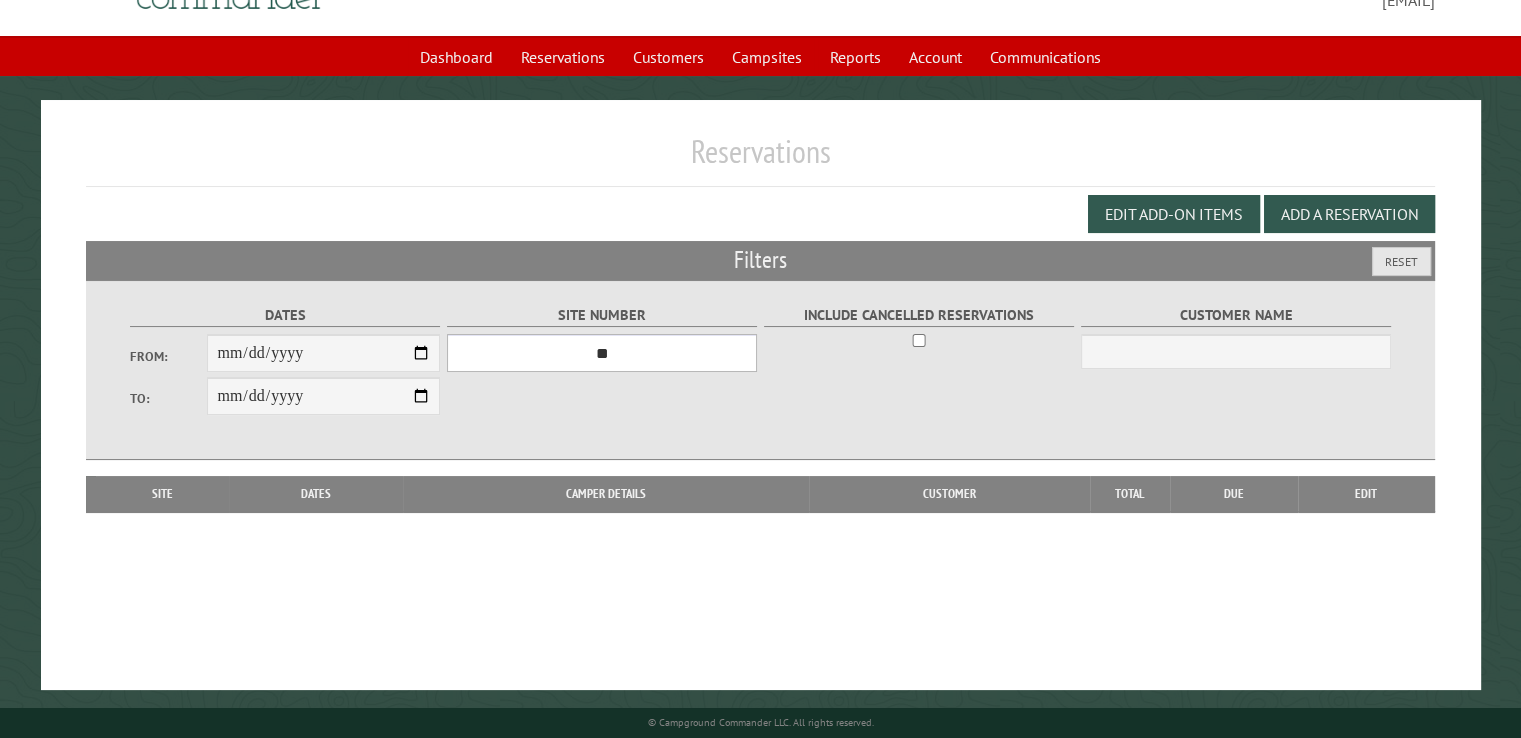 click on "**********" at bounding box center (602, 353) 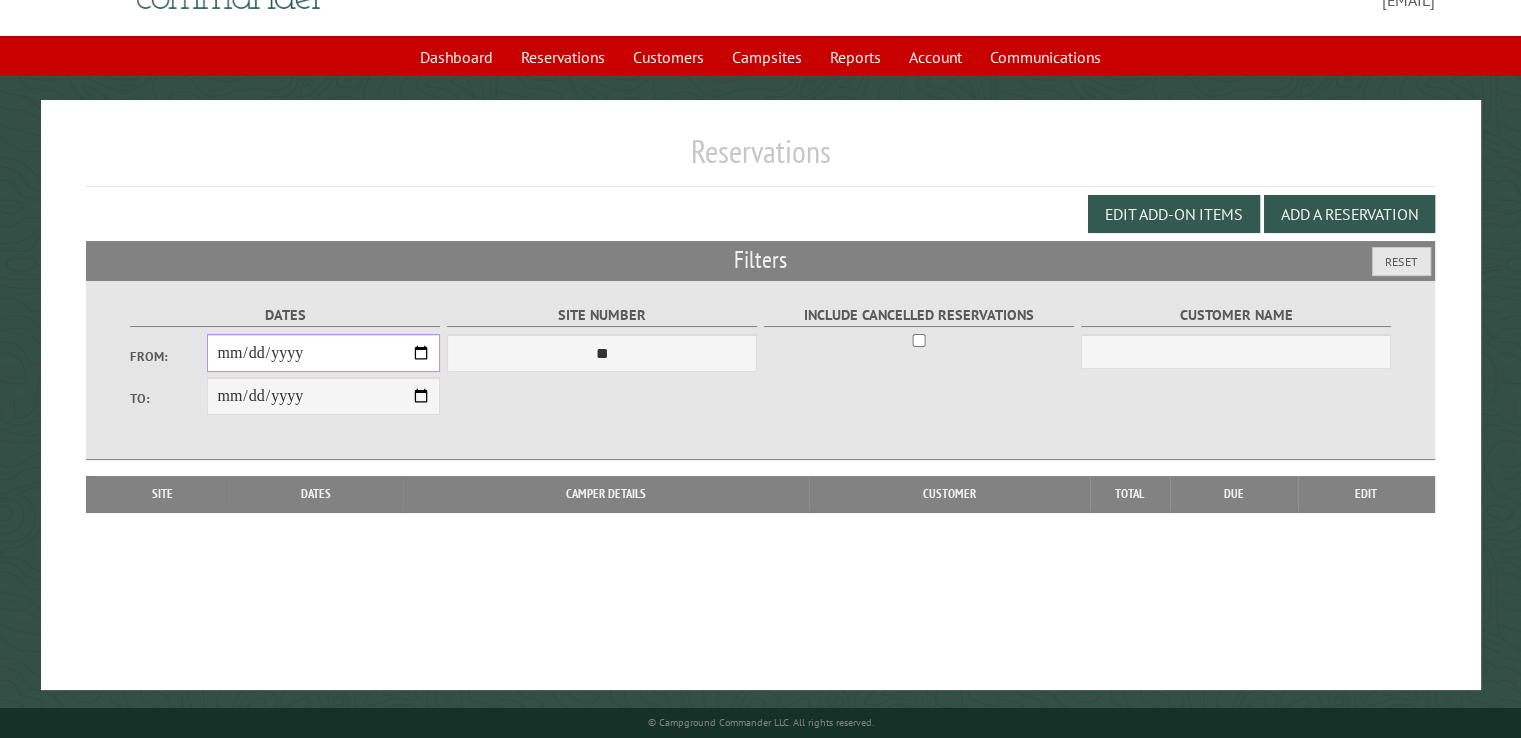 click on "From:" at bounding box center [323, 353] 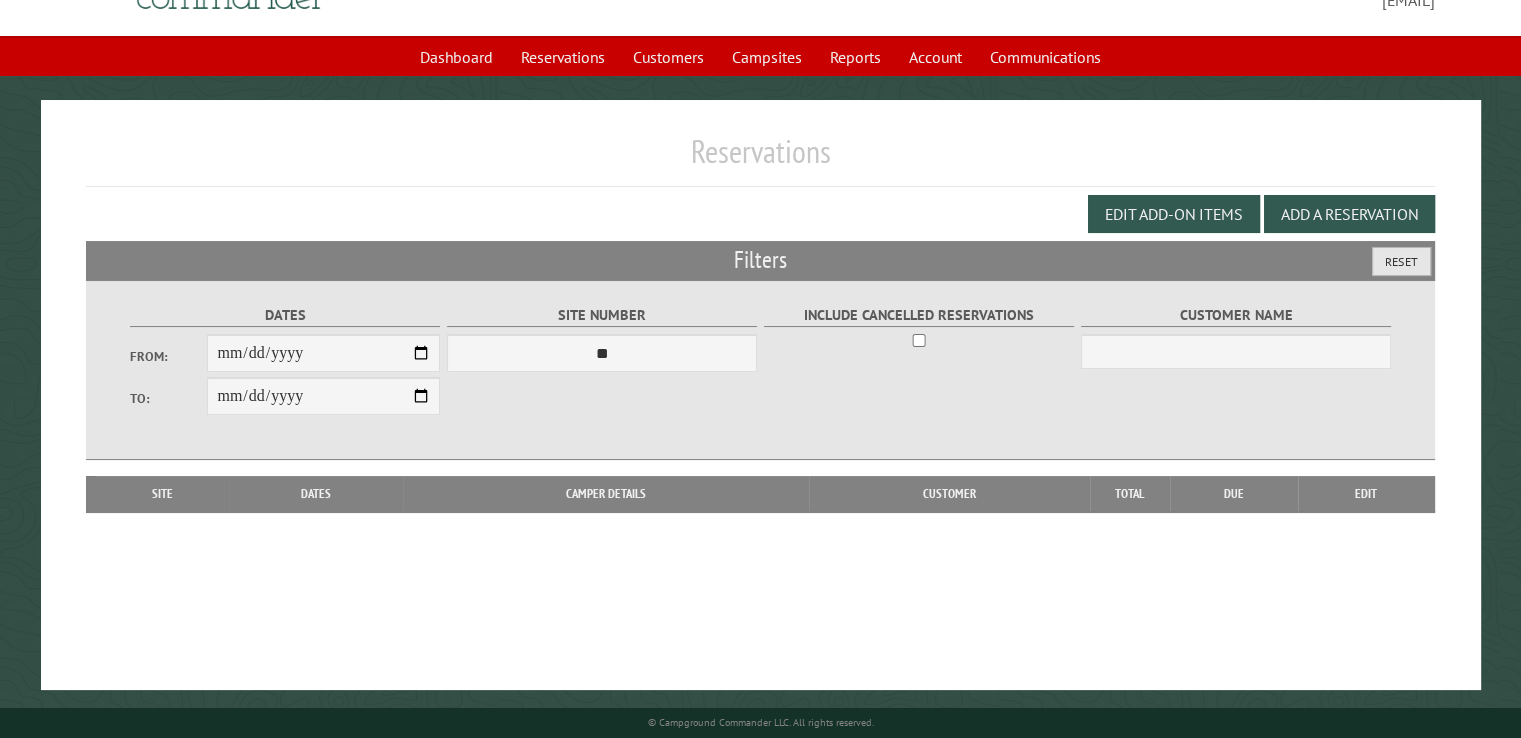 click on "Reset" at bounding box center [1401, 261] 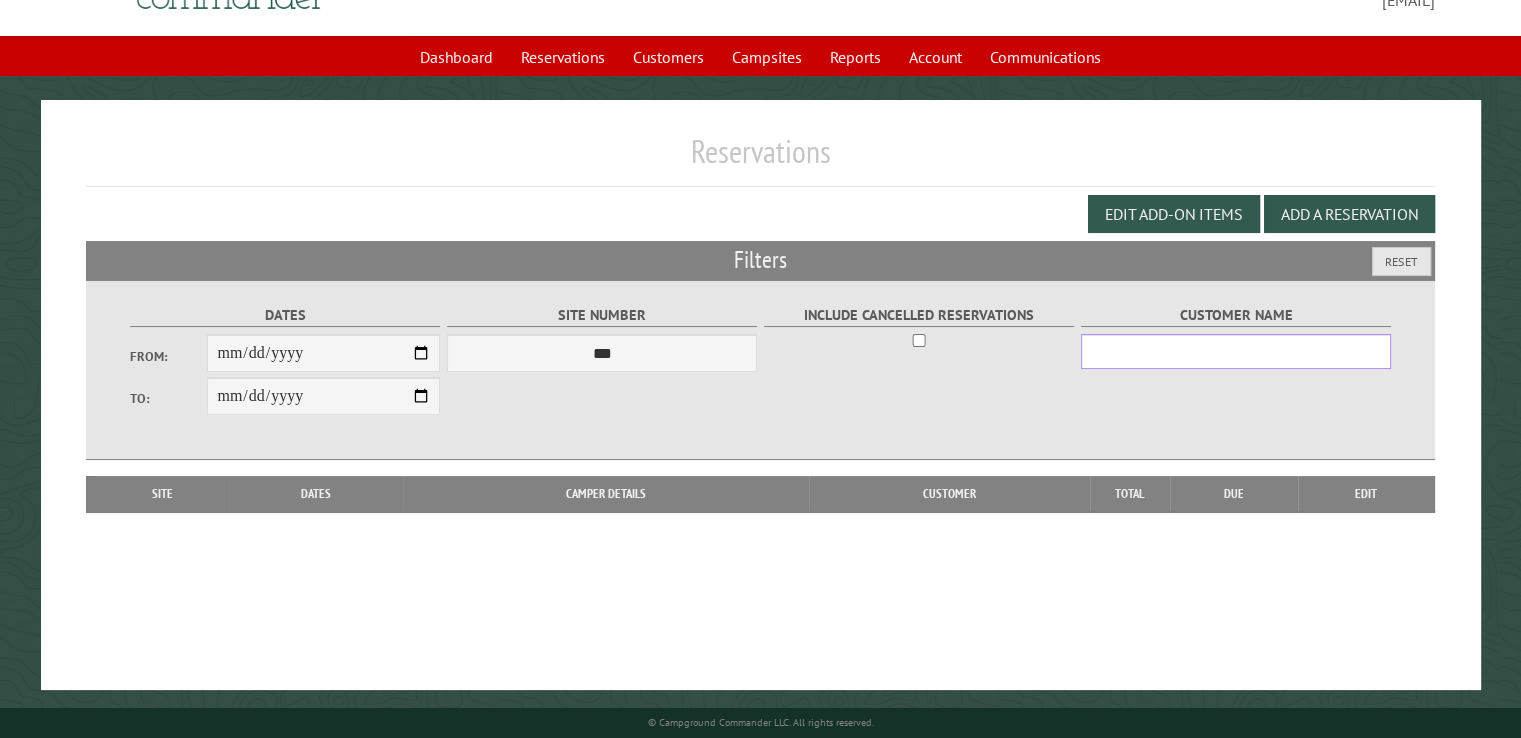 click on "Customer Name" at bounding box center [1236, 351] 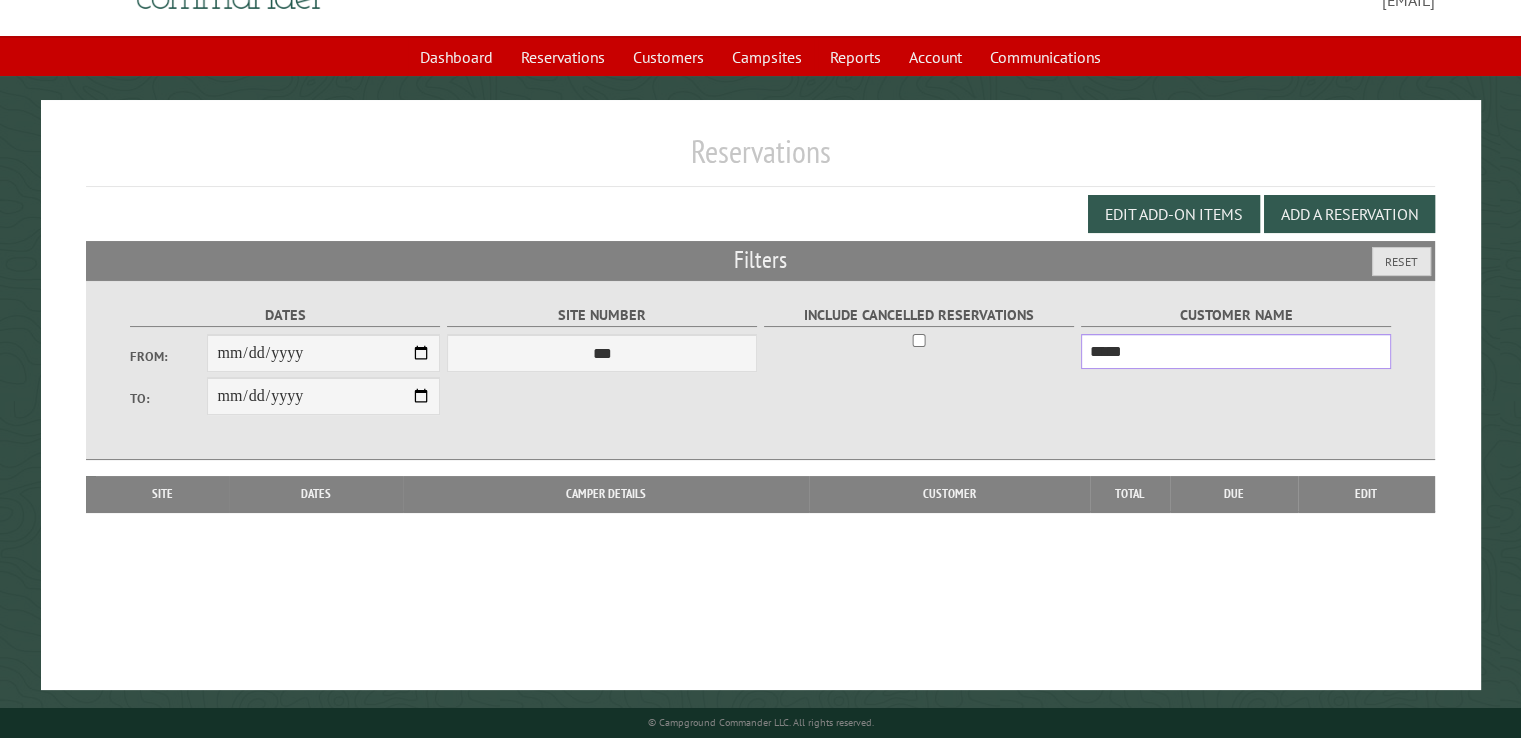type on "*****" 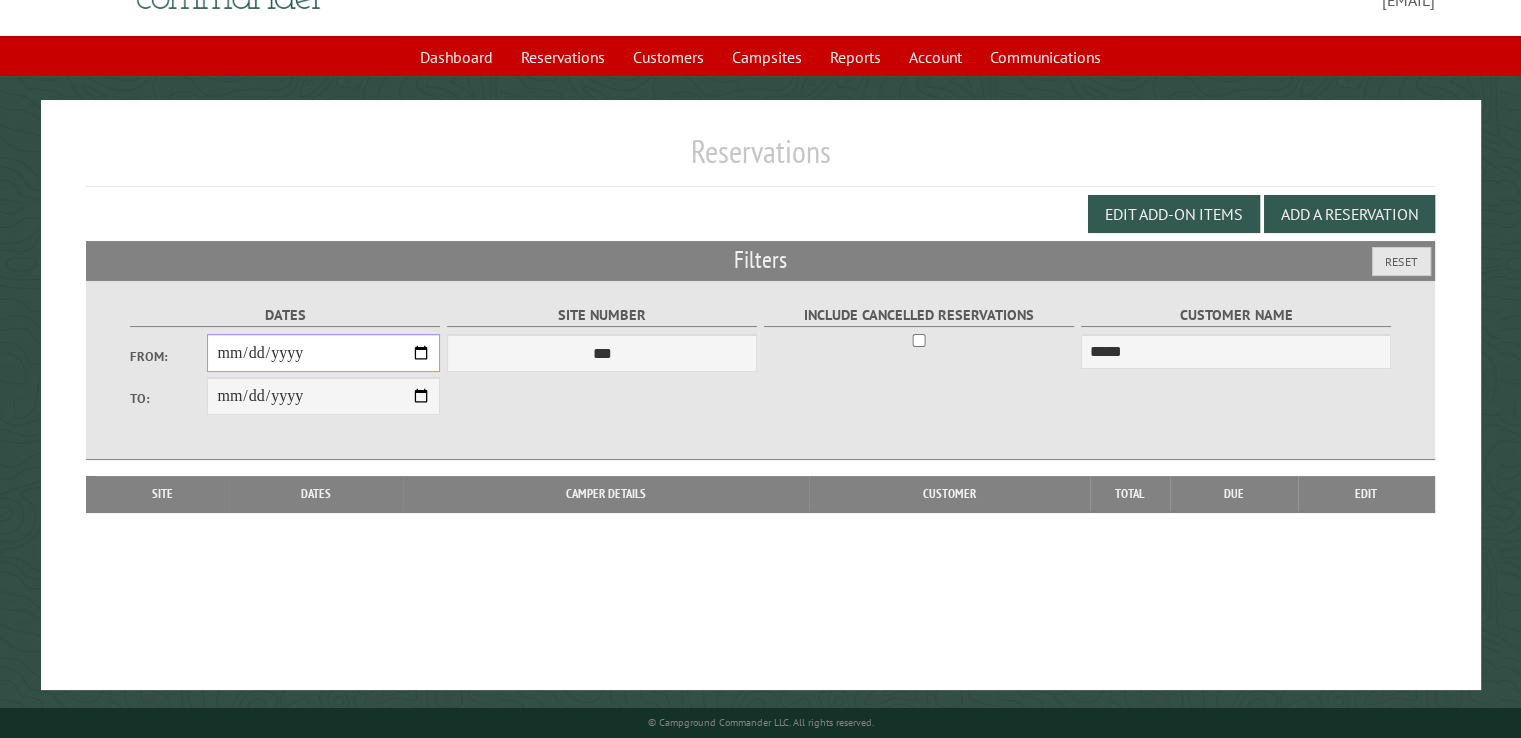 drag, startPoint x: 231, startPoint y: 361, endPoint x: 350, endPoint y: 364, distance: 119.03781 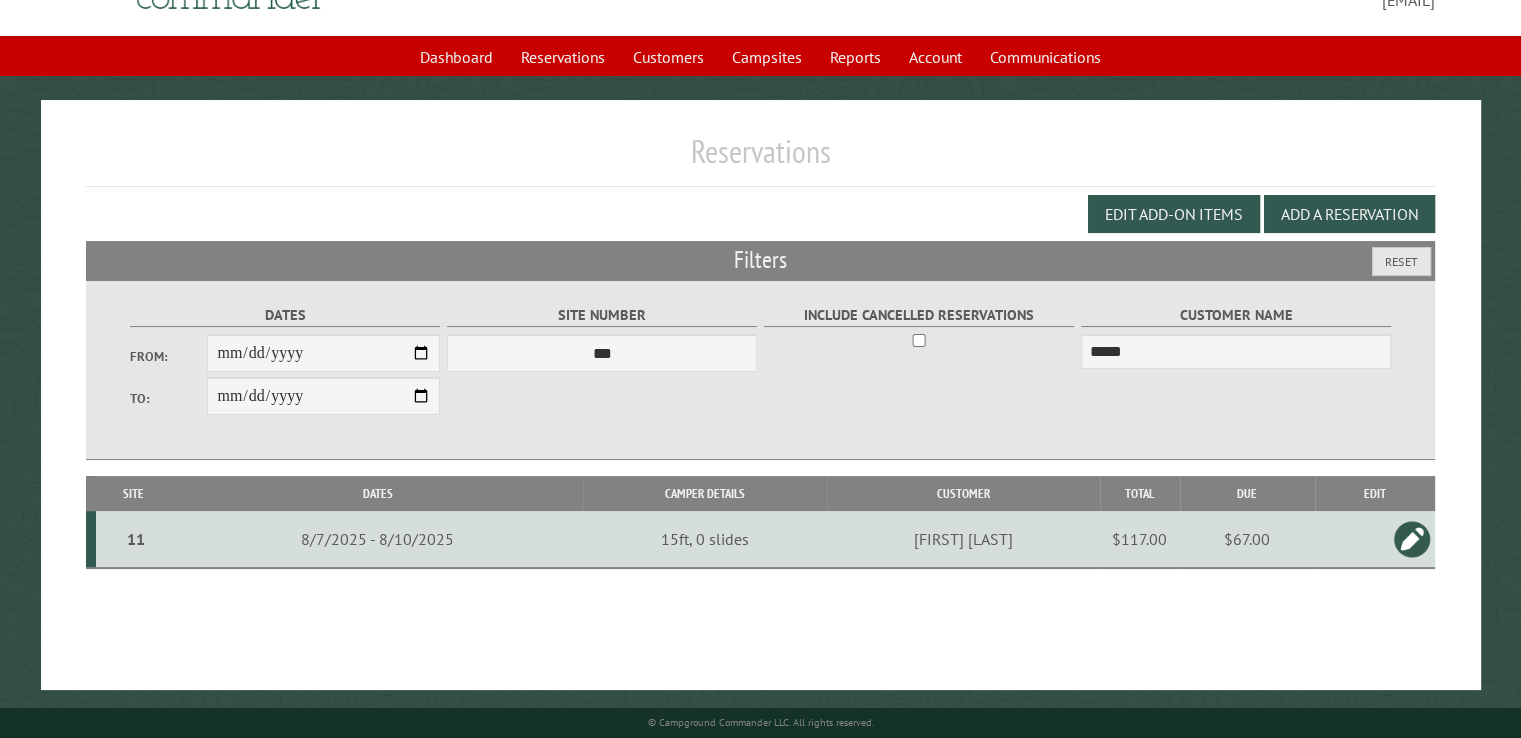 click on "$117.00" at bounding box center (1140, 539) 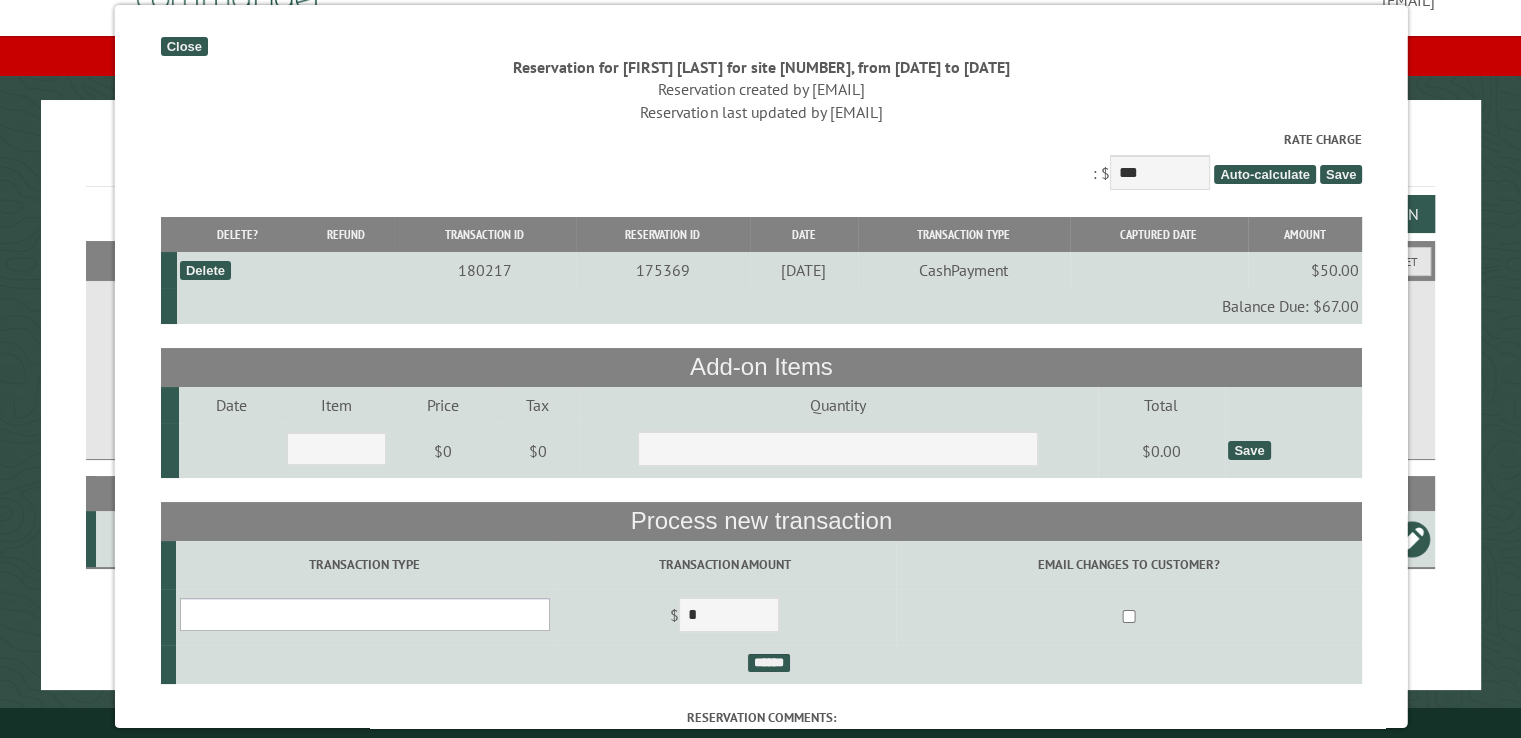 click on "**********" at bounding box center [364, 614] 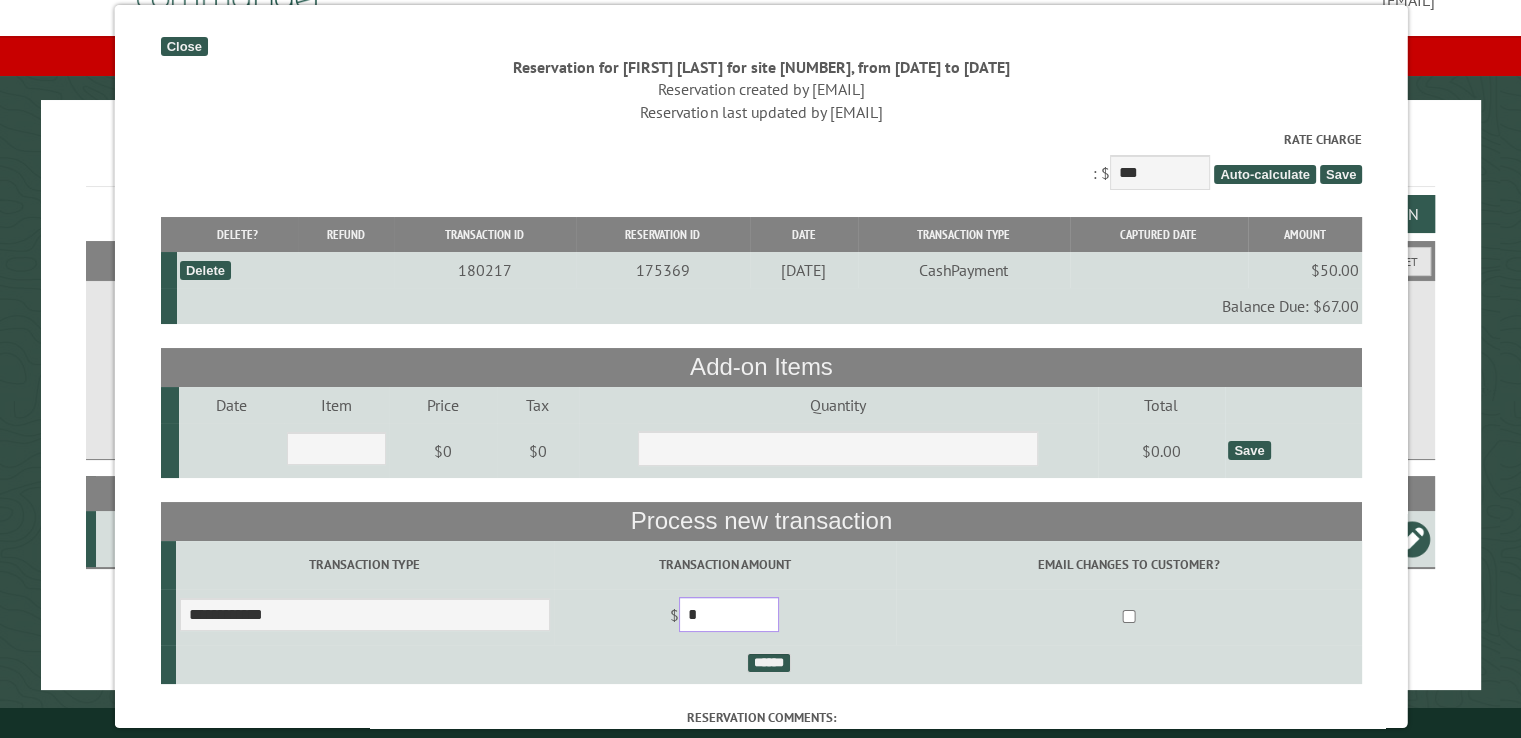 click on "*" at bounding box center (728, 614) 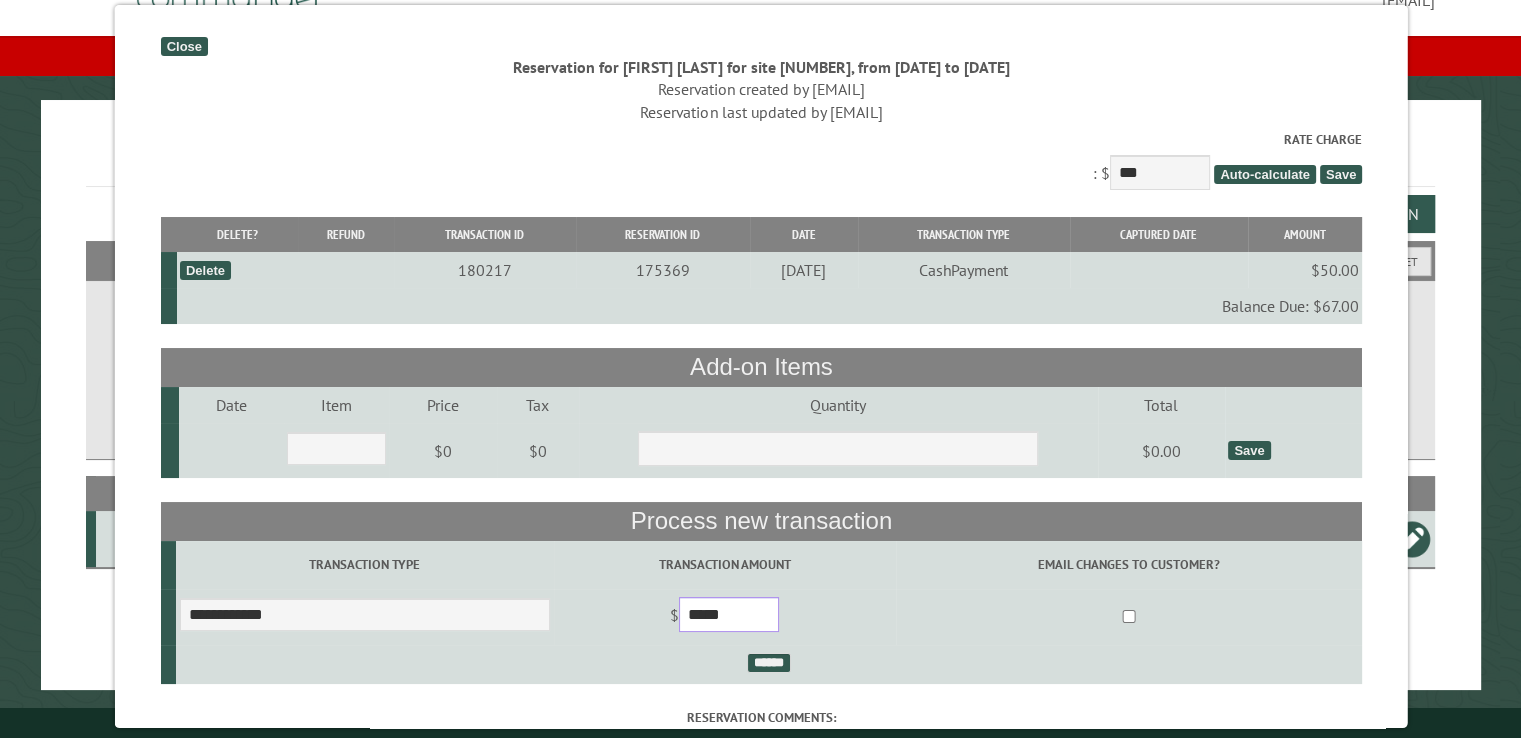 type on "*****" 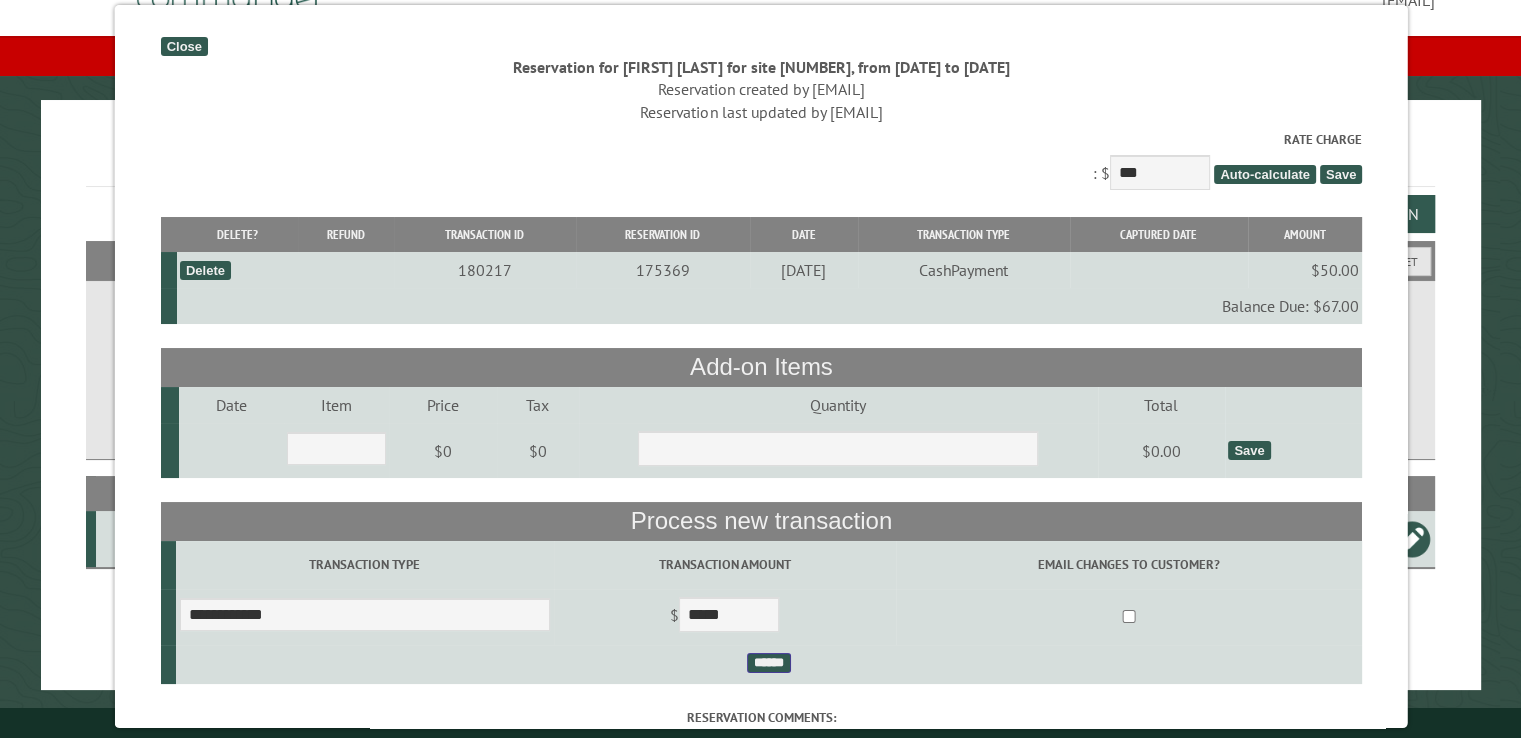 click on "******" at bounding box center (768, 663) 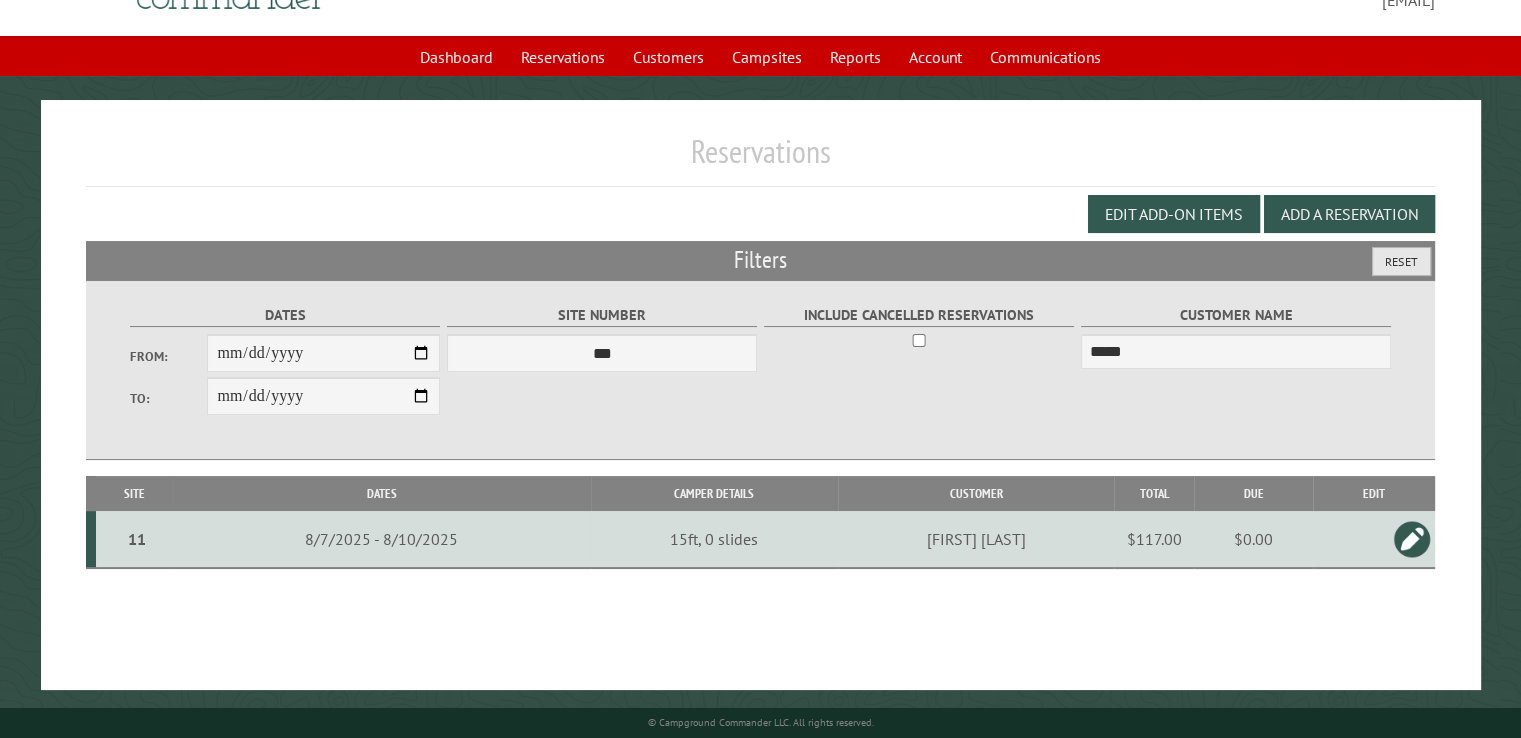 click on "Reset" at bounding box center [1401, 261] 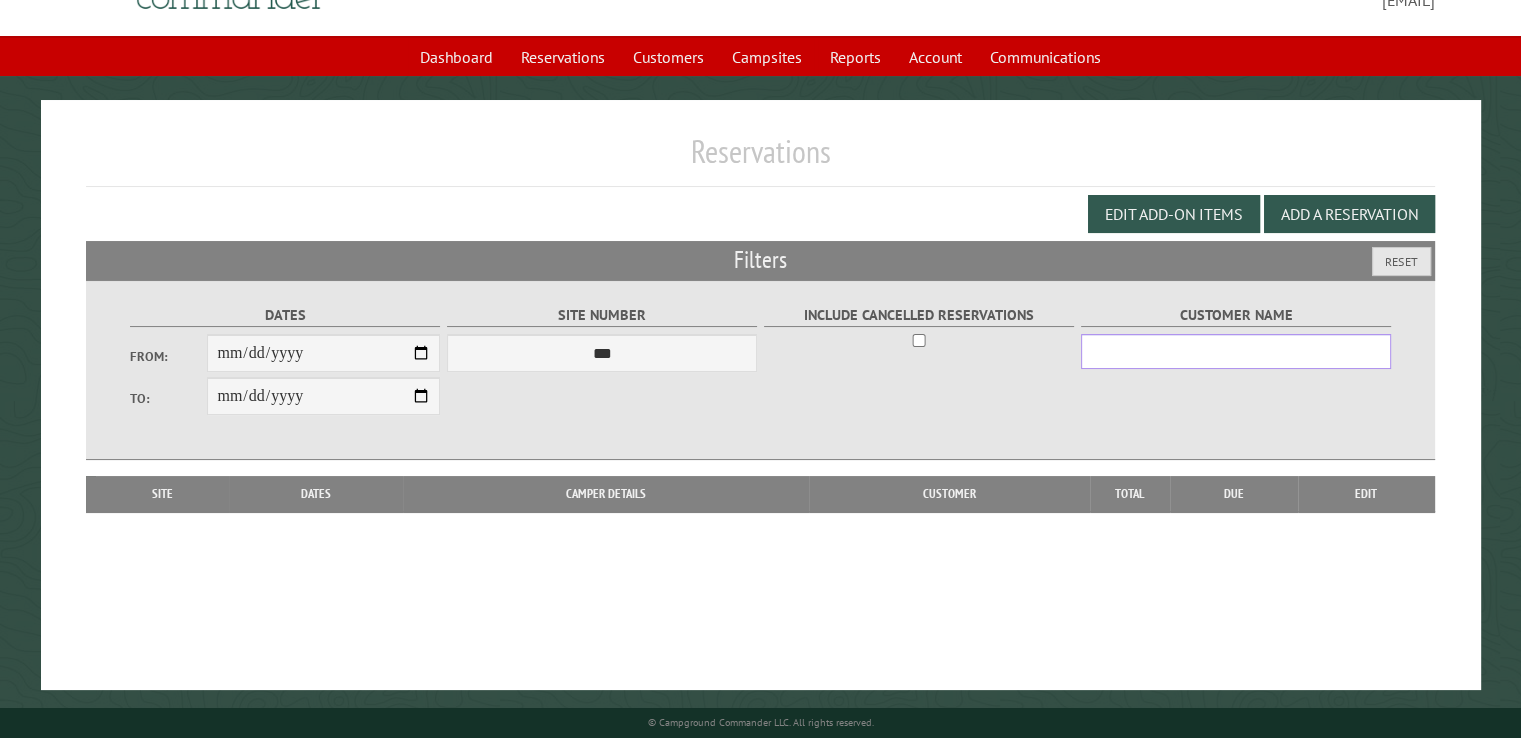 click on "Customer Name" at bounding box center (1236, 351) 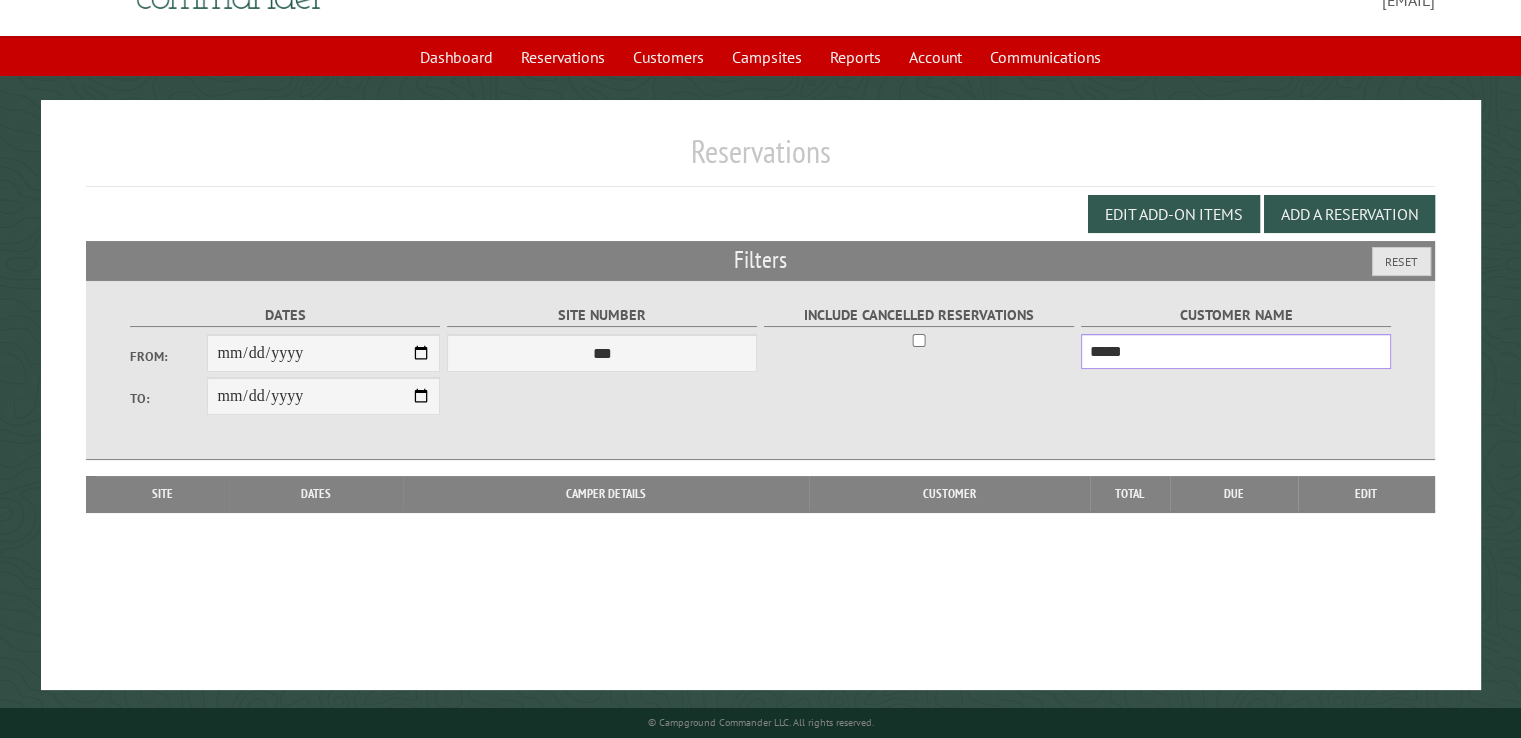 type on "*****" 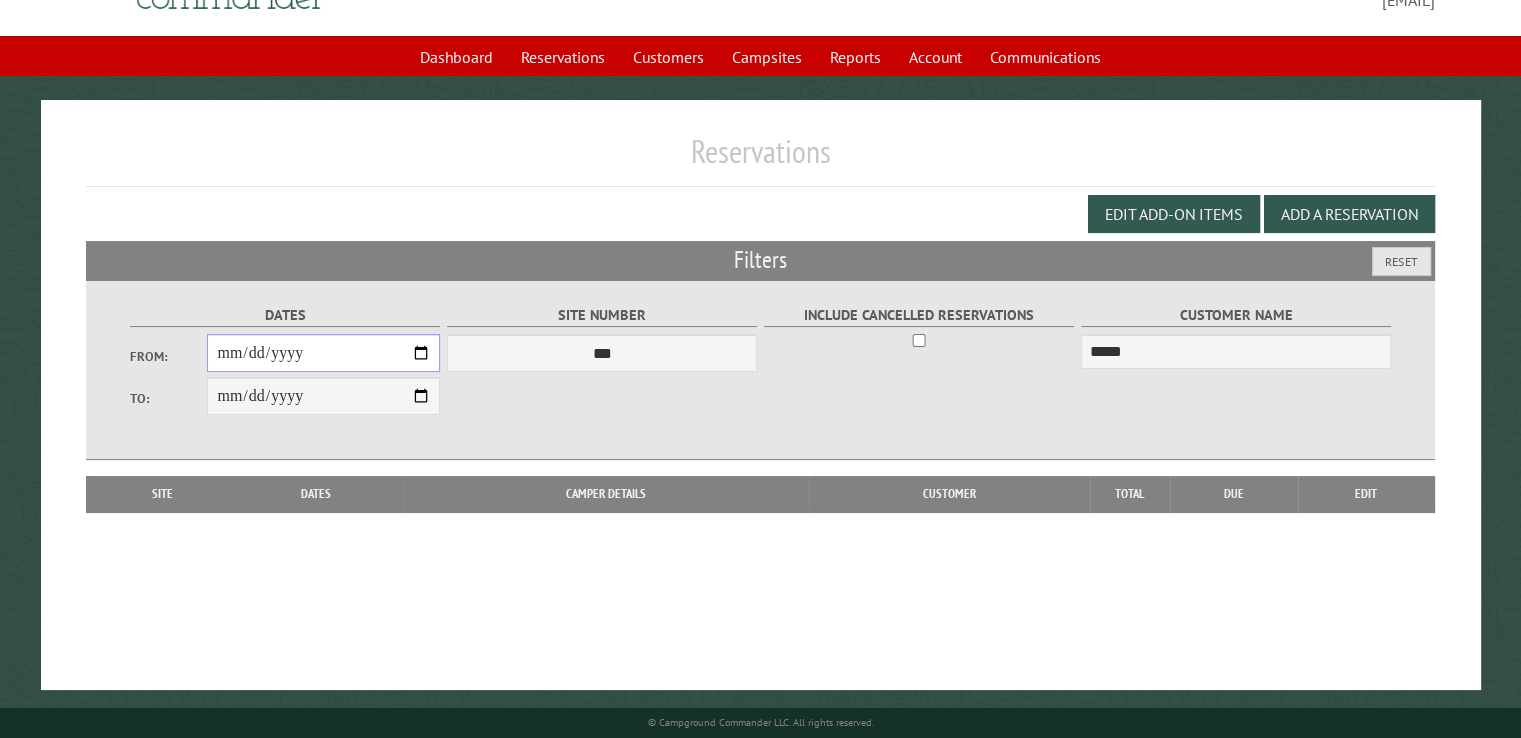click on "From:" at bounding box center (323, 353) 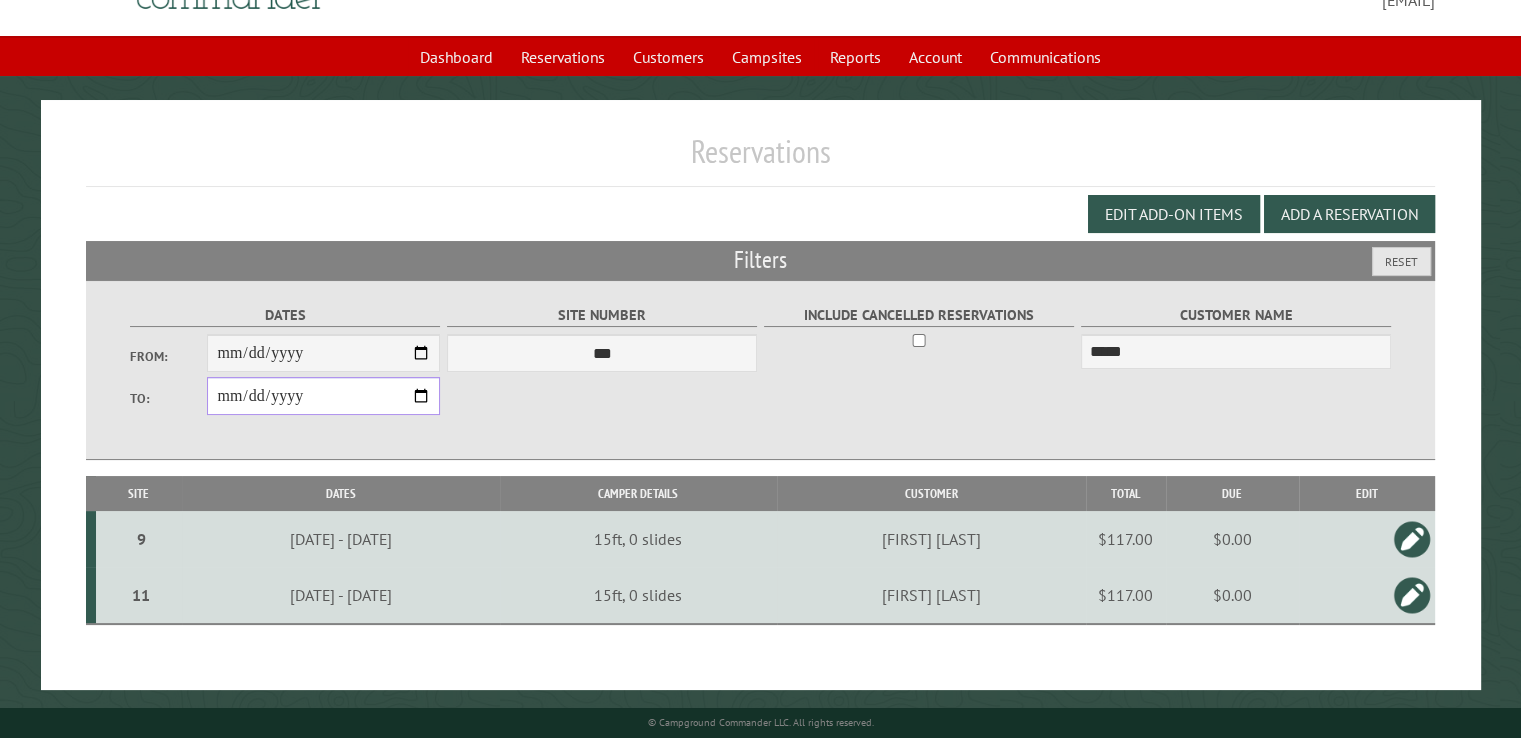 drag, startPoint x: 248, startPoint y: 402, endPoint x: 304, endPoint y: 413, distance: 57.070133 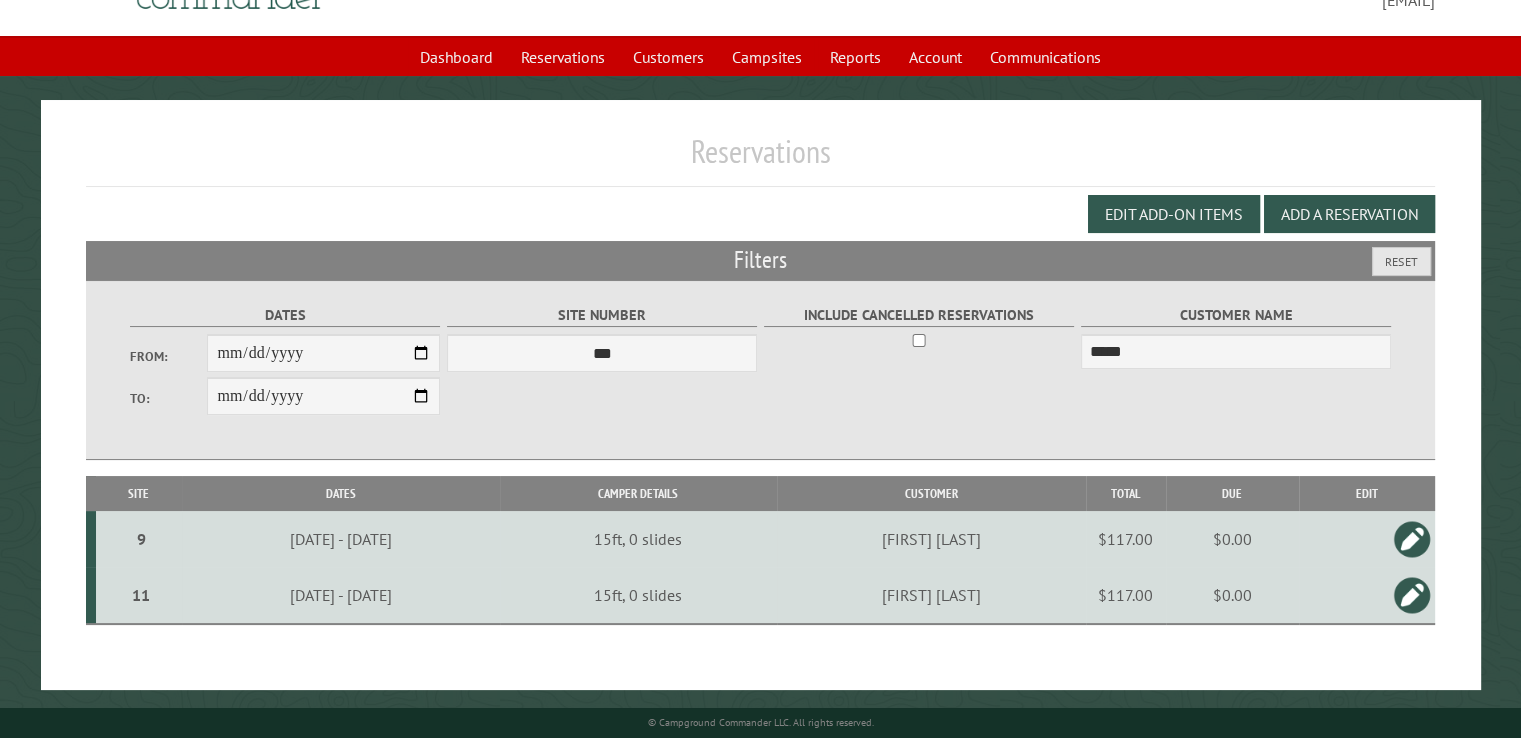 click on "$117.00" at bounding box center (1126, 539) 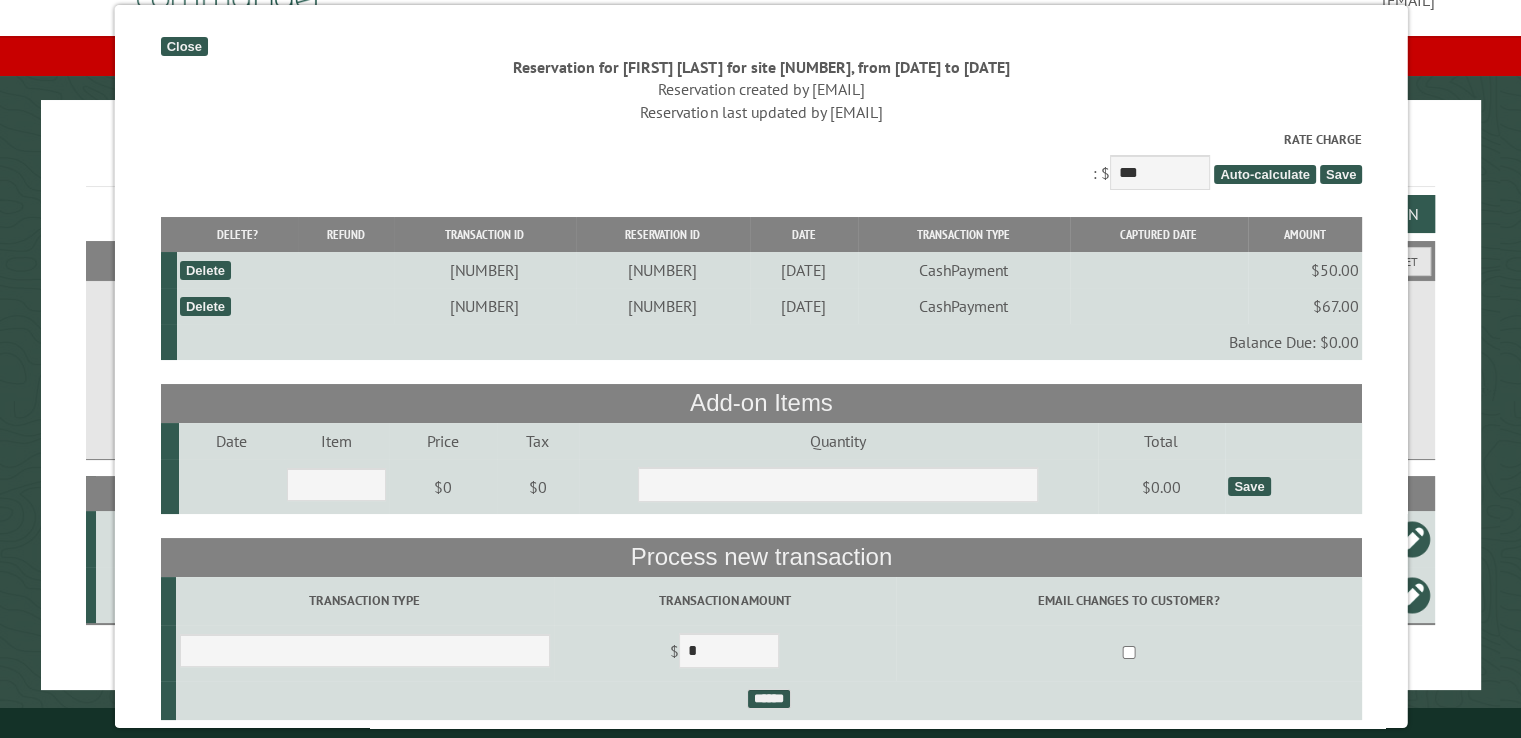 click on "Close" at bounding box center (183, 46) 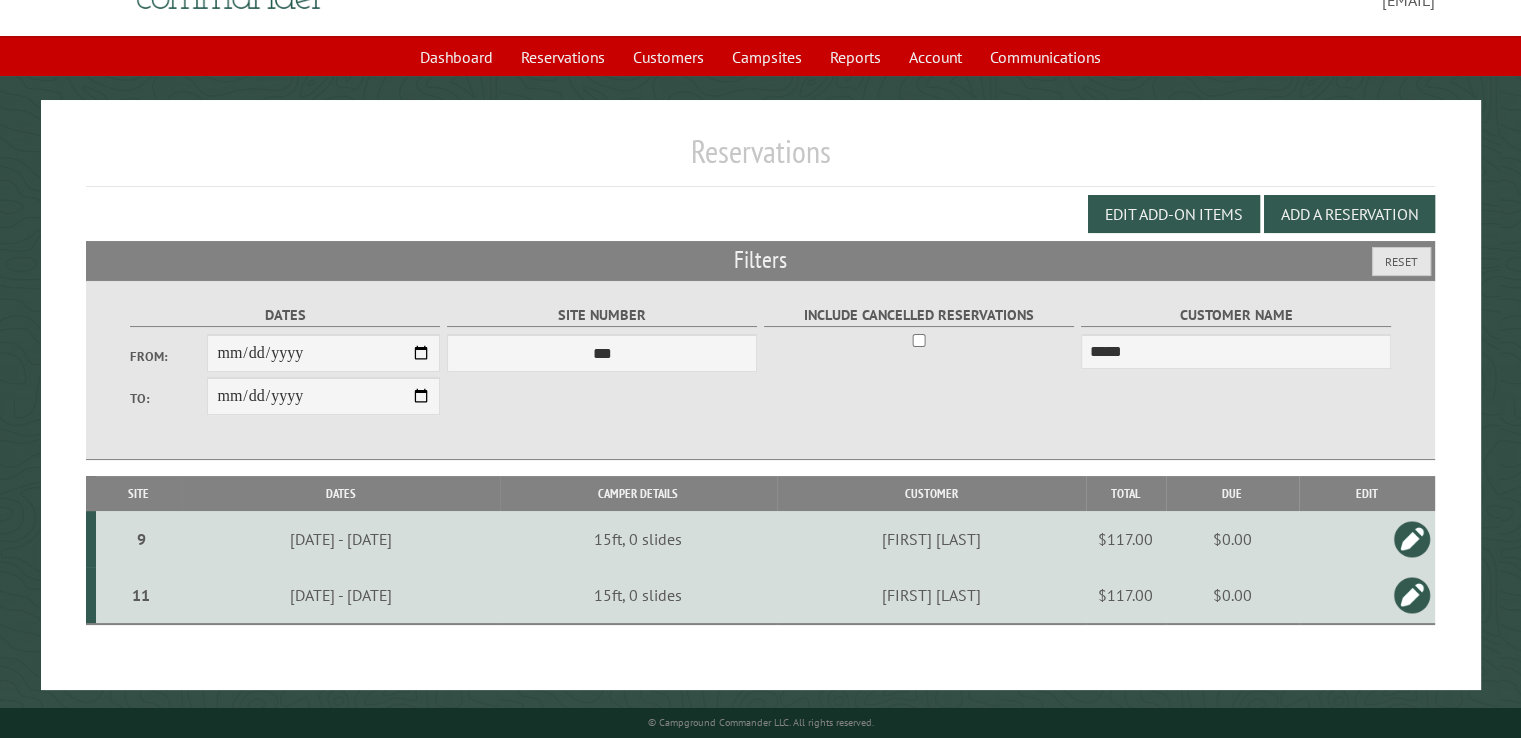 click on "$117.00" at bounding box center [1126, 595] 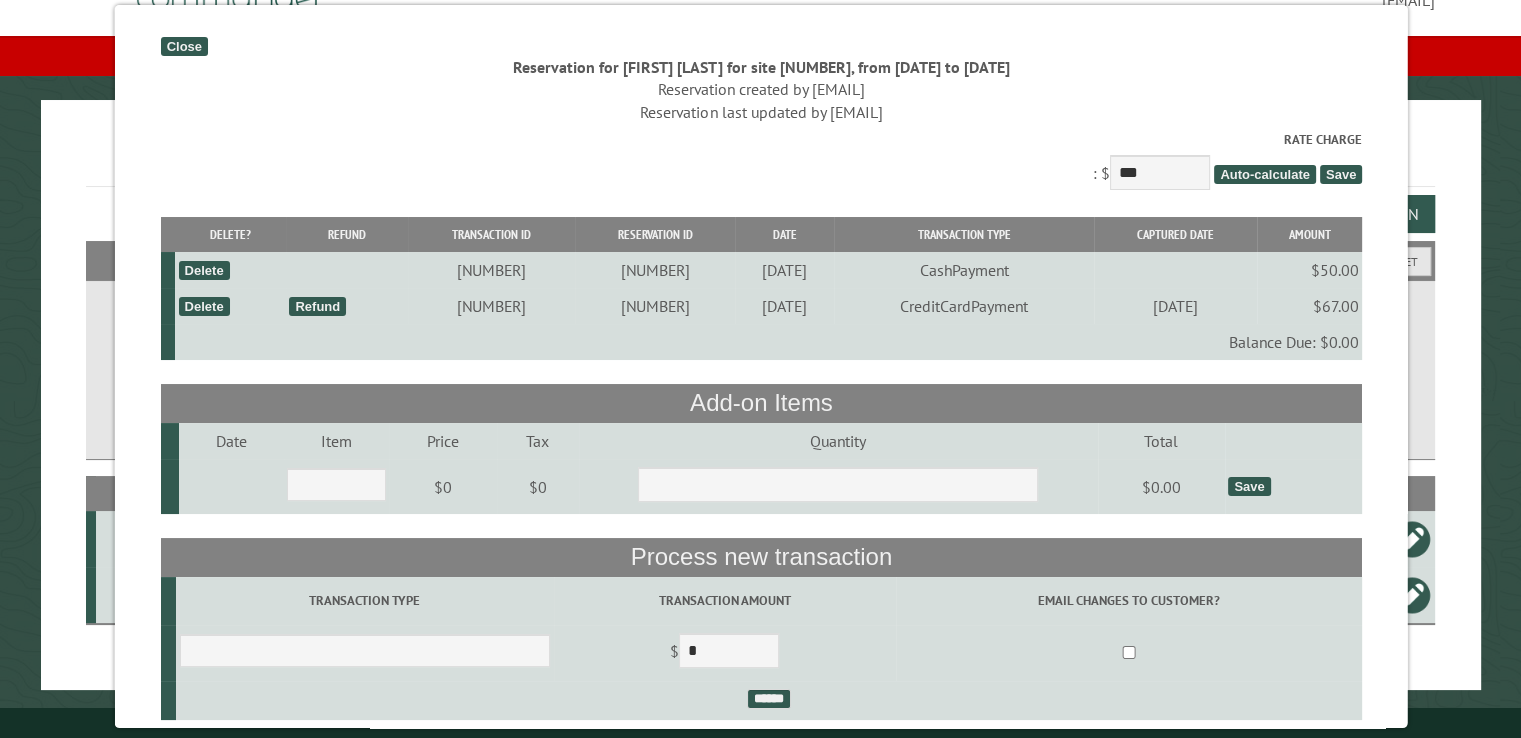 click on "Close" at bounding box center (183, 46) 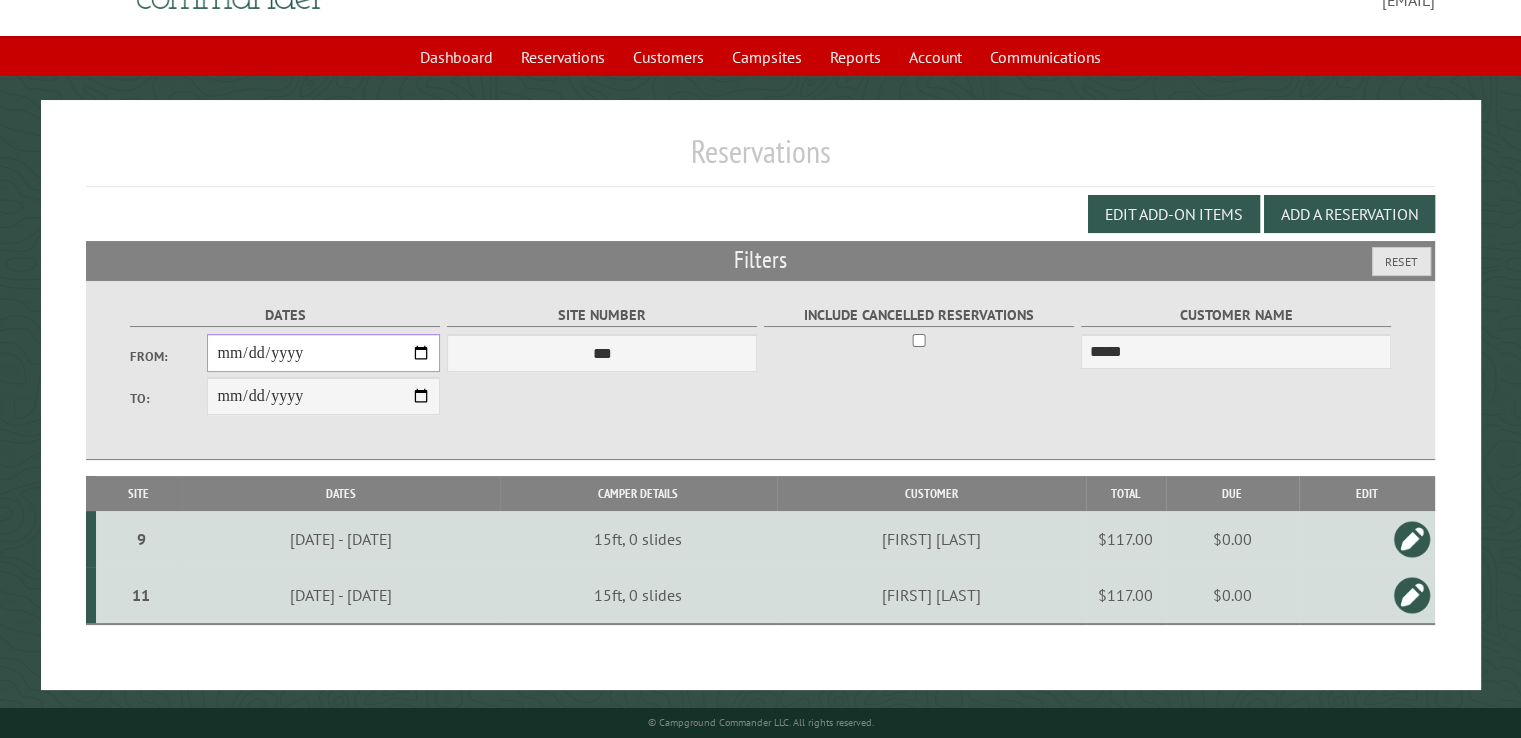 click on "**********" at bounding box center (323, 353) 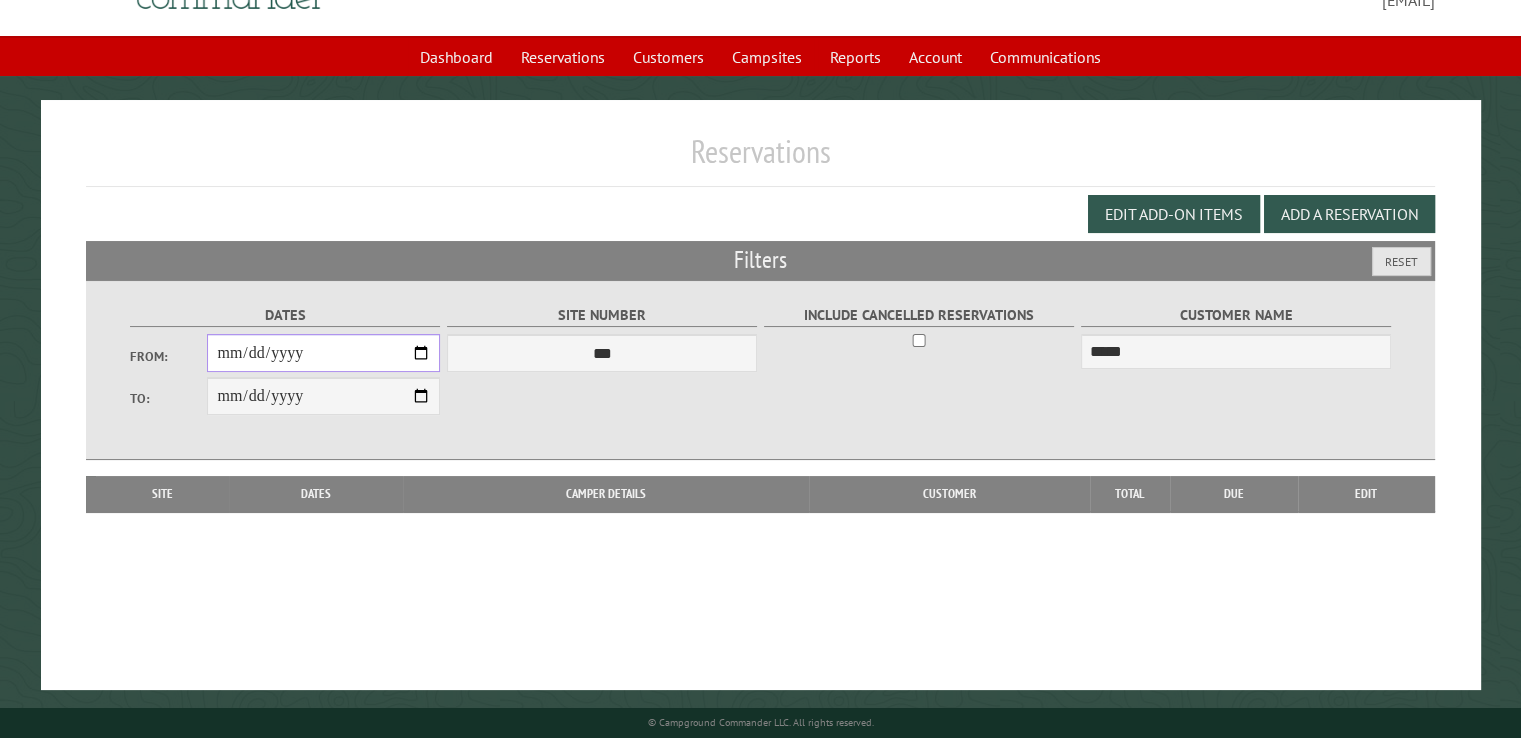 type on "**********" 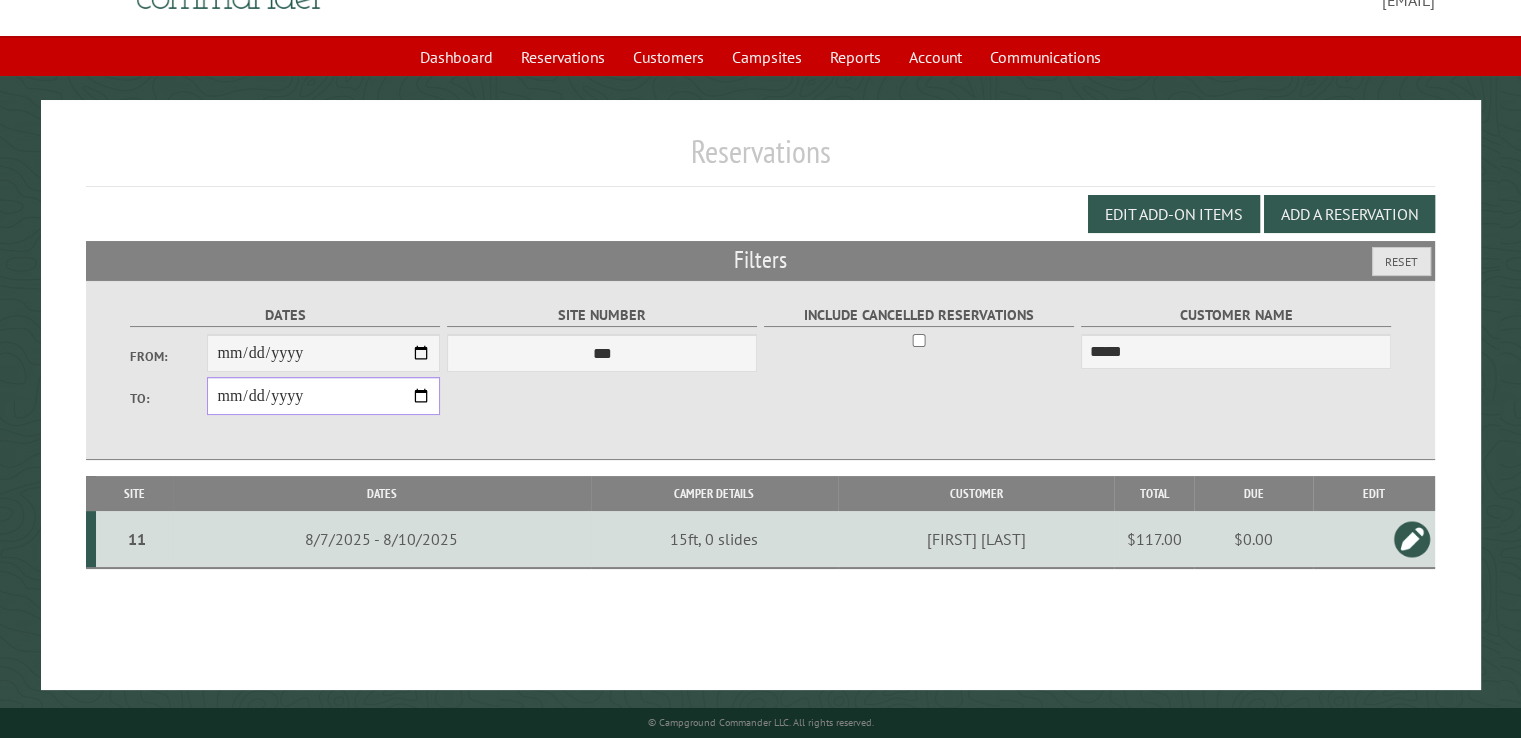 click on "**********" at bounding box center [323, 396] 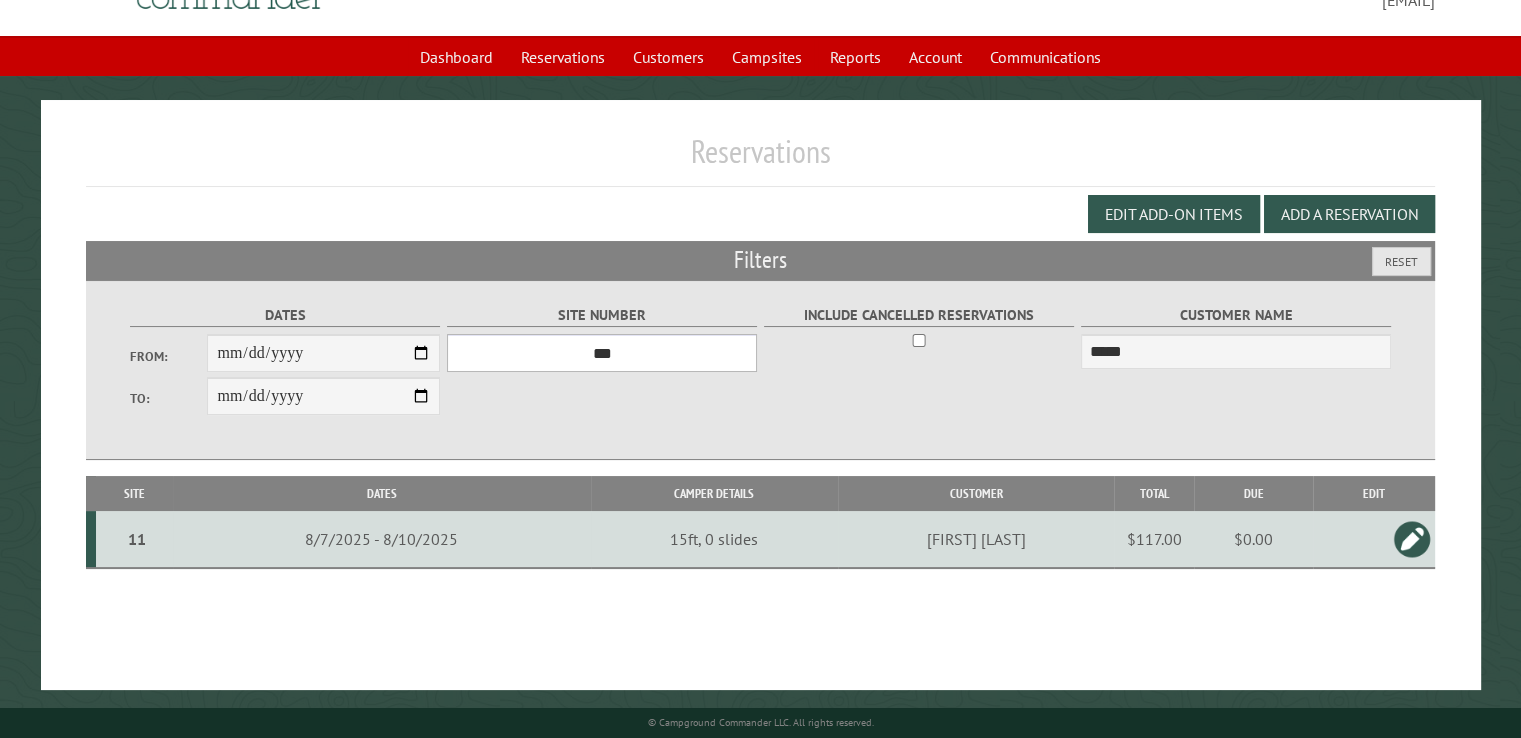 click on "**********" at bounding box center [602, 353] 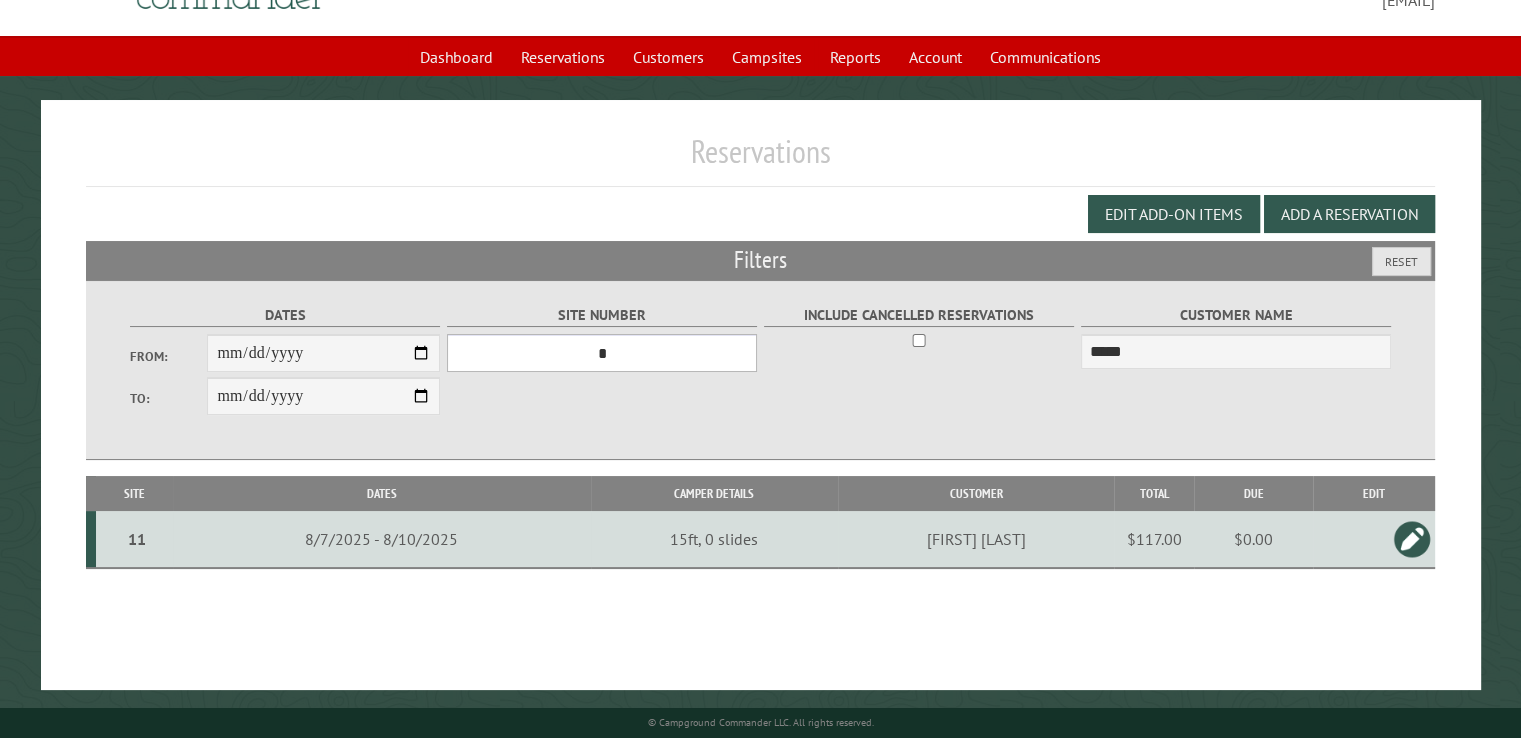 click on "**********" at bounding box center (602, 353) 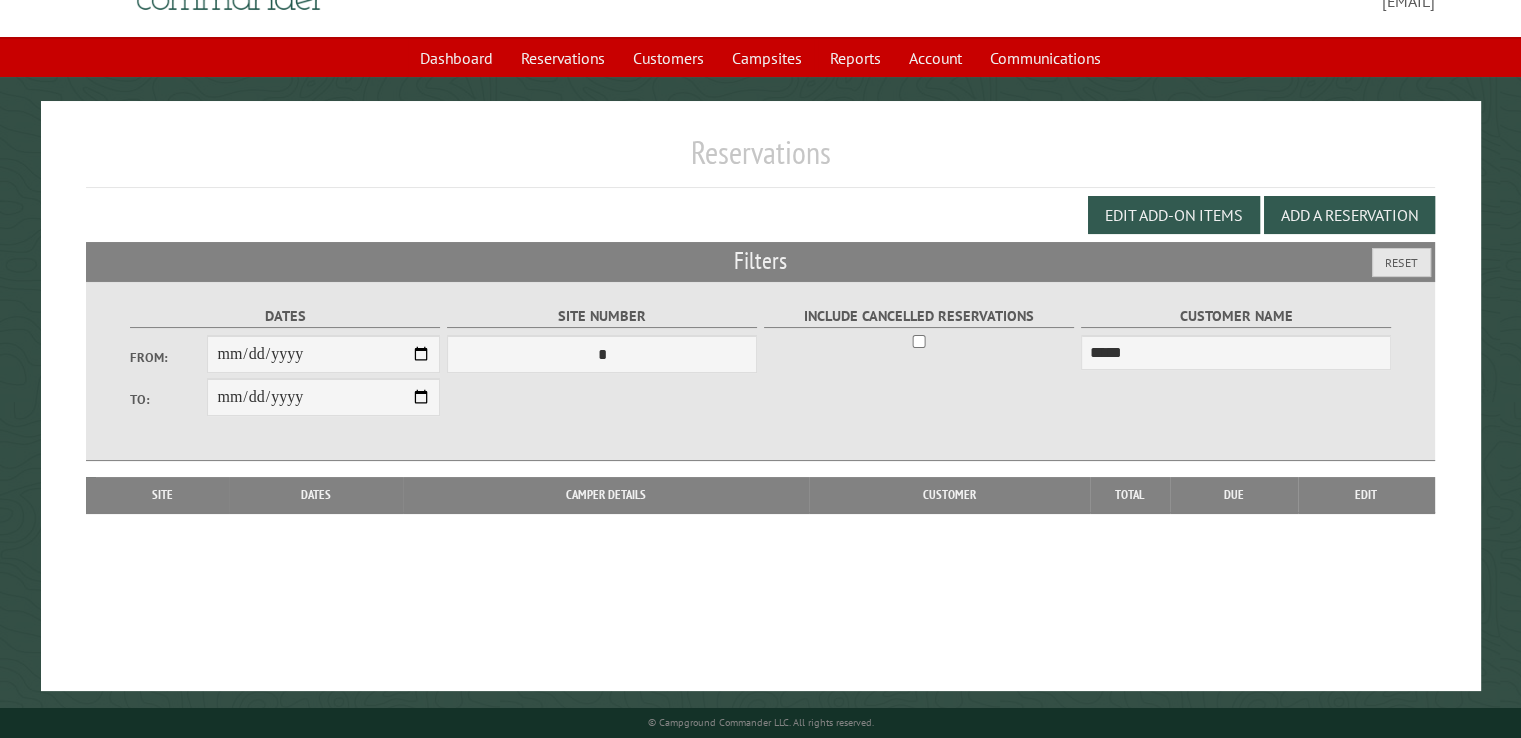 scroll, scrollTop: 99, scrollLeft: 0, axis: vertical 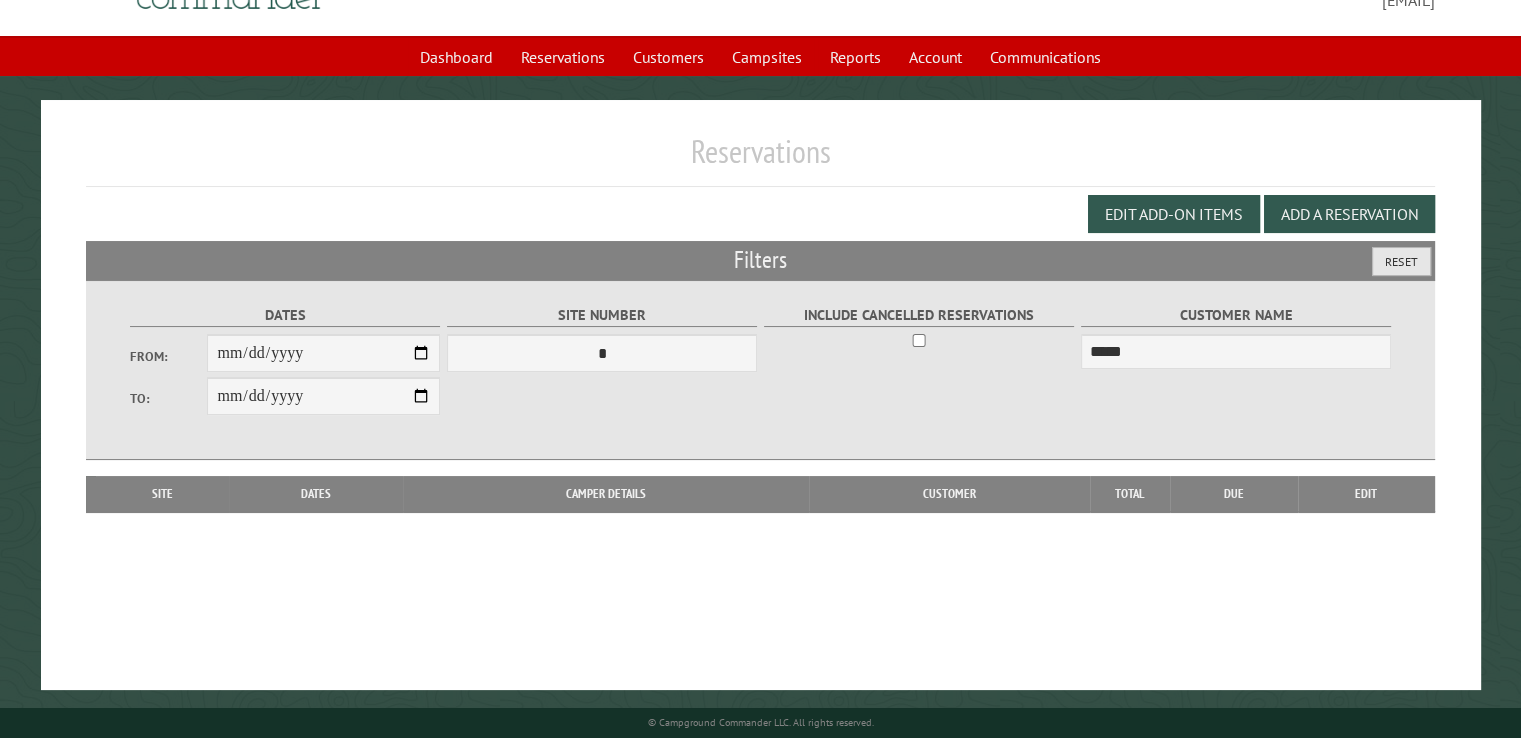 click on "Reset" at bounding box center [1401, 261] 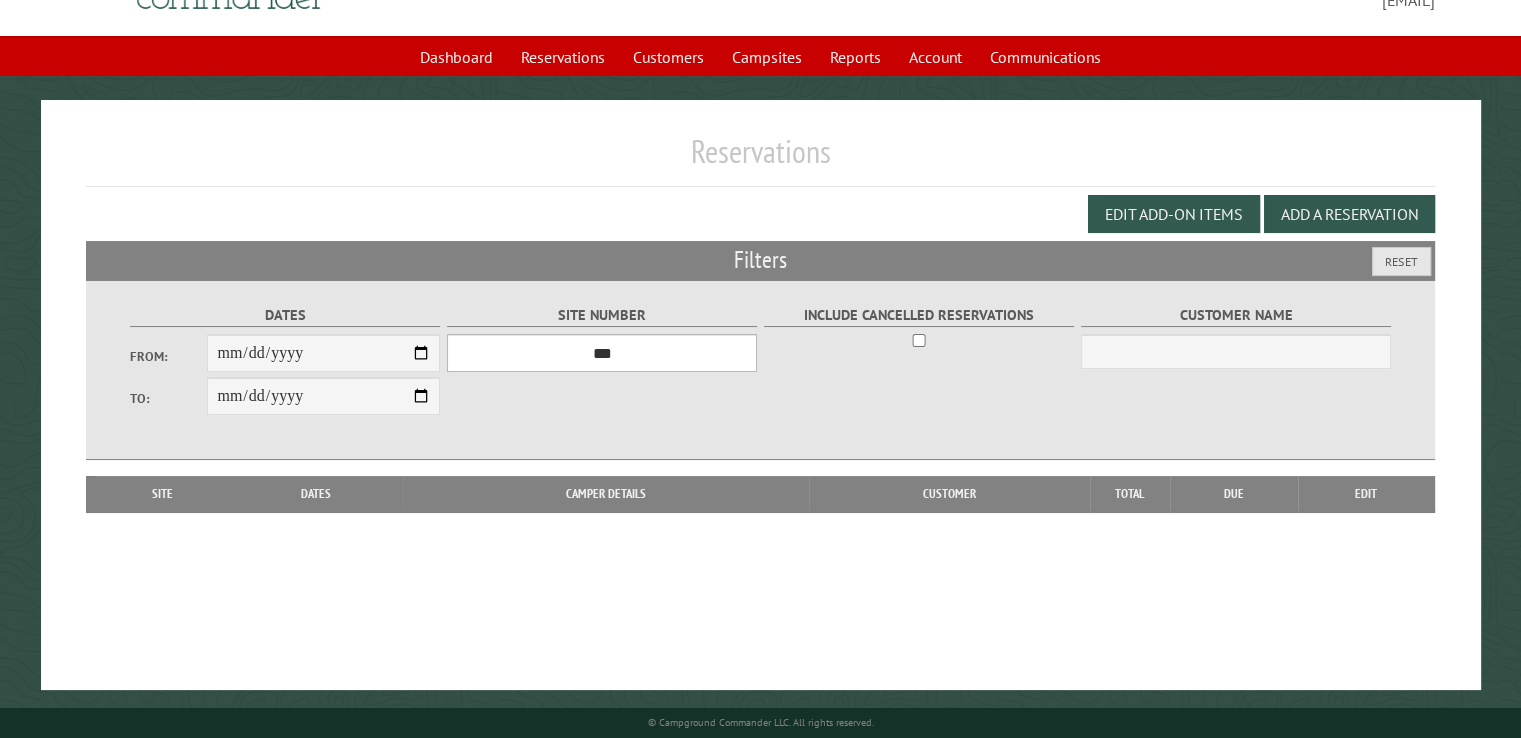 click on "**********" at bounding box center (602, 353) 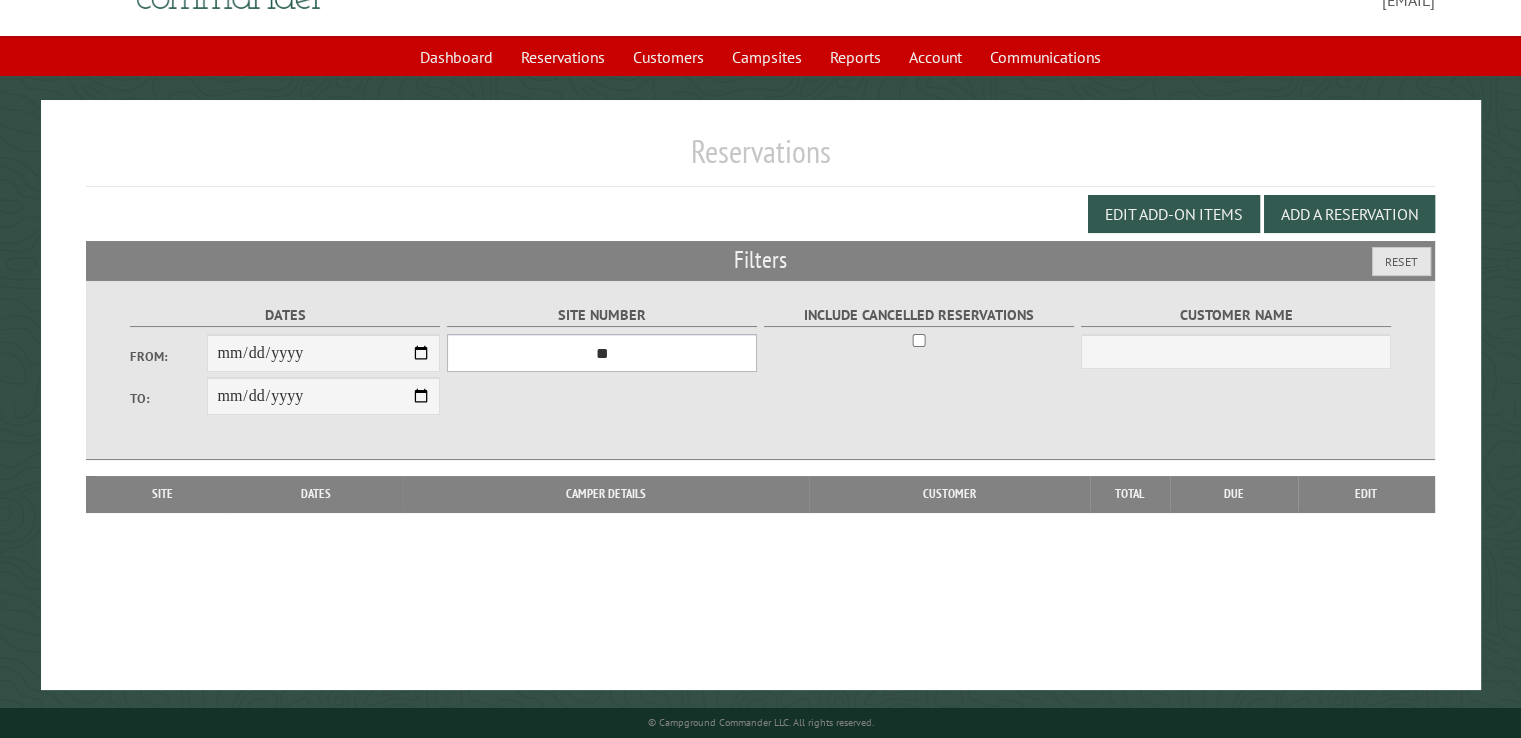 click on "**********" at bounding box center (602, 353) 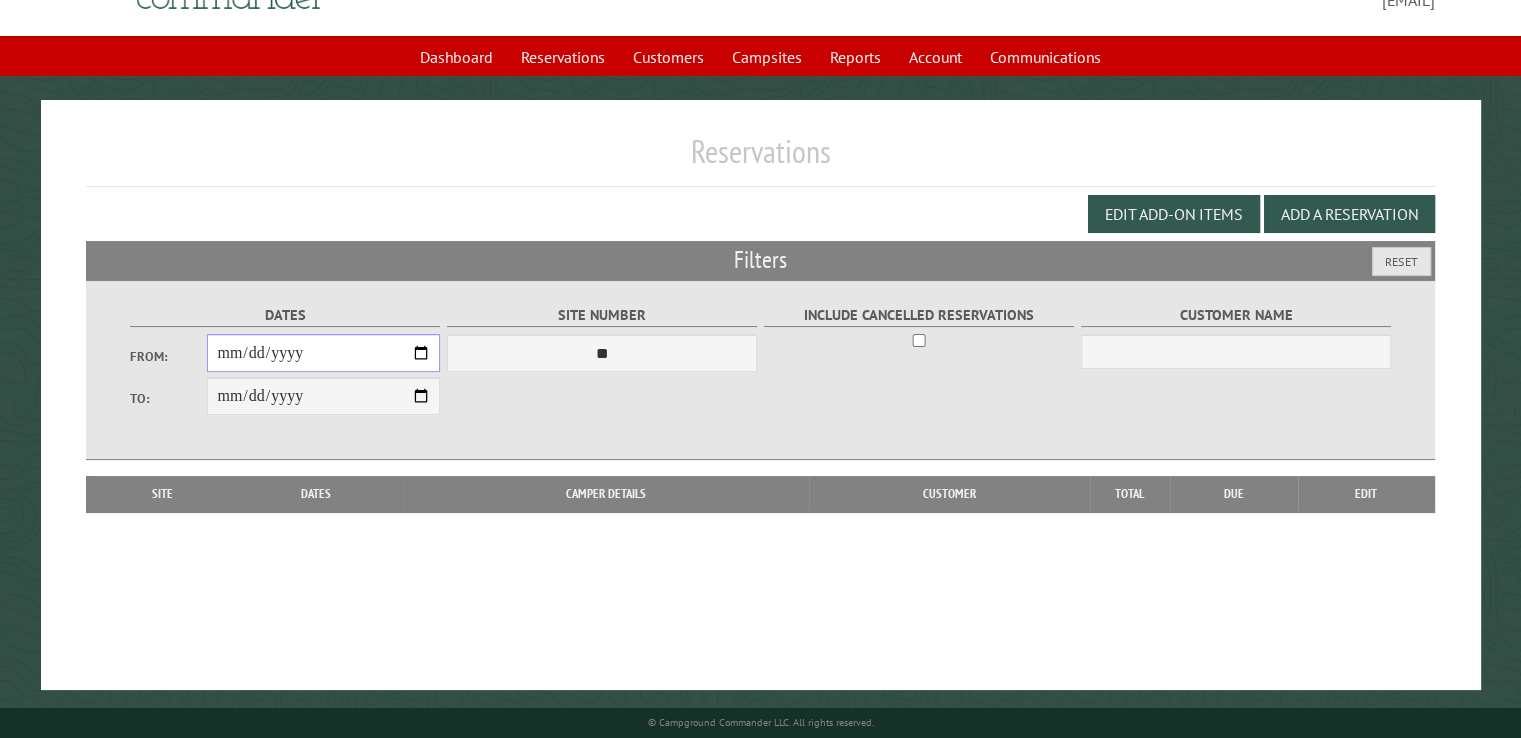 drag, startPoint x: 230, startPoint y: 349, endPoint x: 316, endPoint y: 362, distance: 86.977005 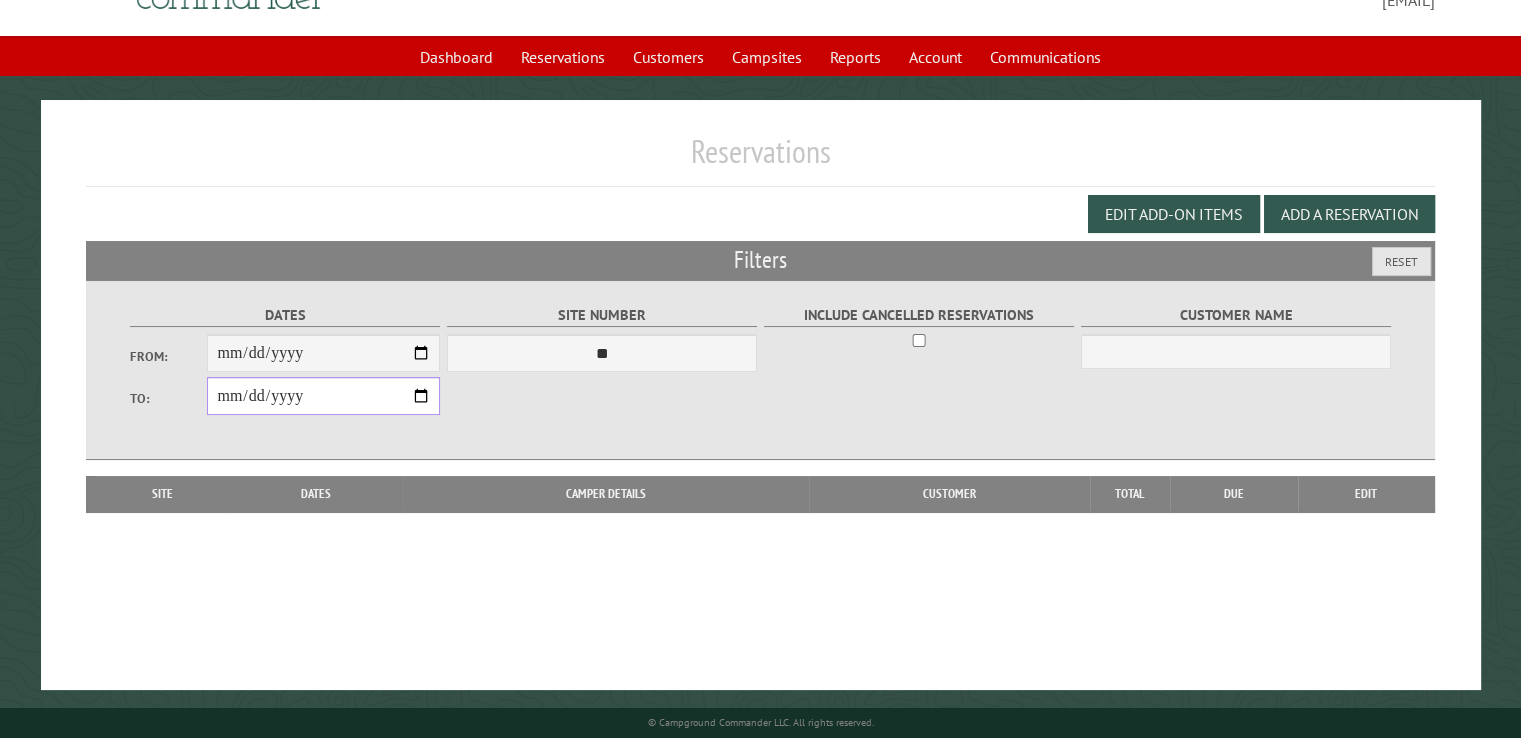 click on "**********" at bounding box center [323, 396] 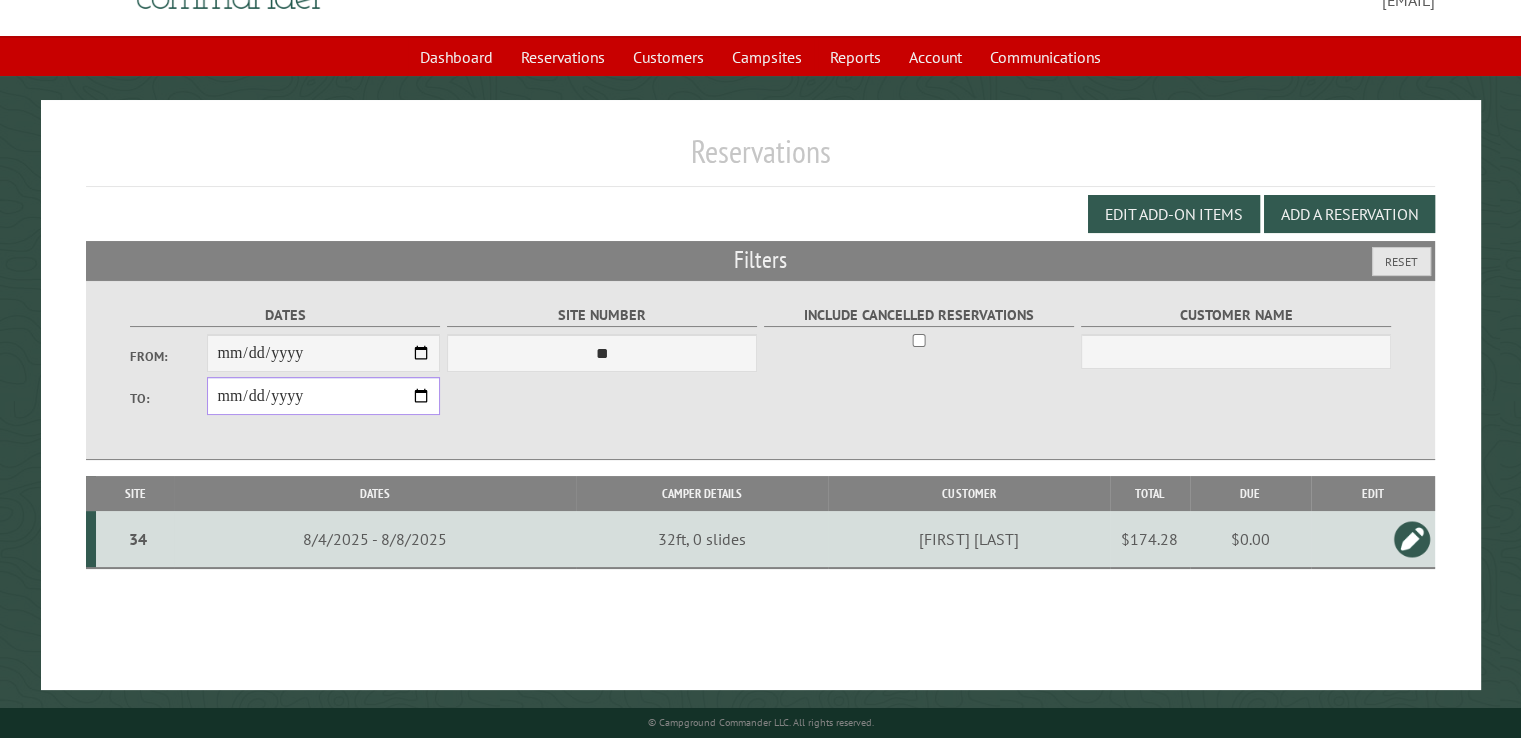 click on "**********" at bounding box center [323, 396] 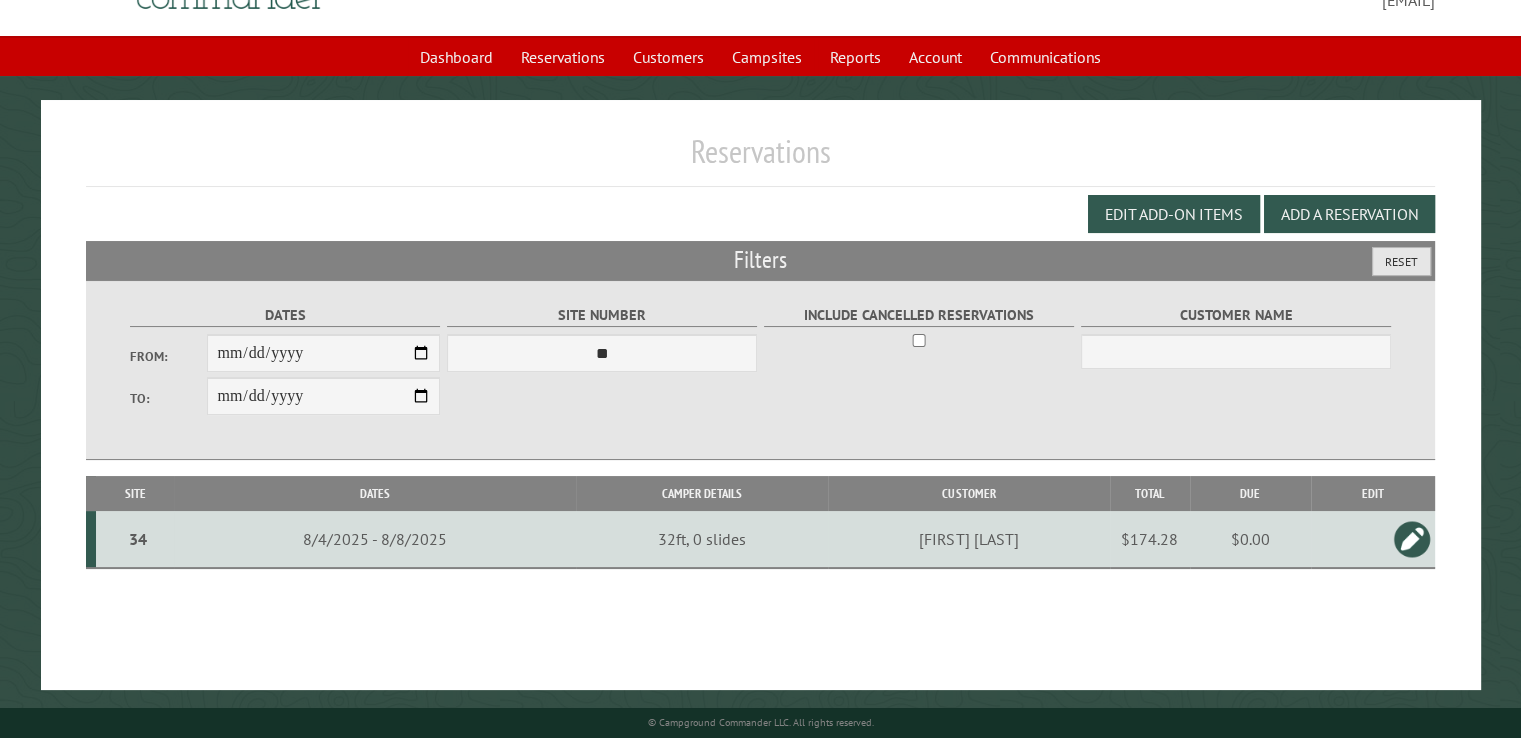 drag, startPoint x: 1399, startPoint y: 261, endPoint x: 1388, endPoint y: 271, distance: 14.866069 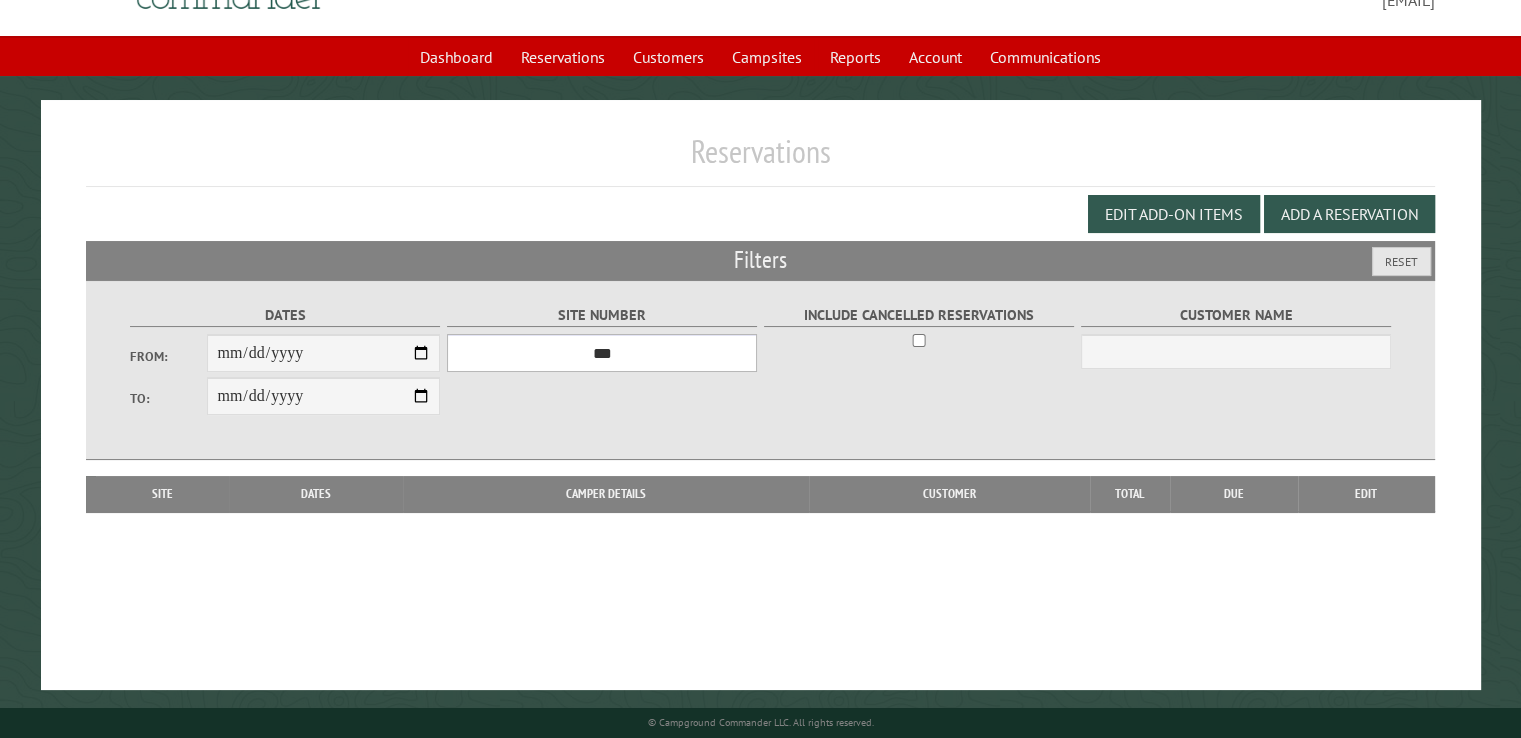 drag, startPoint x: 578, startPoint y: 358, endPoint x: 590, endPoint y: 350, distance: 14.422205 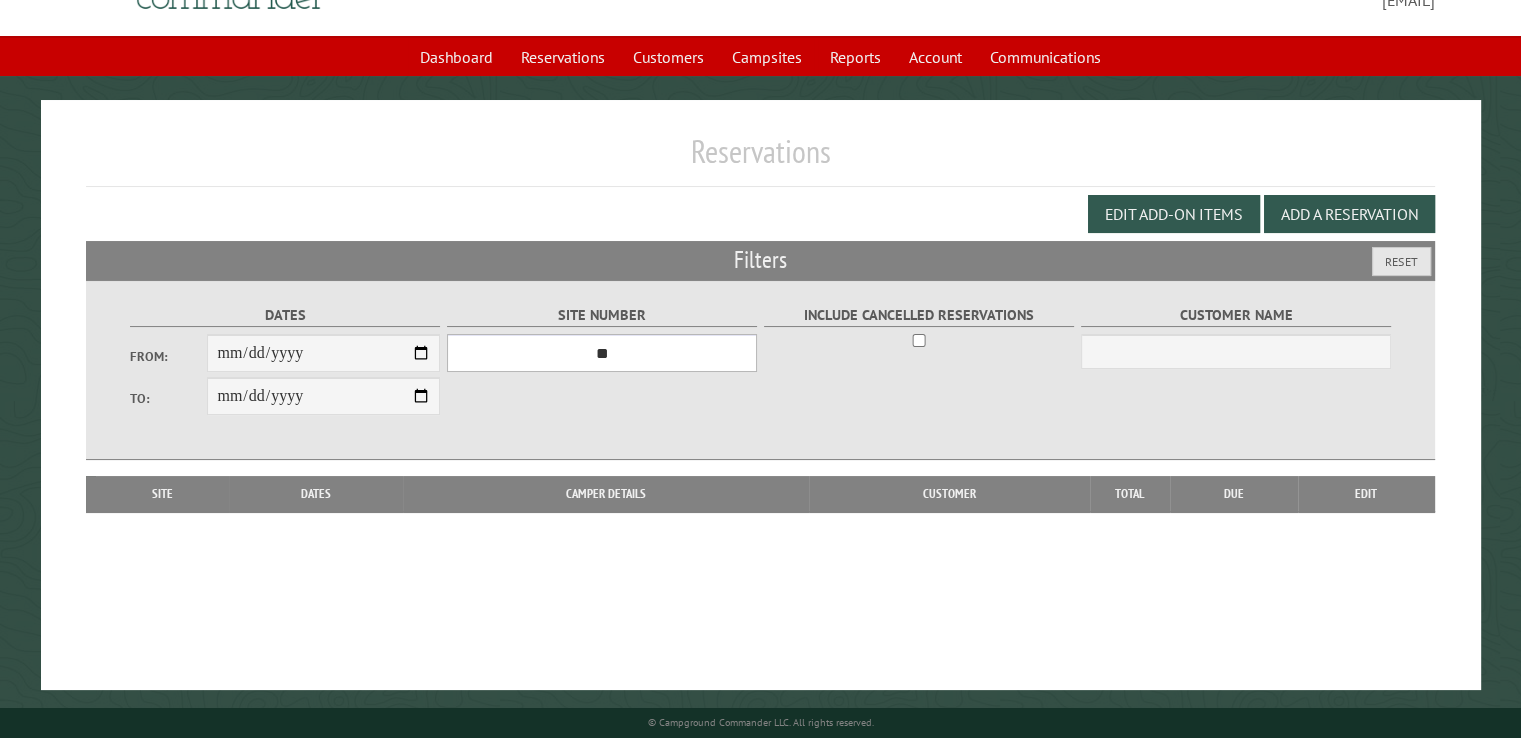 click on "**********" at bounding box center (602, 353) 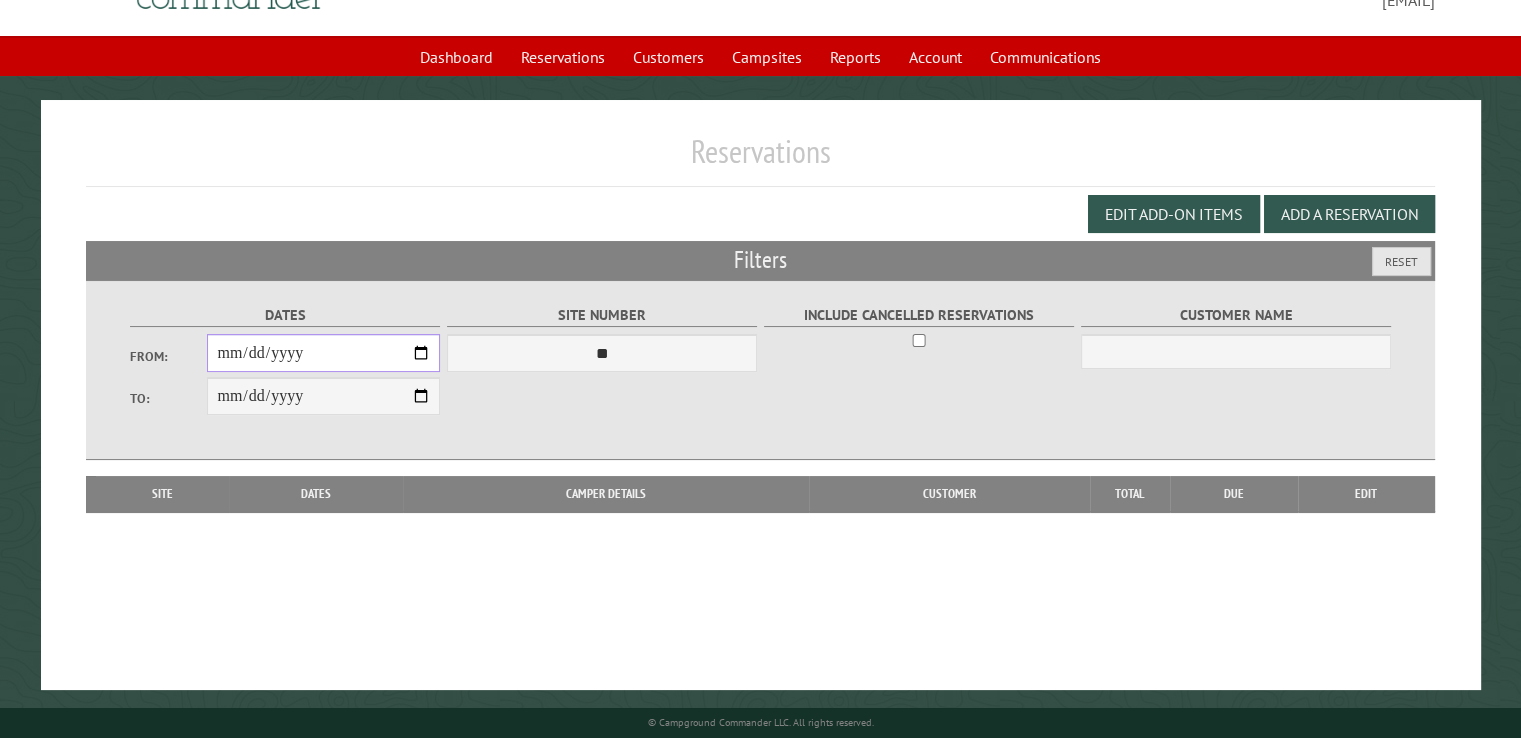 click on "From:" at bounding box center (323, 353) 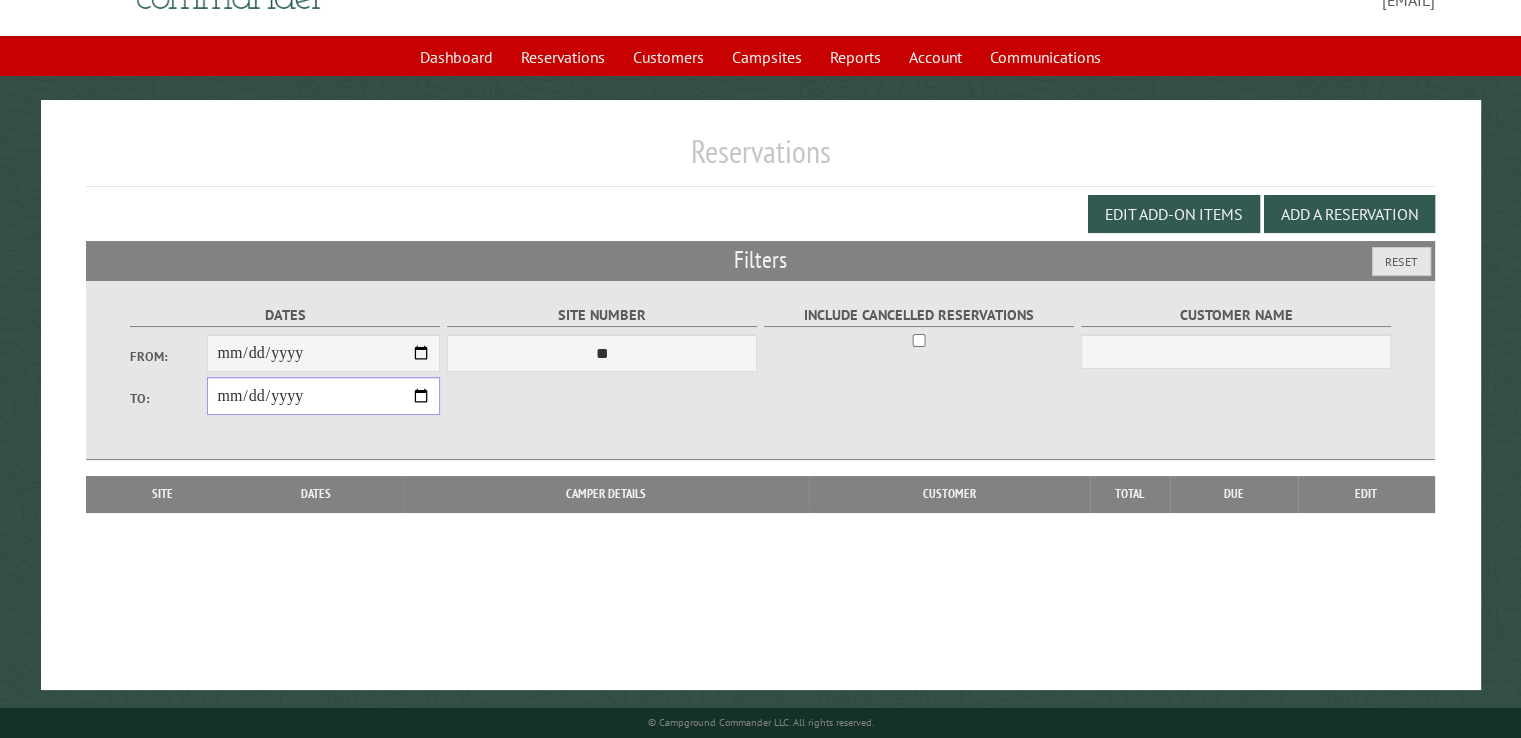 click on "**********" at bounding box center [323, 396] 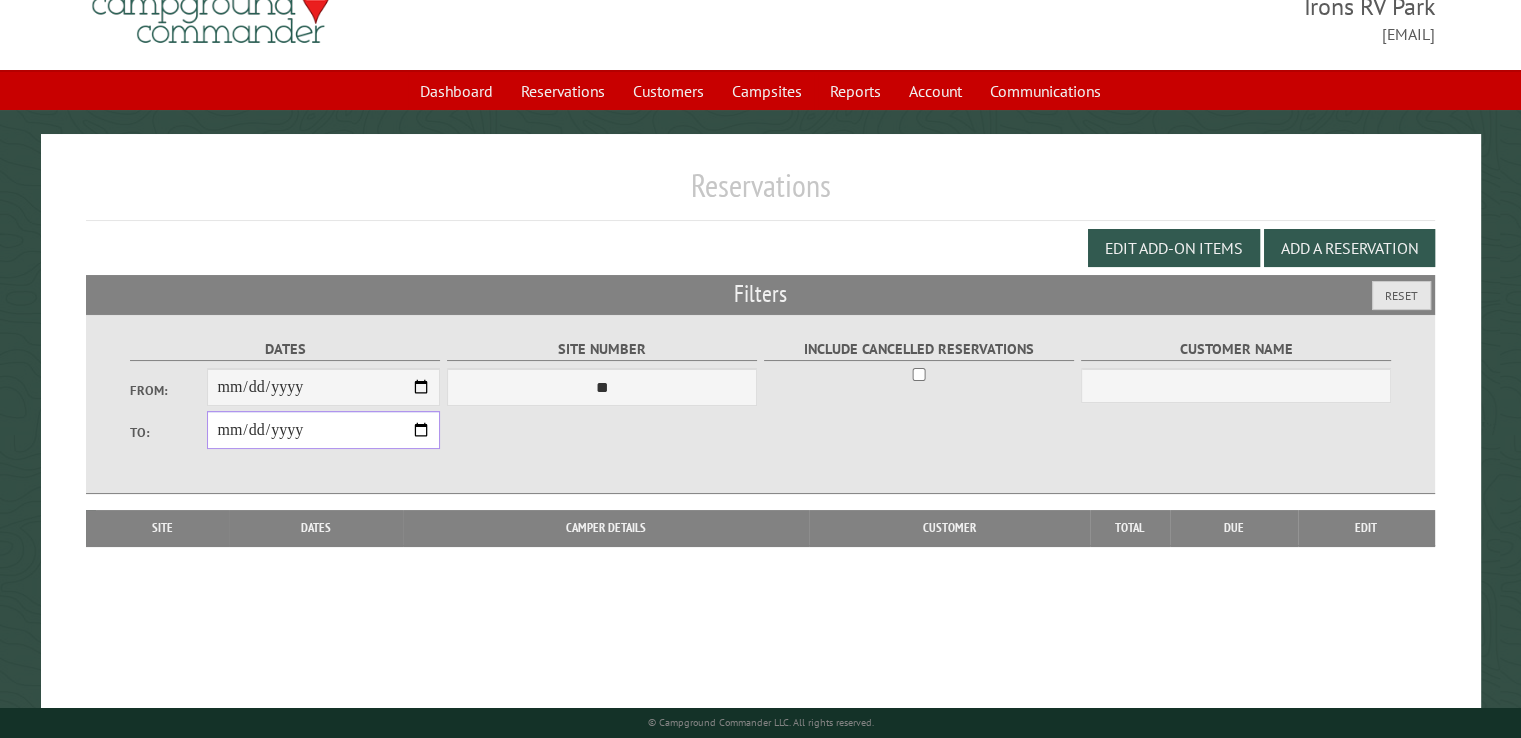 scroll, scrollTop: 99, scrollLeft: 0, axis: vertical 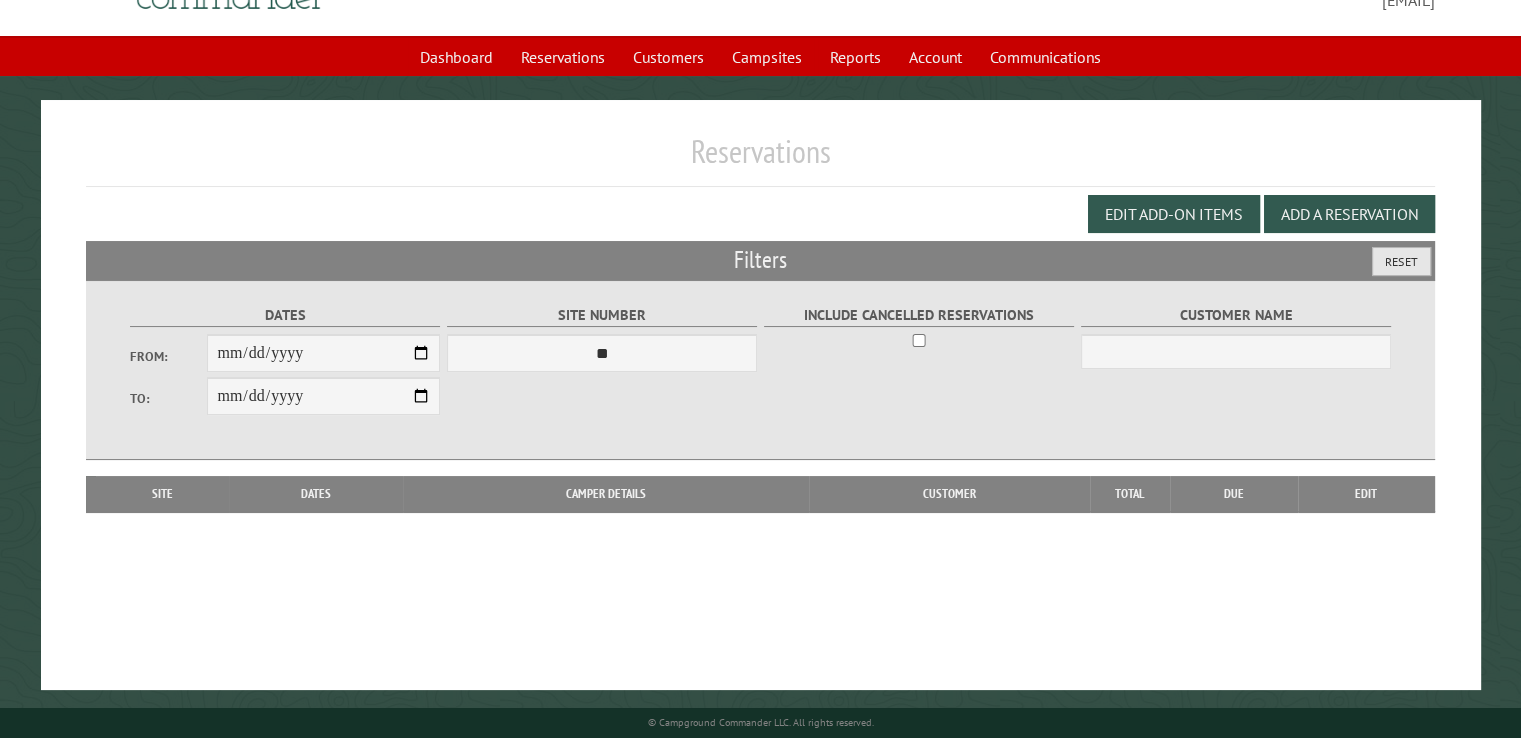 drag, startPoint x: 1400, startPoint y: 256, endPoint x: 1351, endPoint y: 281, distance: 55.00909 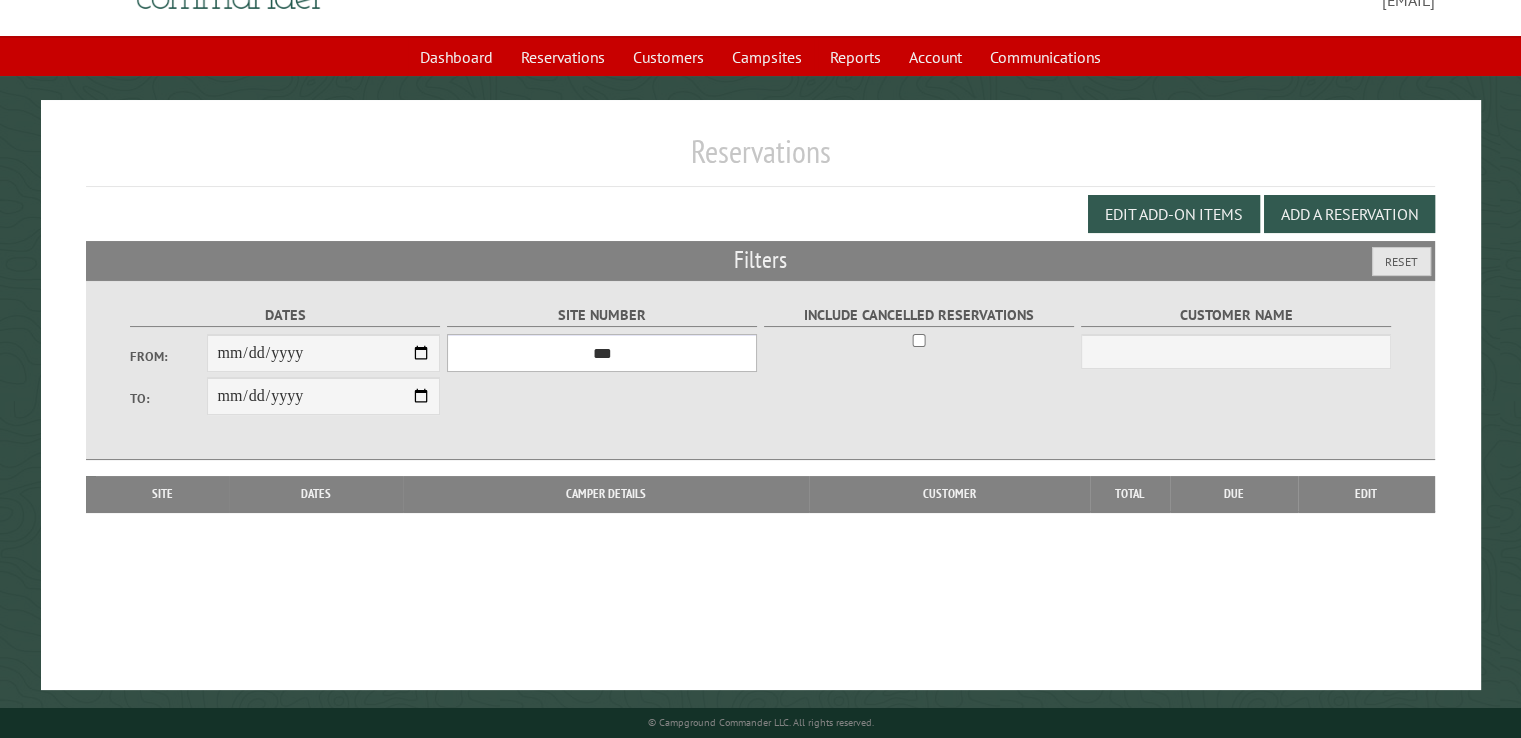 click on "**********" at bounding box center [602, 353] 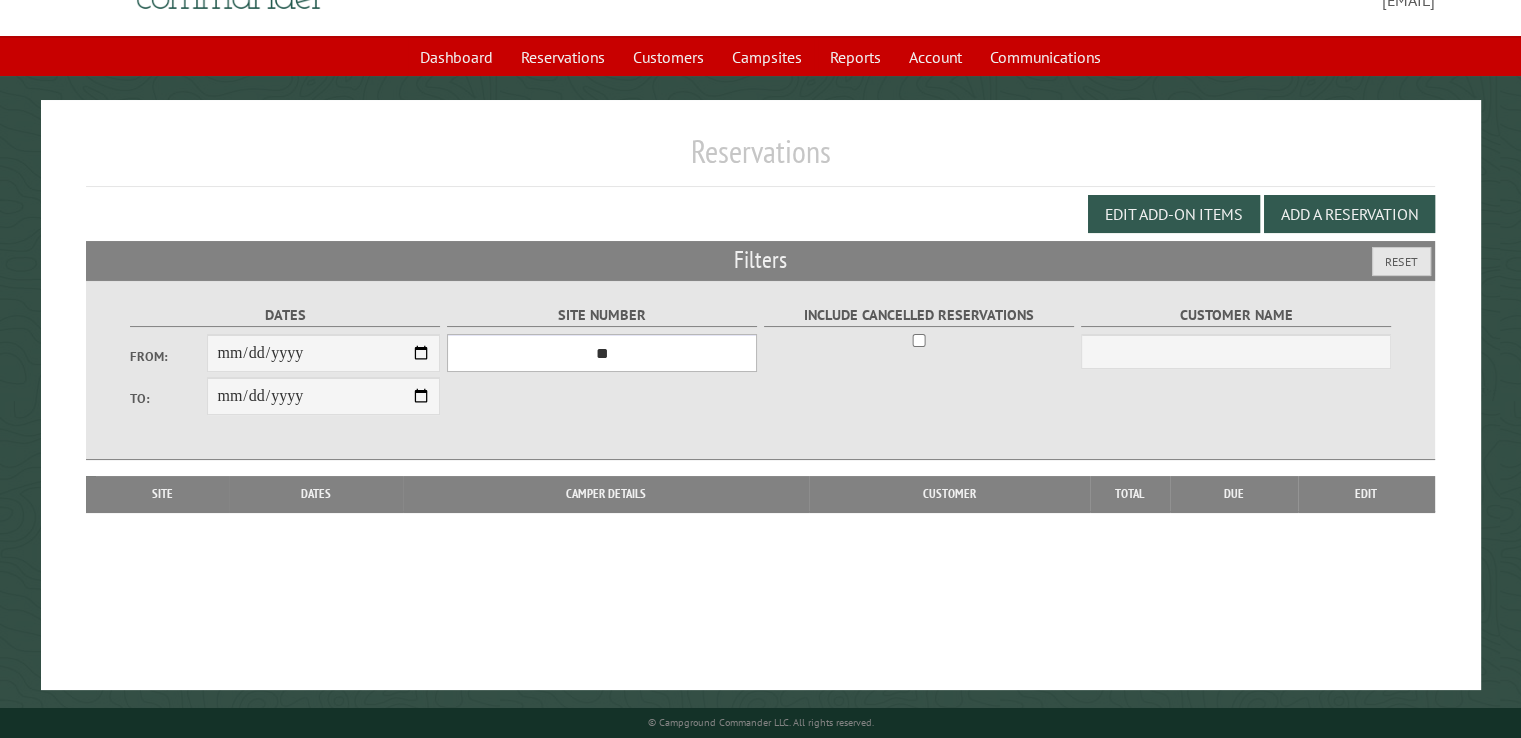 click on "**********" at bounding box center (602, 353) 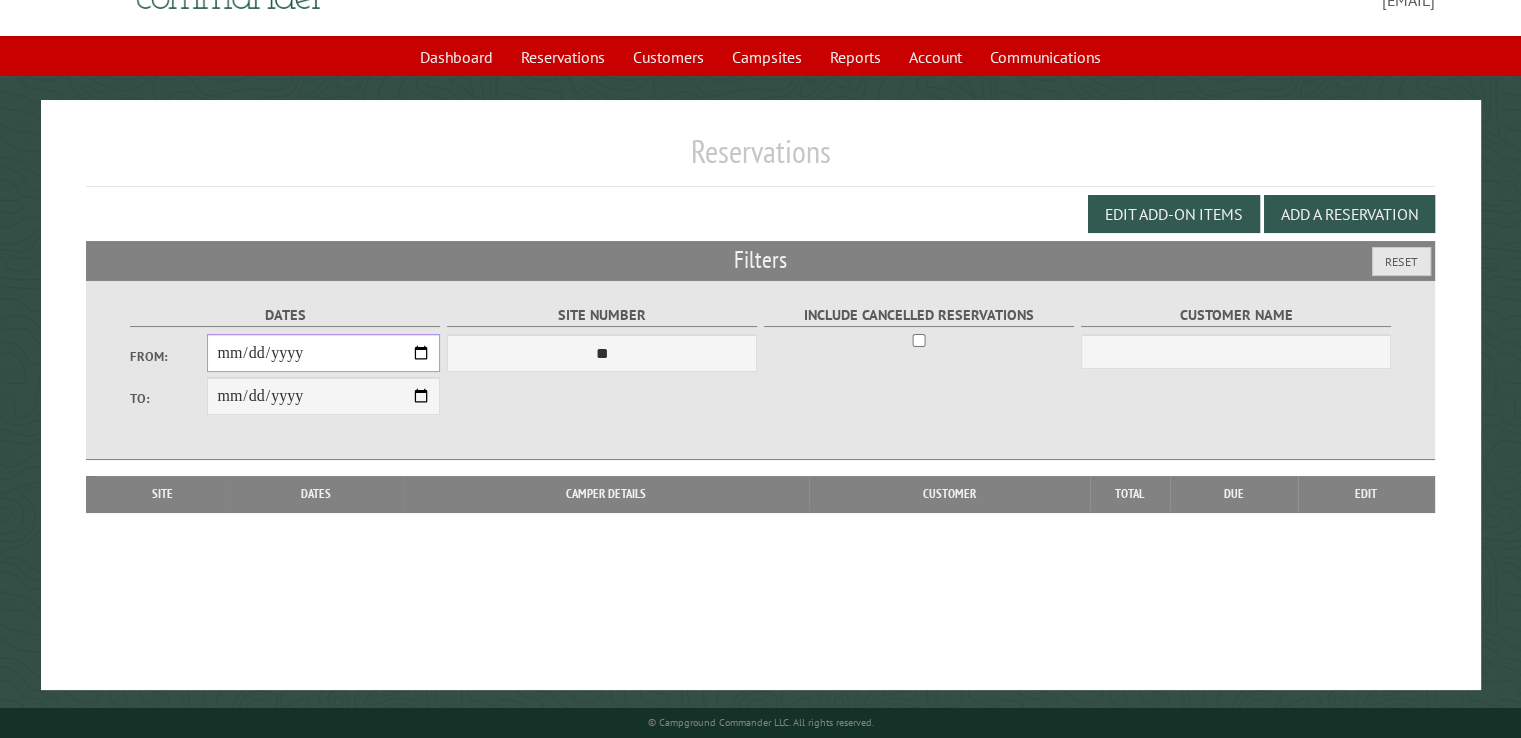 click on "From:" at bounding box center (323, 353) 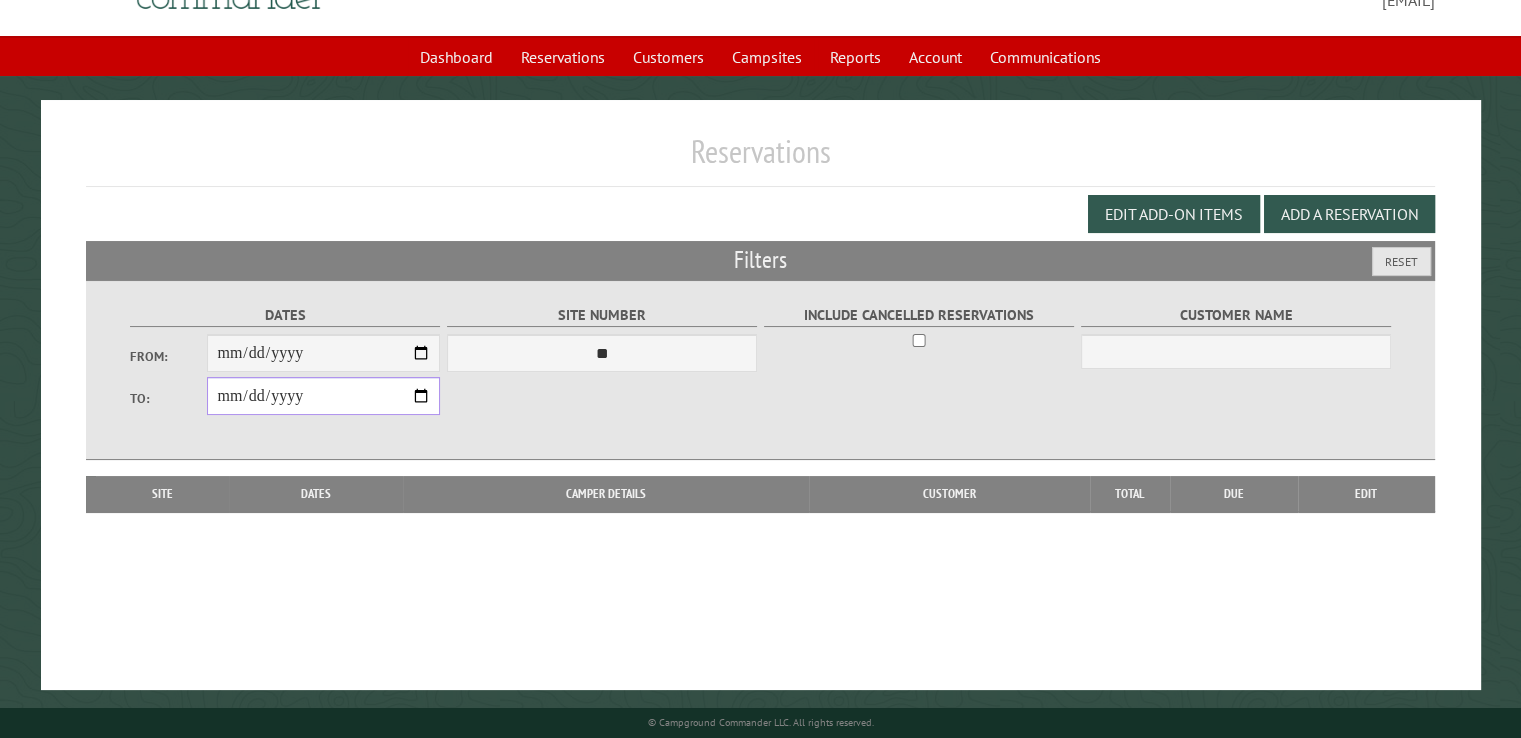 drag, startPoint x: 244, startPoint y: 394, endPoint x: 325, endPoint y: 418, distance: 84.48077 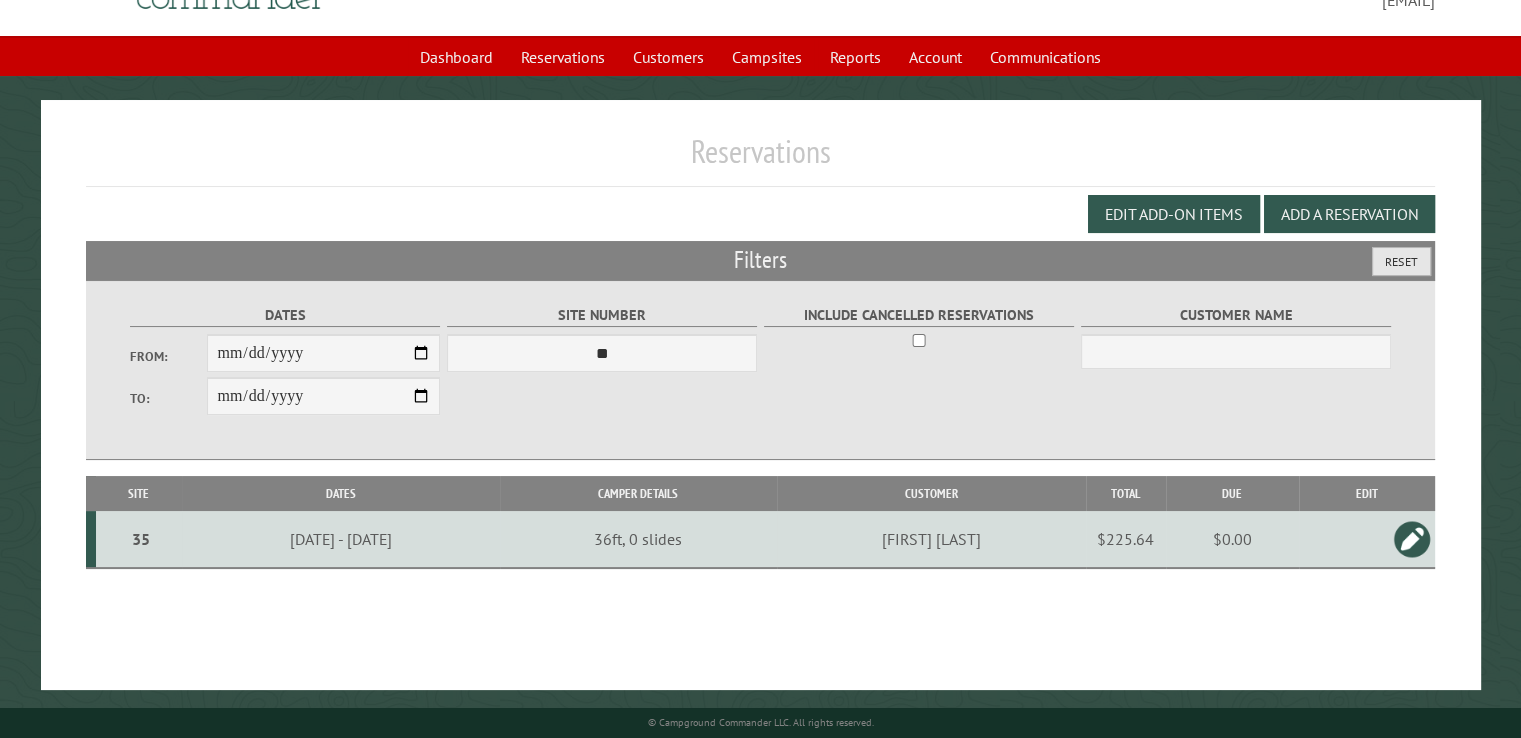 click on "Reset" at bounding box center (1401, 261) 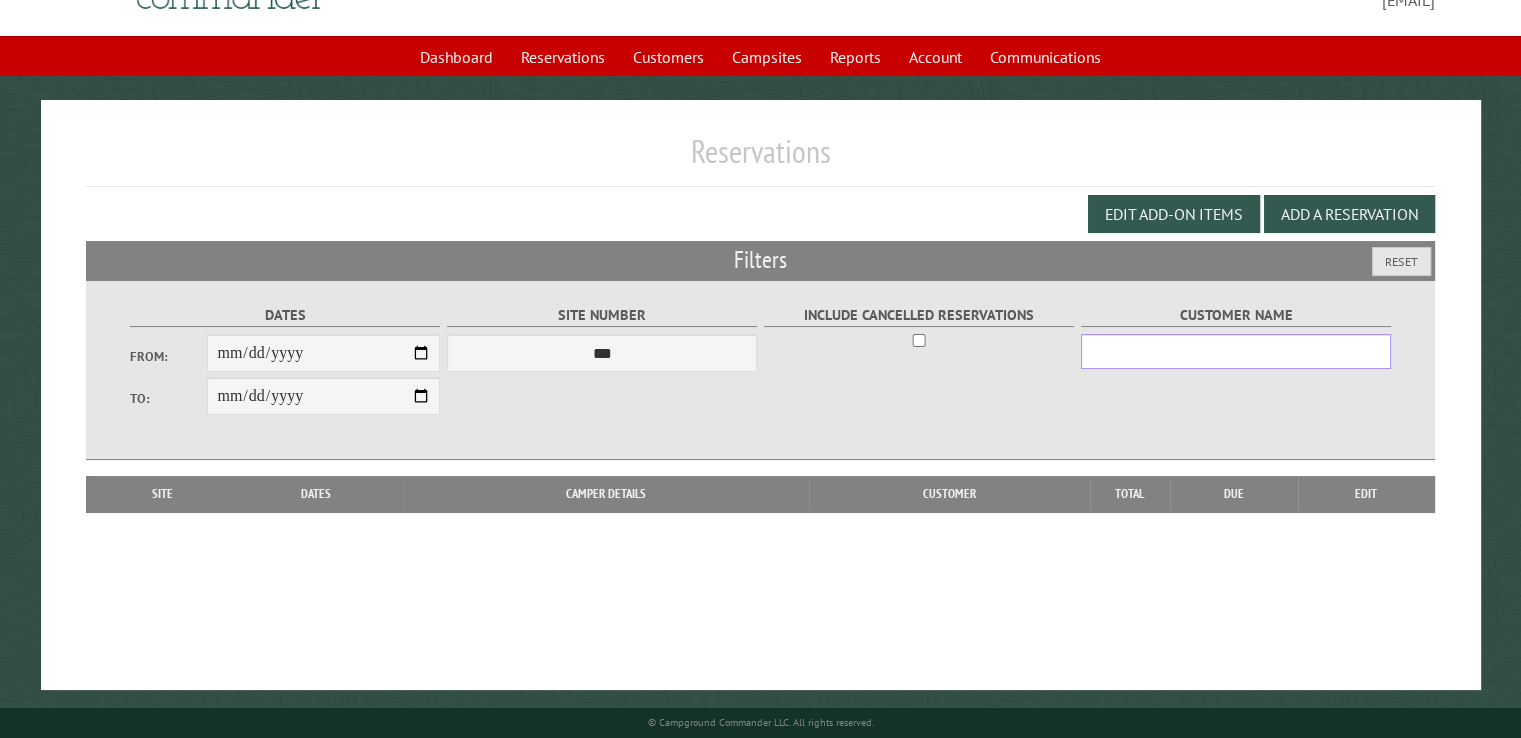 click on "Customer Name" at bounding box center (1236, 351) 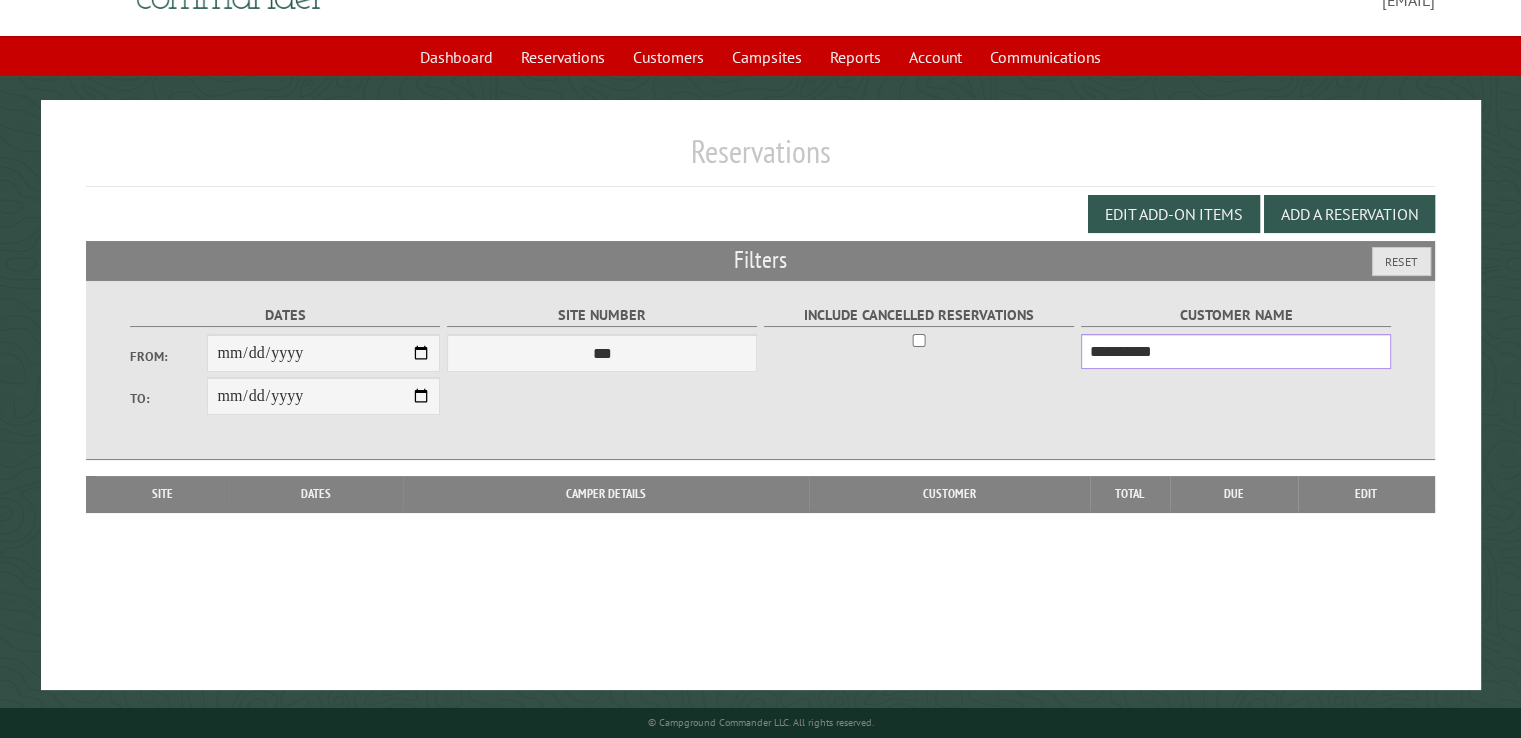 type on "**********" 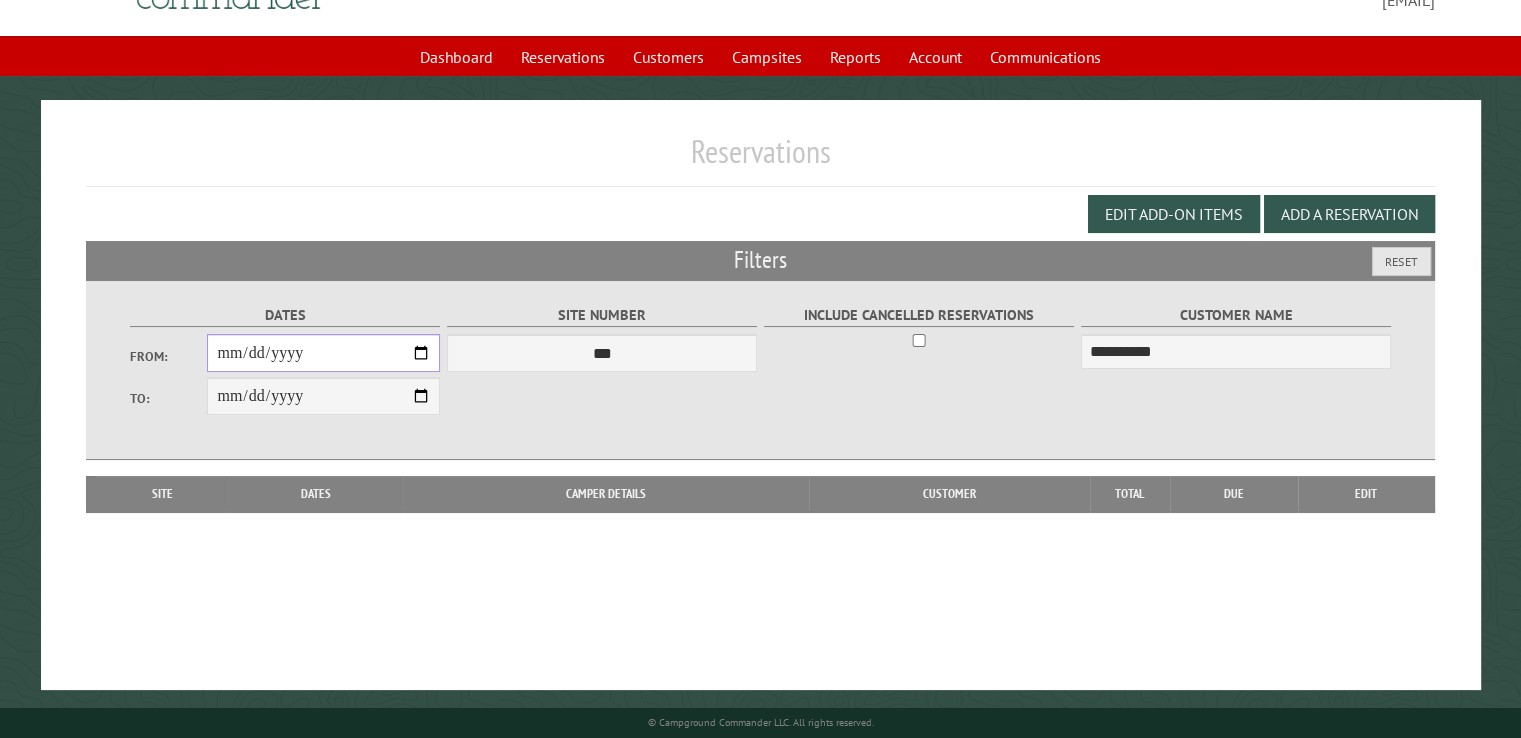 drag, startPoint x: 420, startPoint y: 349, endPoint x: 288, endPoint y: 358, distance: 132.30646 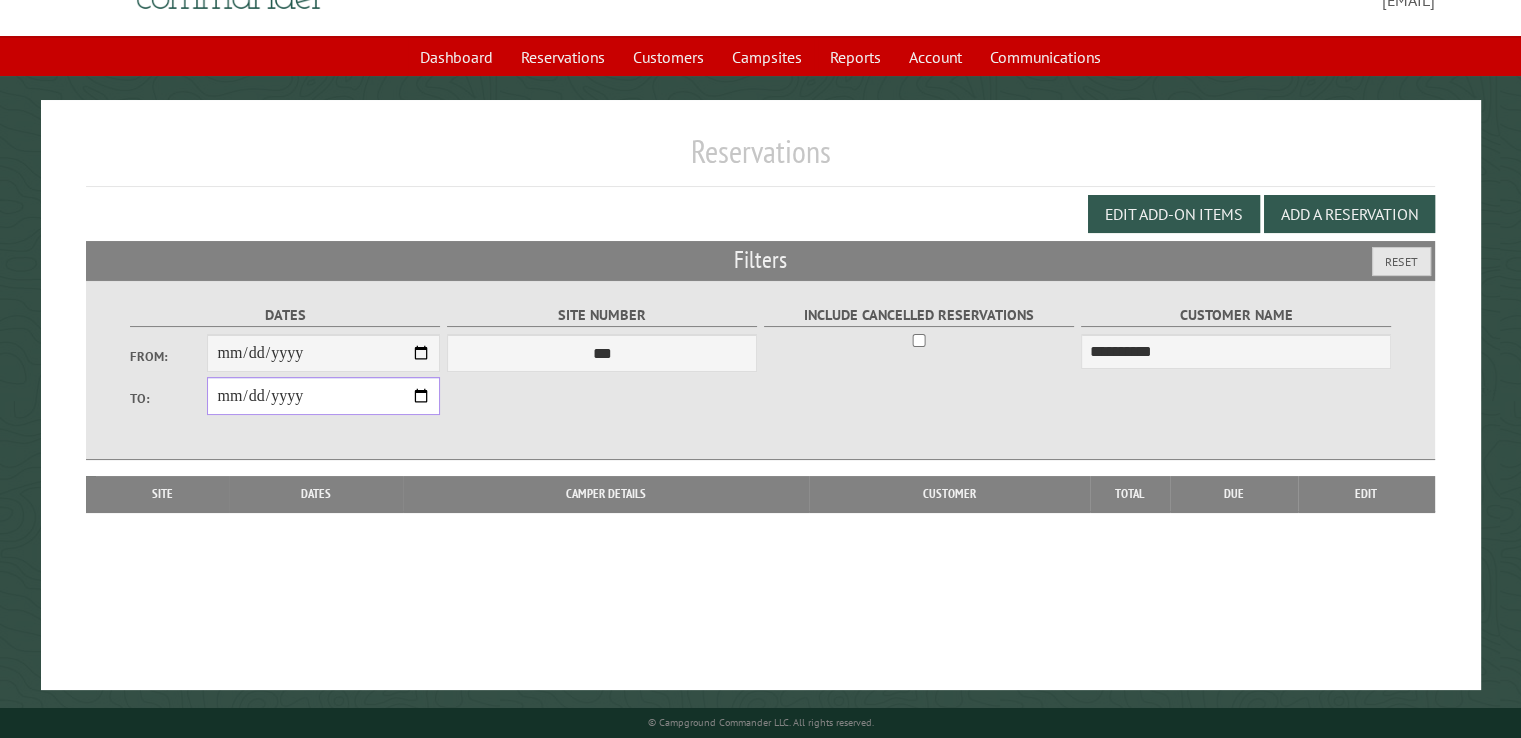 click on "**********" at bounding box center (323, 396) 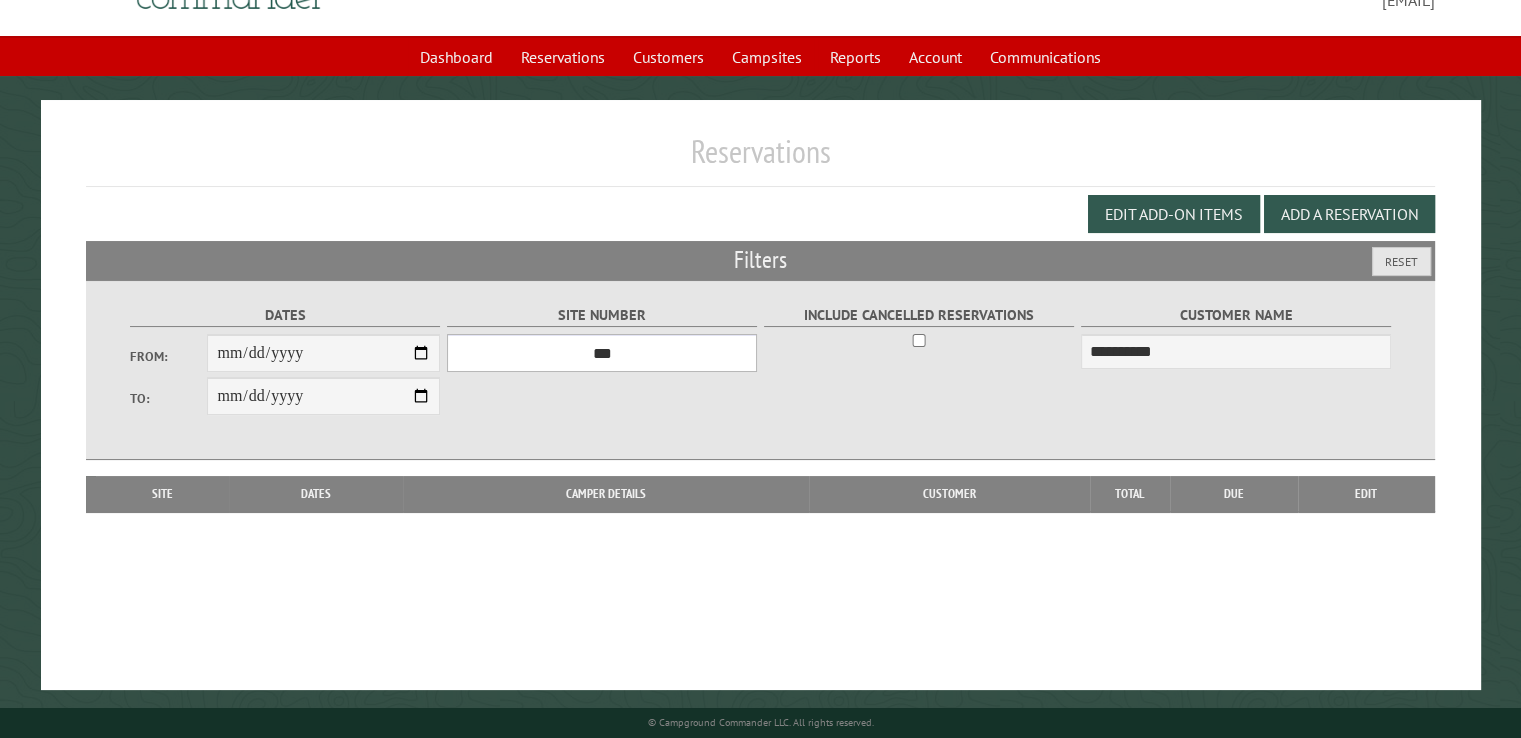 click on "**********" at bounding box center [602, 353] 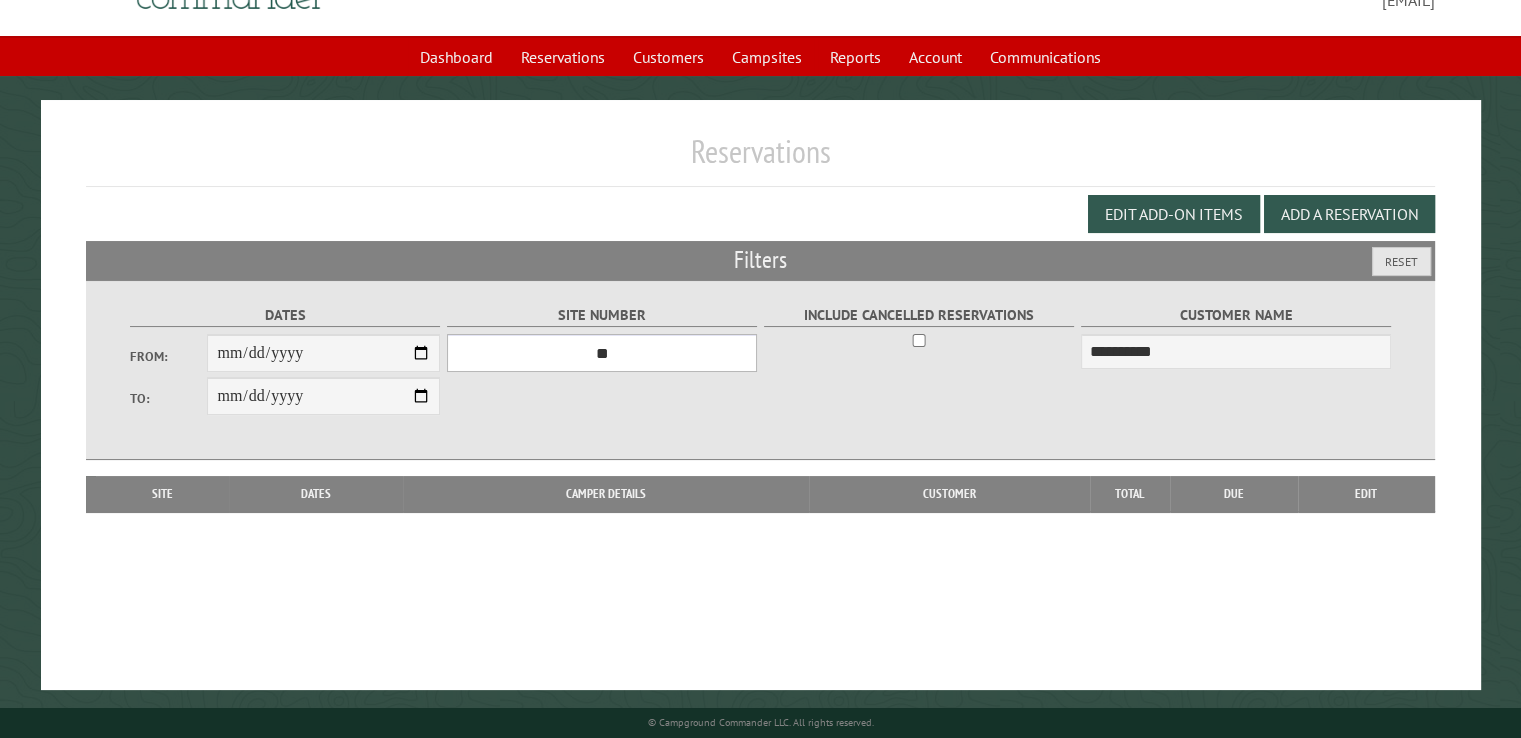 click on "**********" at bounding box center (602, 353) 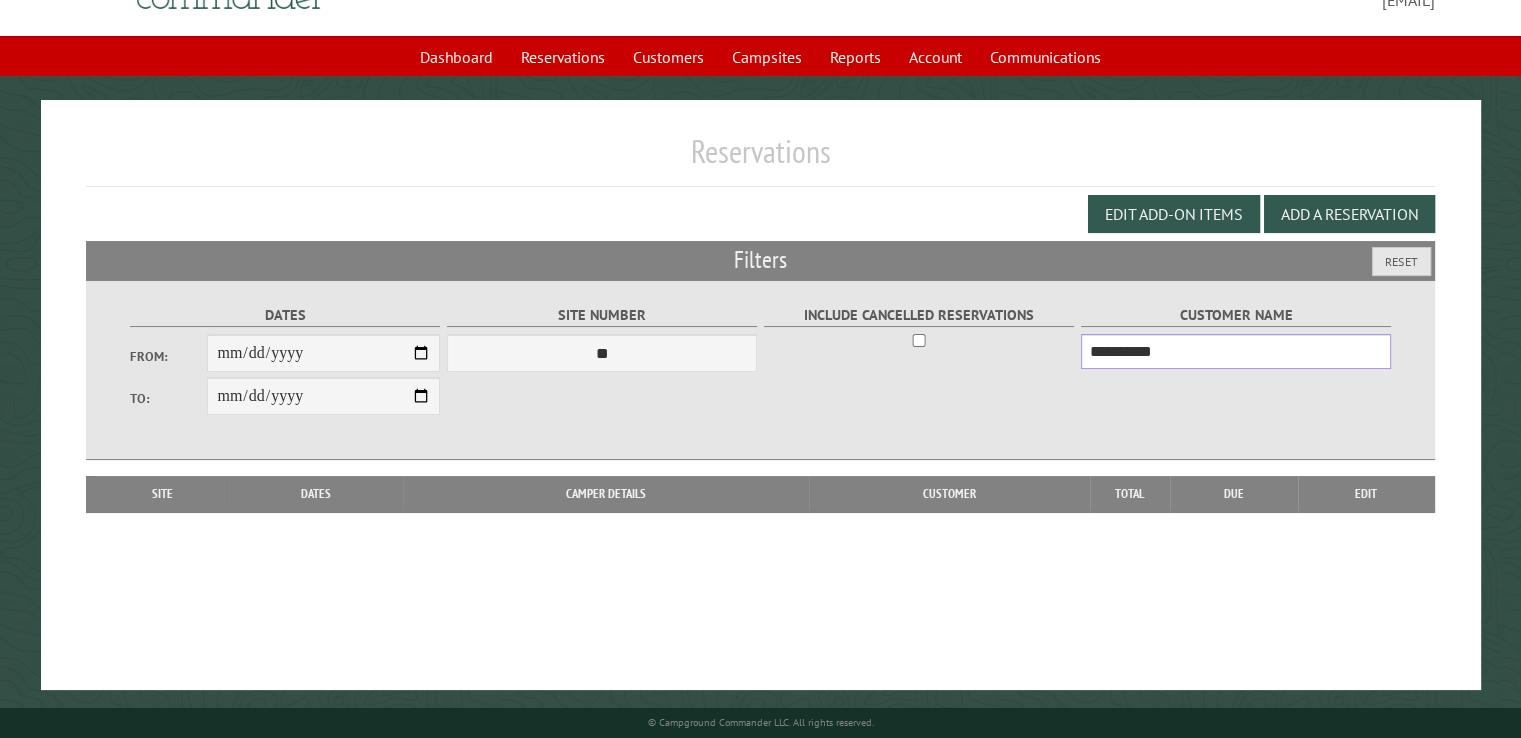 click on "**********" at bounding box center (1236, 351) 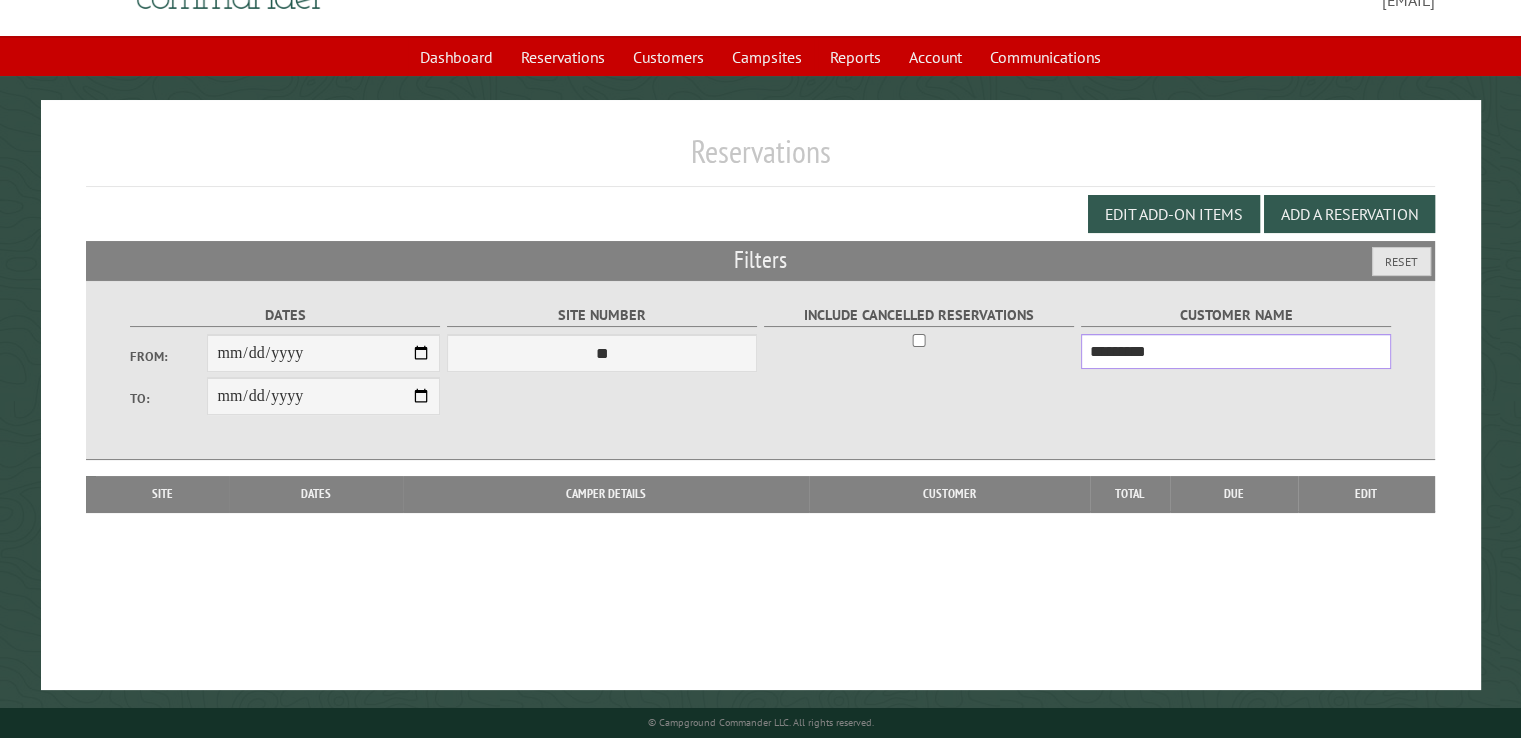 click on "*********" at bounding box center [1236, 351] 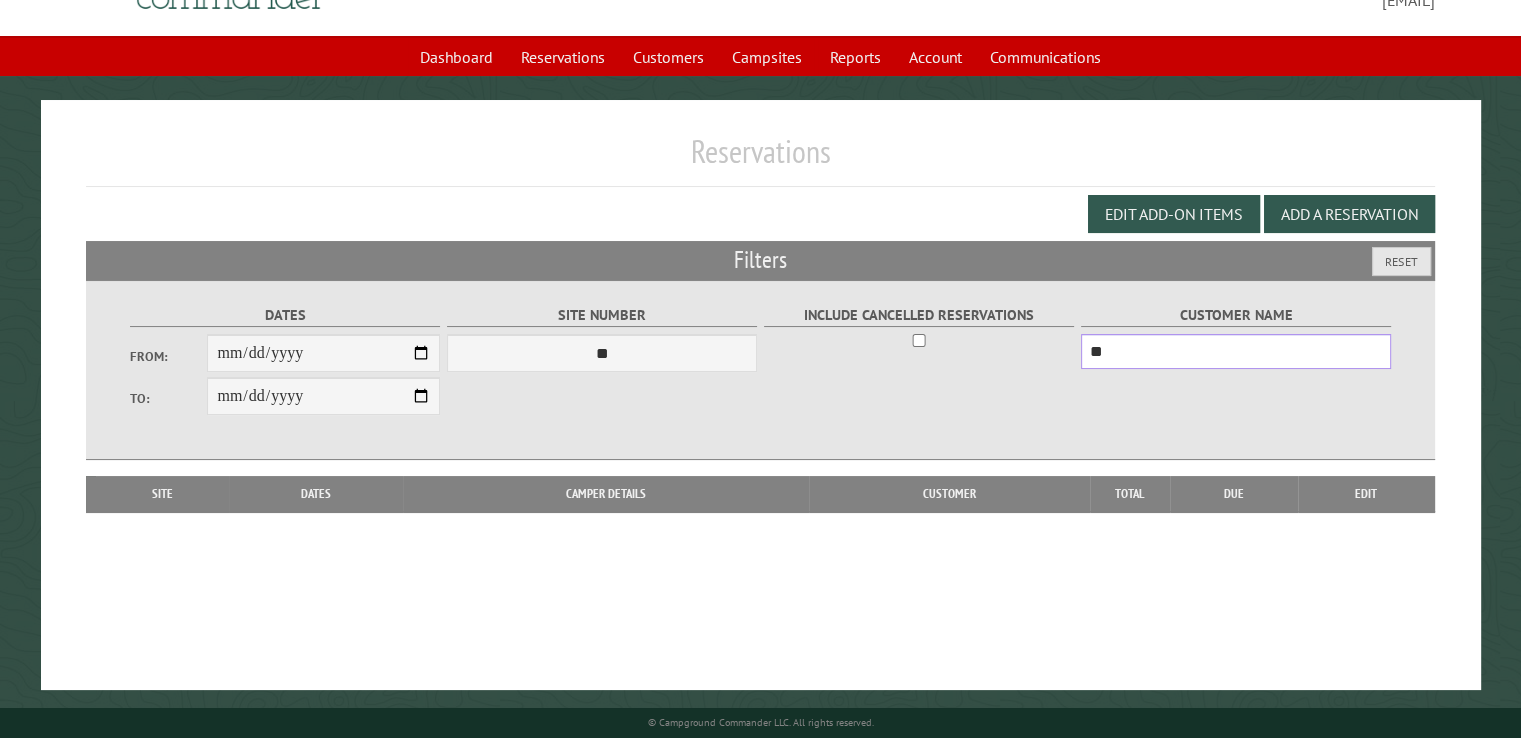 type on "*" 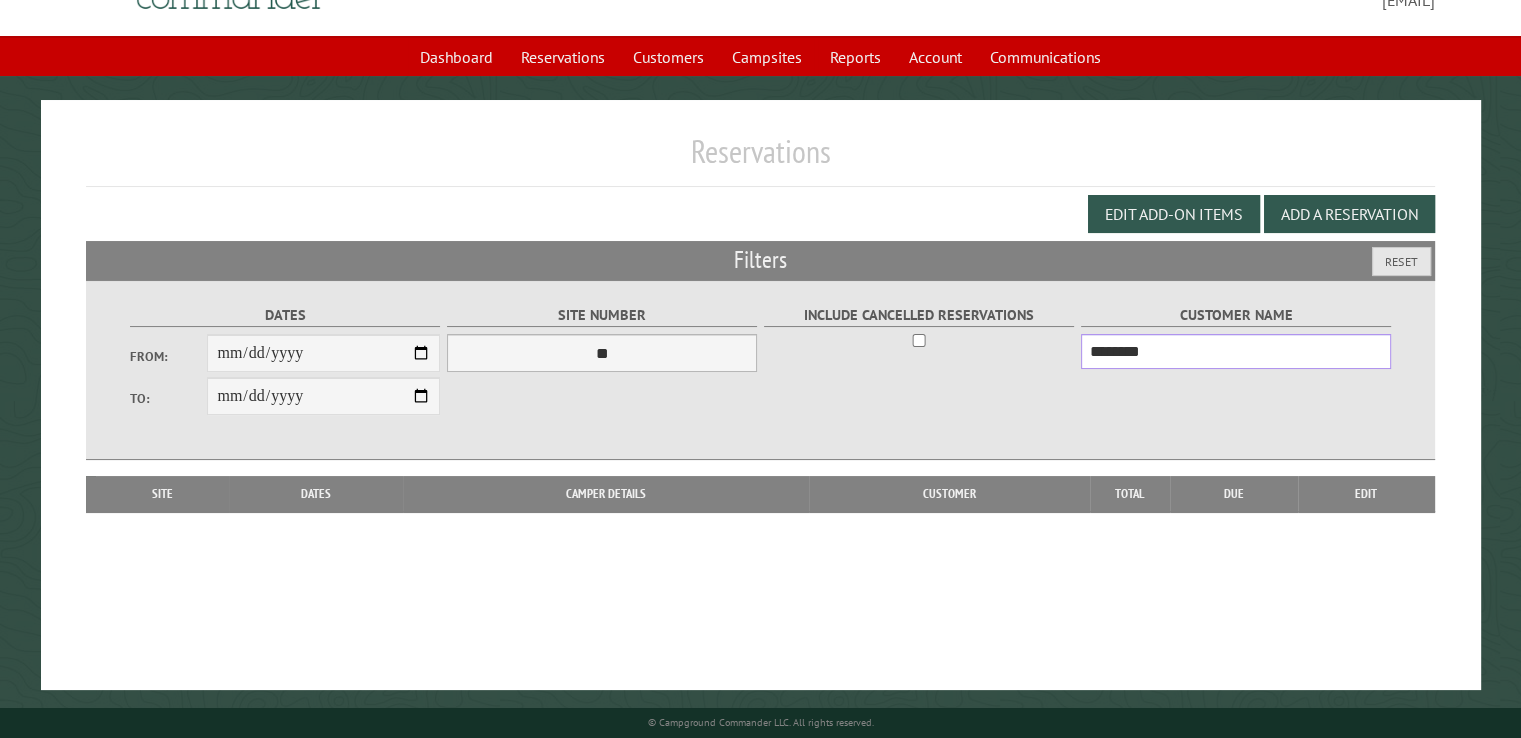 type on "********" 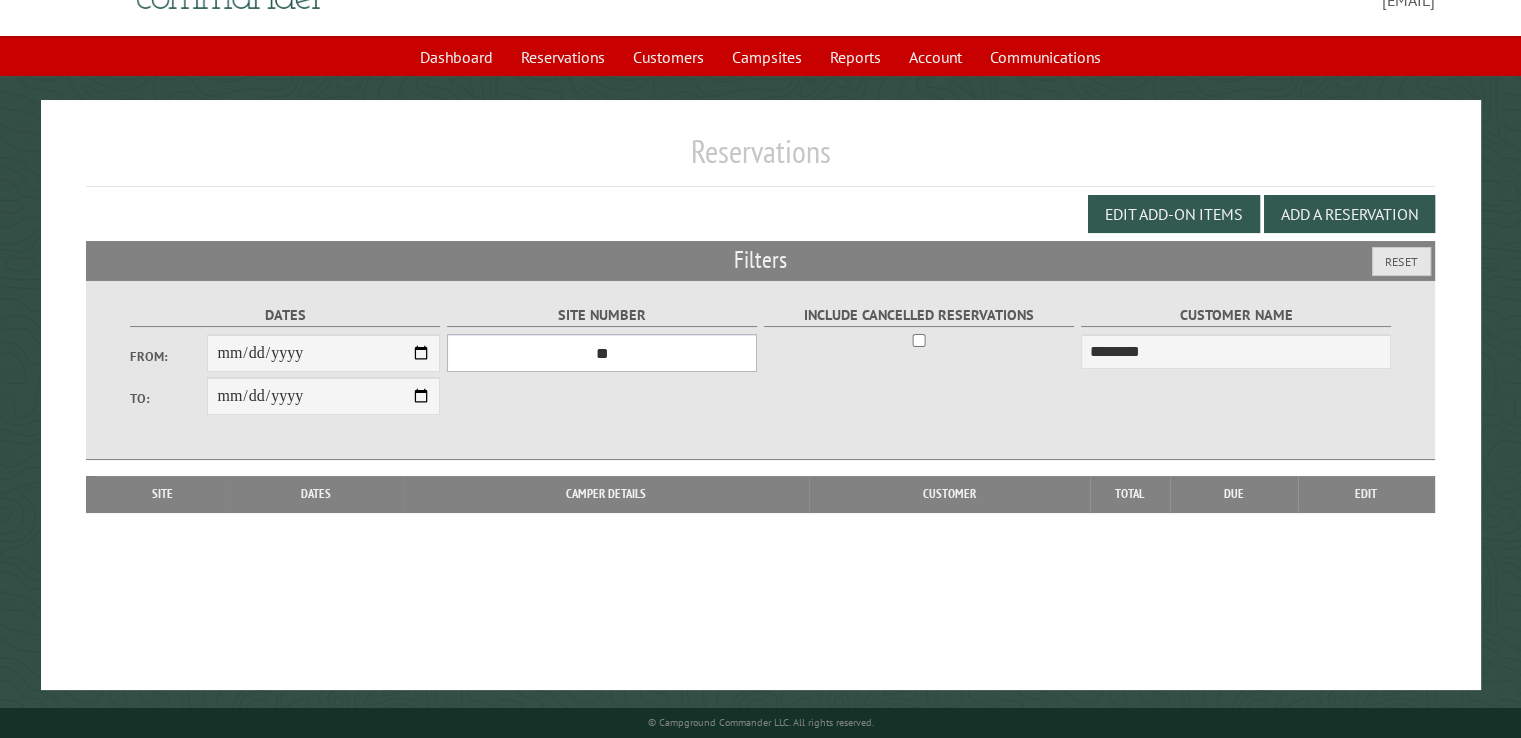 click on "**********" at bounding box center (602, 353) 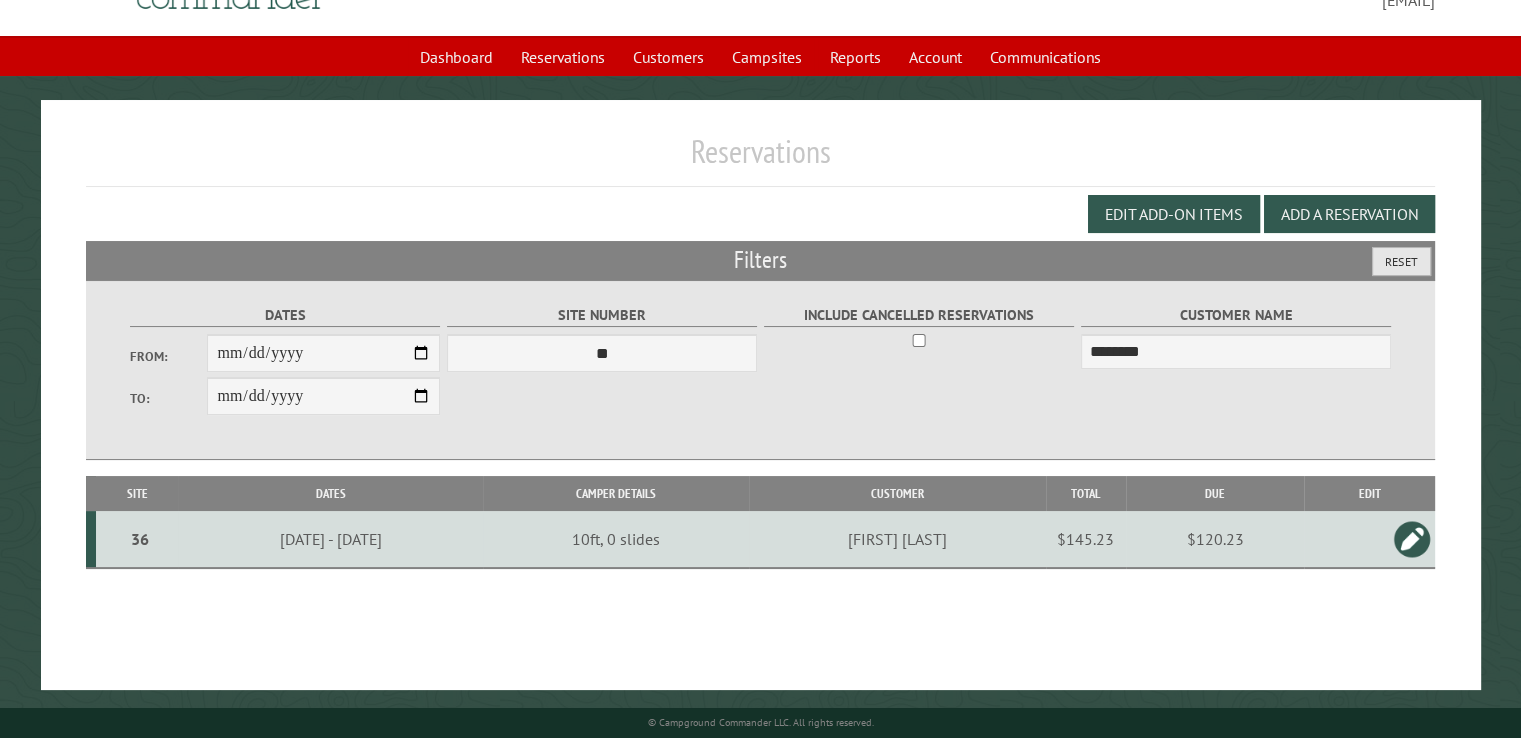 click on "Reset" at bounding box center [1401, 261] 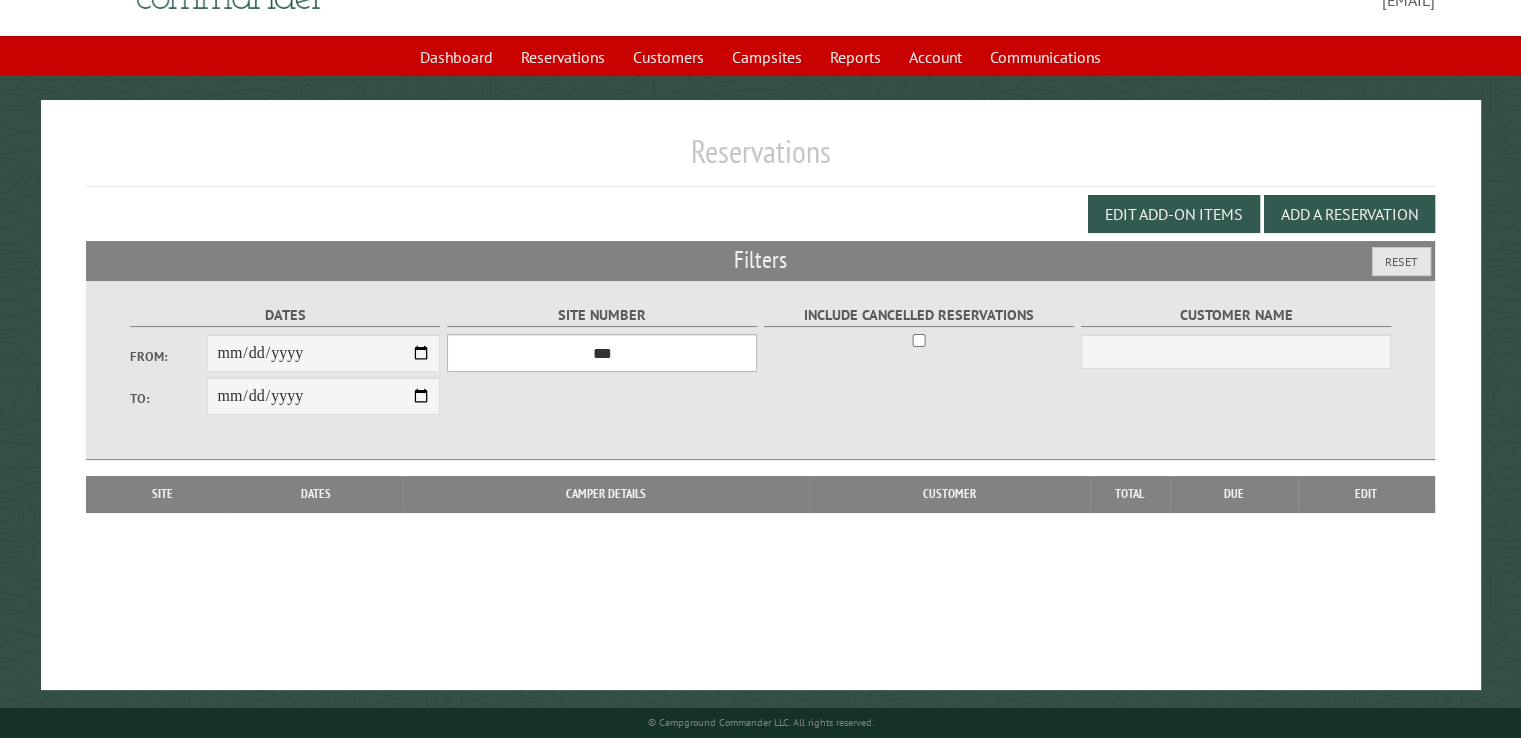 drag, startPoint x: 581, startPoint y: 357, endPoint x: 585, endPoint y: 337, distance: 20.396078 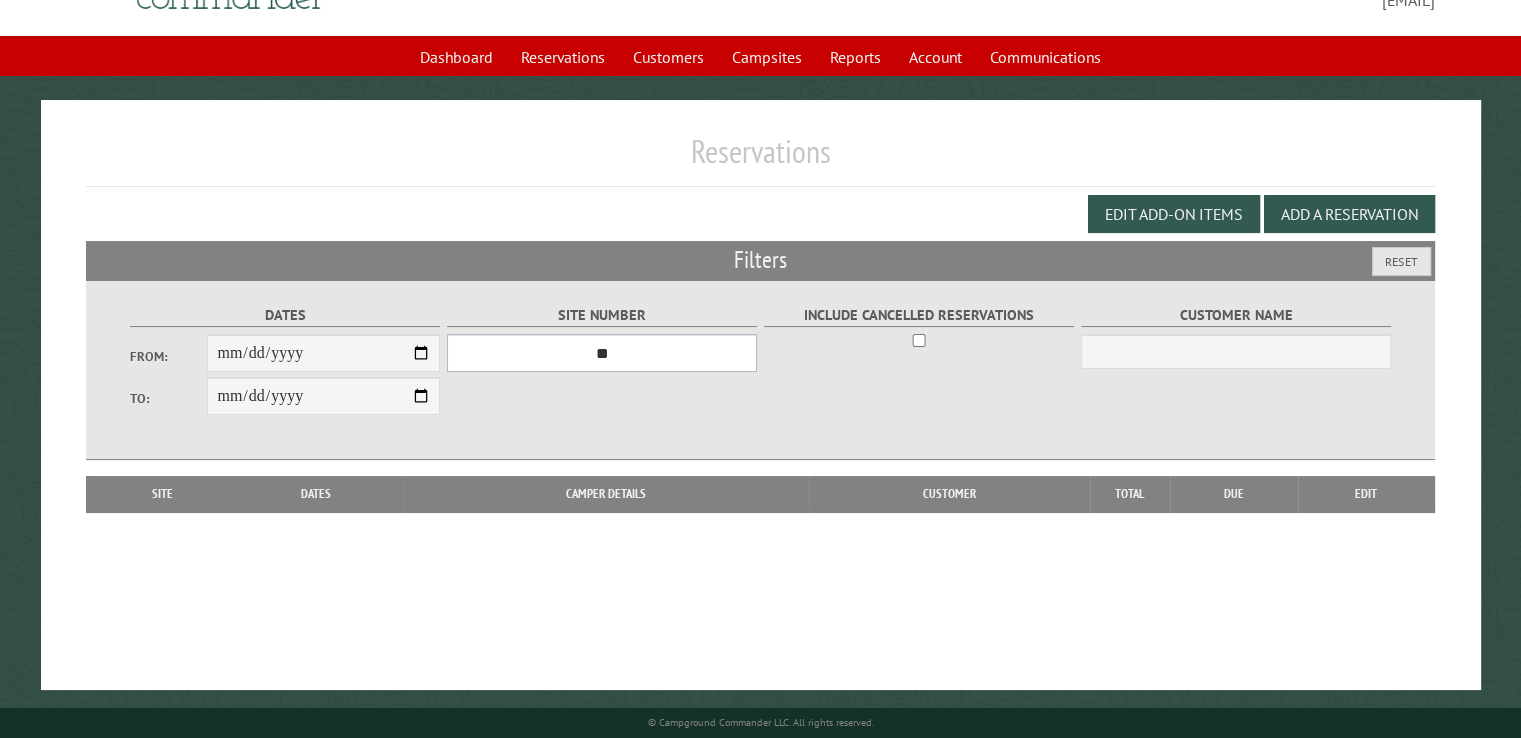 click on "**********" at bounding box center [602, 353] 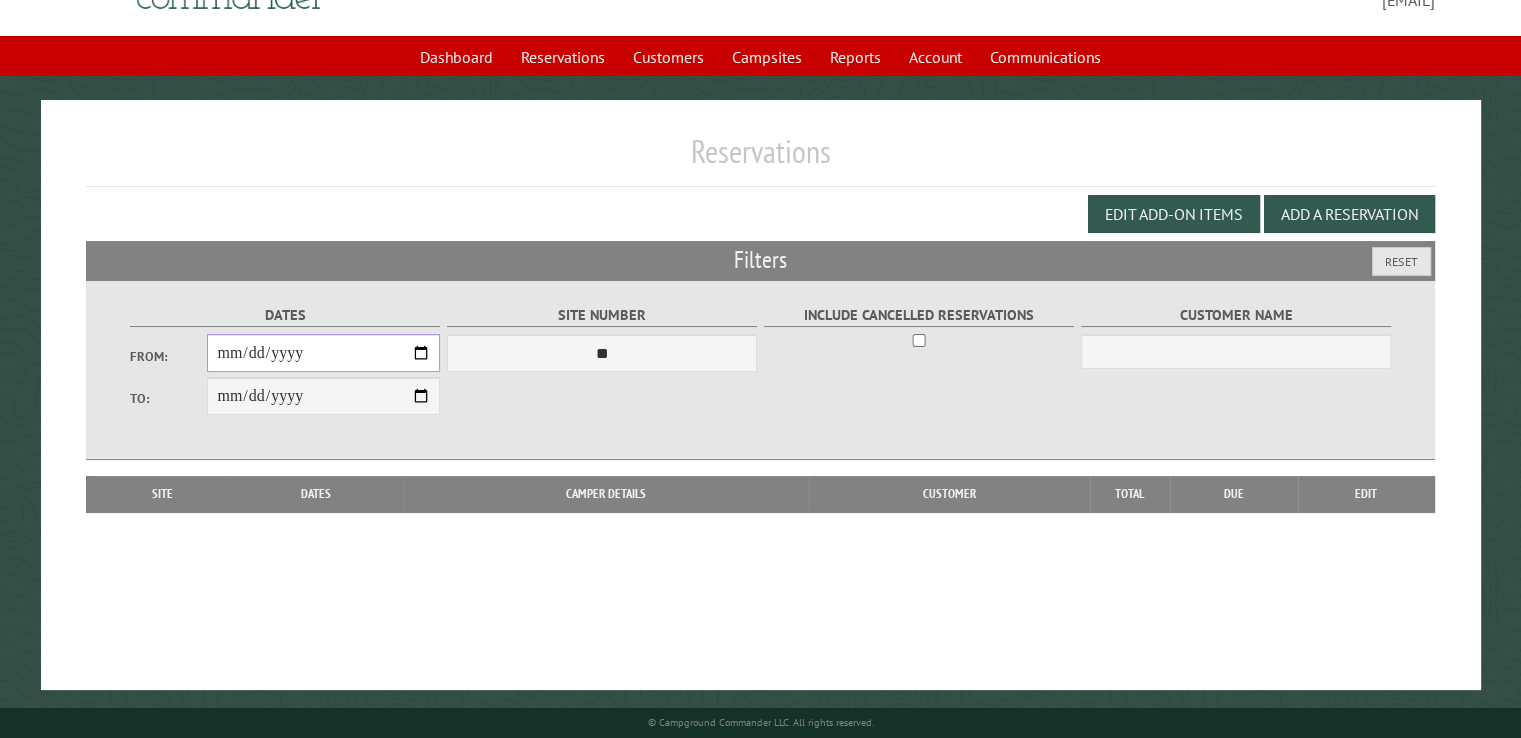 click on "From:" at bounding box center [323, 353] 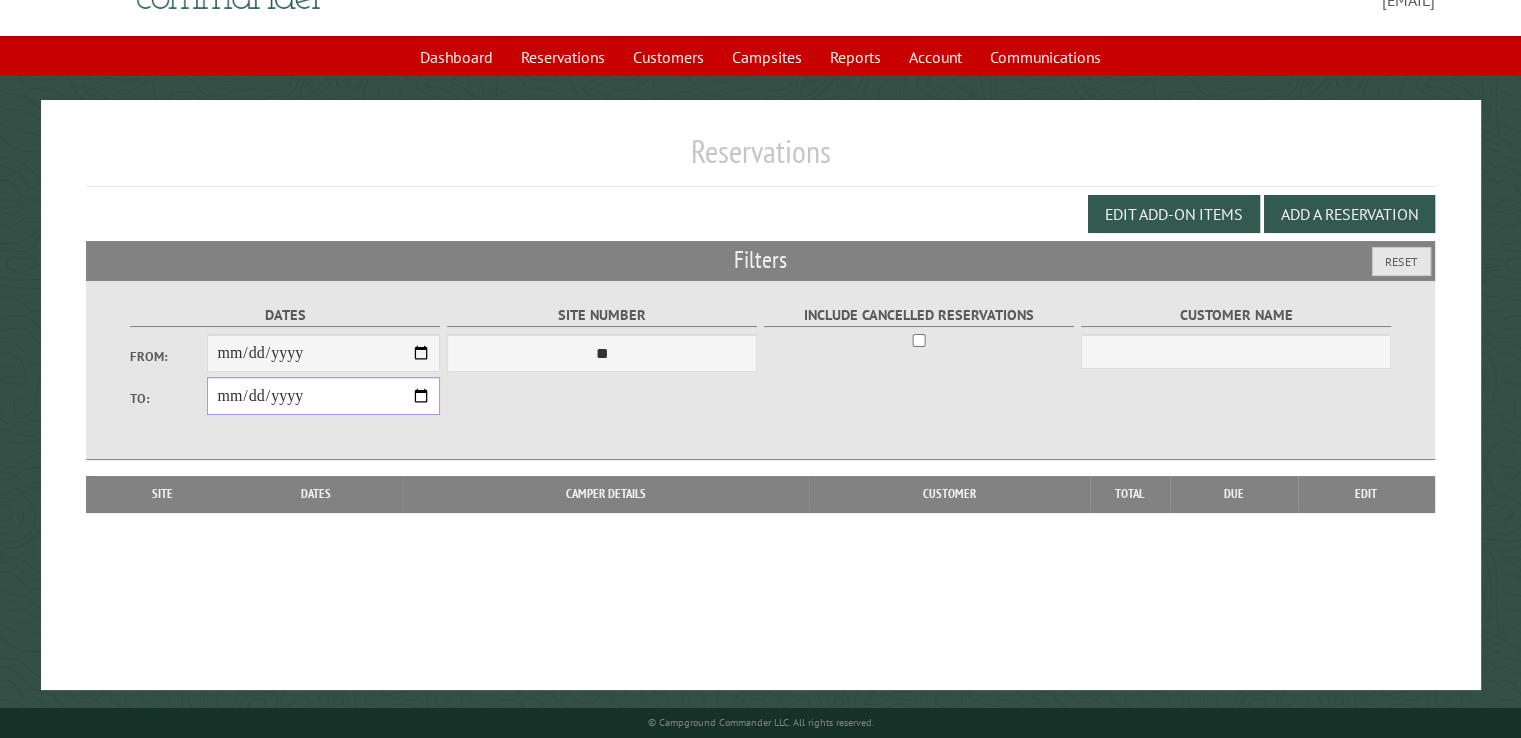 click on "**********" at bounding box center [323, 396] 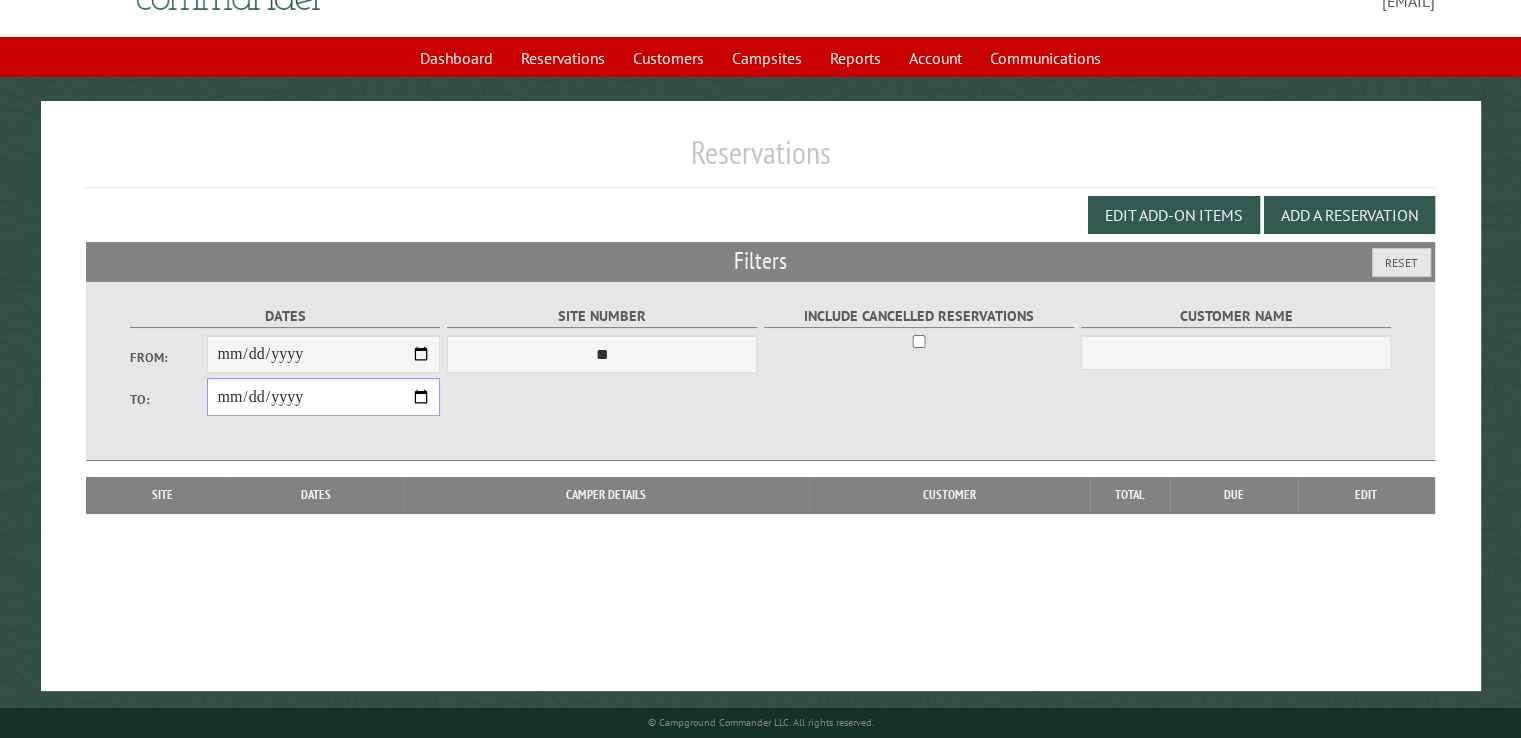 scroll, scrollTop: 99, scrollLeft: 0, axis: vertical 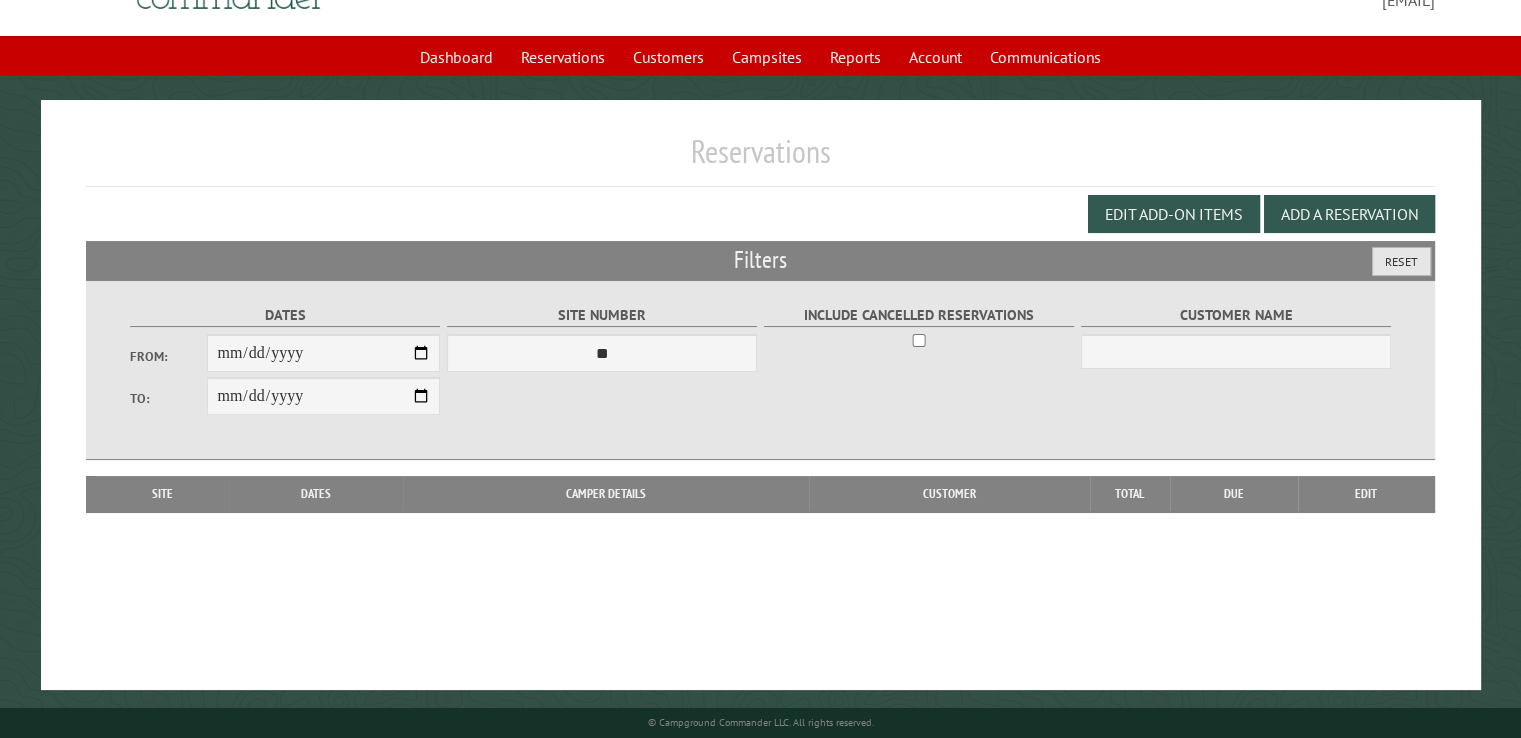 drag, startPoint x: 1400, startPoint y: 256, endPoint x: 1368, endPoint y: 275, distance: 37.215588 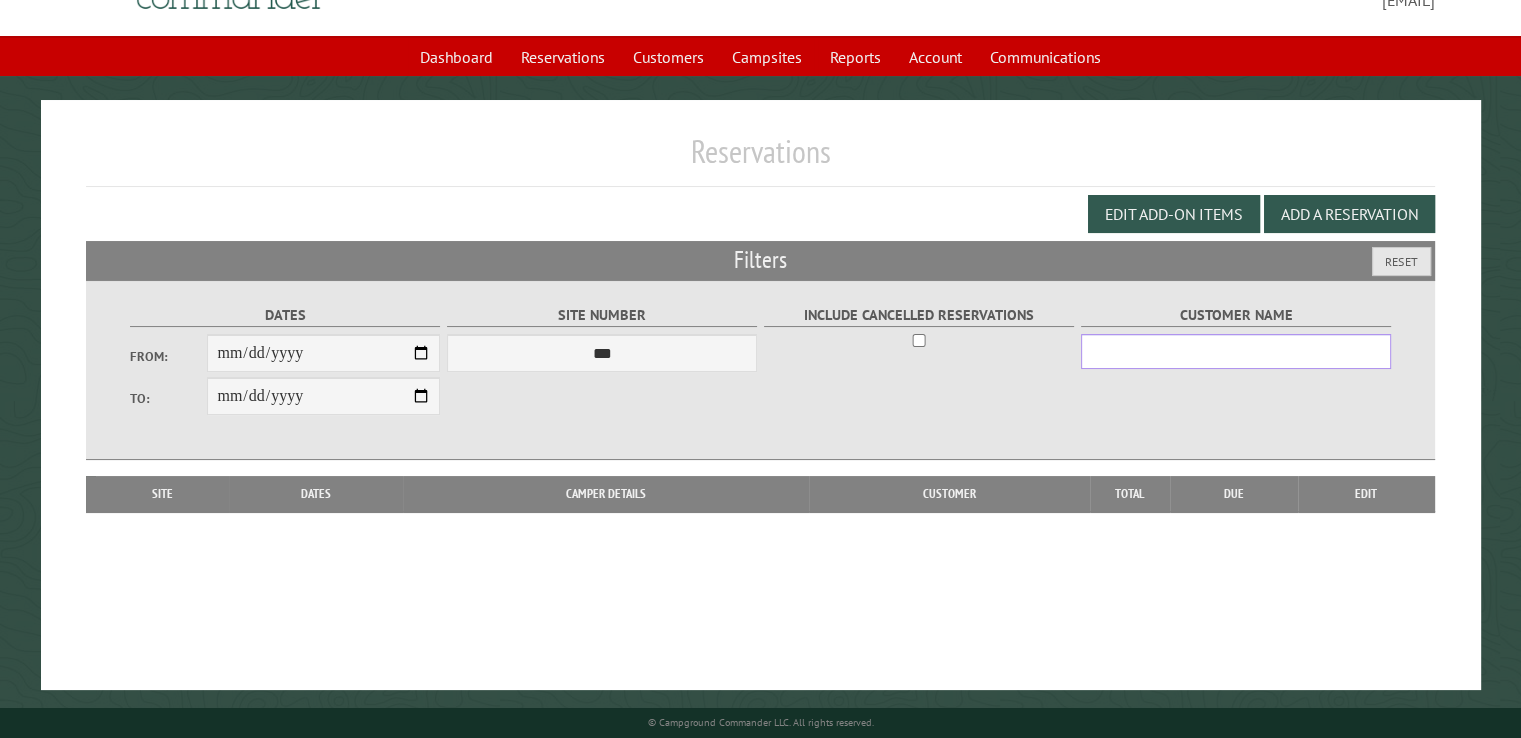 click on "Customer Name" at bounding box center [1236, 351] 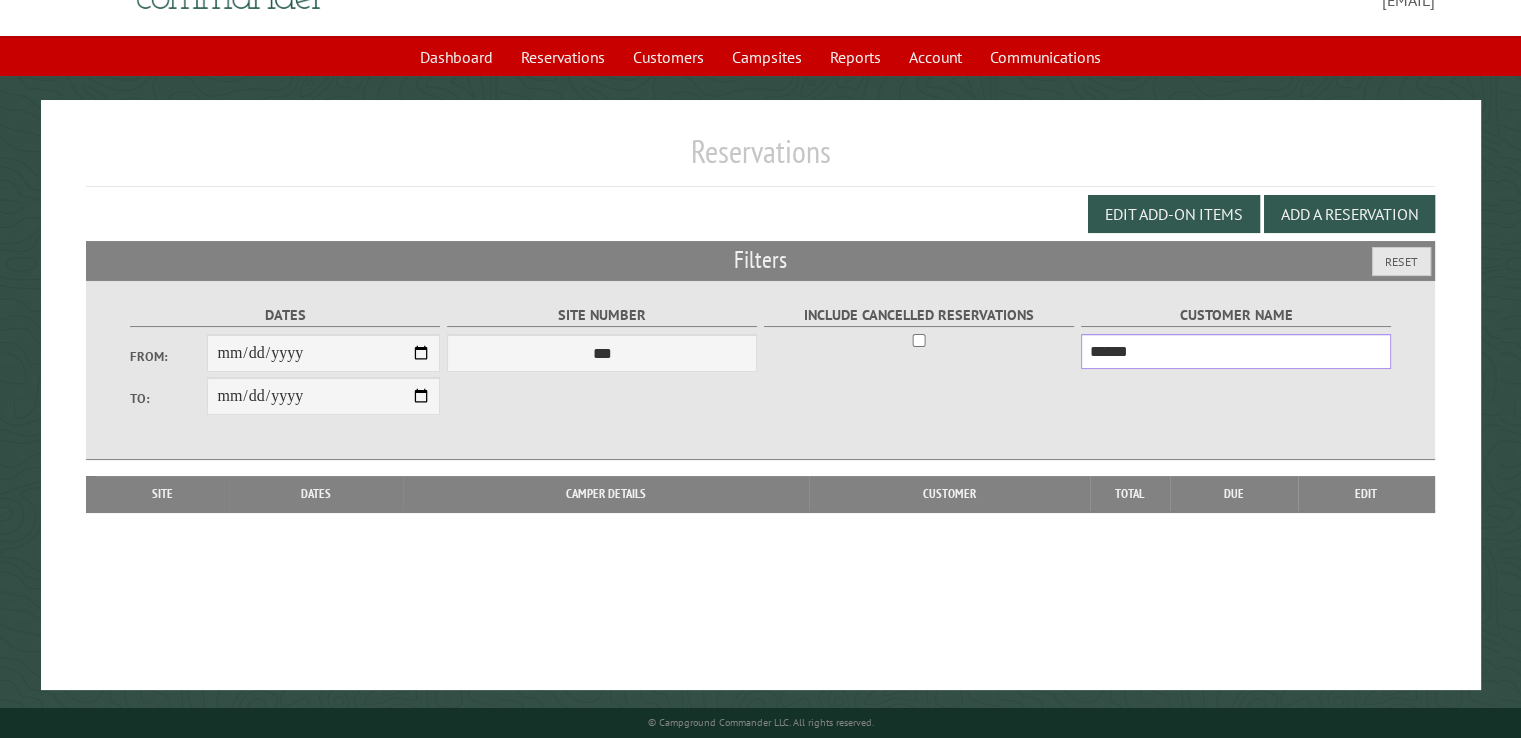 type on "******" 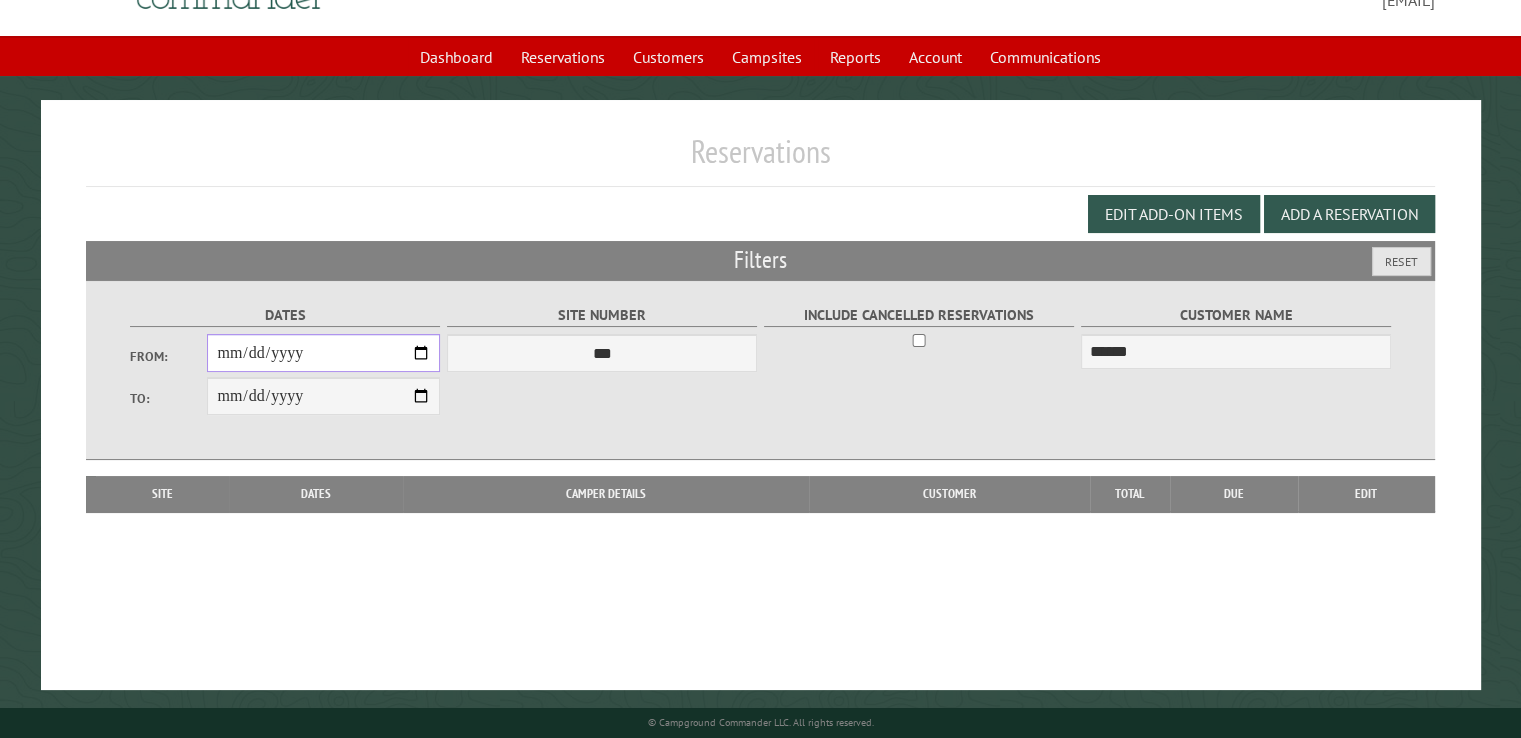 click on "From:" at bounding box center [323, 353] 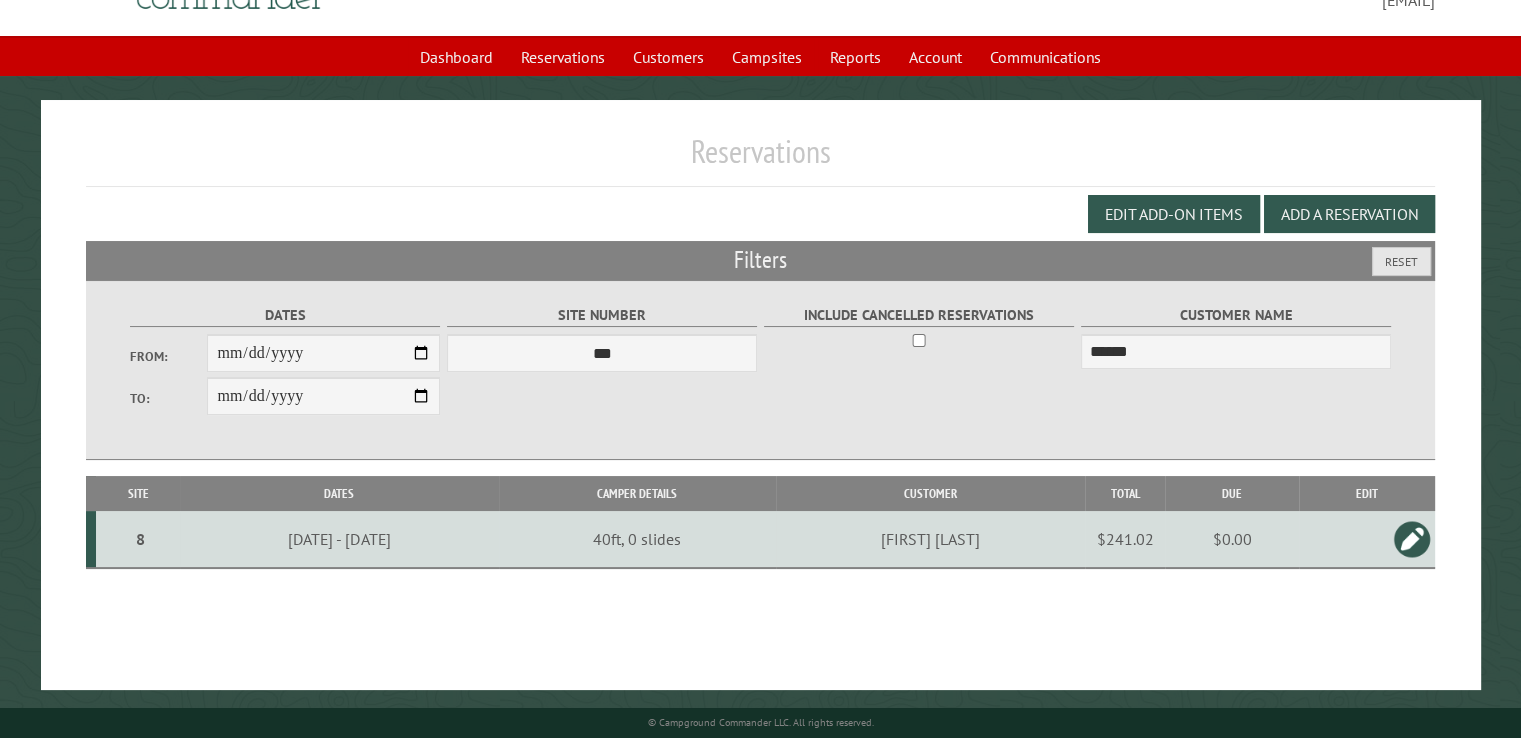 drag, startPoint x: 758, startPoint y: 507, endPoint x: 860, endPoint y: 518, distance: 102.59142 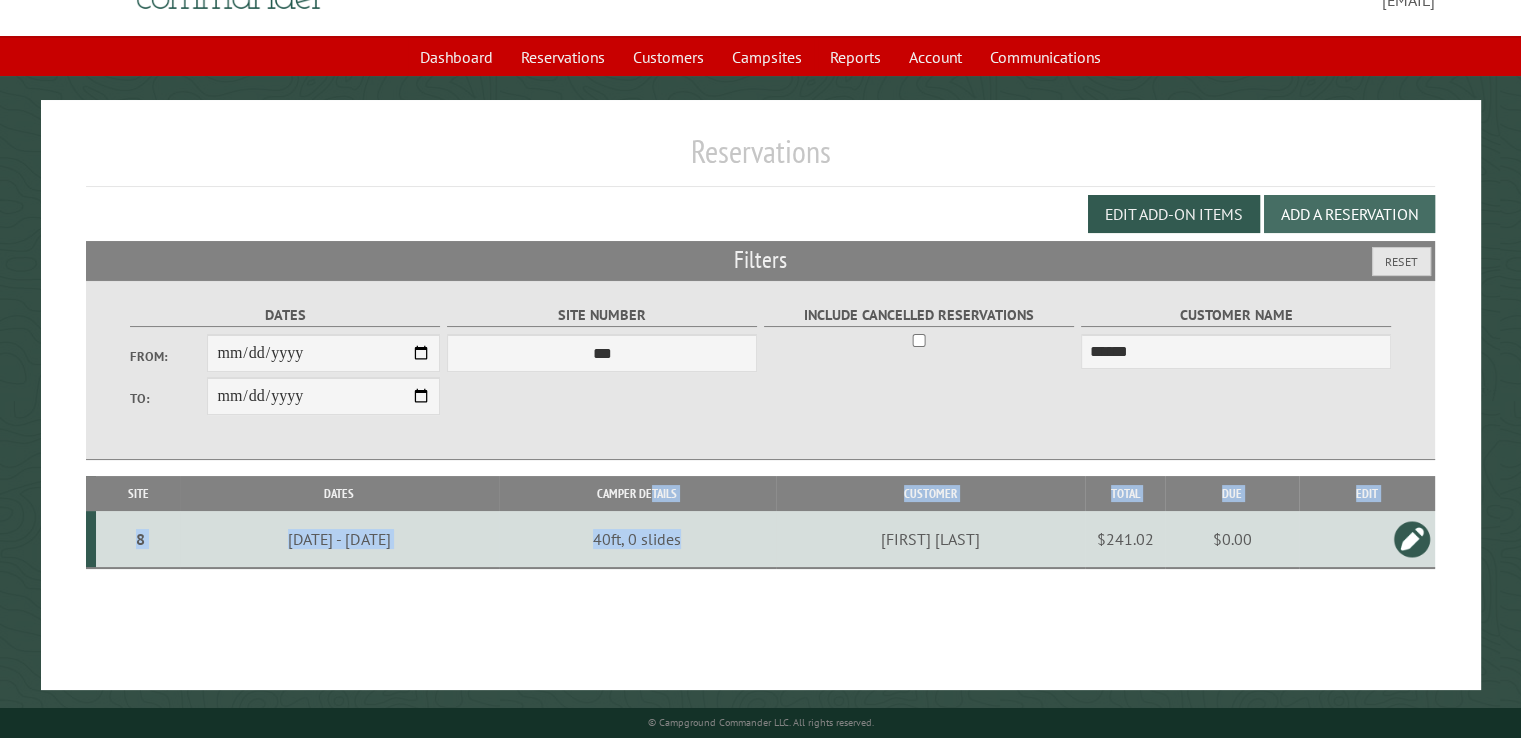 drag, startPoint x: 1320, startPoint y: 340, endPoint x: 1372, endPoint y: 391, distance: 72.835434 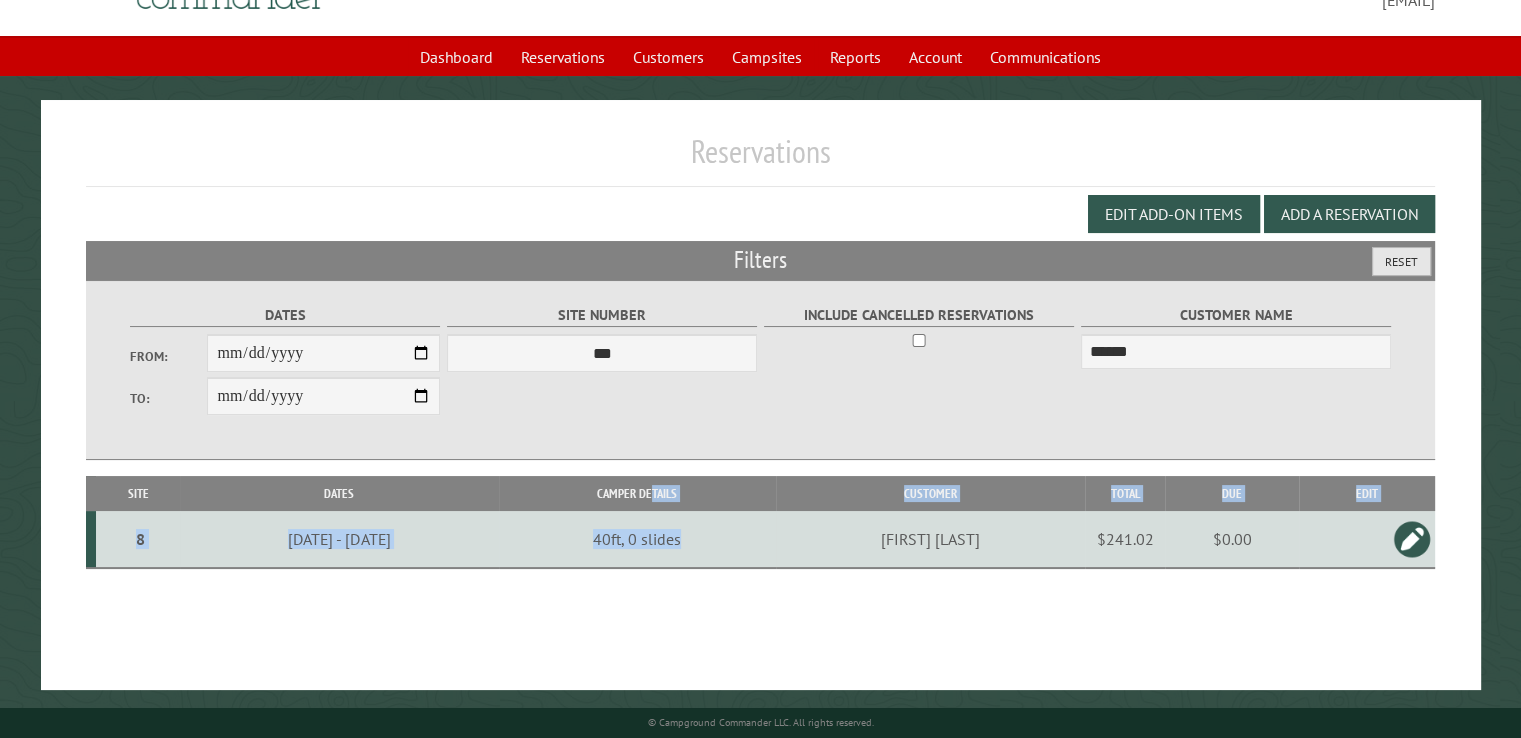 click on "Reset" at bounding box center (1401, 261) 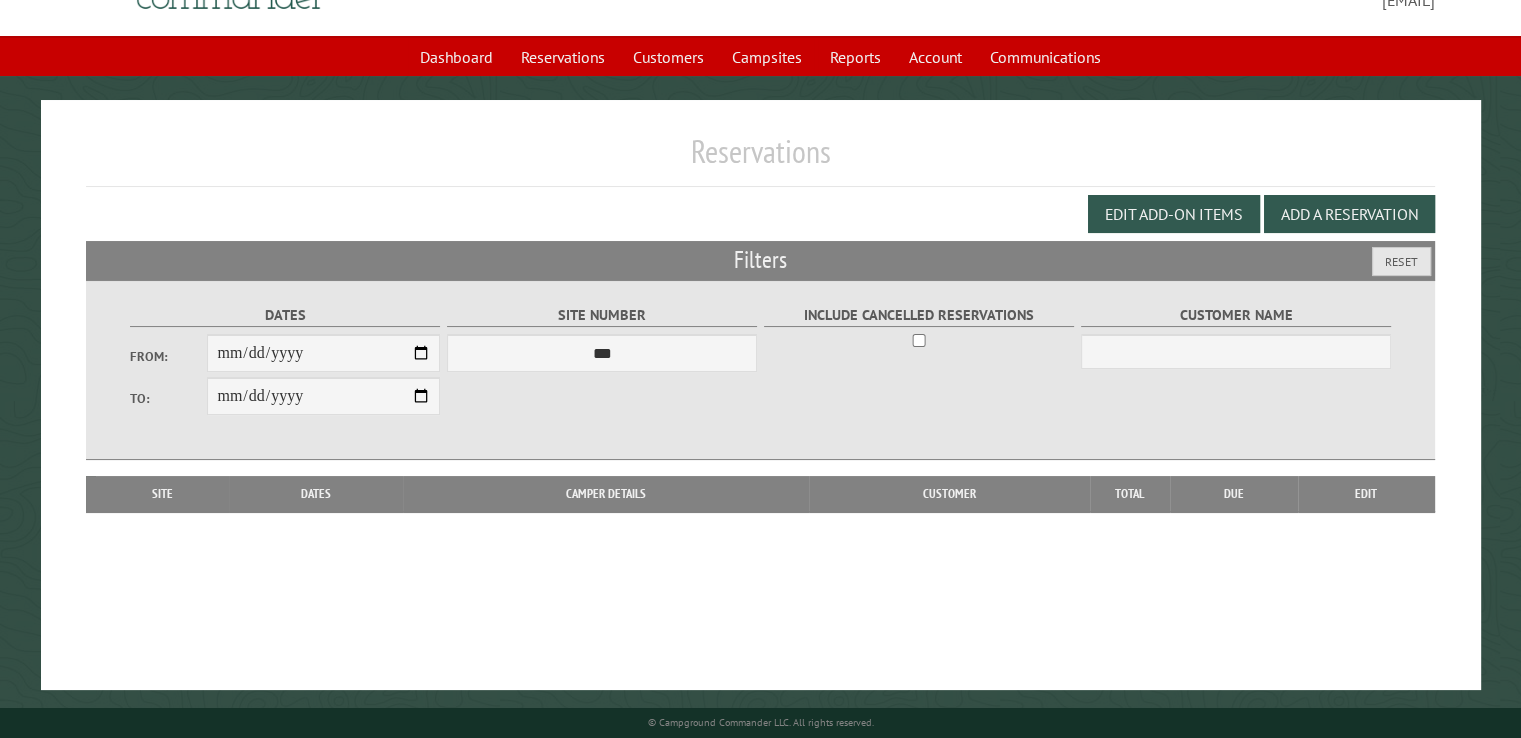 click on "Include Cancelled Reservations" at bounding box center (918, 322) 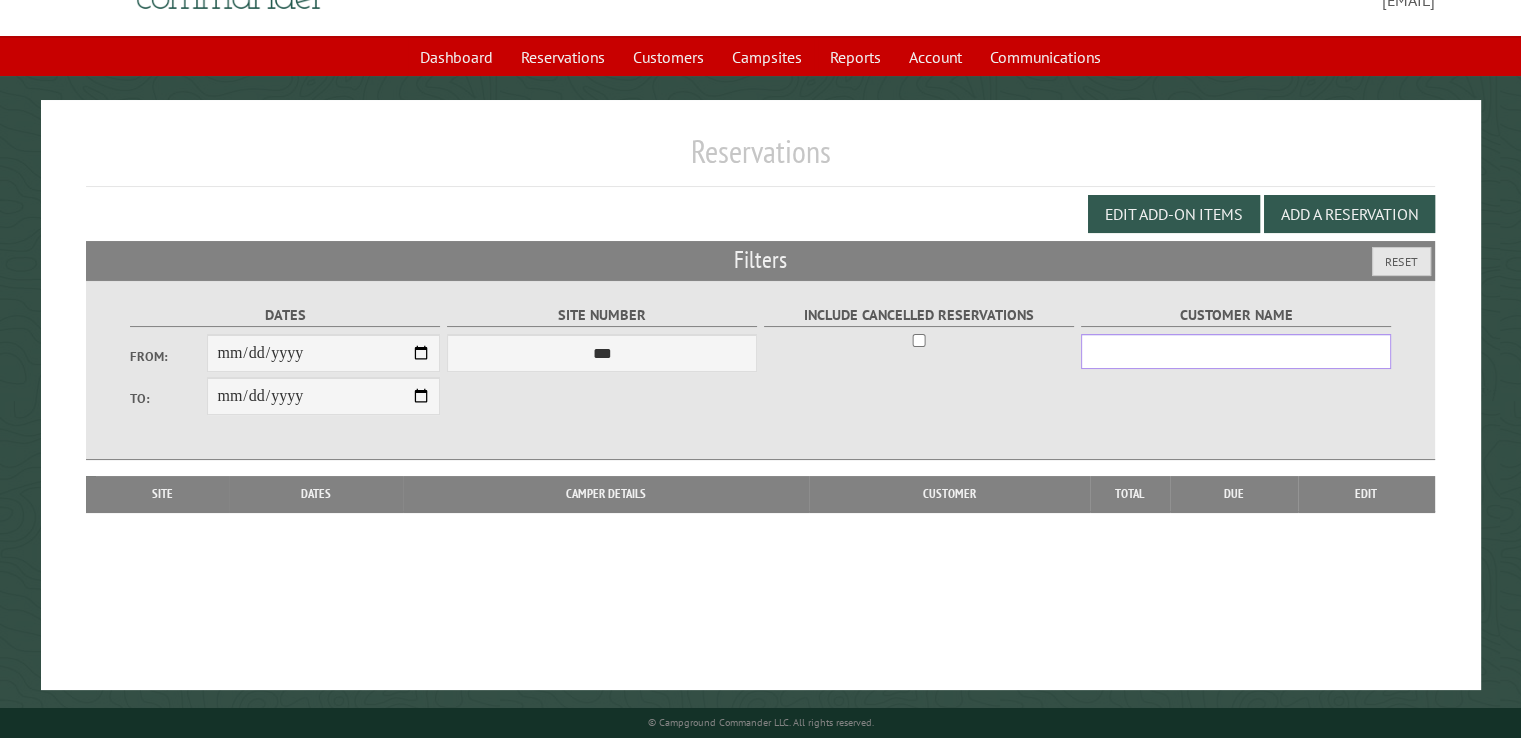 click on "Customer Name" at bounding box center [1236, 351] 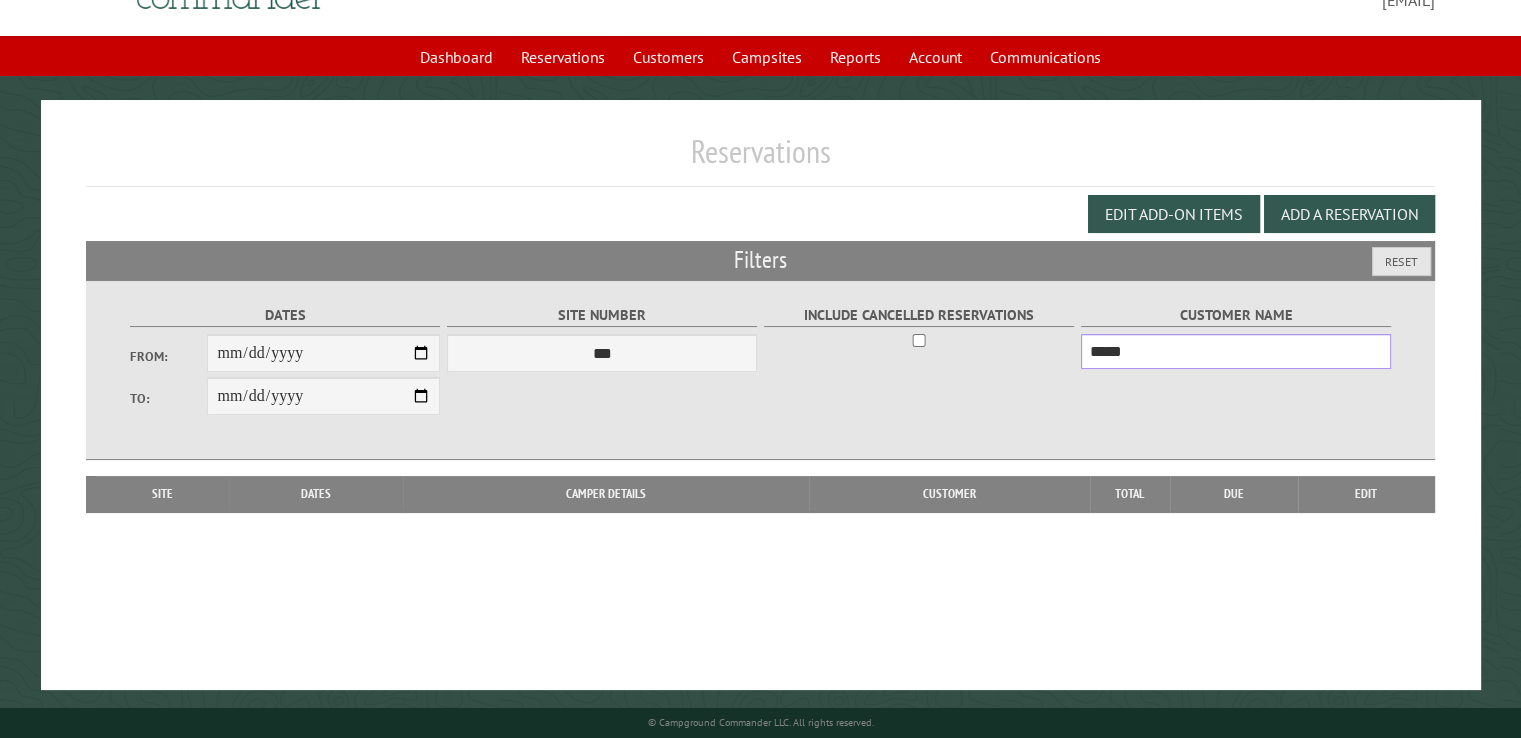 type on "*****" 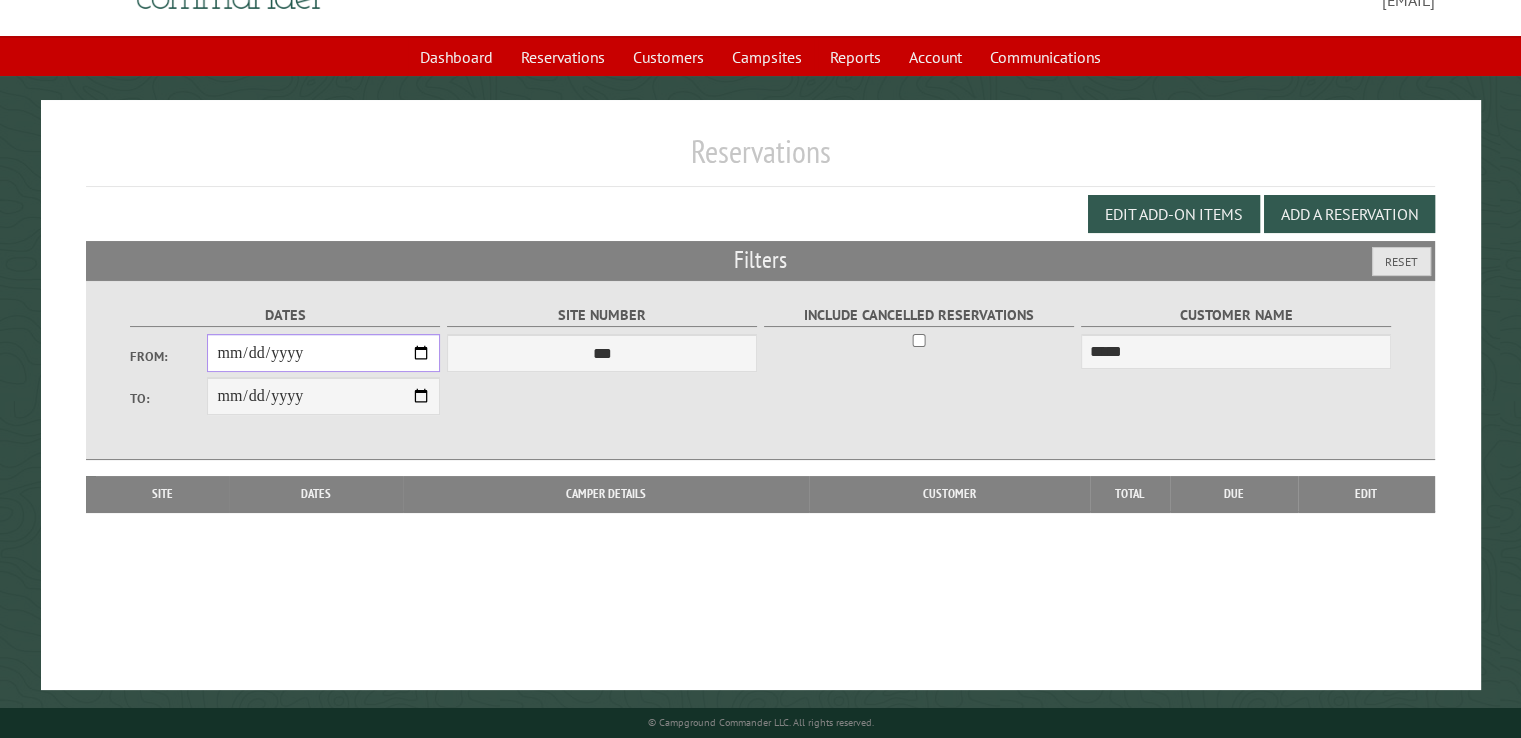 click on "From:" at bounding box center (323, 353) 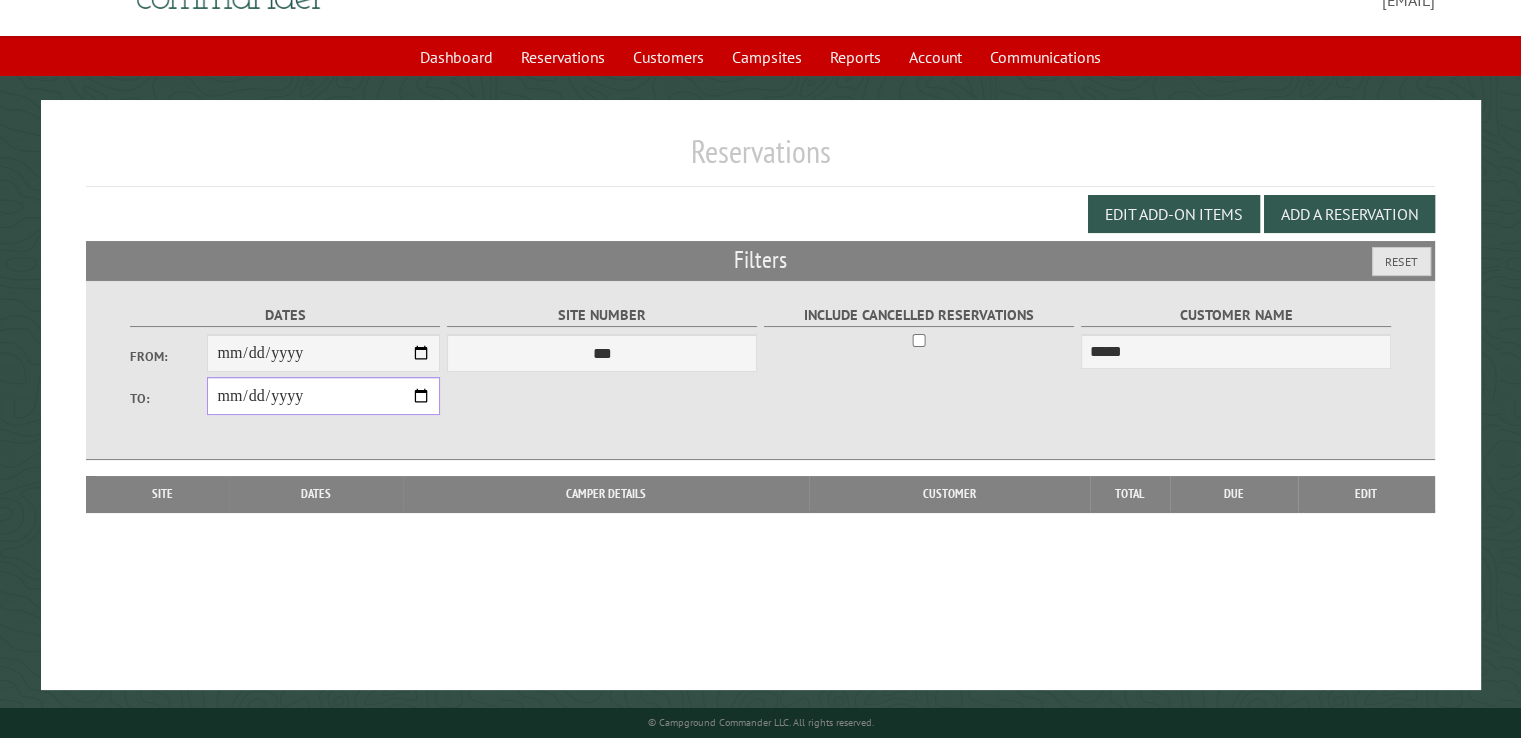 click on "**********" at bounding box center [323, 396] 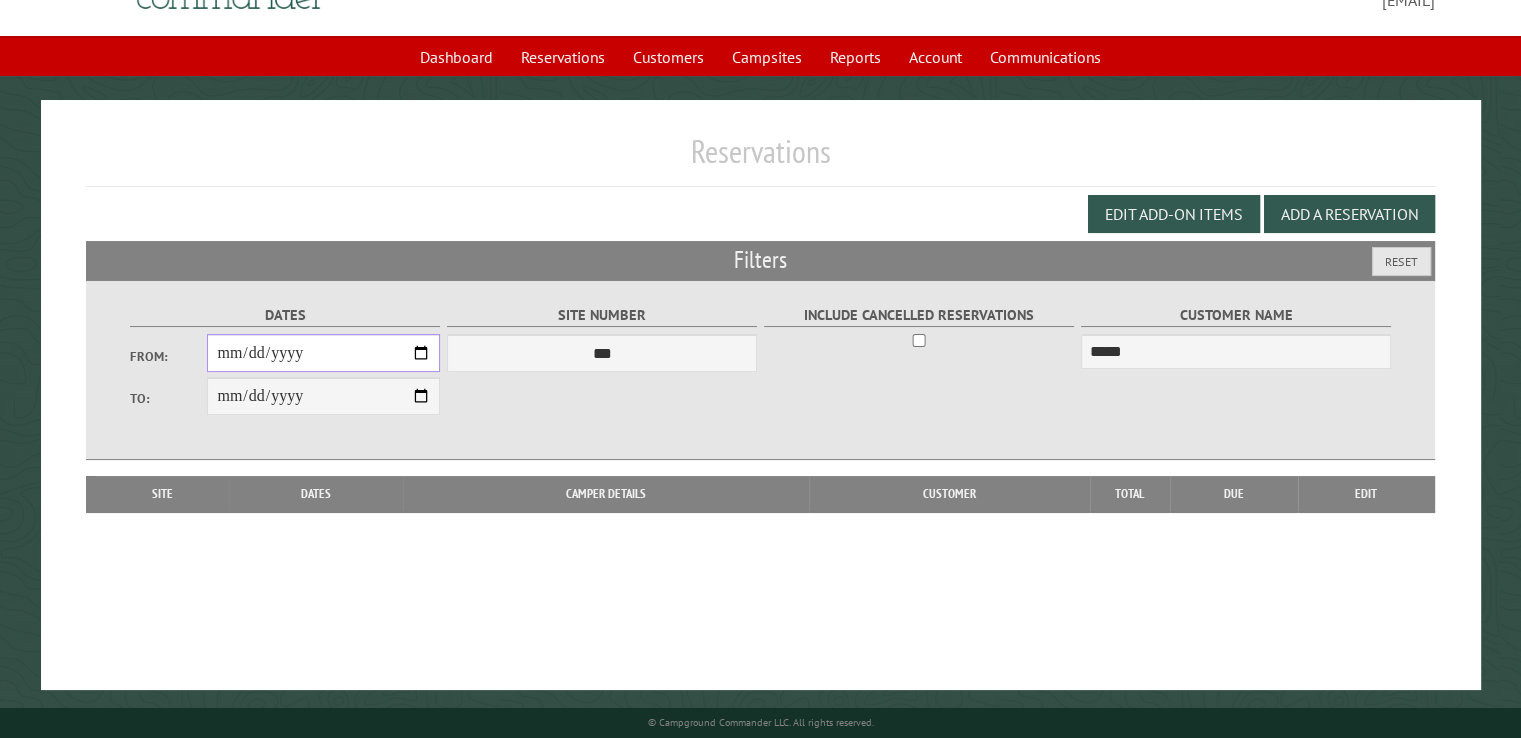 click on "**********" at bounding box center [323, 353] 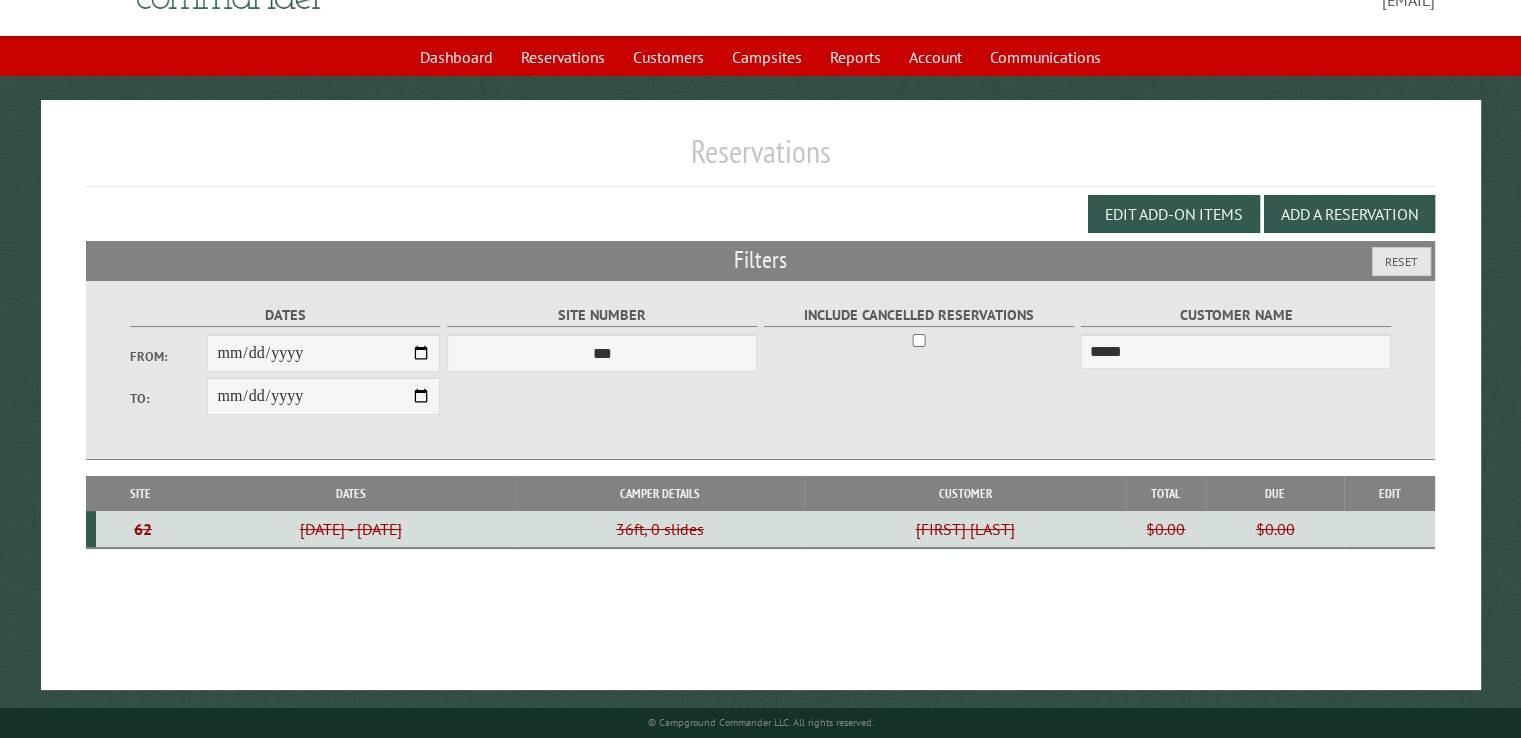 type on "**********" 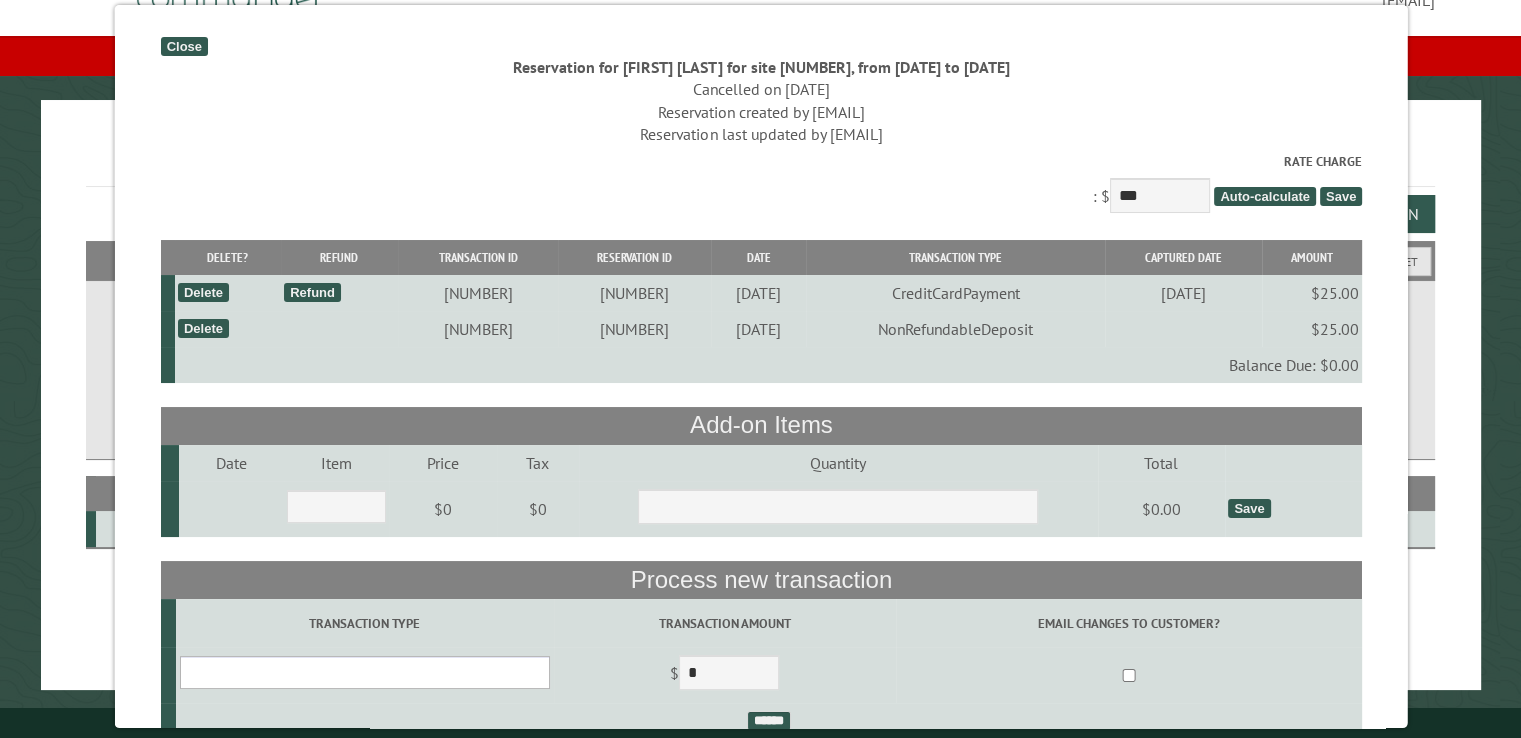 click on "**********" at bounding box center [364, 672] 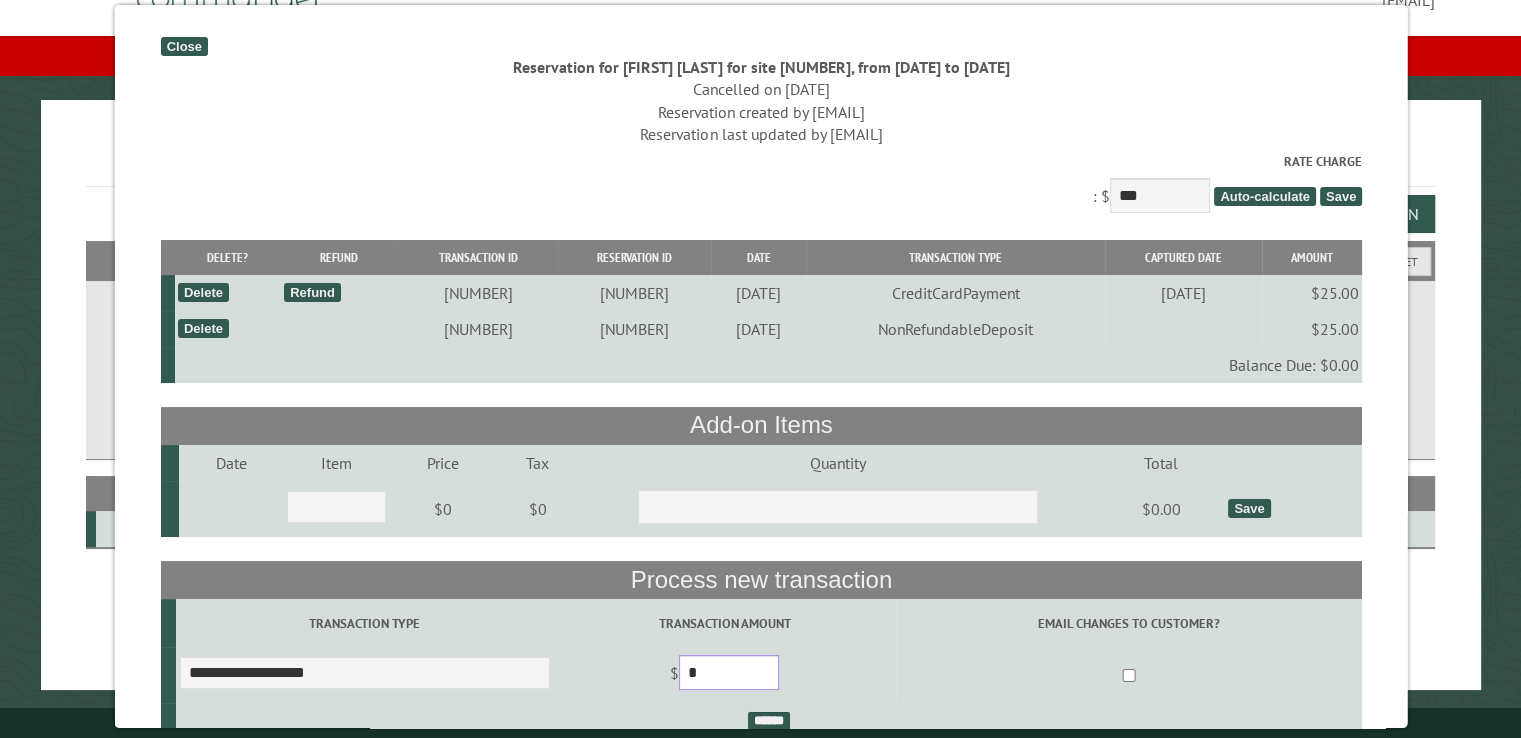click on "*" at bounding box center (728, 672) 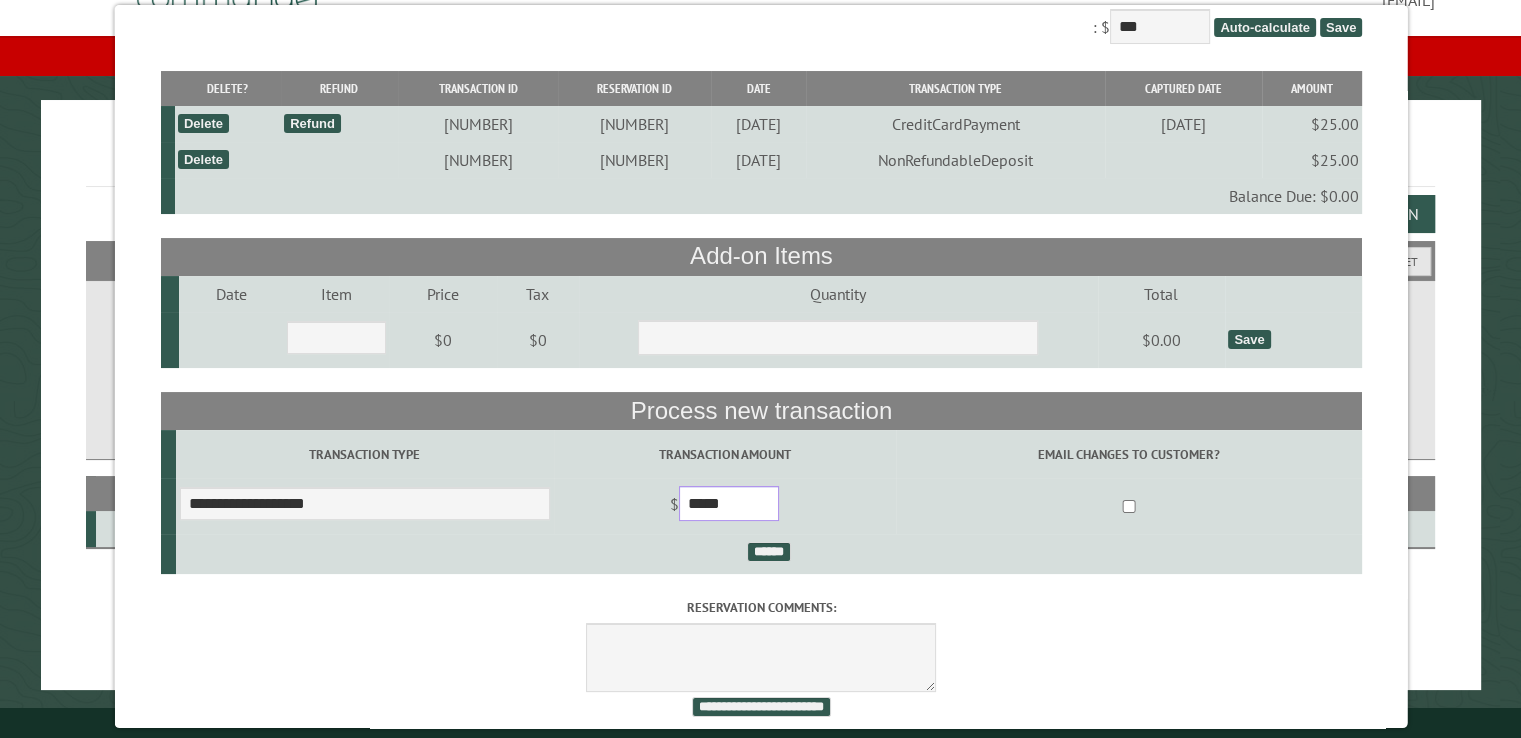 scroll, scrollTop: 200, scrollLeft: 0, axis: vertical 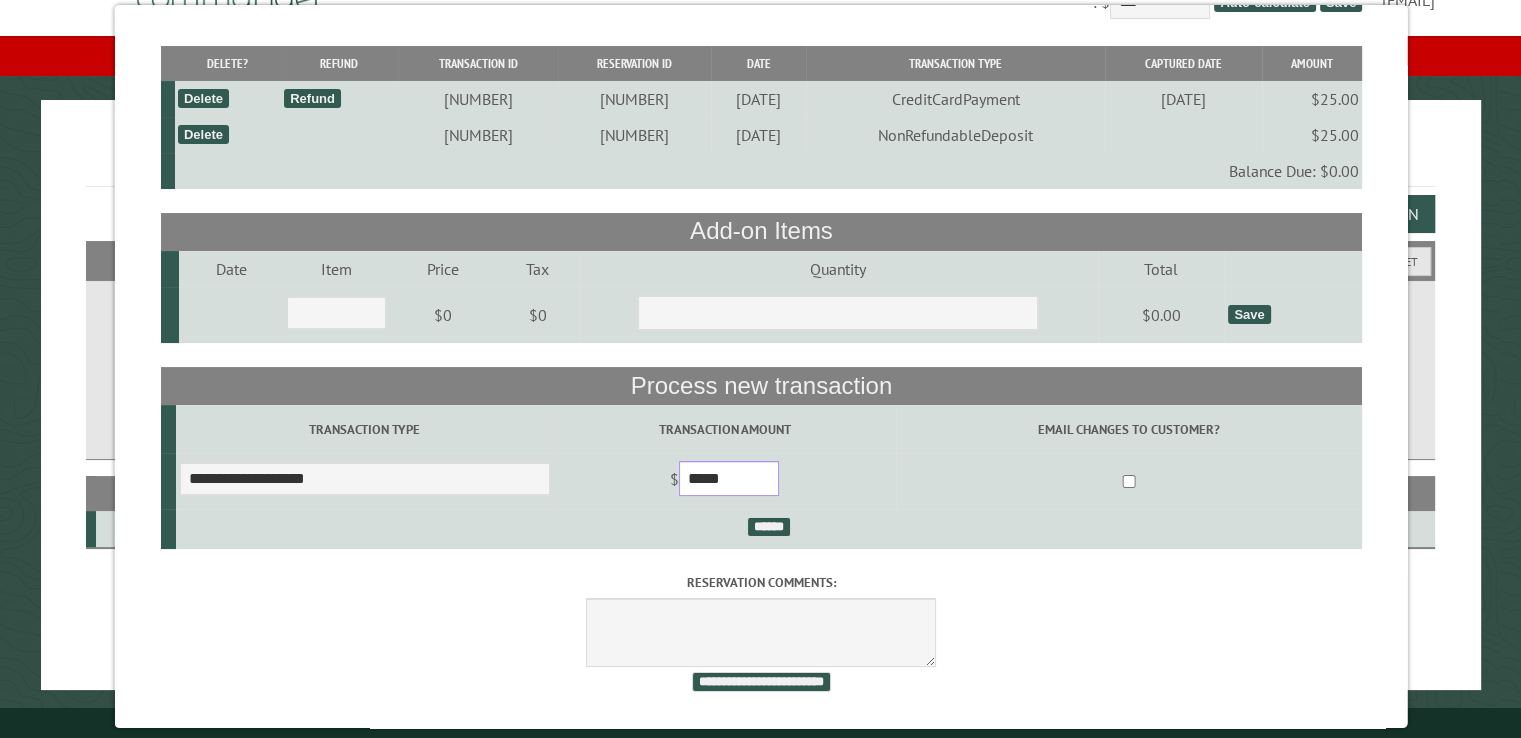 type on "*****" 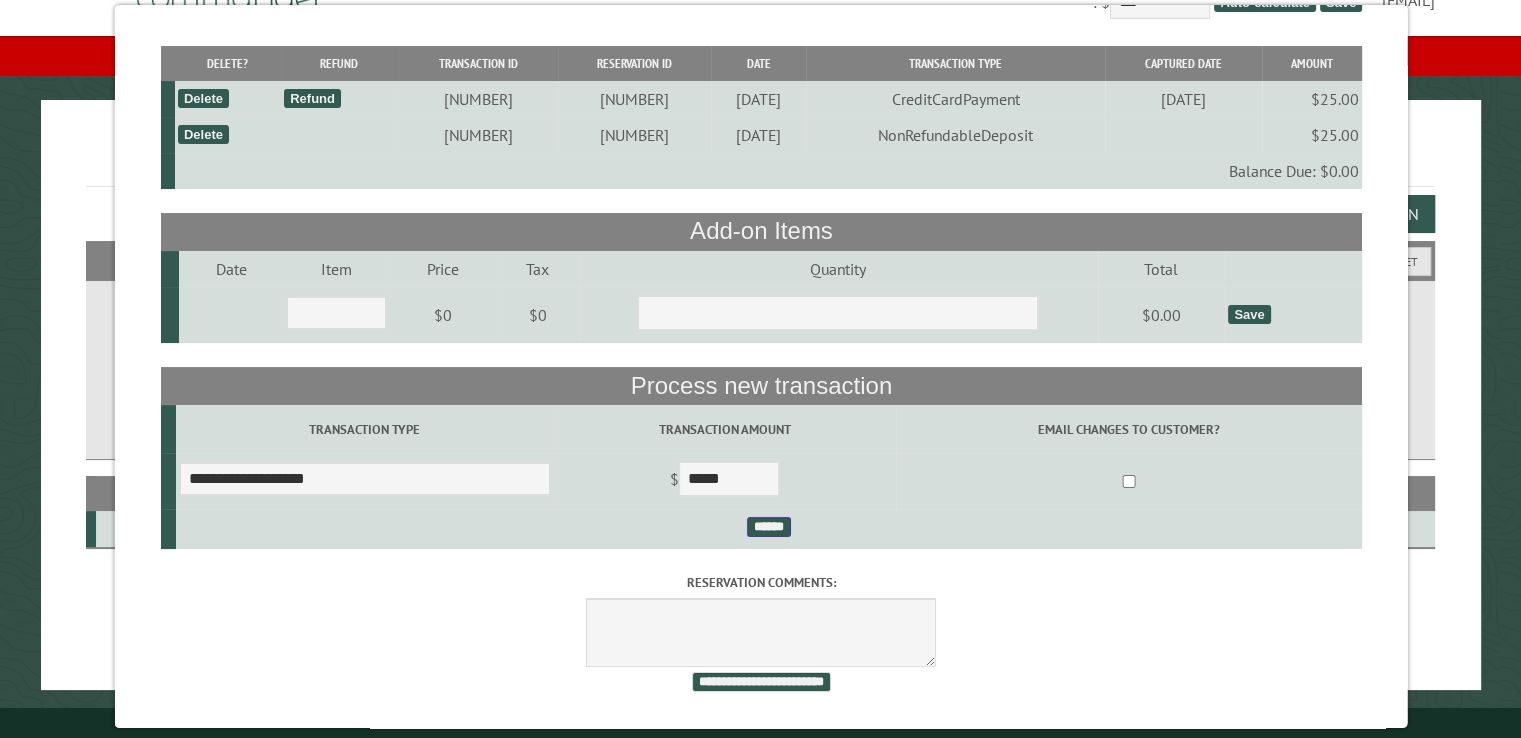 click on "******" at bounding box center [768, 527] 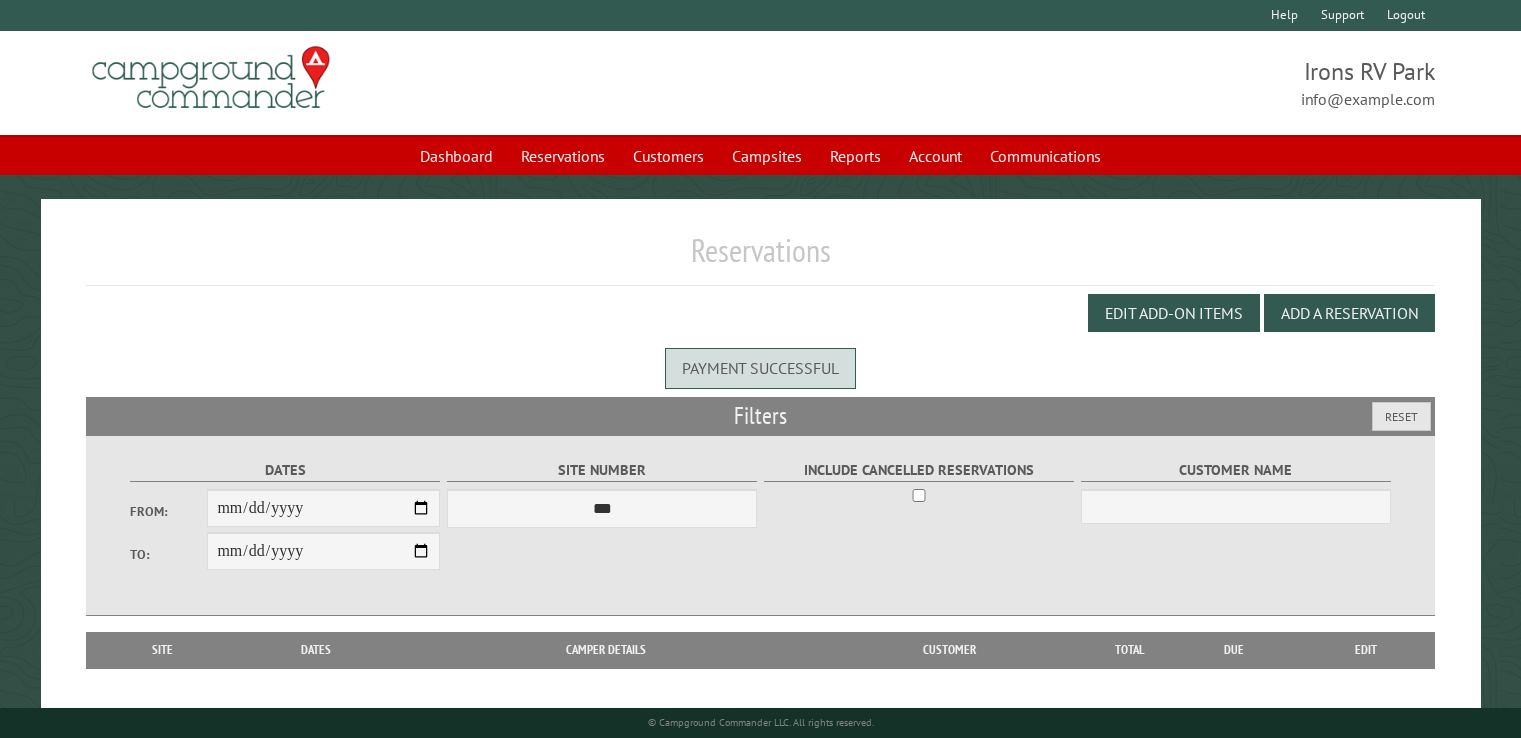 scroll, scrollTop: 0, scrollLeft: 0, axis: both 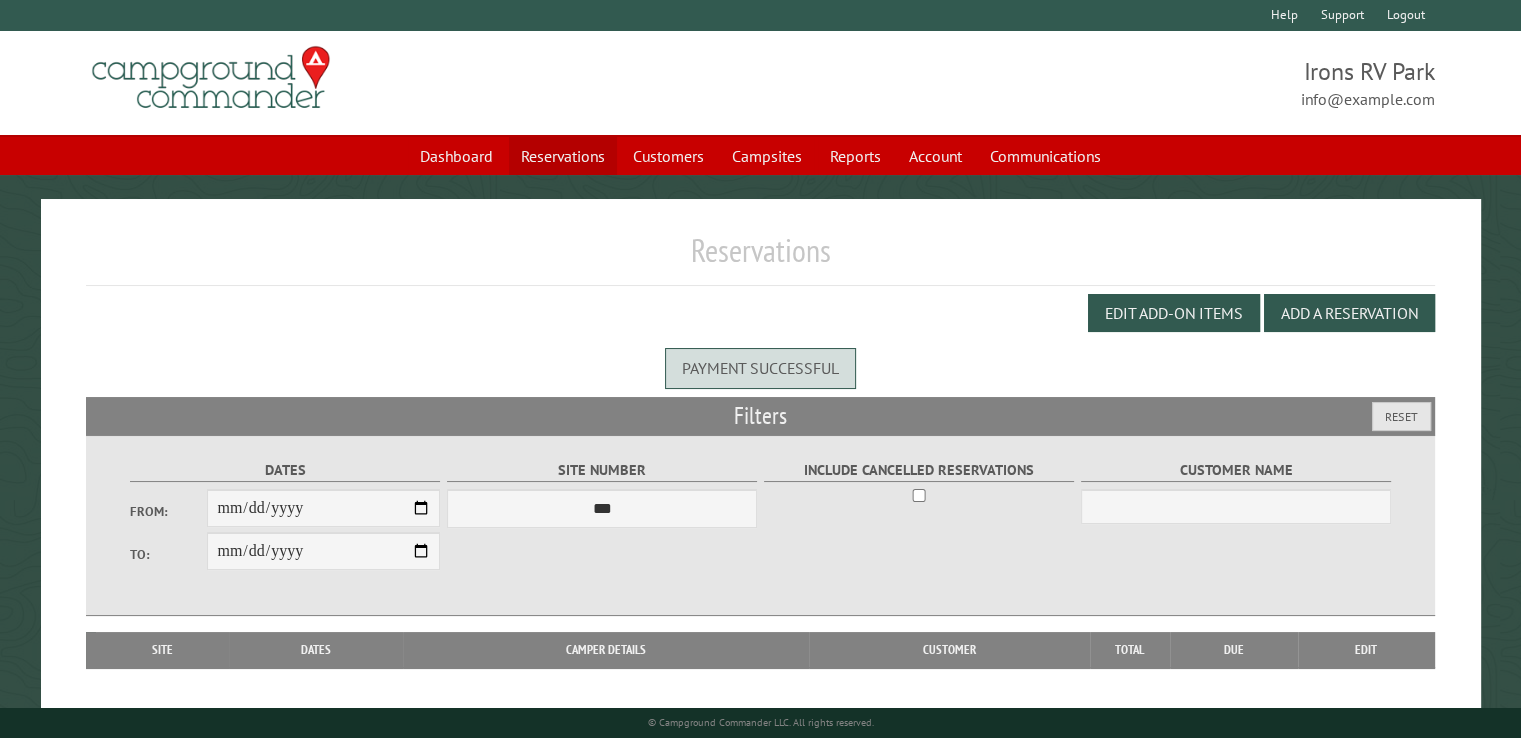 click on "Reservations" at bounding box center [563, 156] 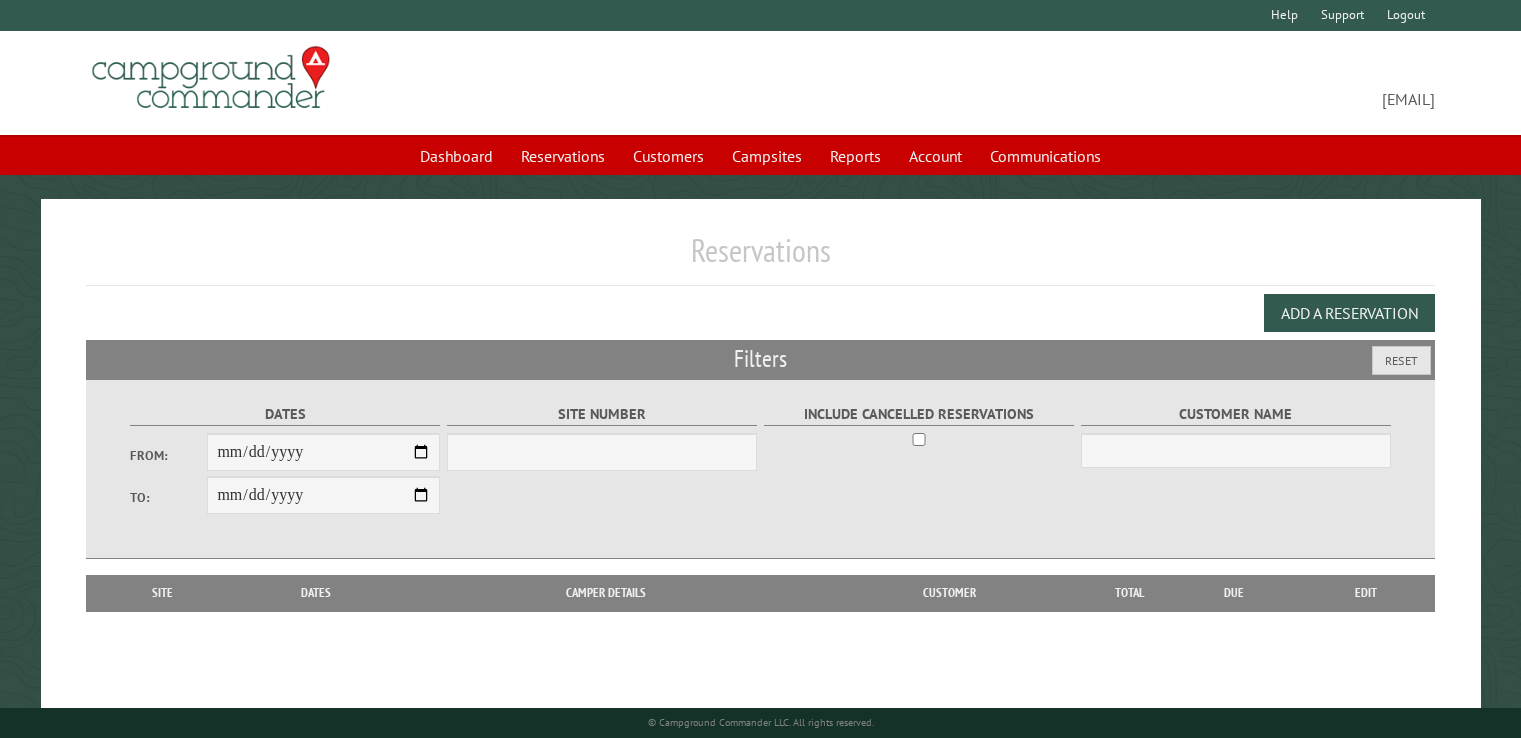 scroll, scrollTop: 0, scrollLeft: 0, axis: both 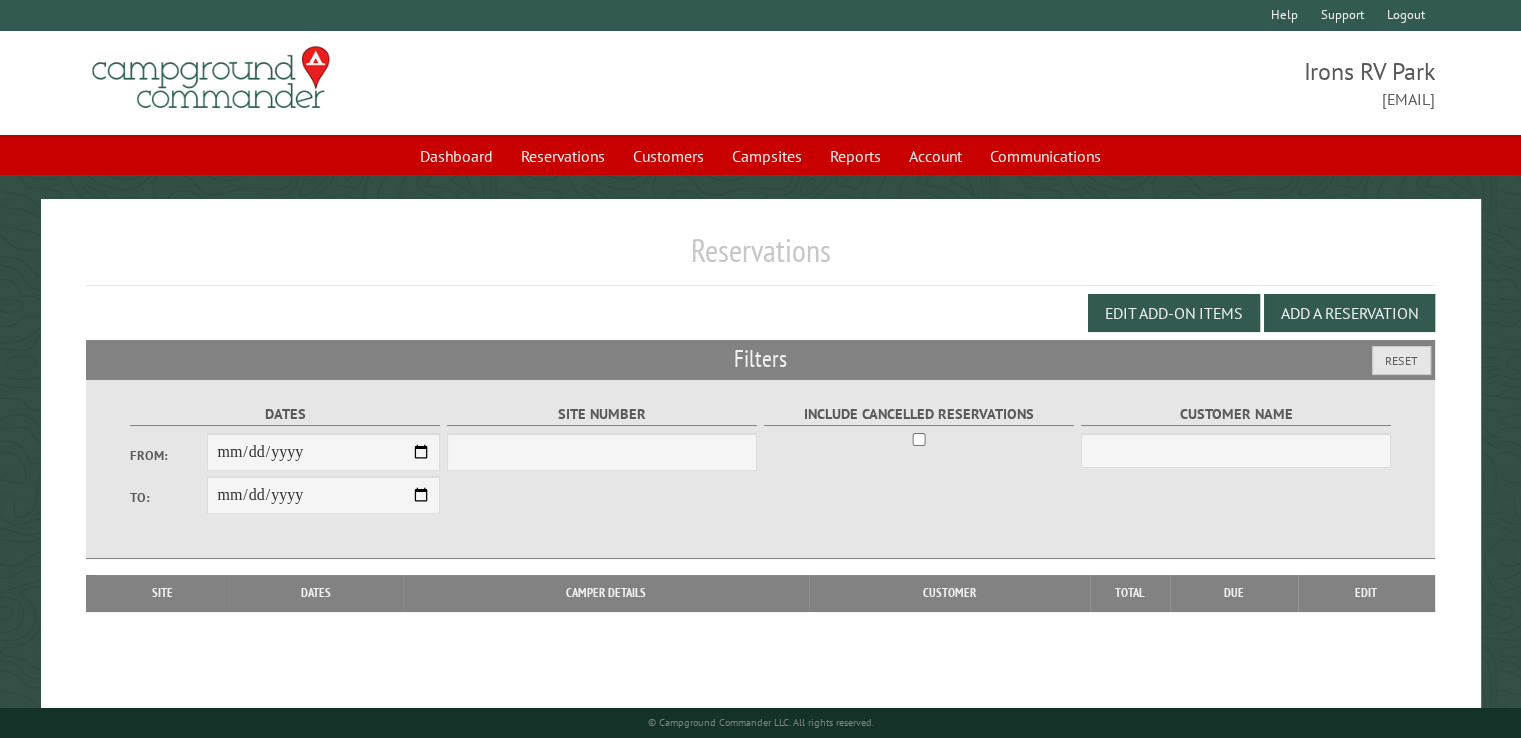 select on "***" 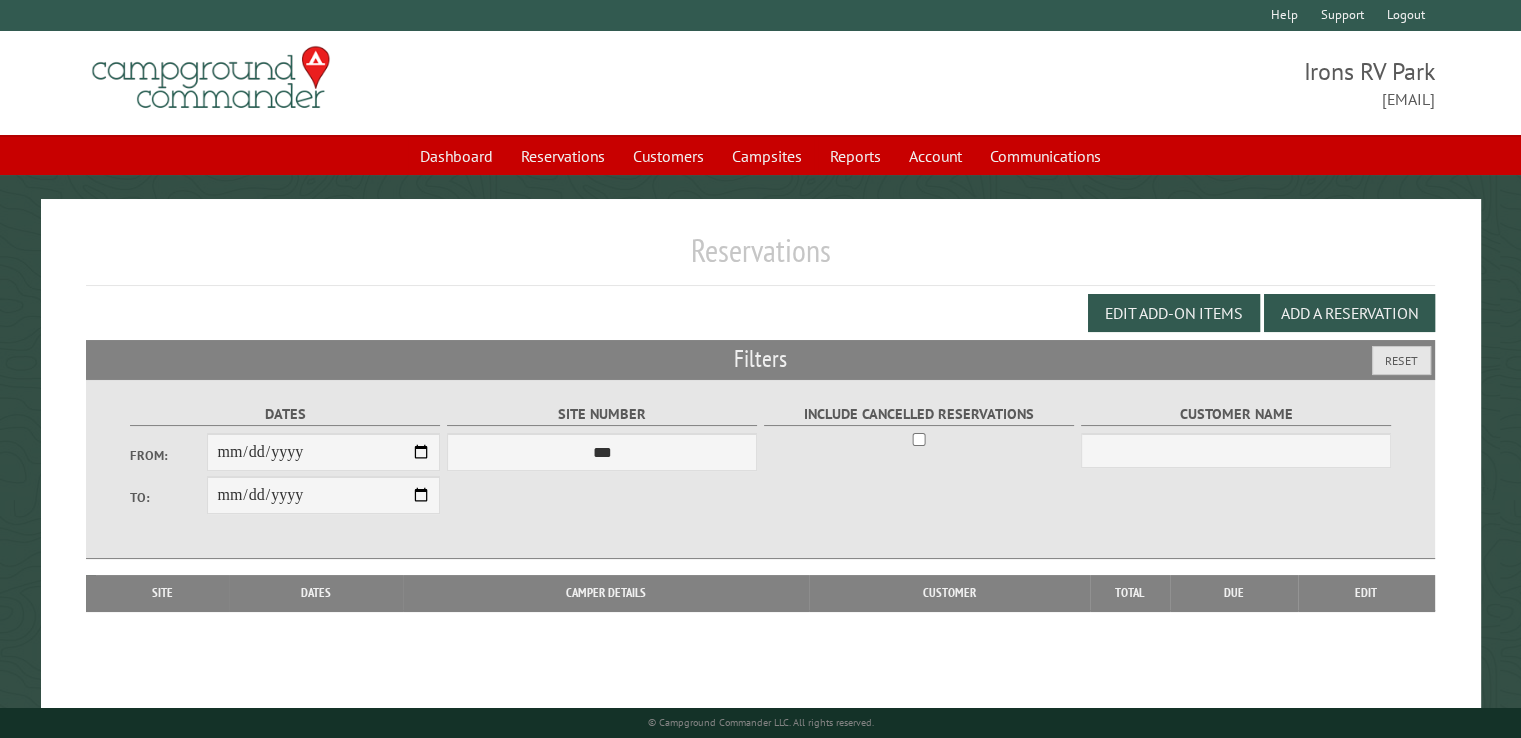 type on "**********" 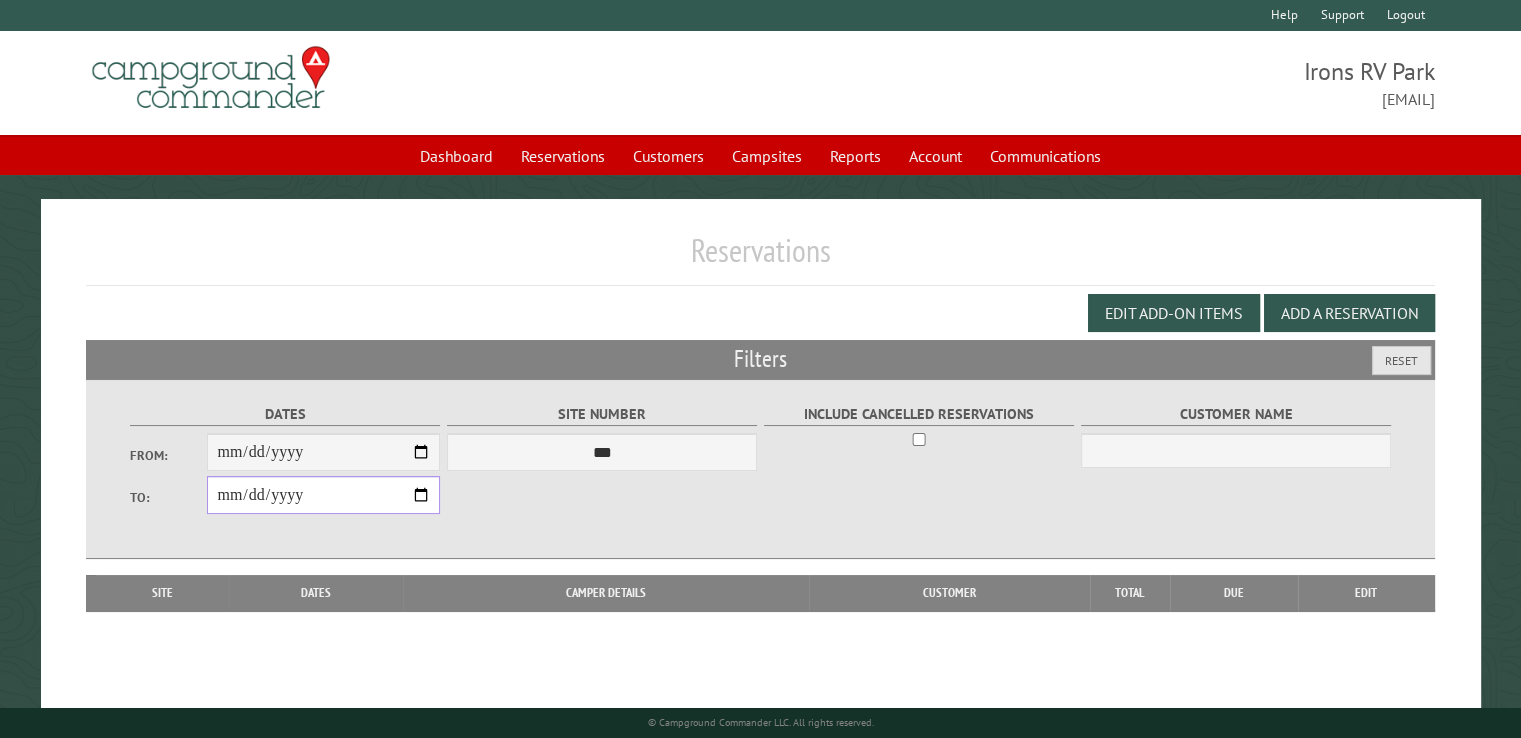 click on "**********" at bounding box center (323, 495) 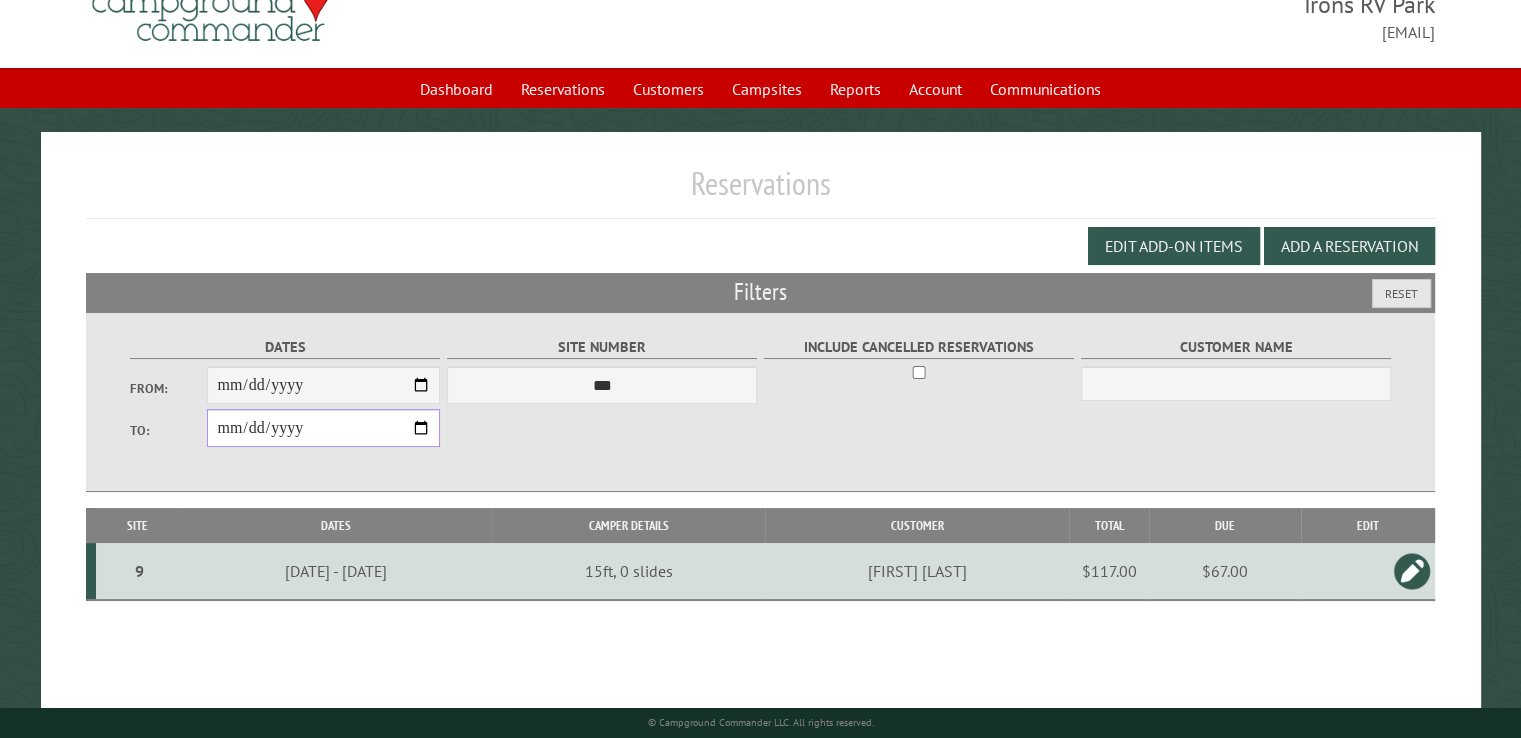 scroll, scrollTop: 99, scrollLeft: 0, axis: vertical 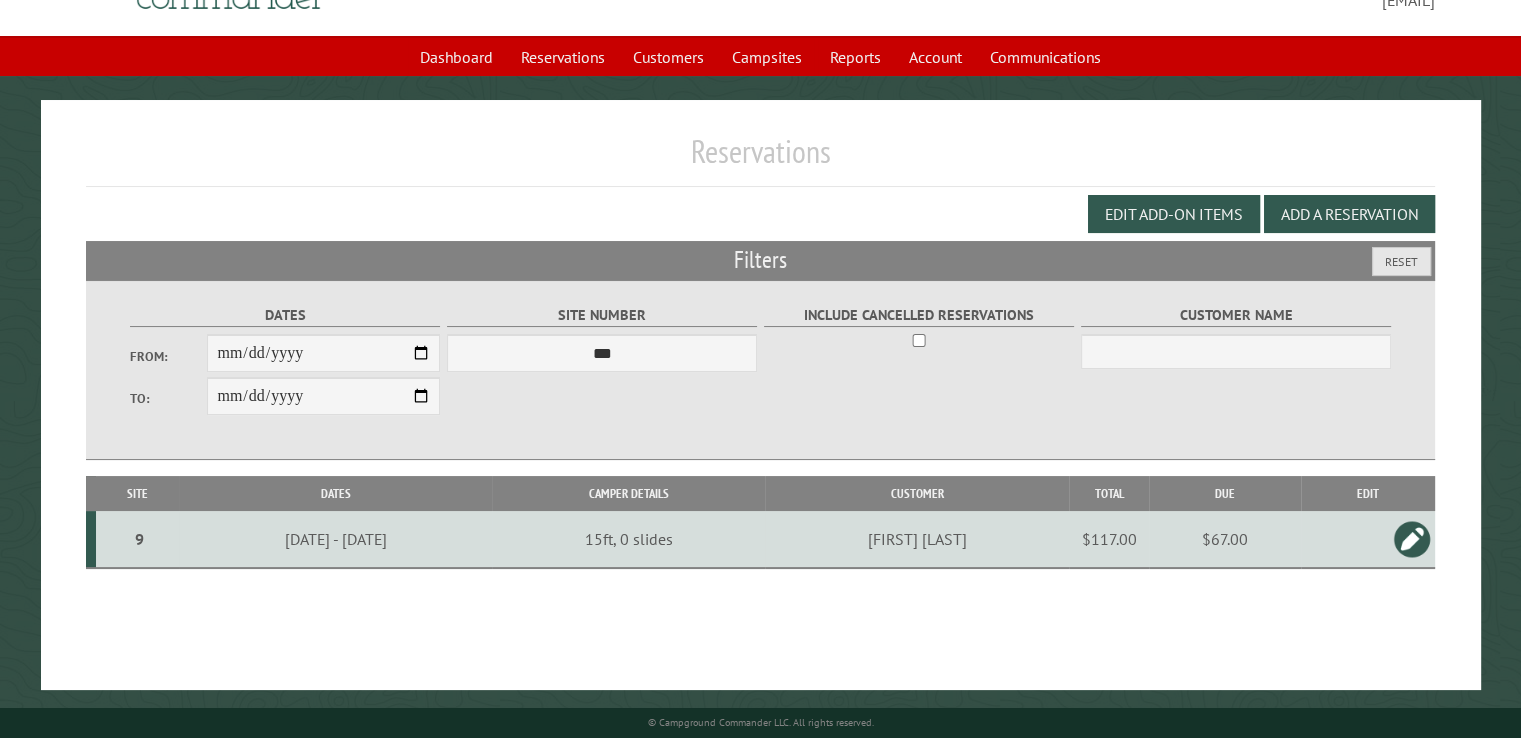 click on "$67.00" at bounding box center [1224, 539] 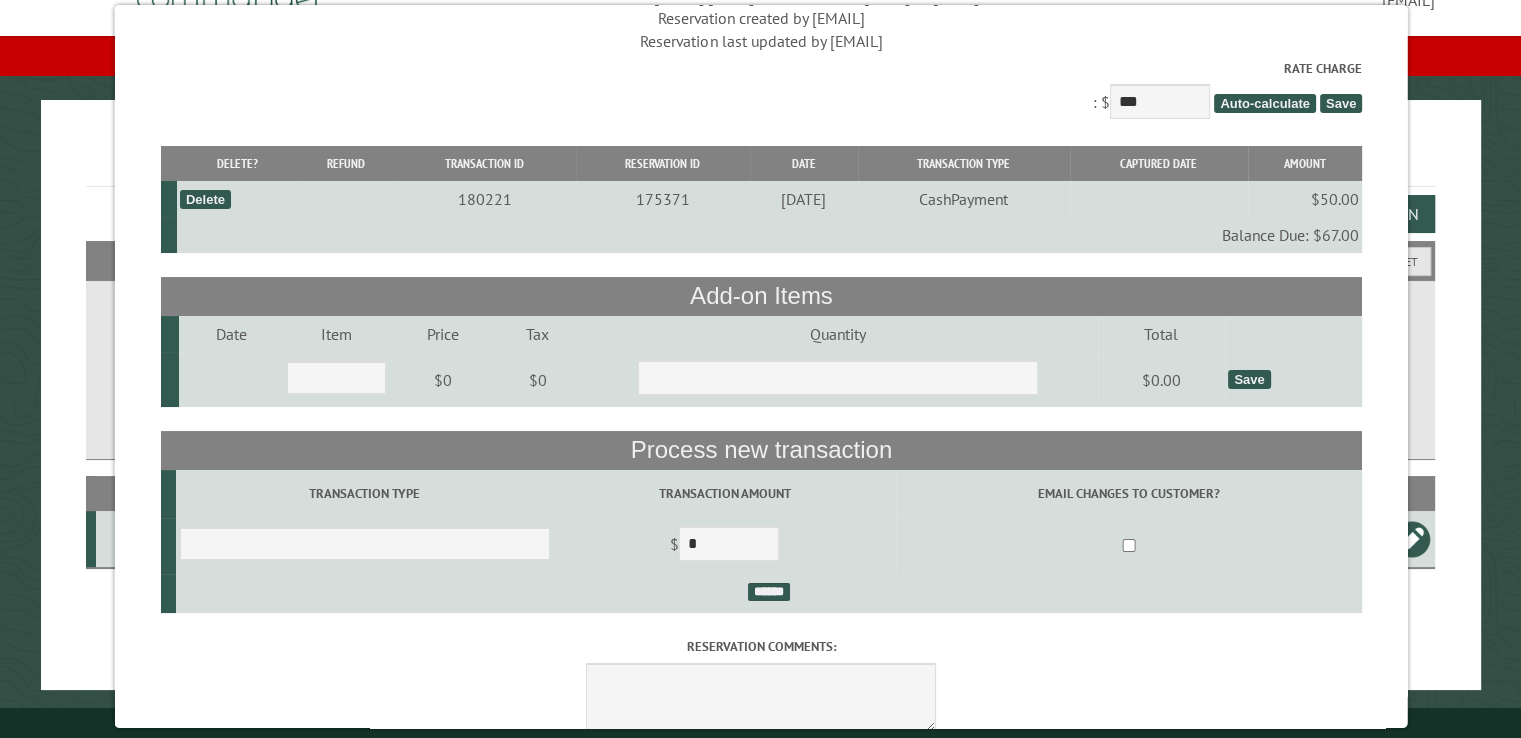 scroll, scrollTop: 160, scrollLeft: 0, axis: vertical 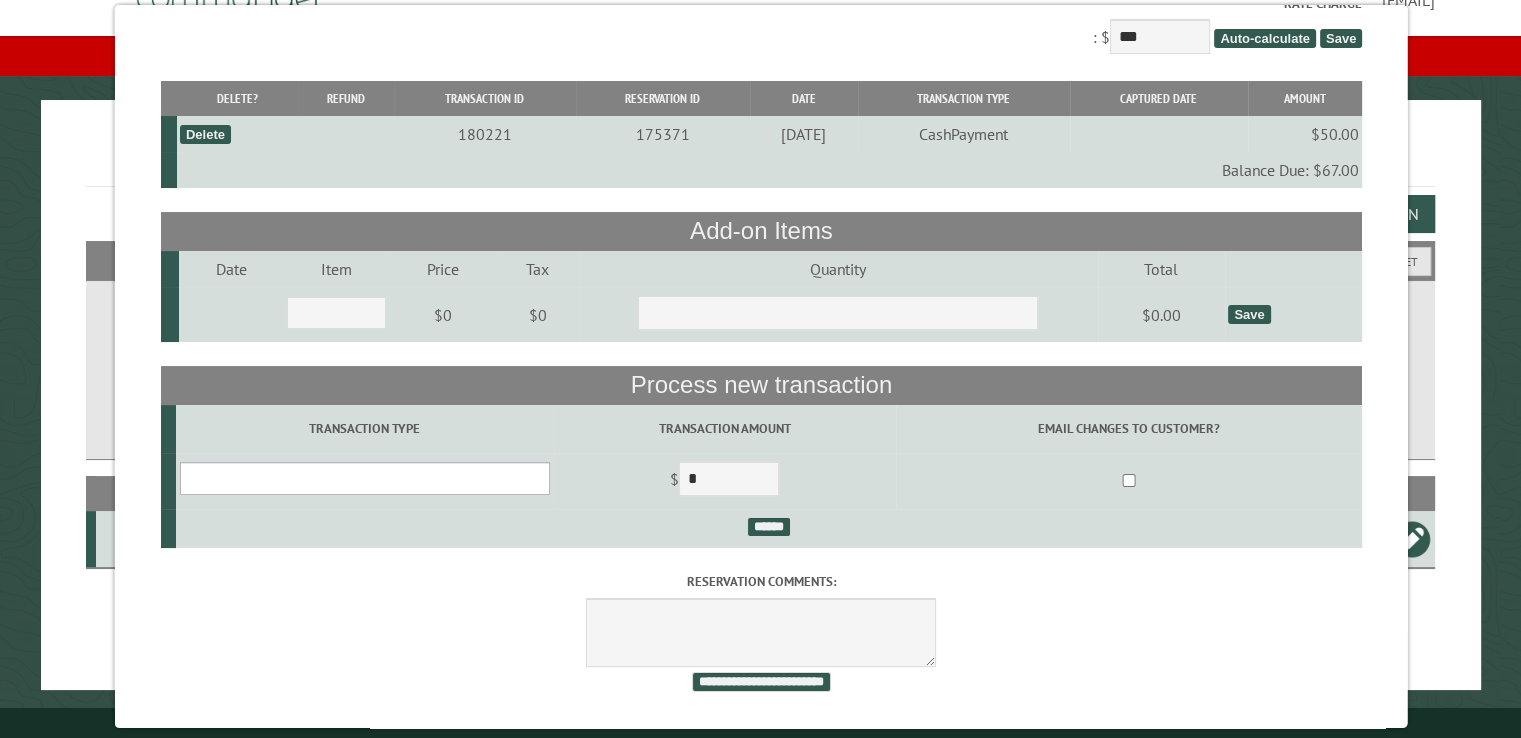 click on "**********" at bounding box center [364, 478] 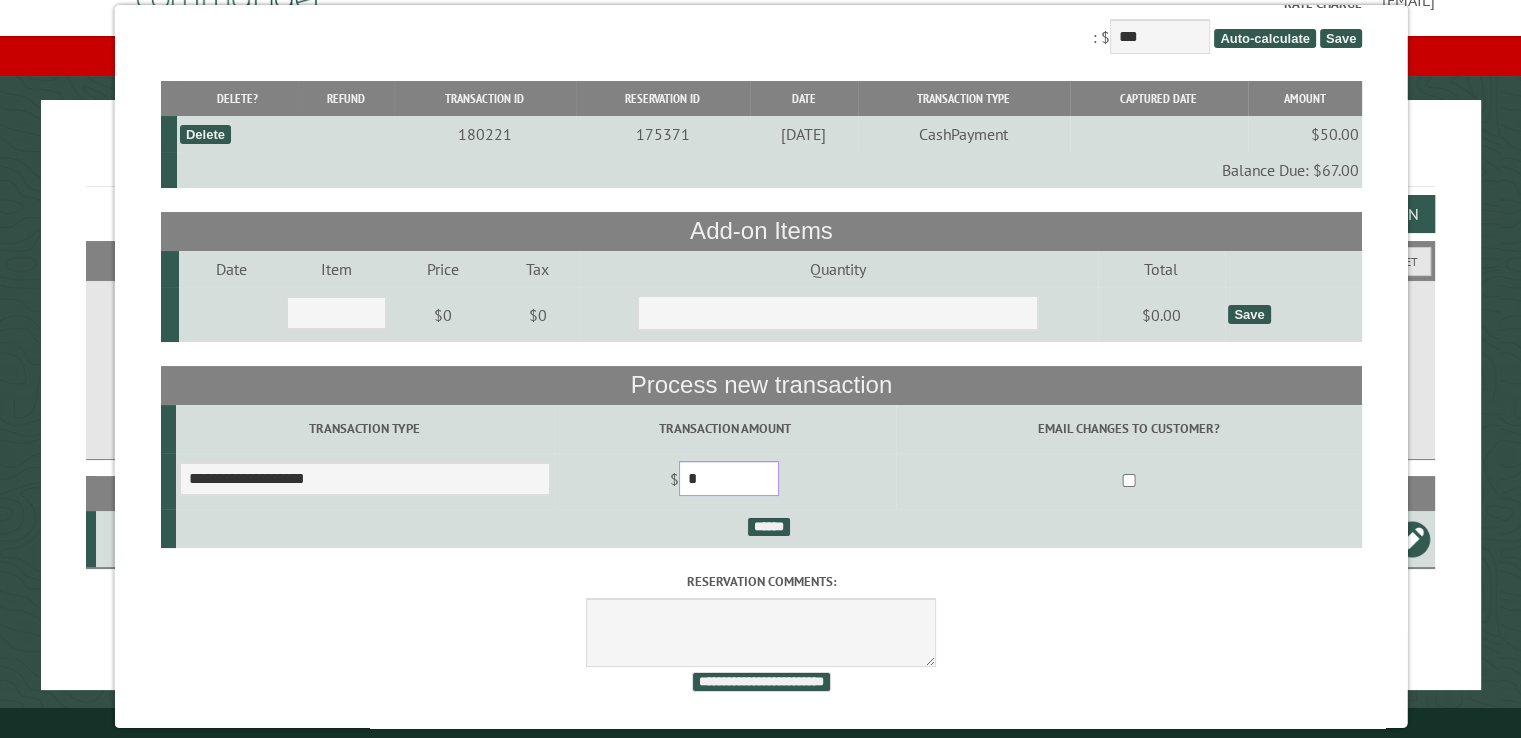 click on "*" at bounding box center [728, 478] 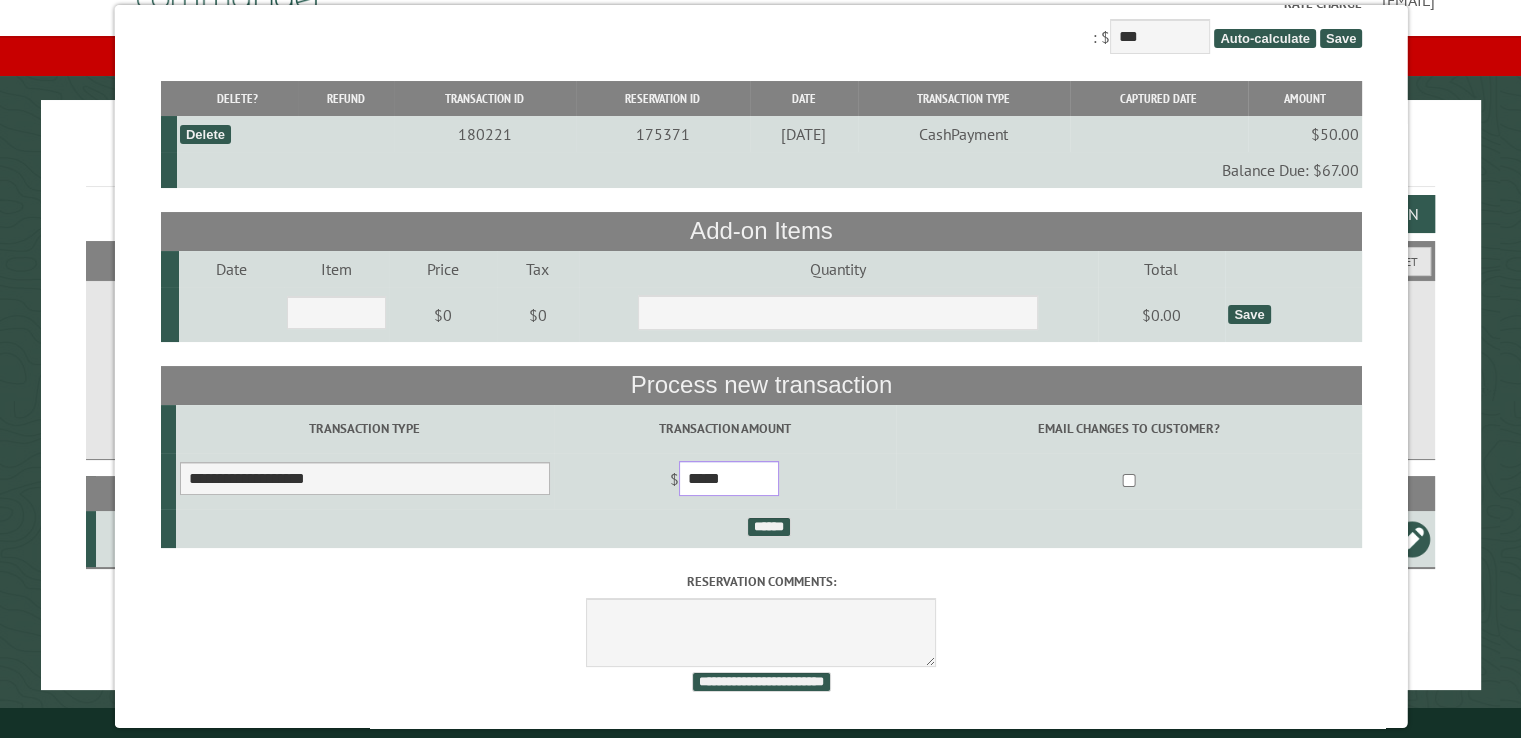 type on "*****" 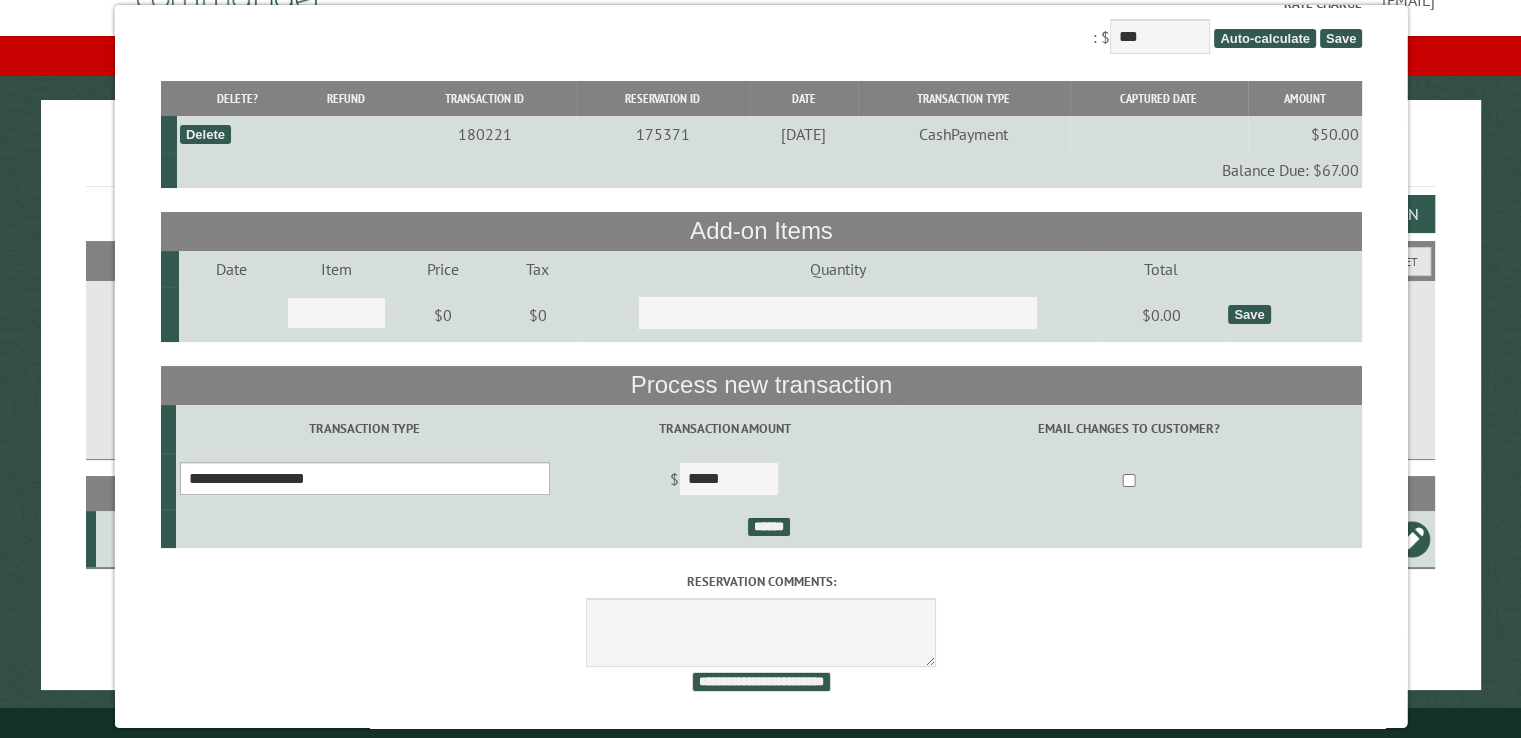 click on "**********" at bounding box center [364, 478] 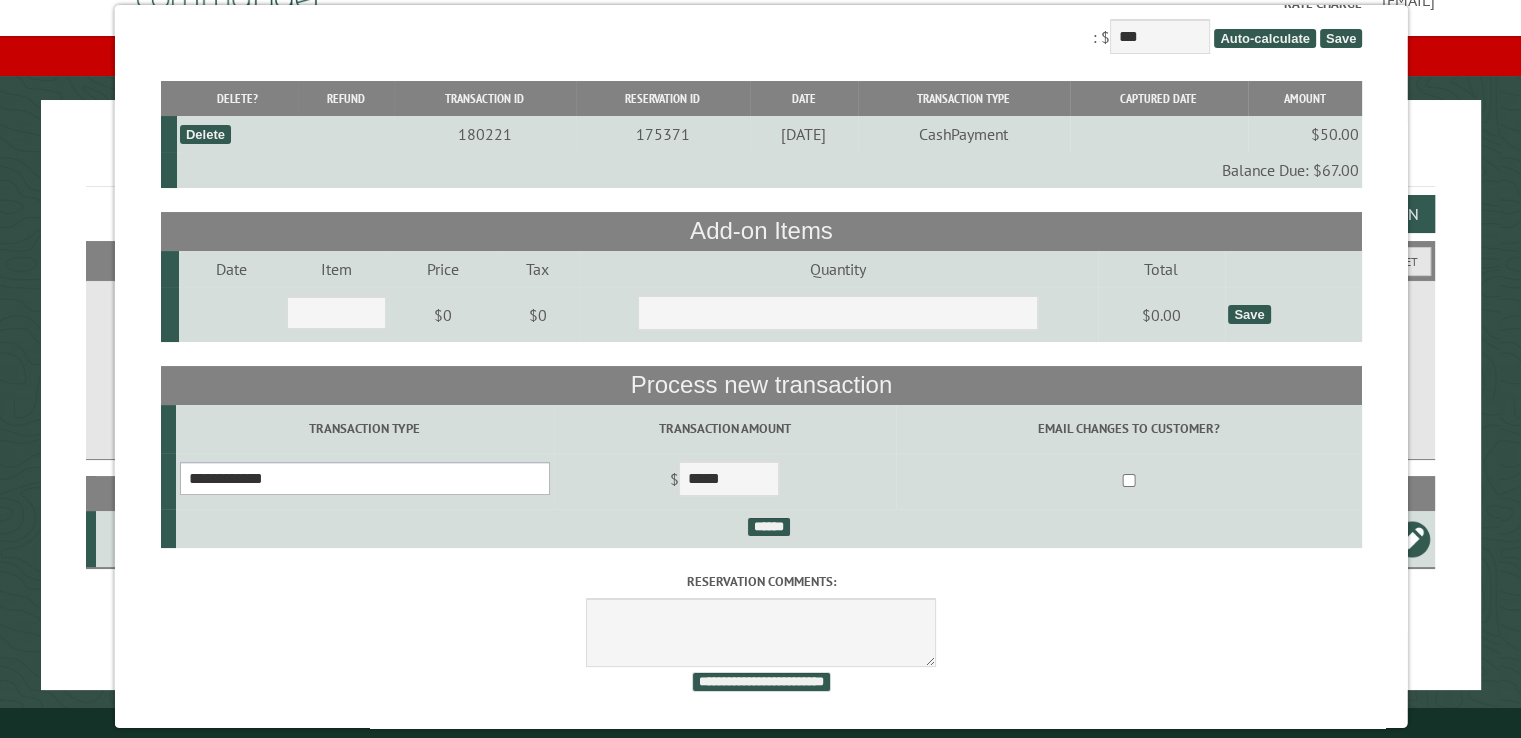 click on "**********" at bounding box center (364, 478) 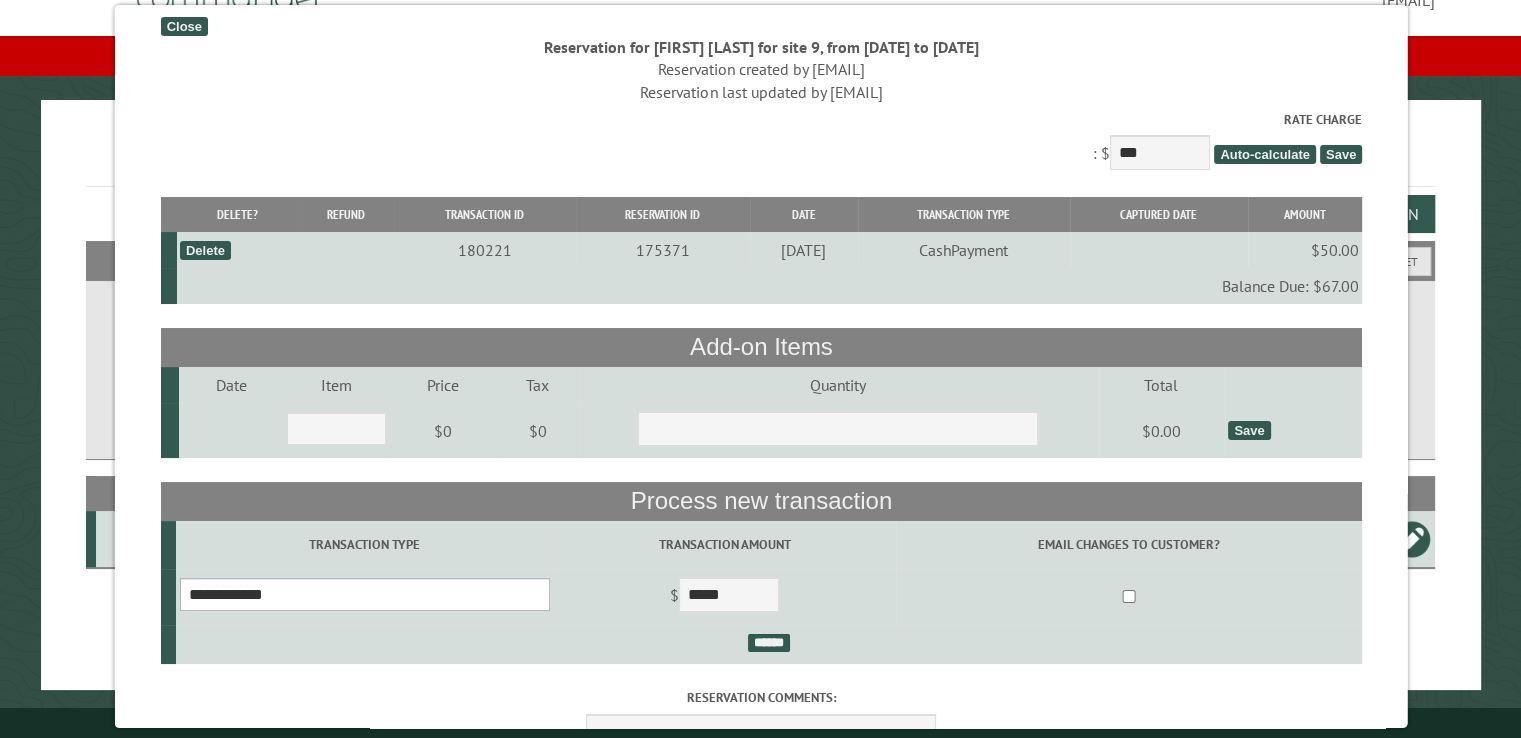 scroll, scrollTop: 0, scrollLeft: 0, axis: both 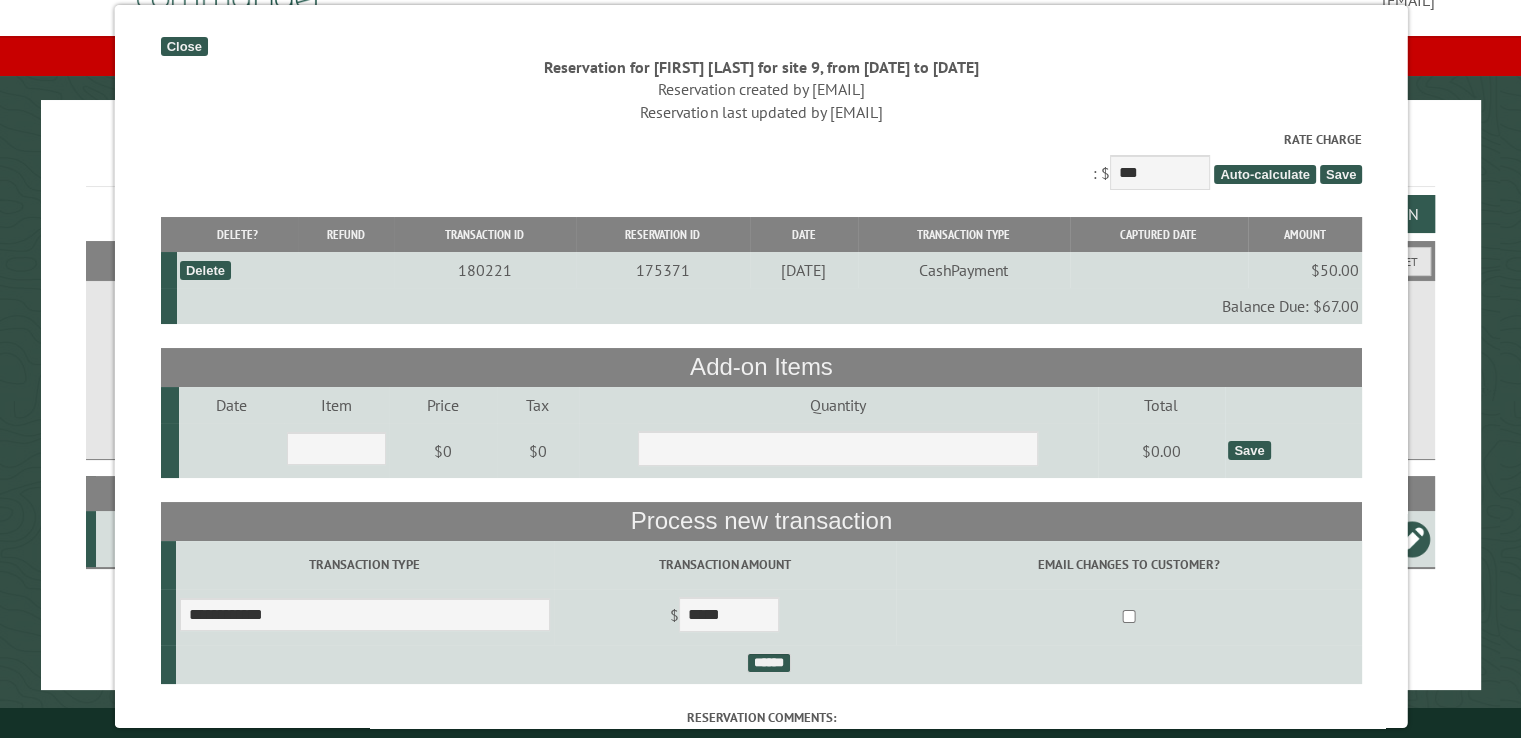 click on "Close" at bounding box center (183, 46) 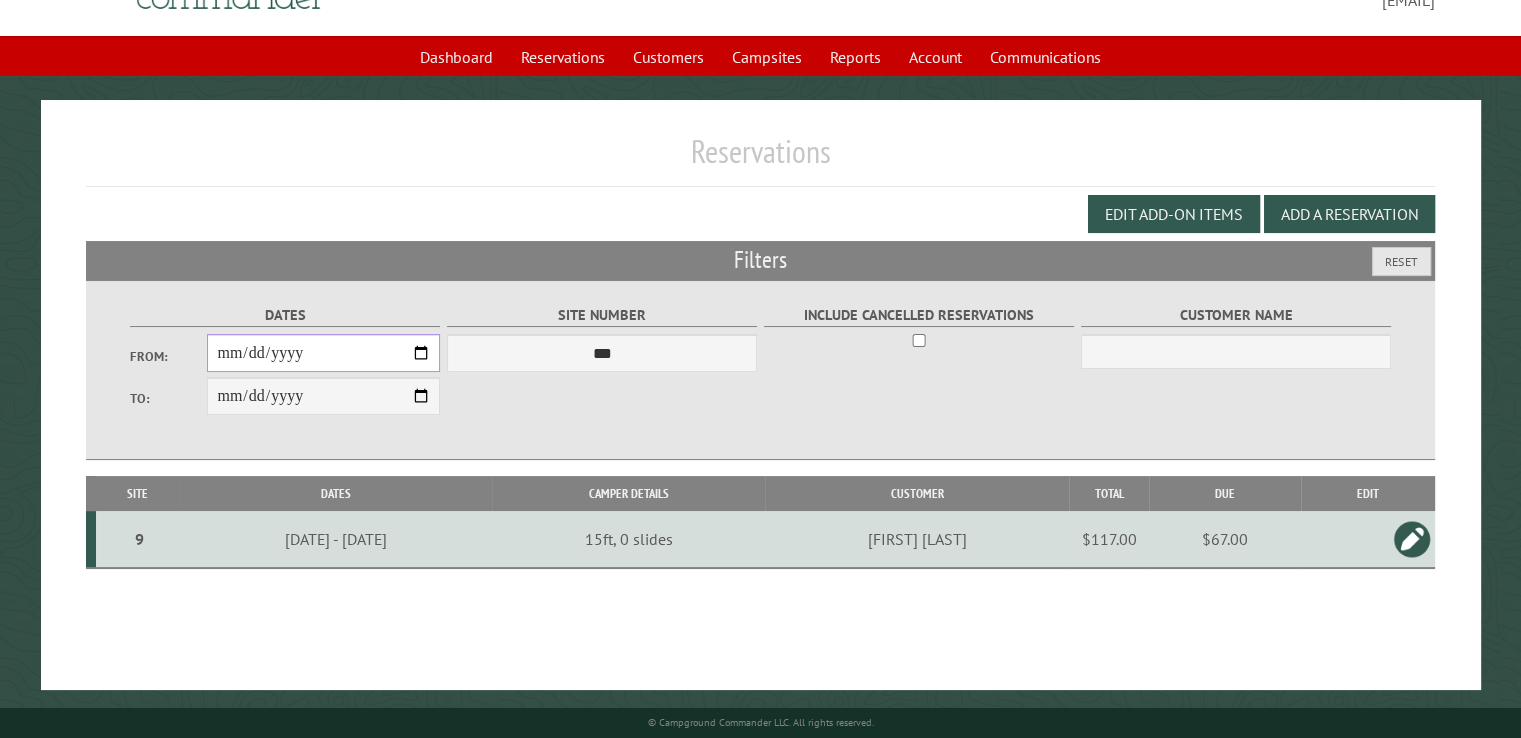 click on "**********" at bounding box center [323, 353] 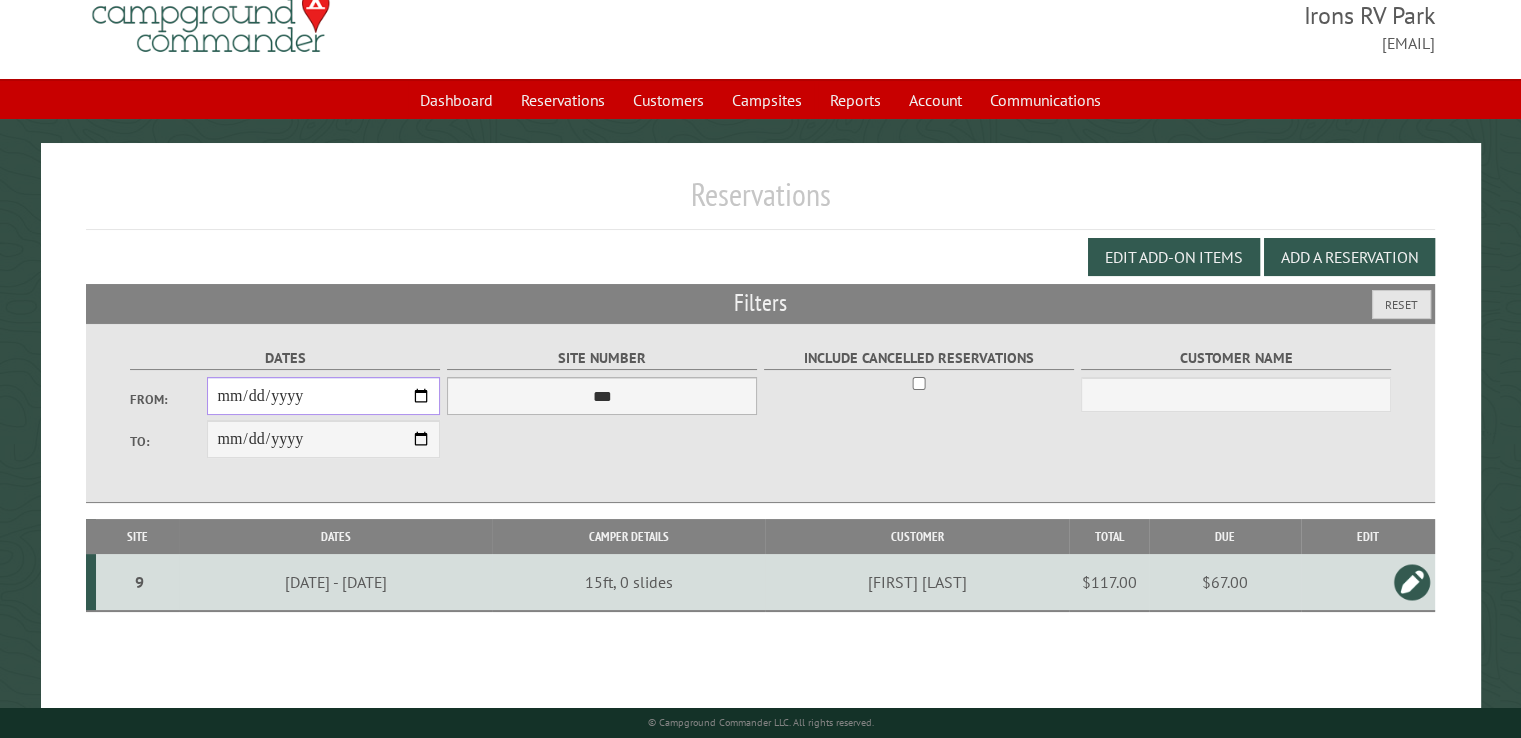 scroll, scrollTop: 99, scrollLeft: 0, axis: vertical 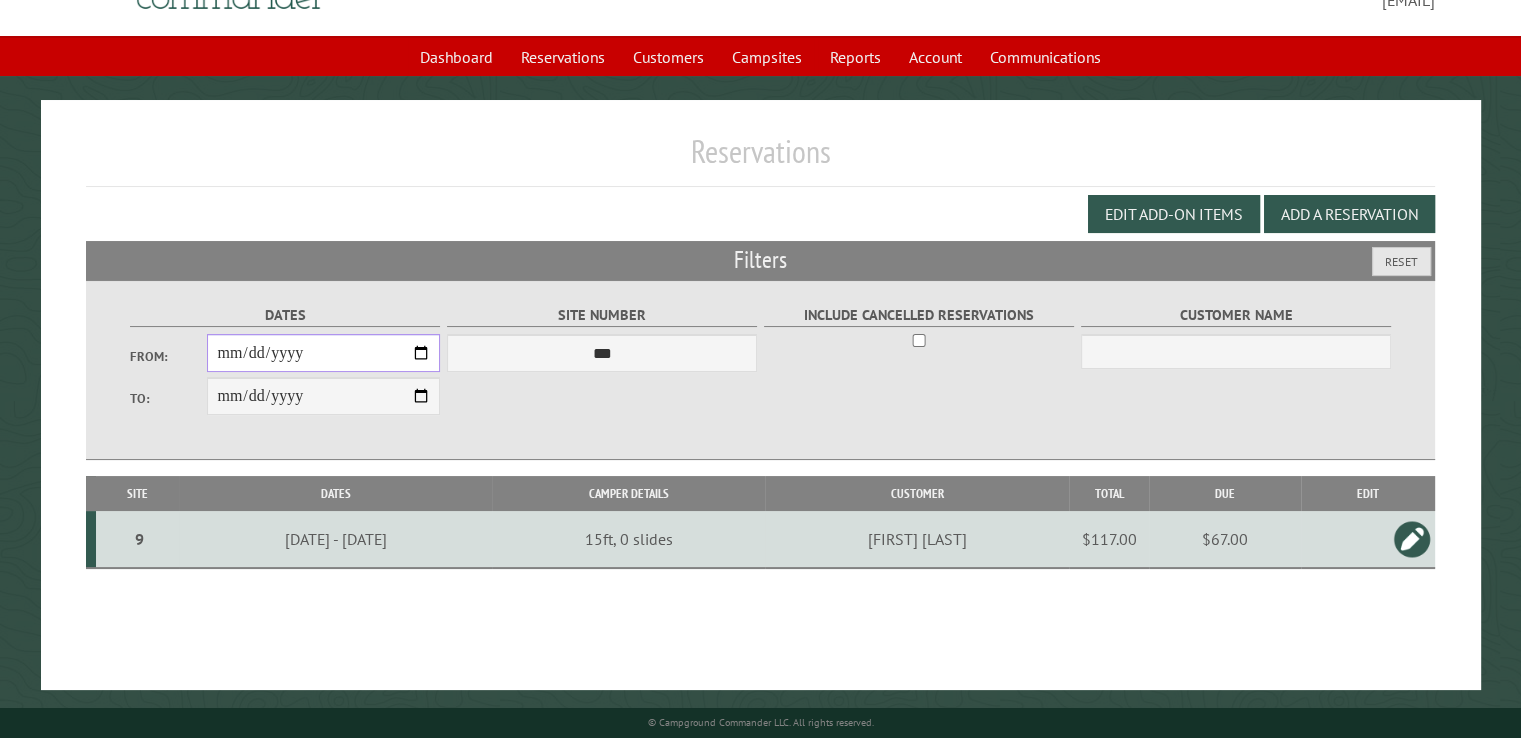 click on "**********" at bounding box center [323, 353] 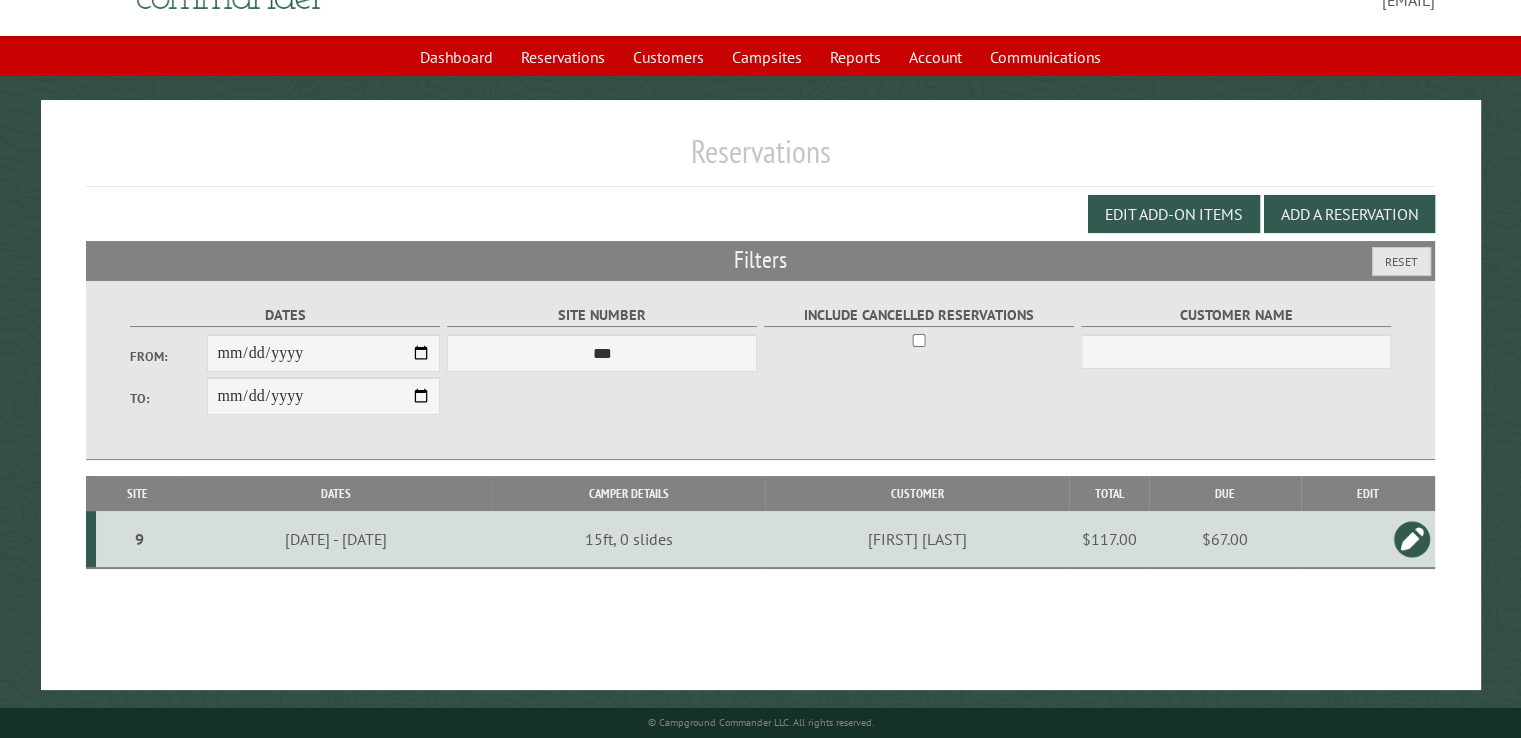 click on "$67.00" at bounding box center [1224, 539] 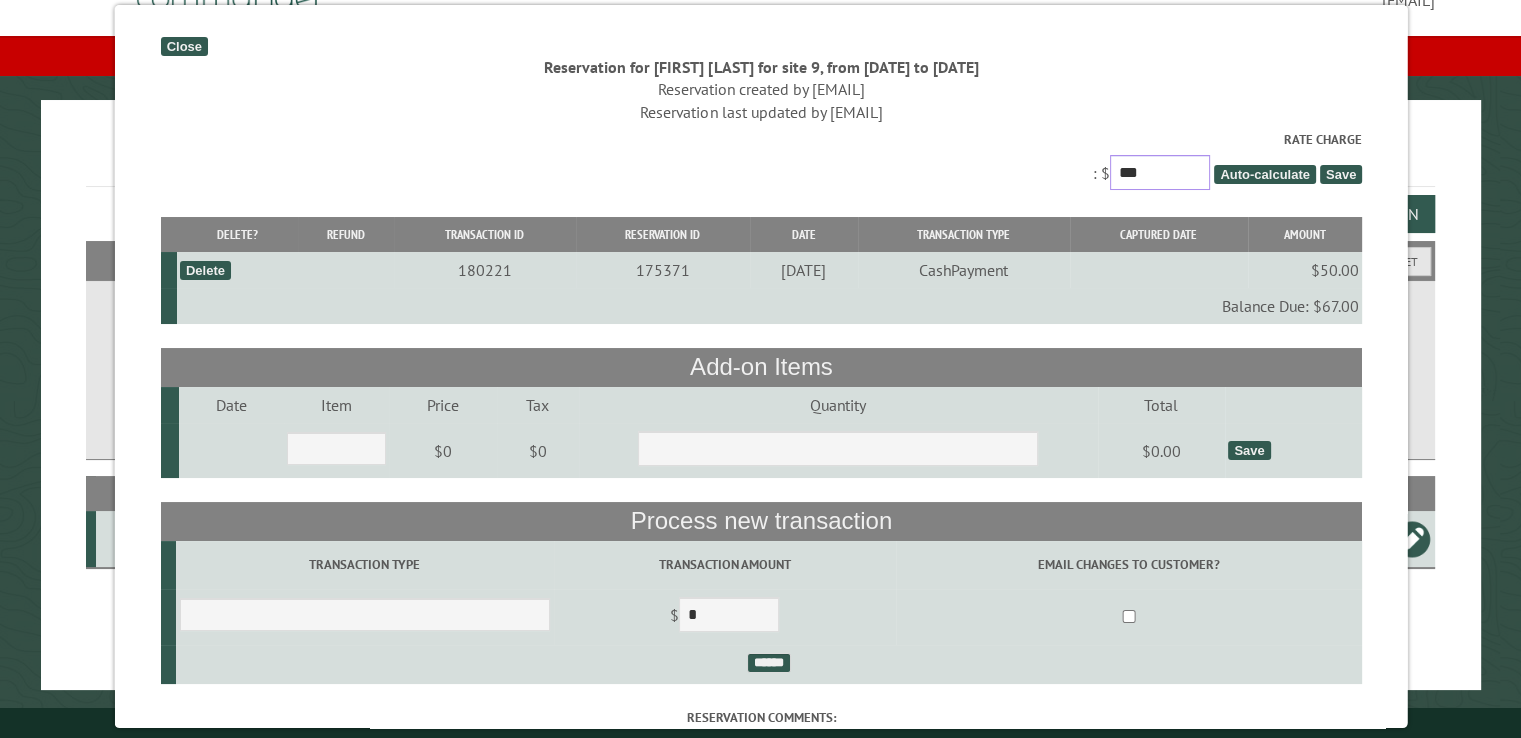 drag, startPoint x: 1139, startPoint y: 167, endPoint x: 1069, endPoint y: 182, distance: 71.5891 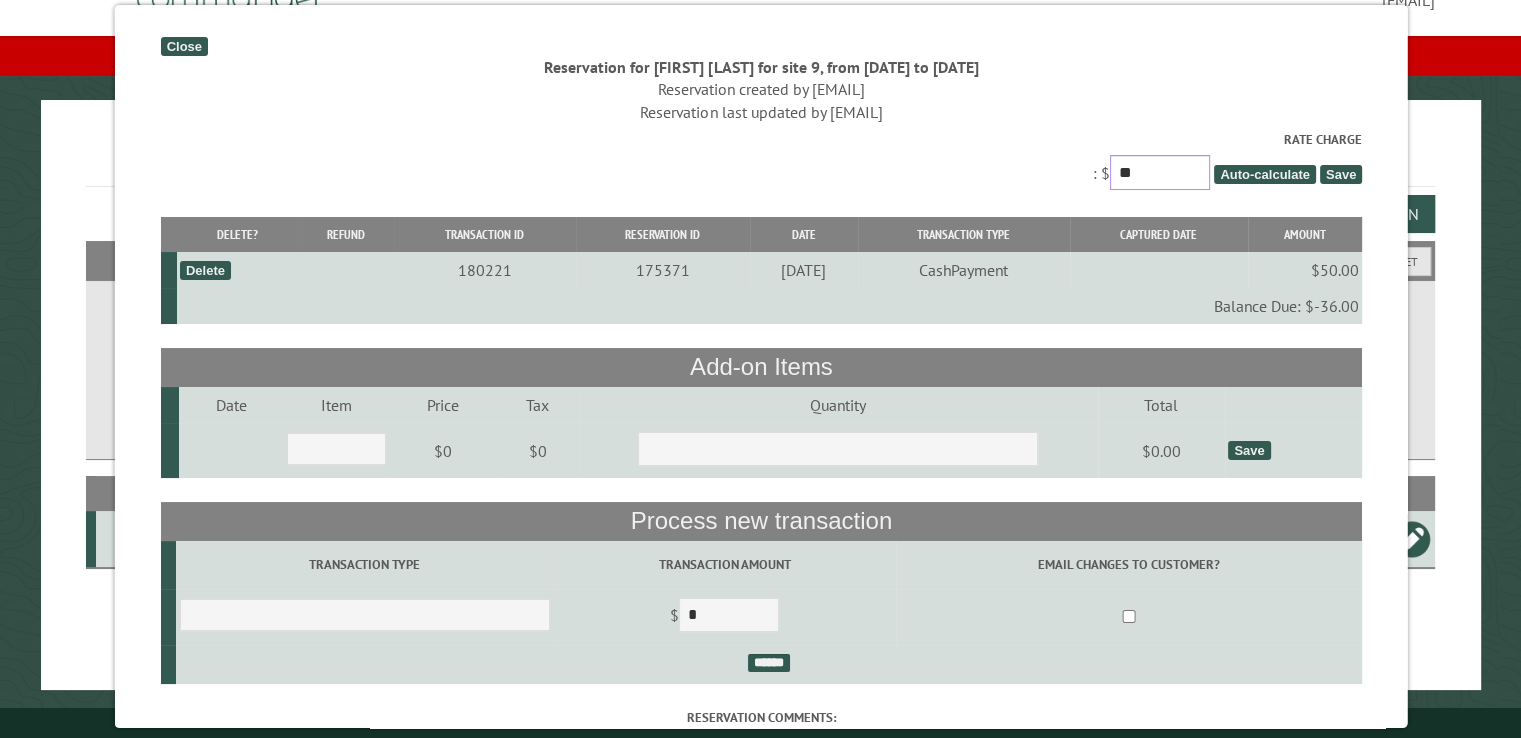 type on "*" 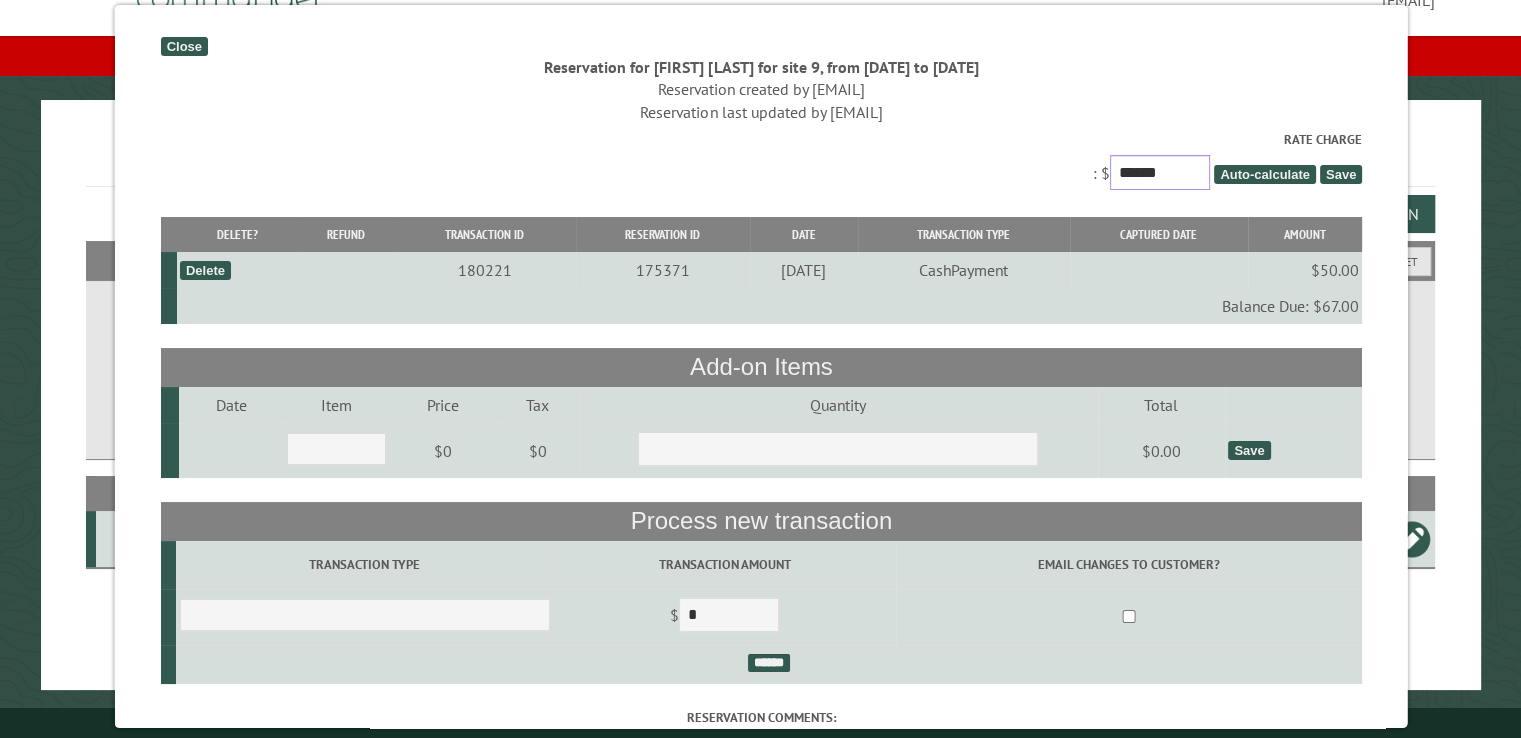 drag, startPoint x: 1166, startPoint y: 167, endPoint x: 1094, endPoint y: 161, distance: 72.249565 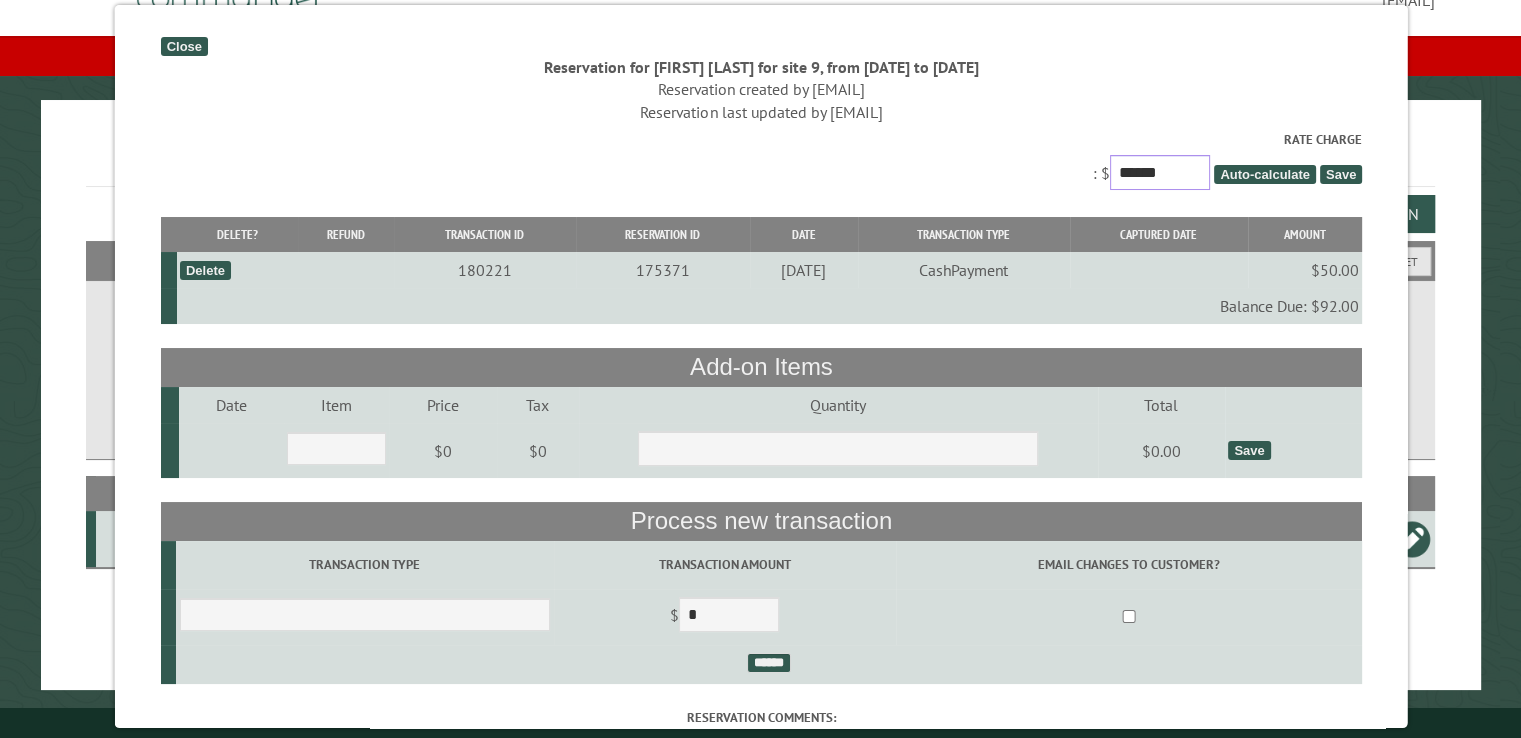 type on "******" 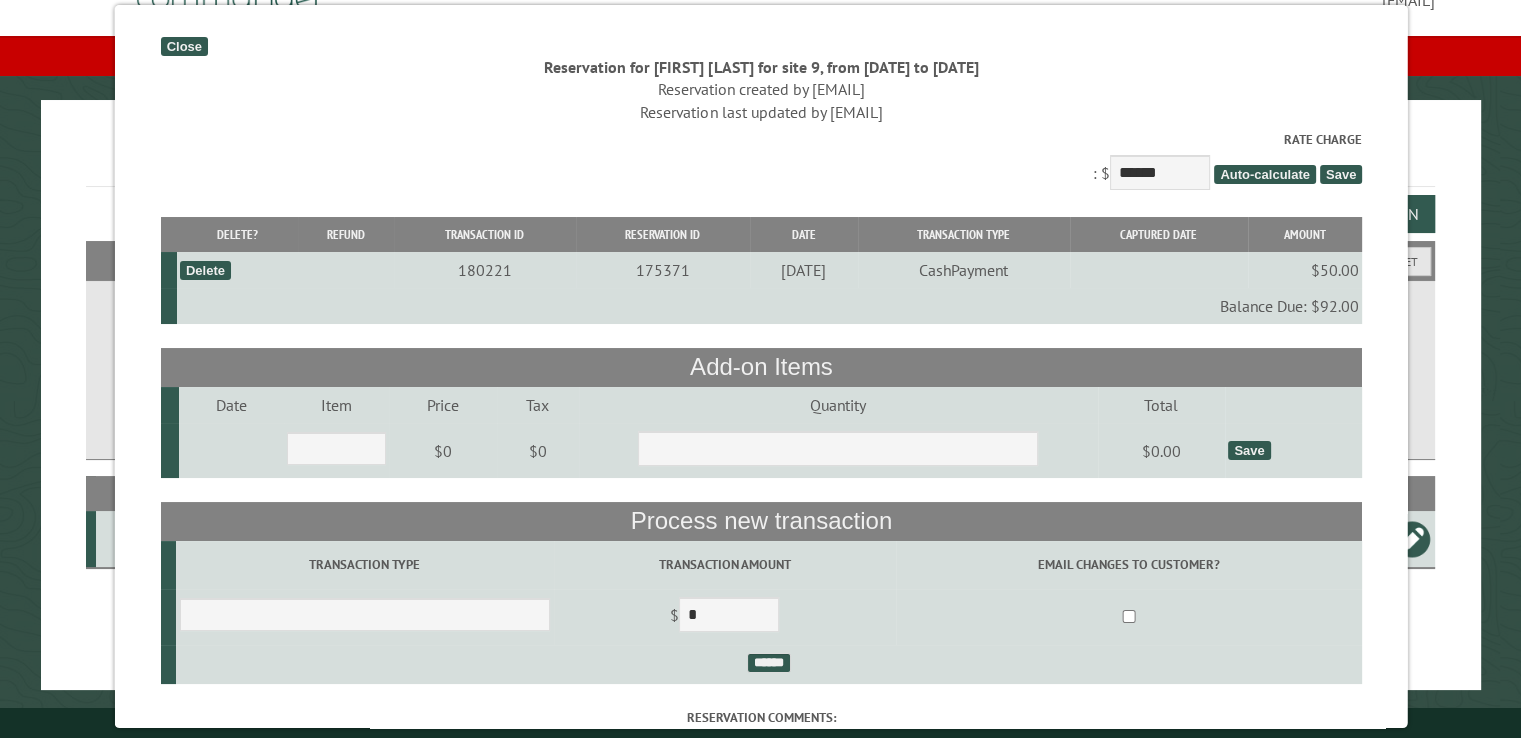 click on "Save" at bounding box center [1340, 174] 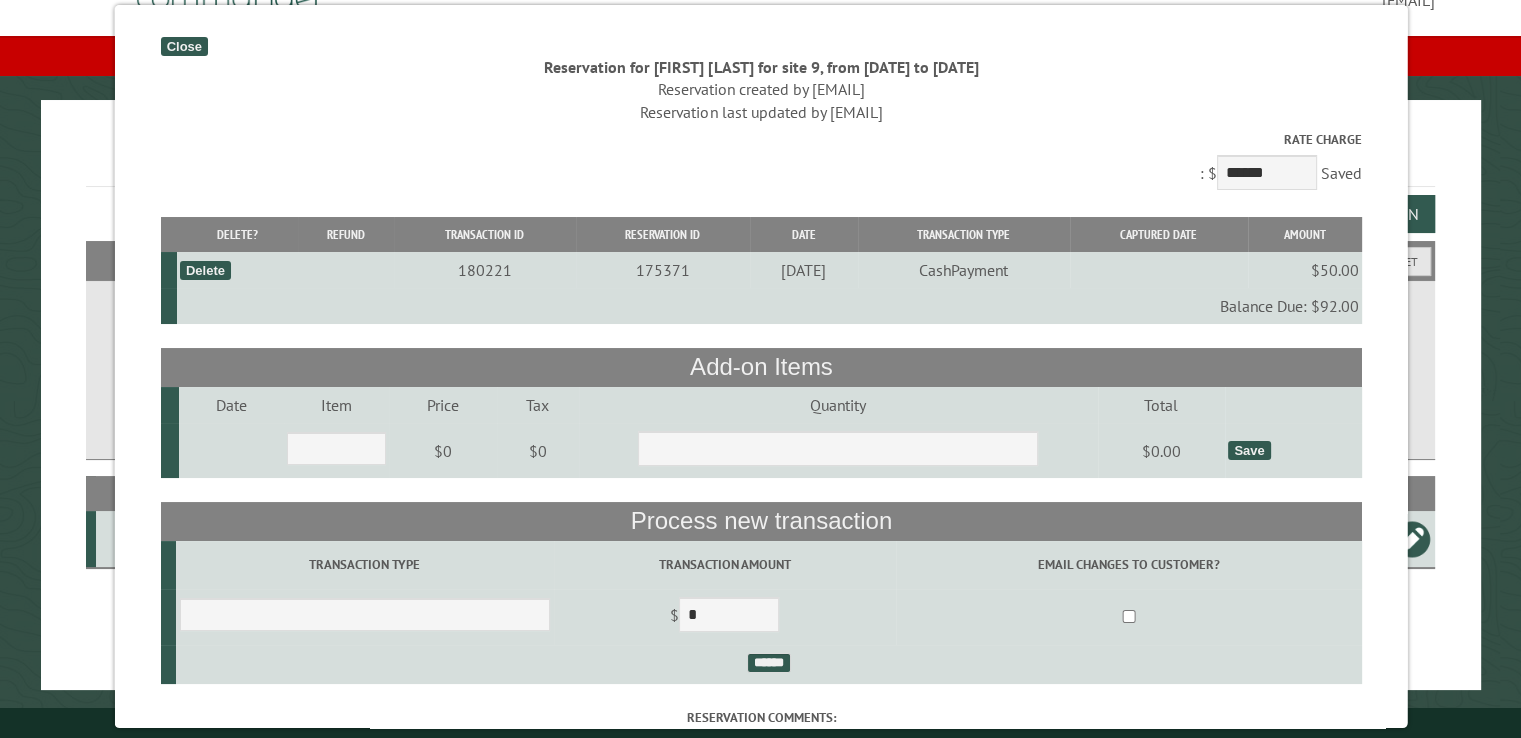 click on "Close" at bounding box center [183, 46] 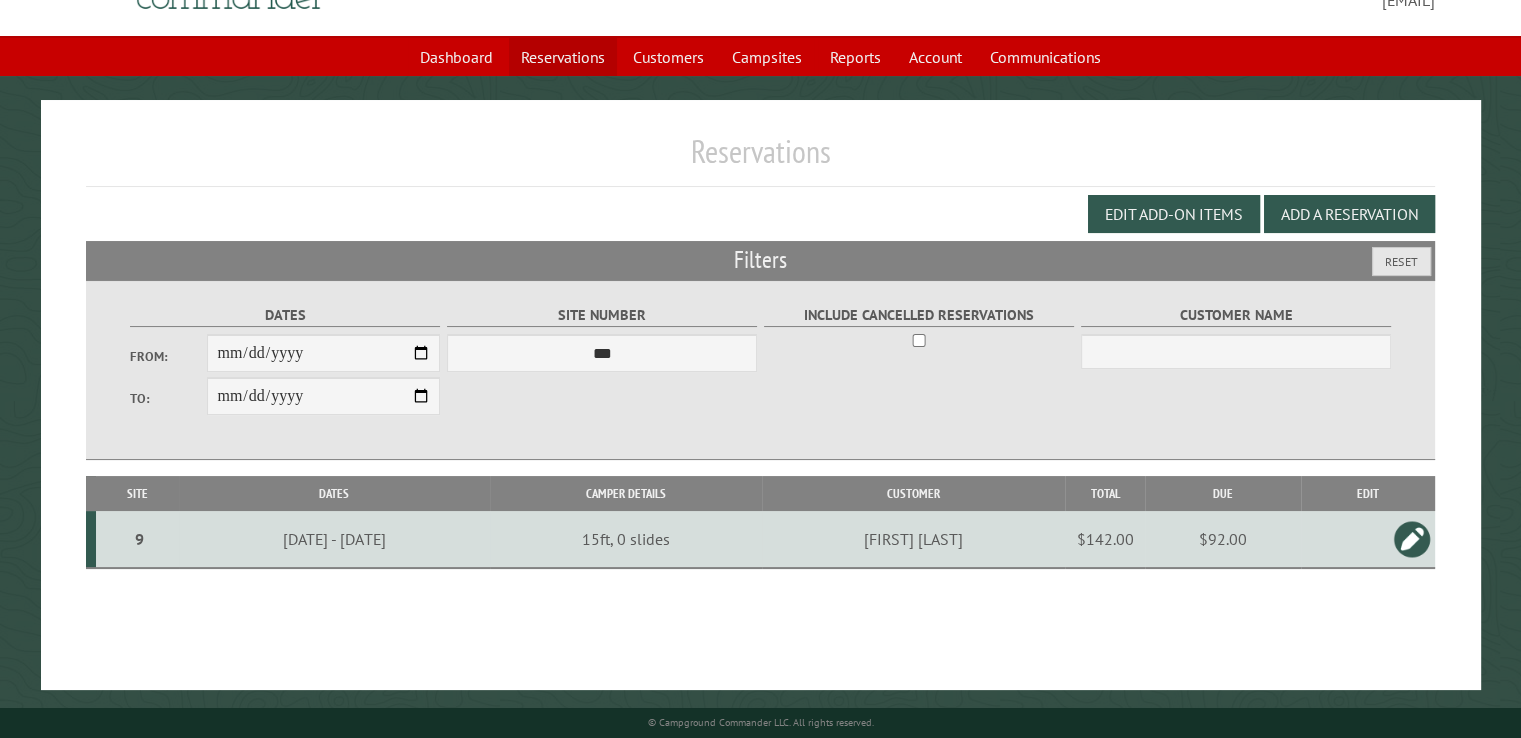 click on "Reservations" at bounding box center (563, 57) 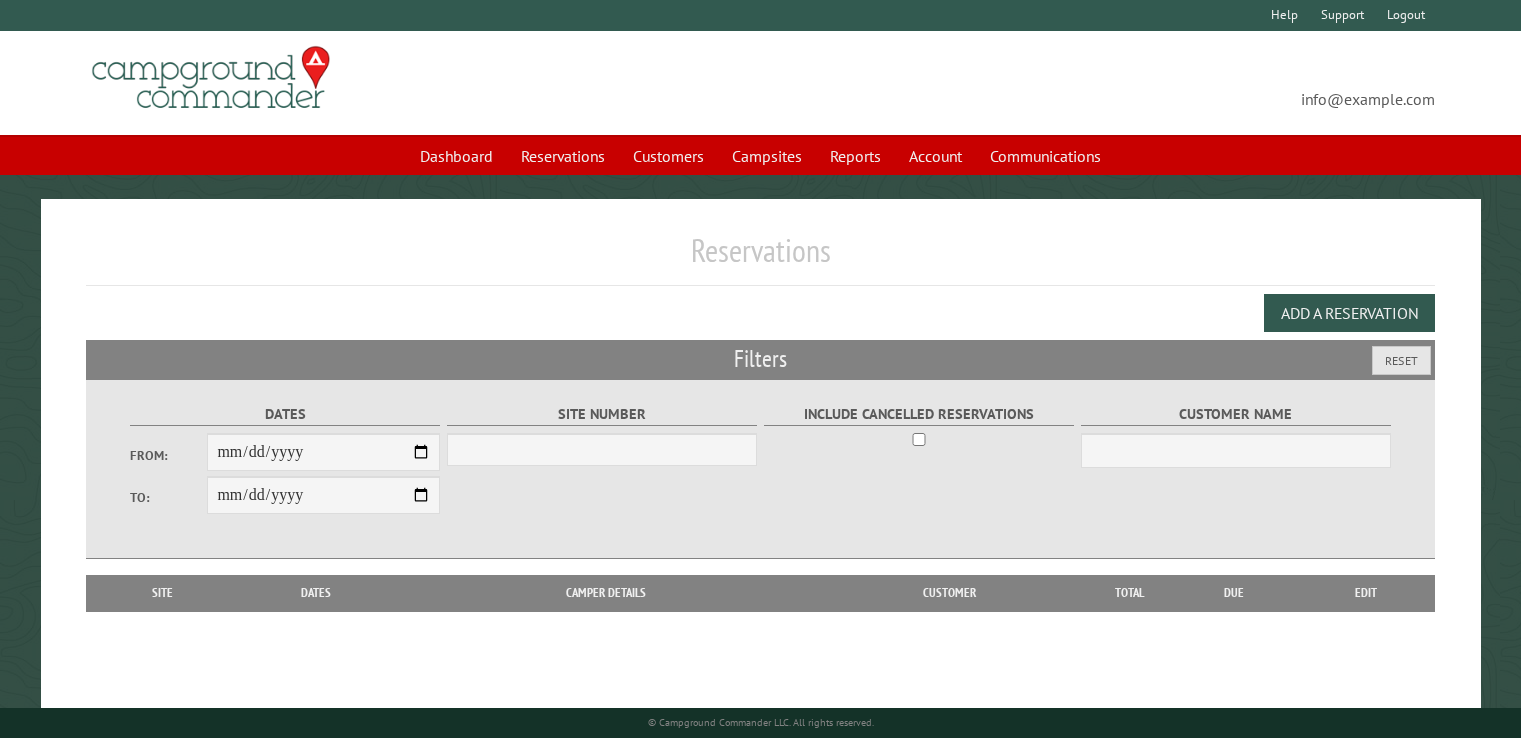 select on "***" 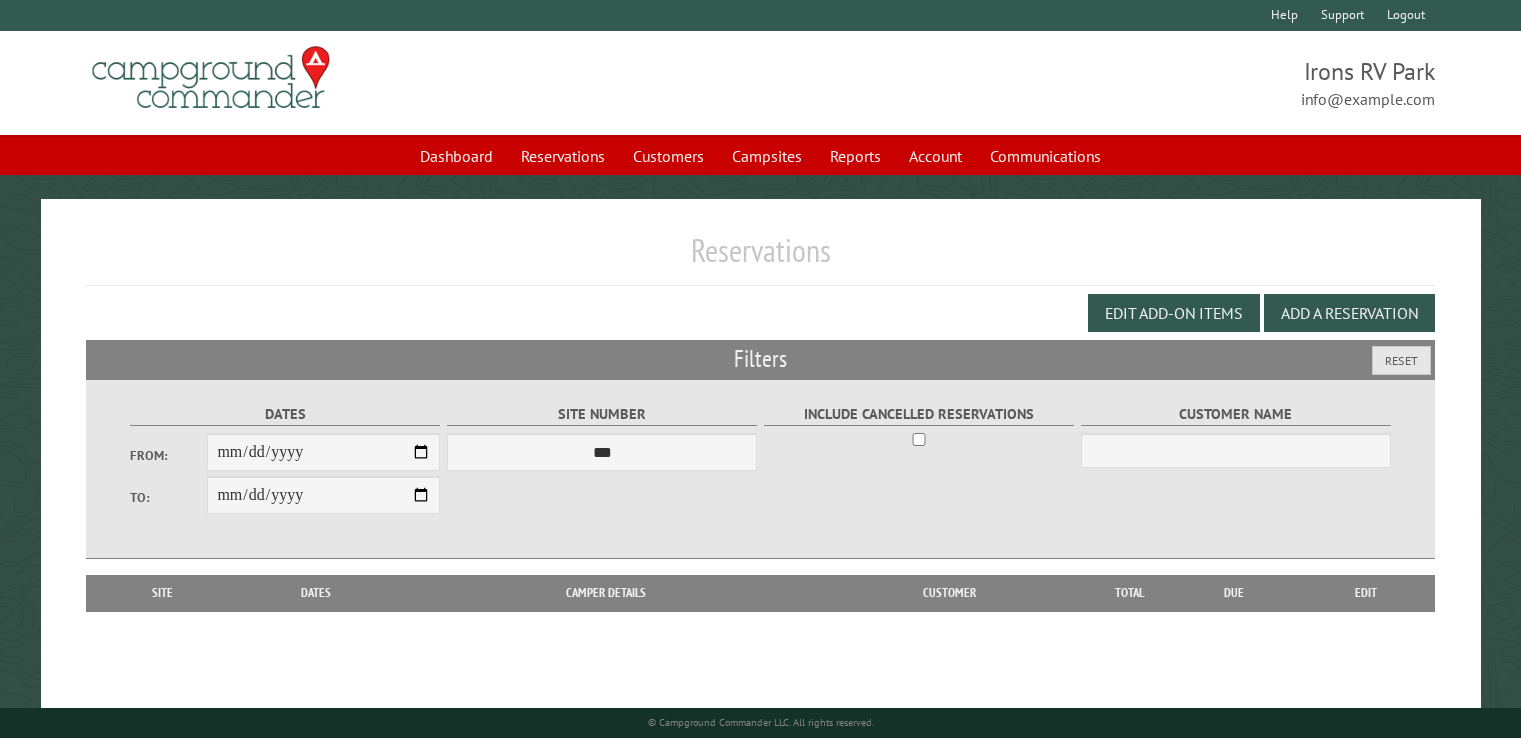 scroll, scrollTop: 0, scrollLeft: 0, axis: both 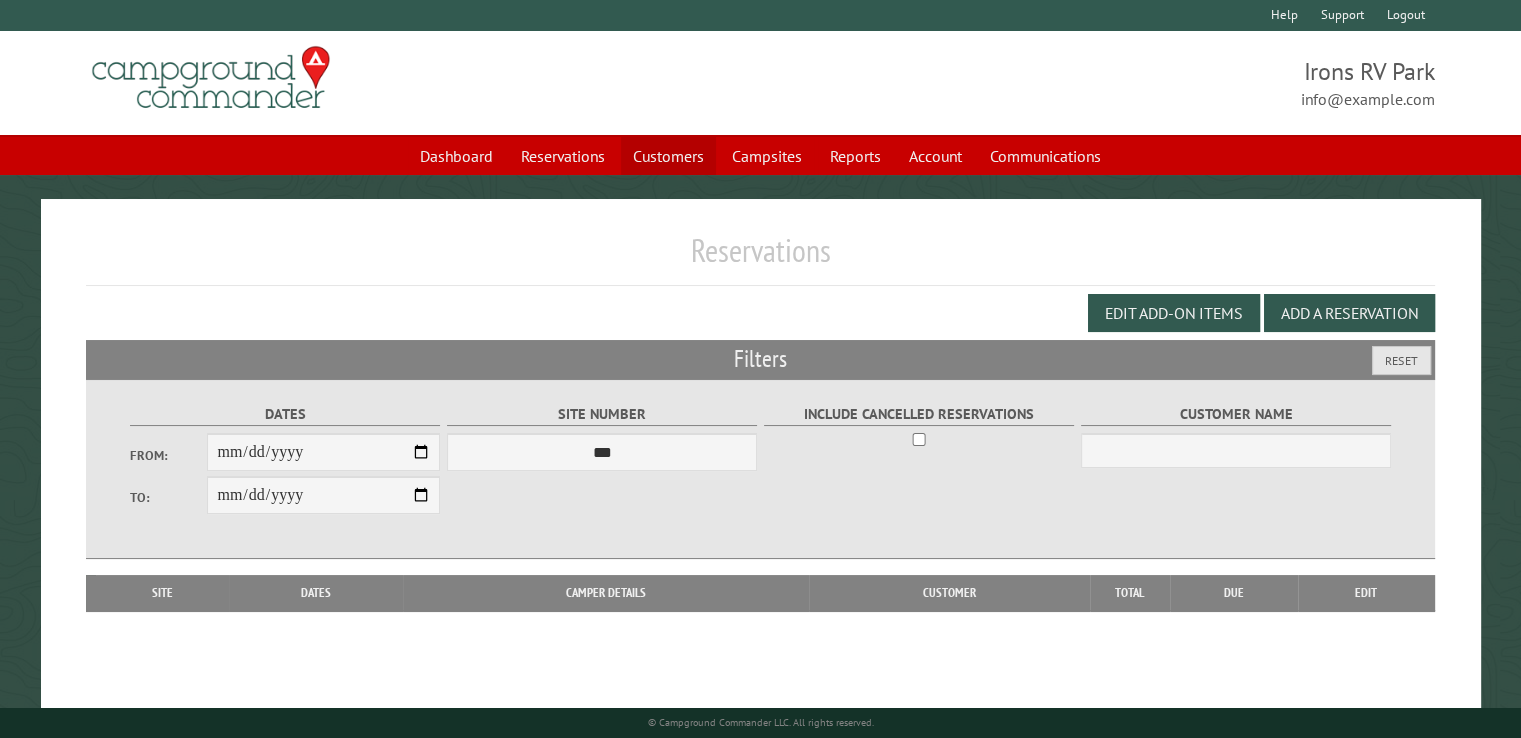 click on "Customers" at bounding box center (668, 156) 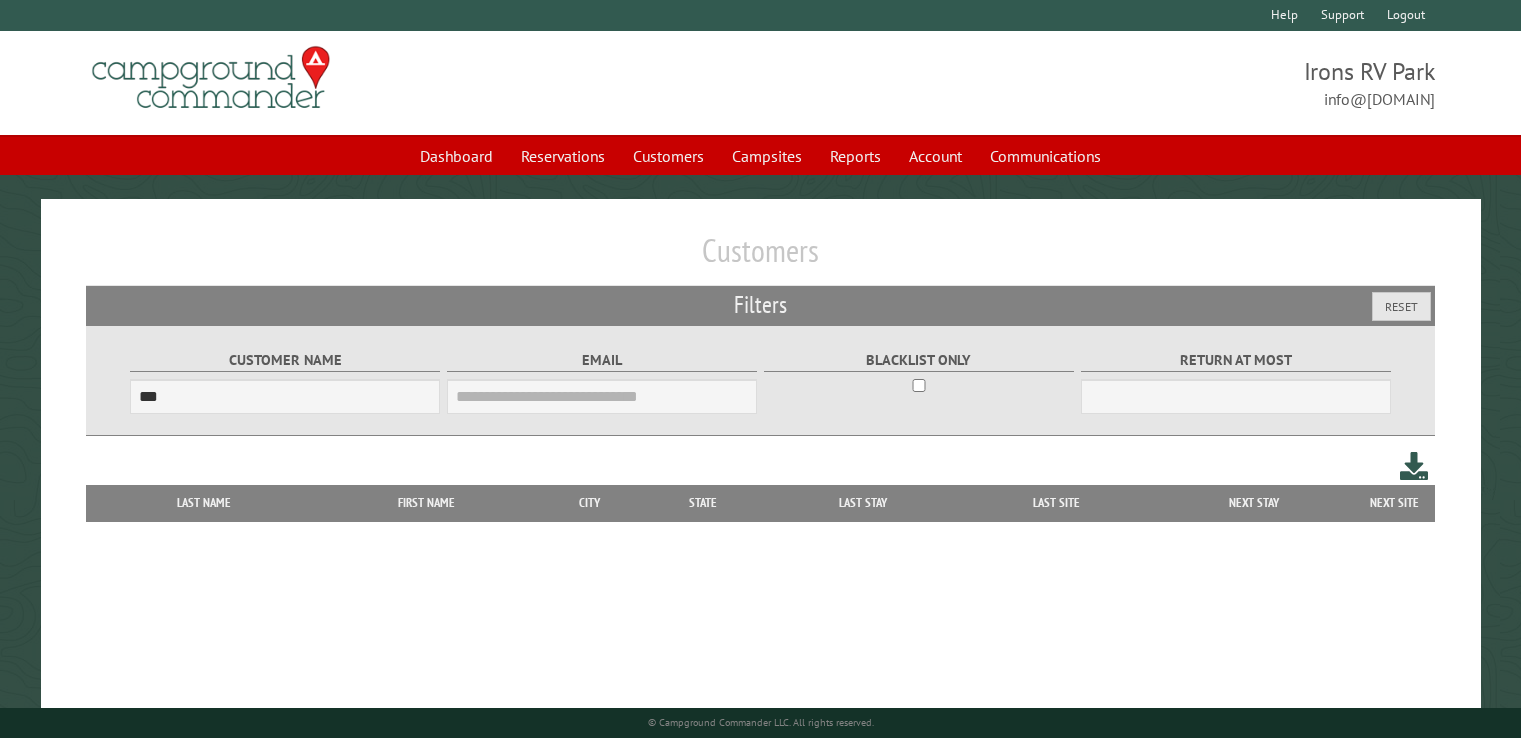 scroll, scrollTop: 0, scrollLeft: 0, axis: both 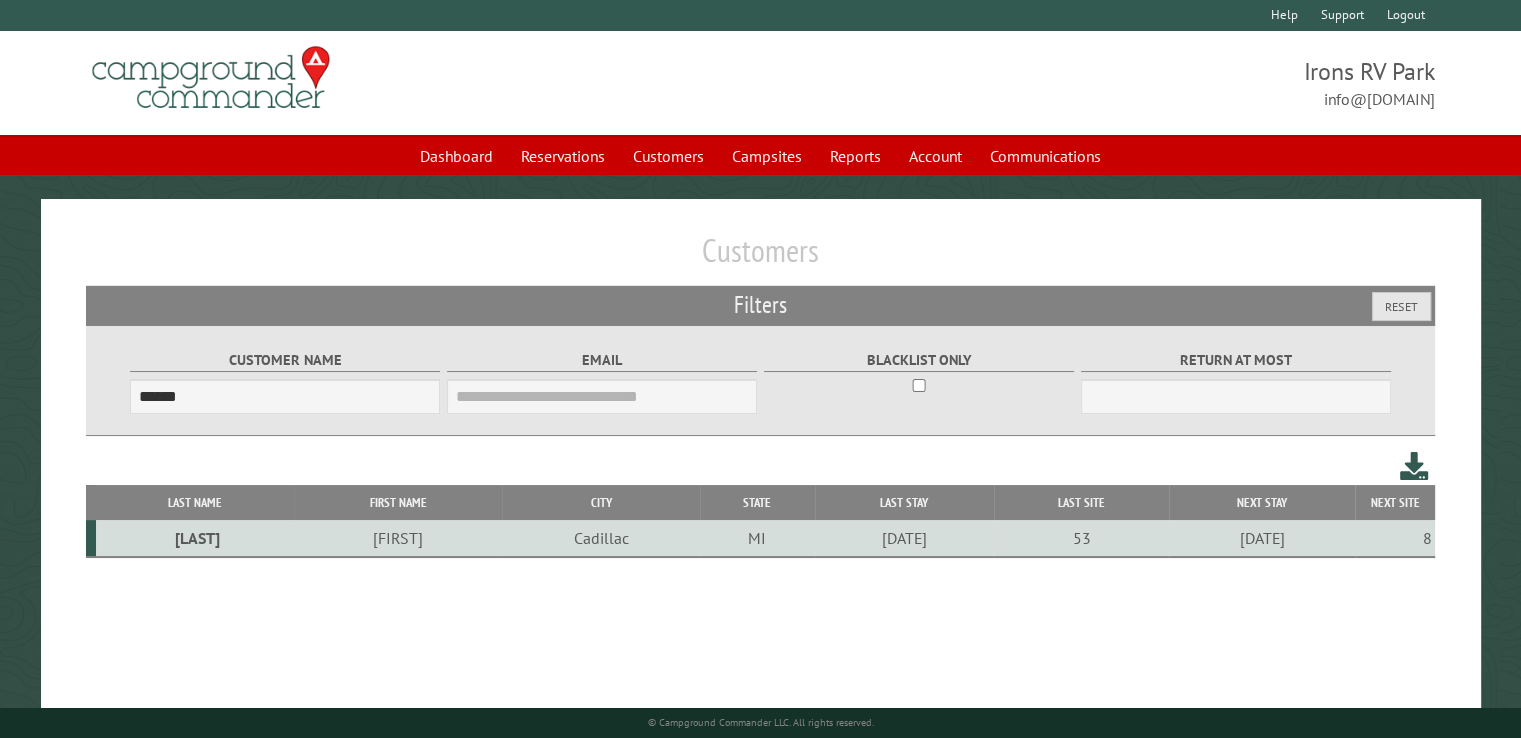 type on "******" 